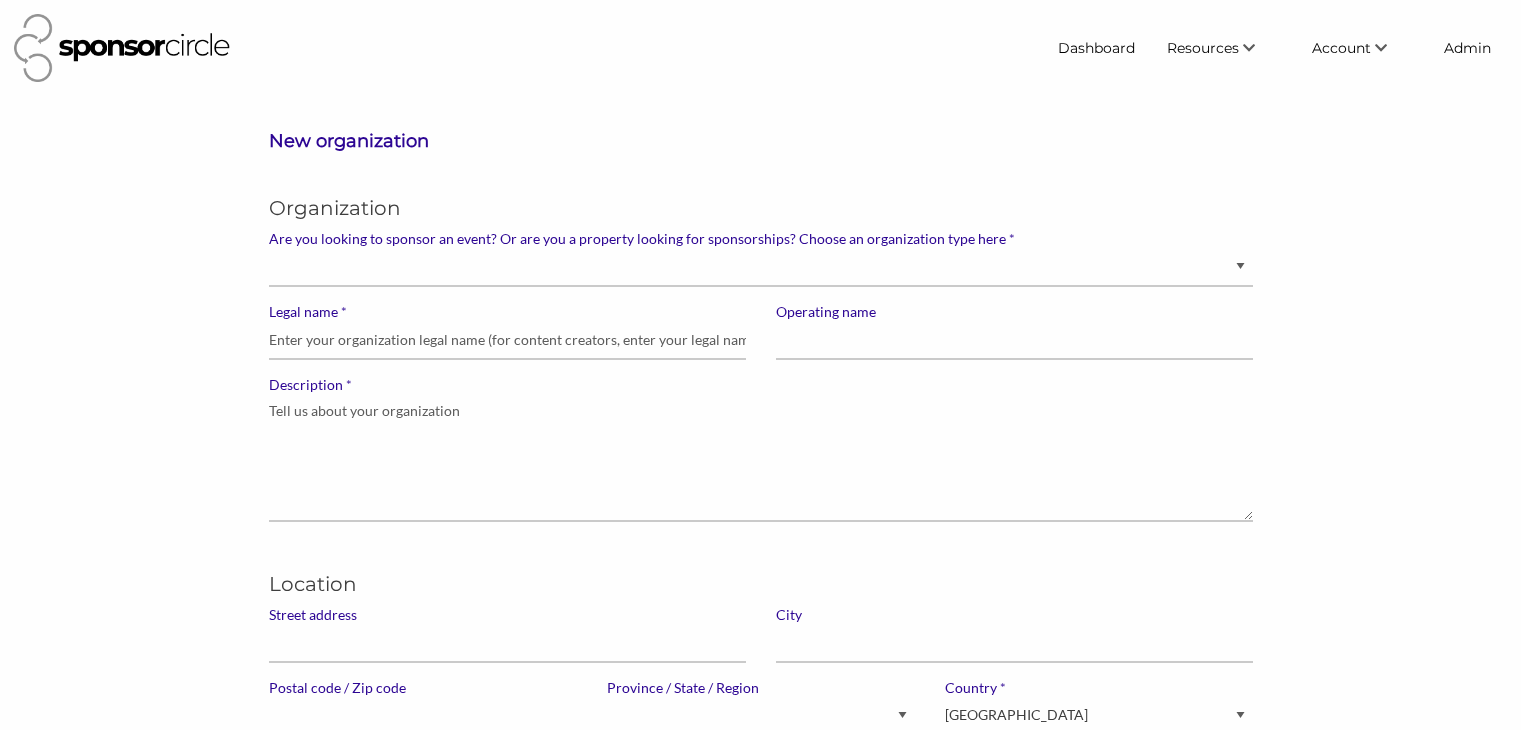 scroll, scrollTop: 0, scrollLeft: 0, axis: both 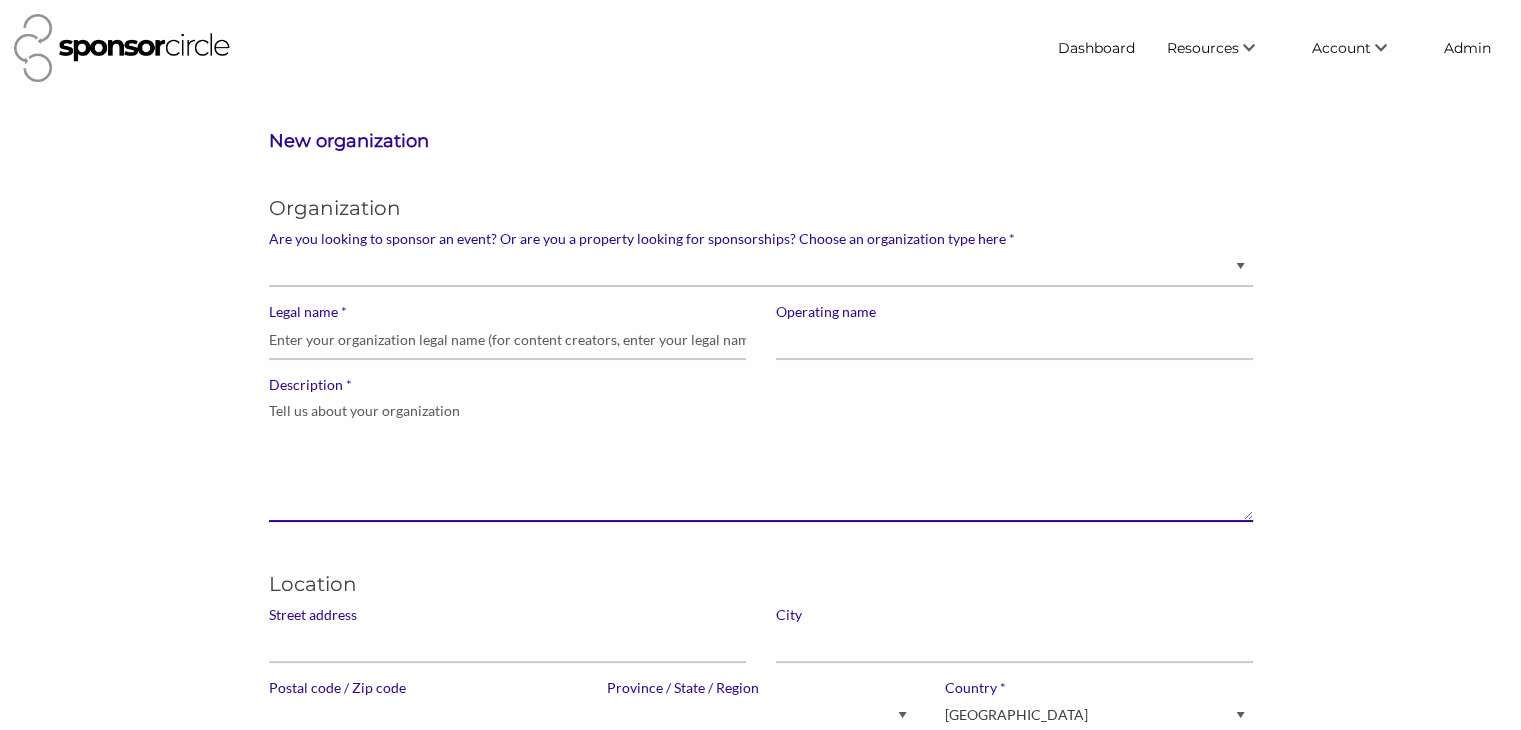 click on "*  Description" at bounding box center [761, 458] 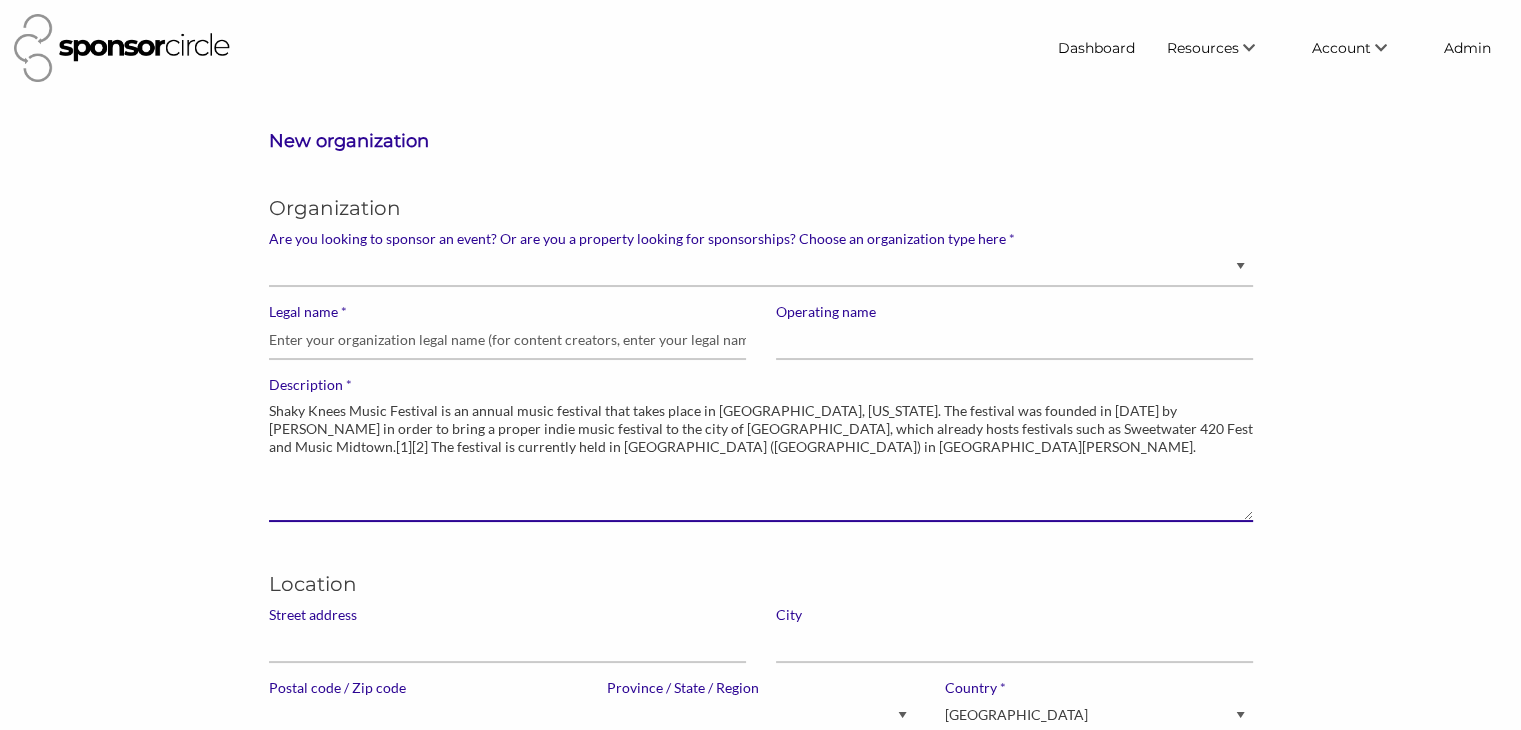 drag, startPoint x: 435, startPoint y: 411, endPoint x: 268, endPoint y: 406, distance: 167.07483 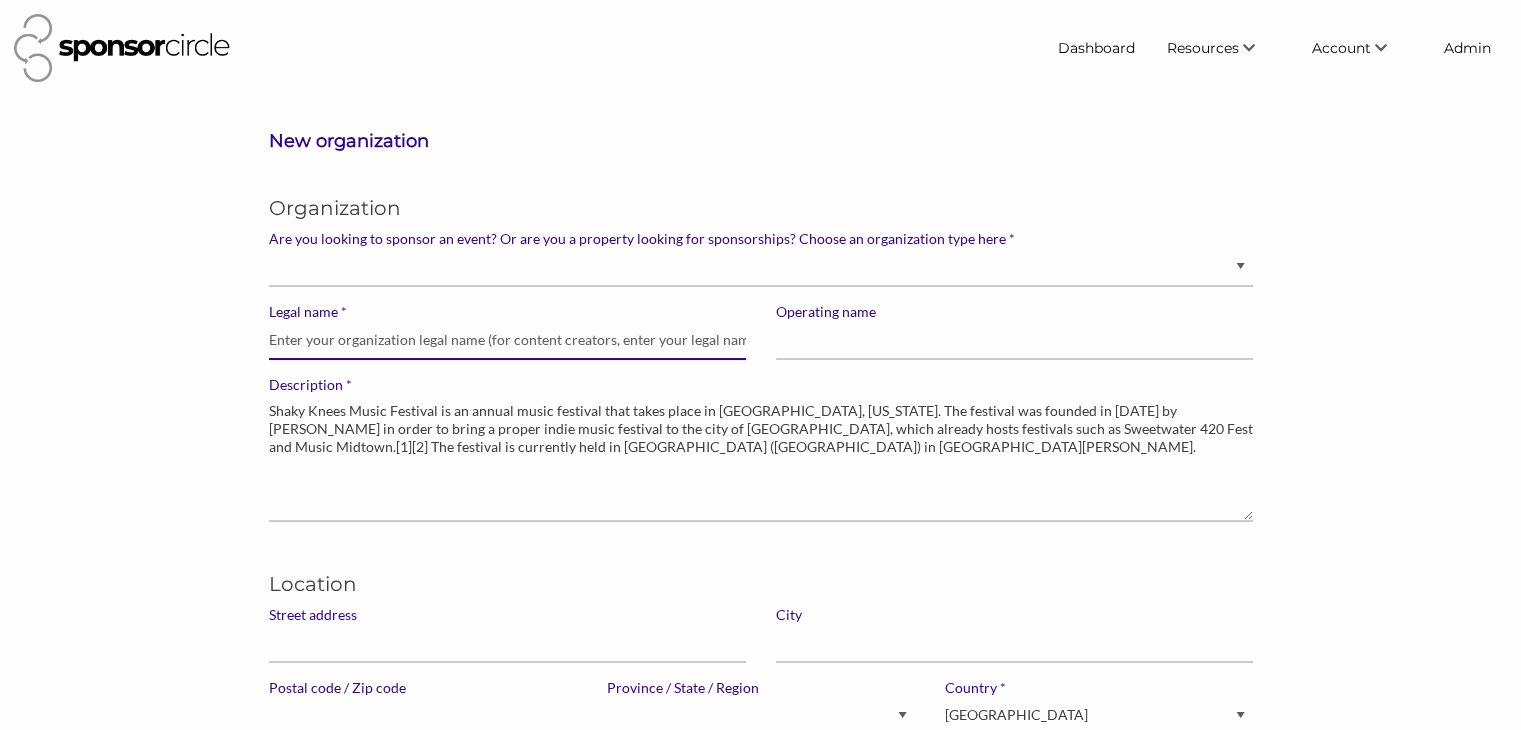 click on "*  Legal name" at bounding box center (507, 340) 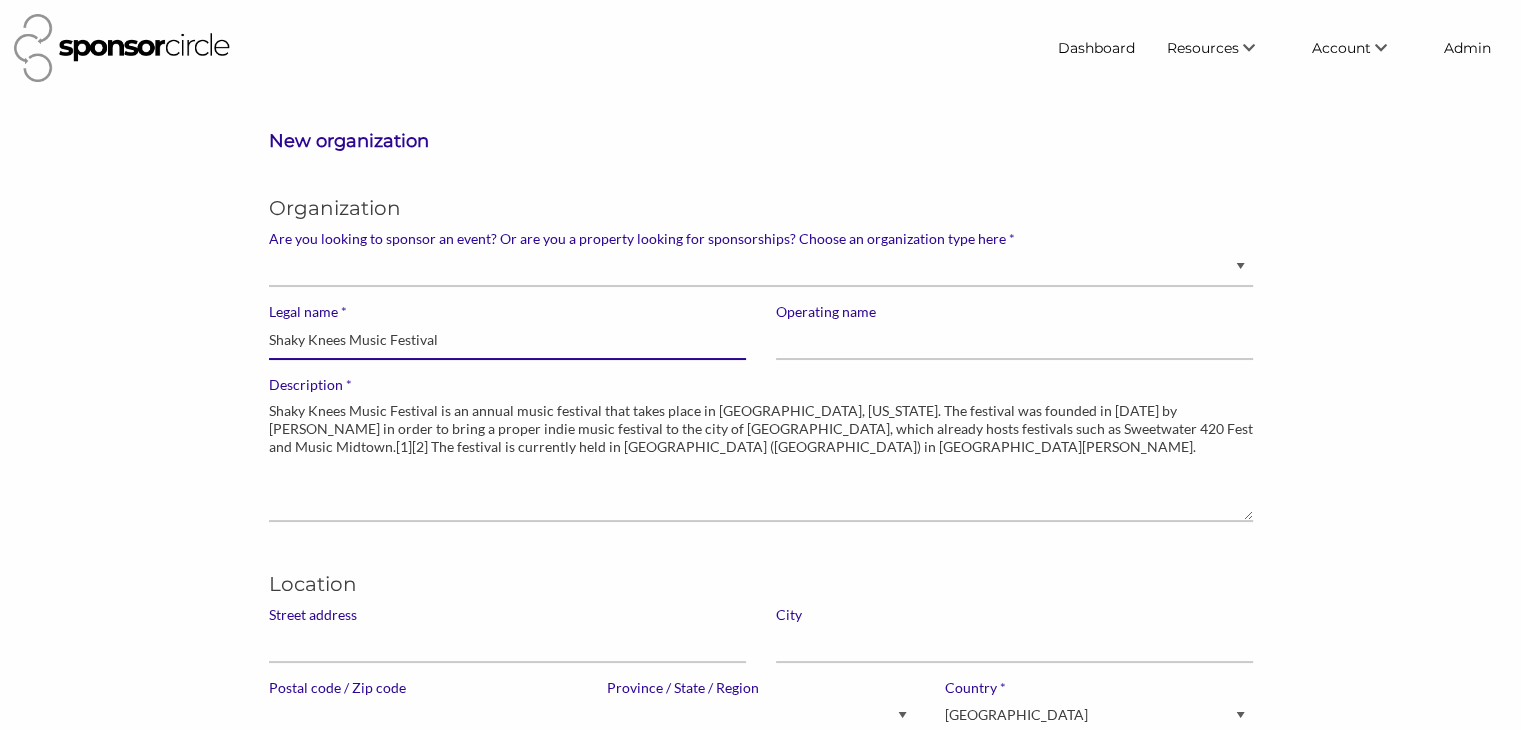 type on "Shaky Knees Music Festival" 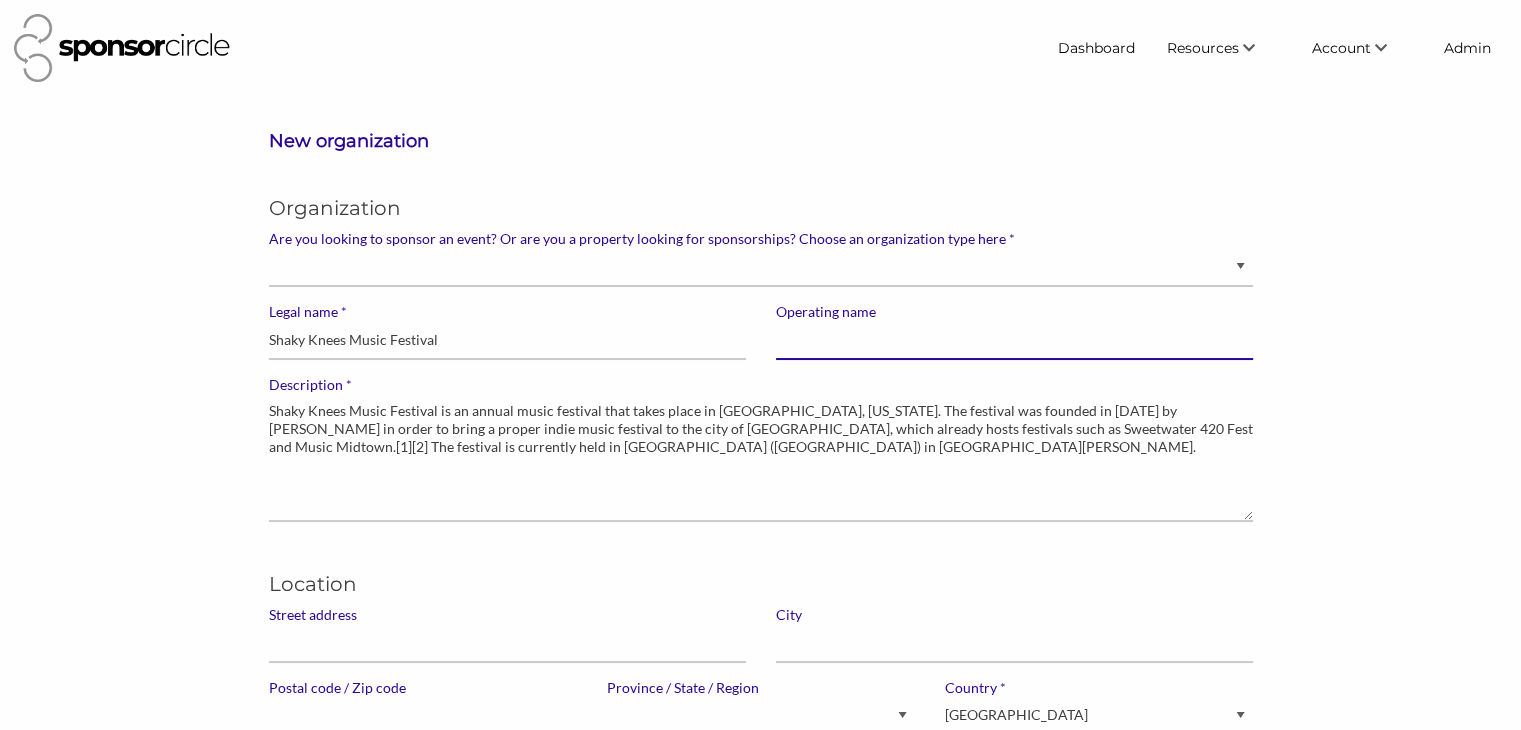 click on "Operating name" at bounding box center [1014, 340] 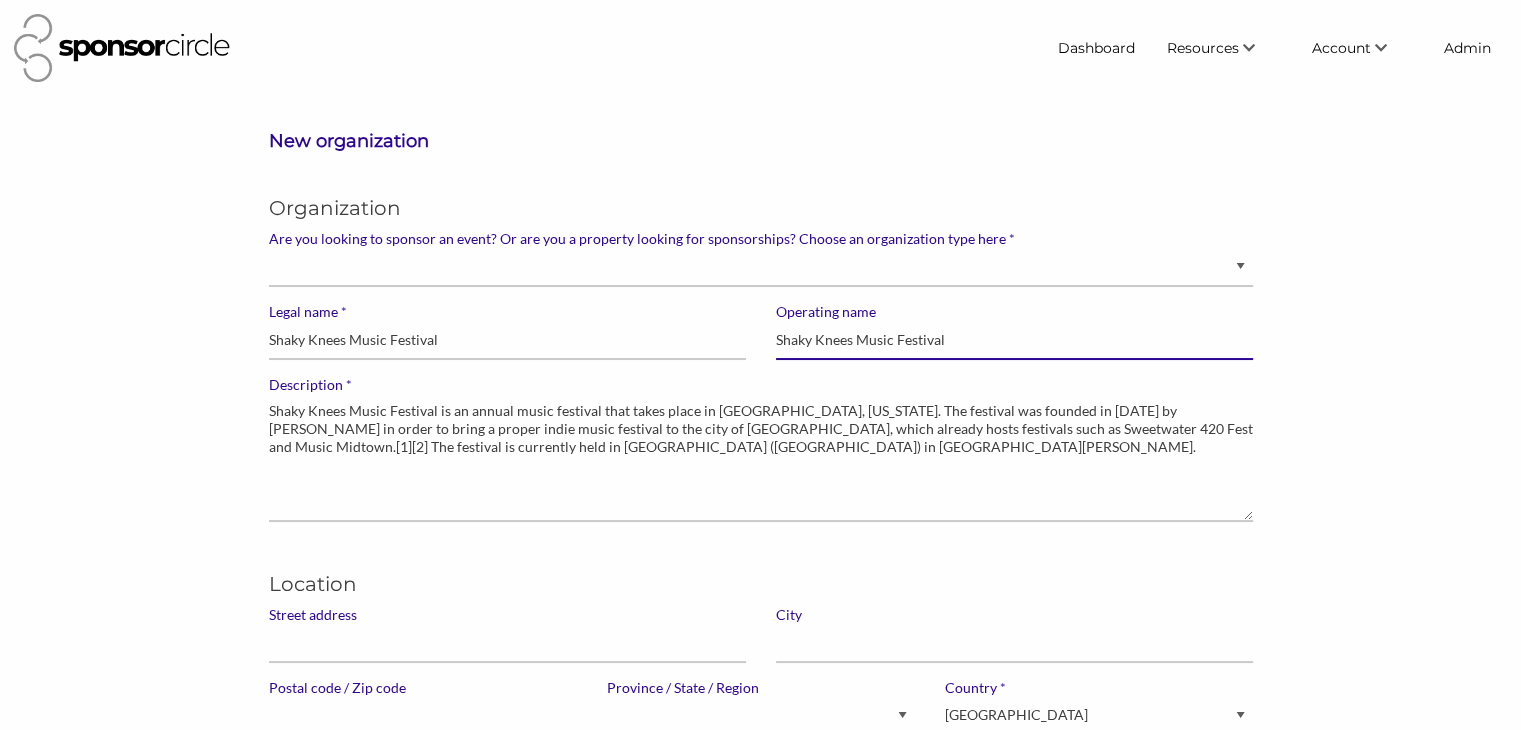 type on "Shaky Knees Music Festival" 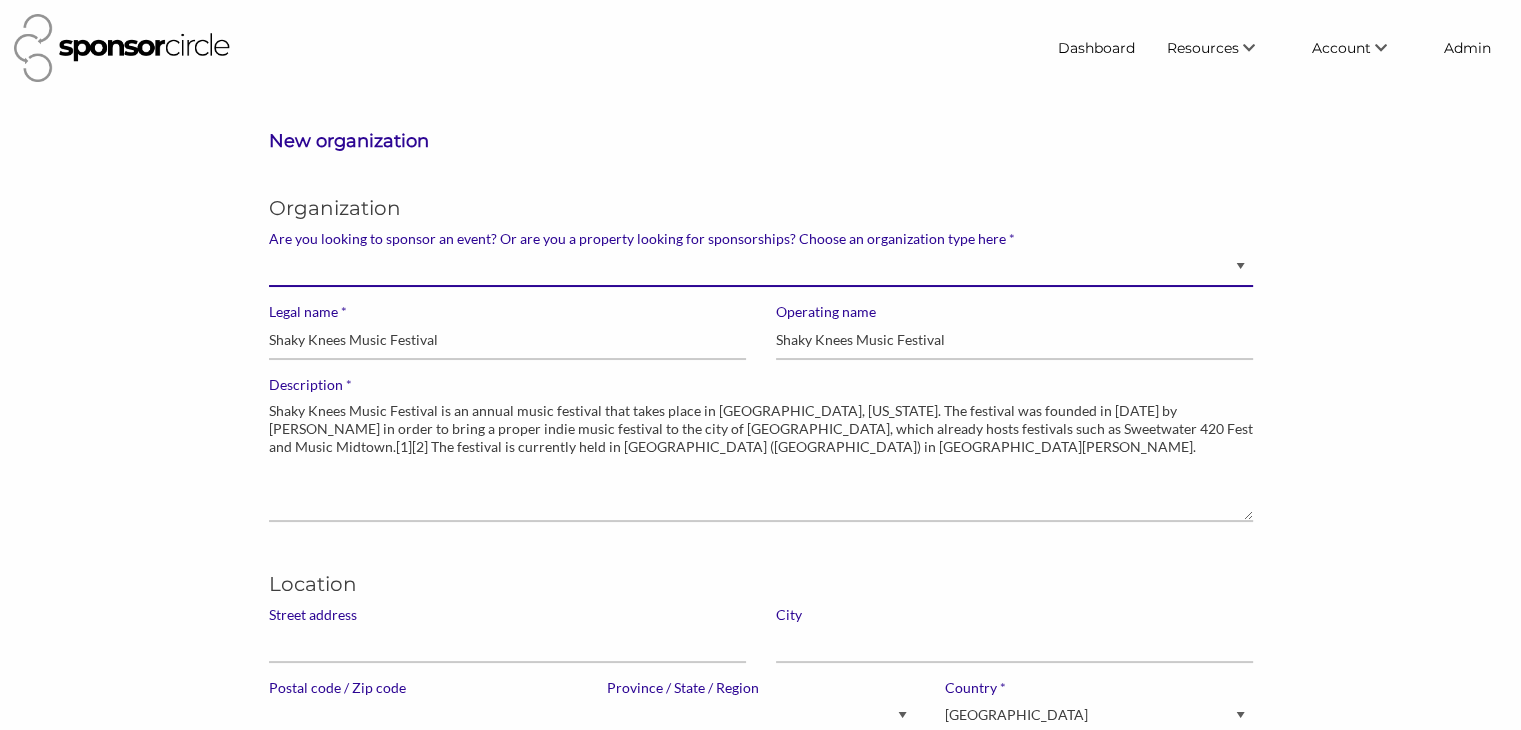 click on "Brand manager looking to sell to or sponsor events and sports teams
Event organizer seeking new partnerships with suppliers, exhibitors or sponsors
Advertising agency
Content creator, athlete or celebrity looking for sponsors" at bounding box center (761, 267) 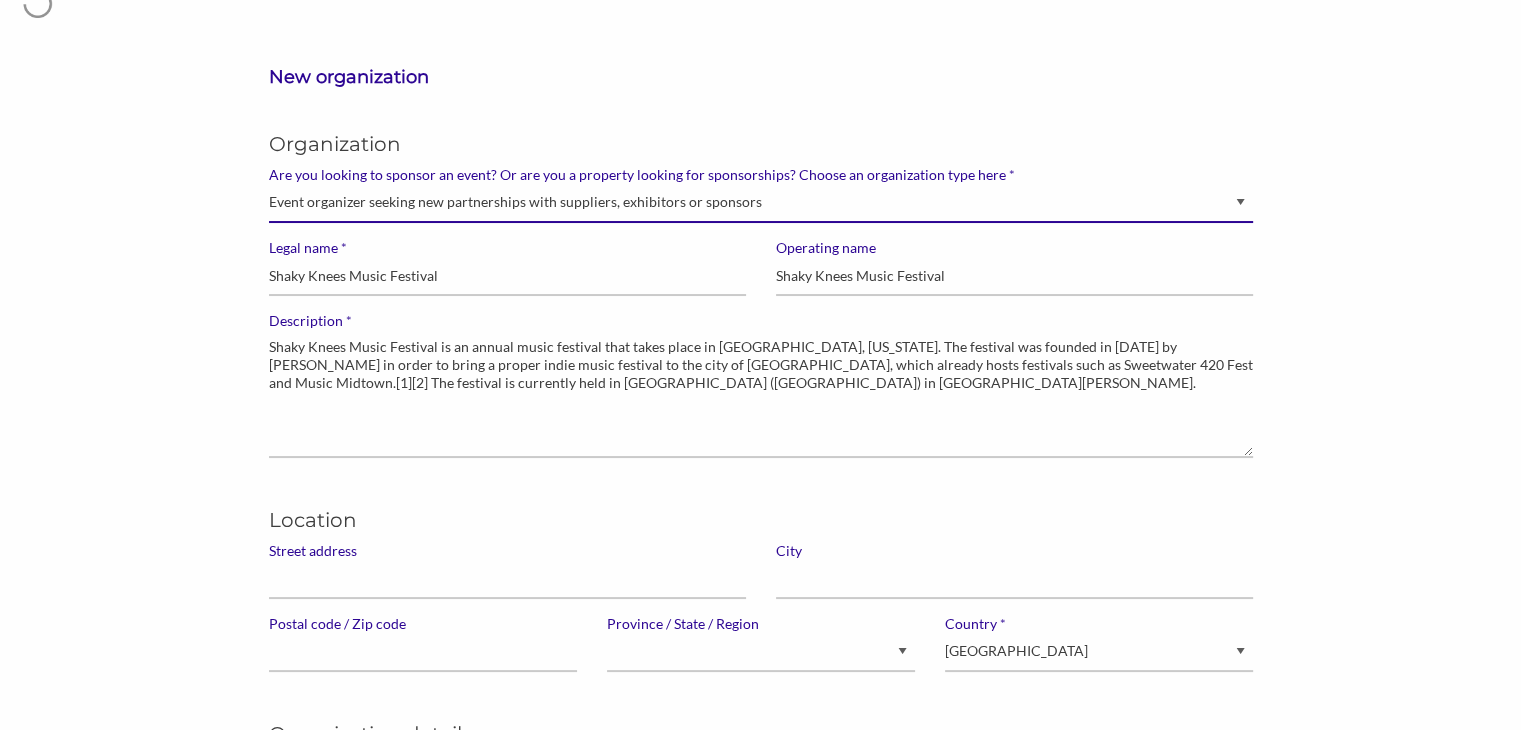 scroll, scrollTop: 66, scrollLeft: 0, axis: vertical 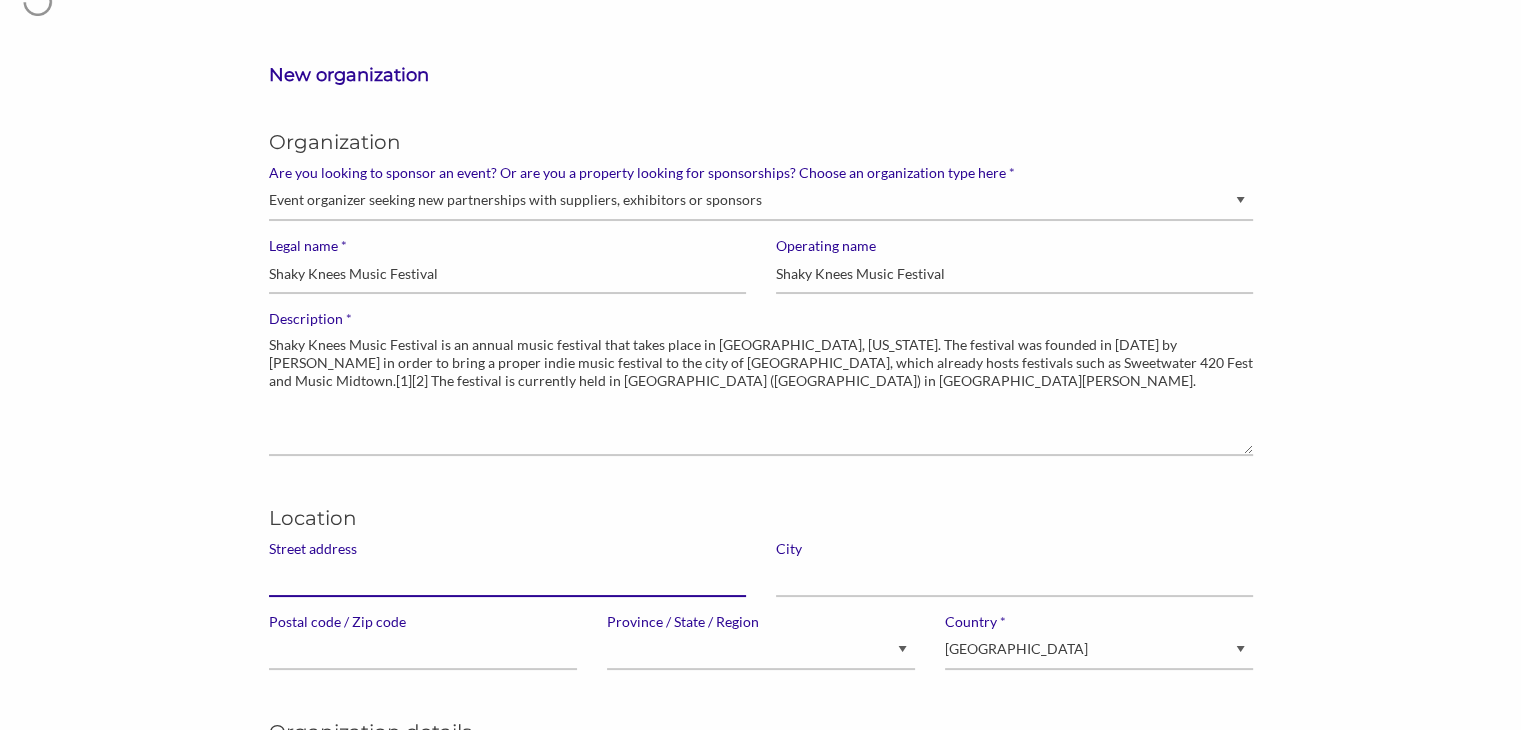 click on "Street address" at bounding box center (507, 577) 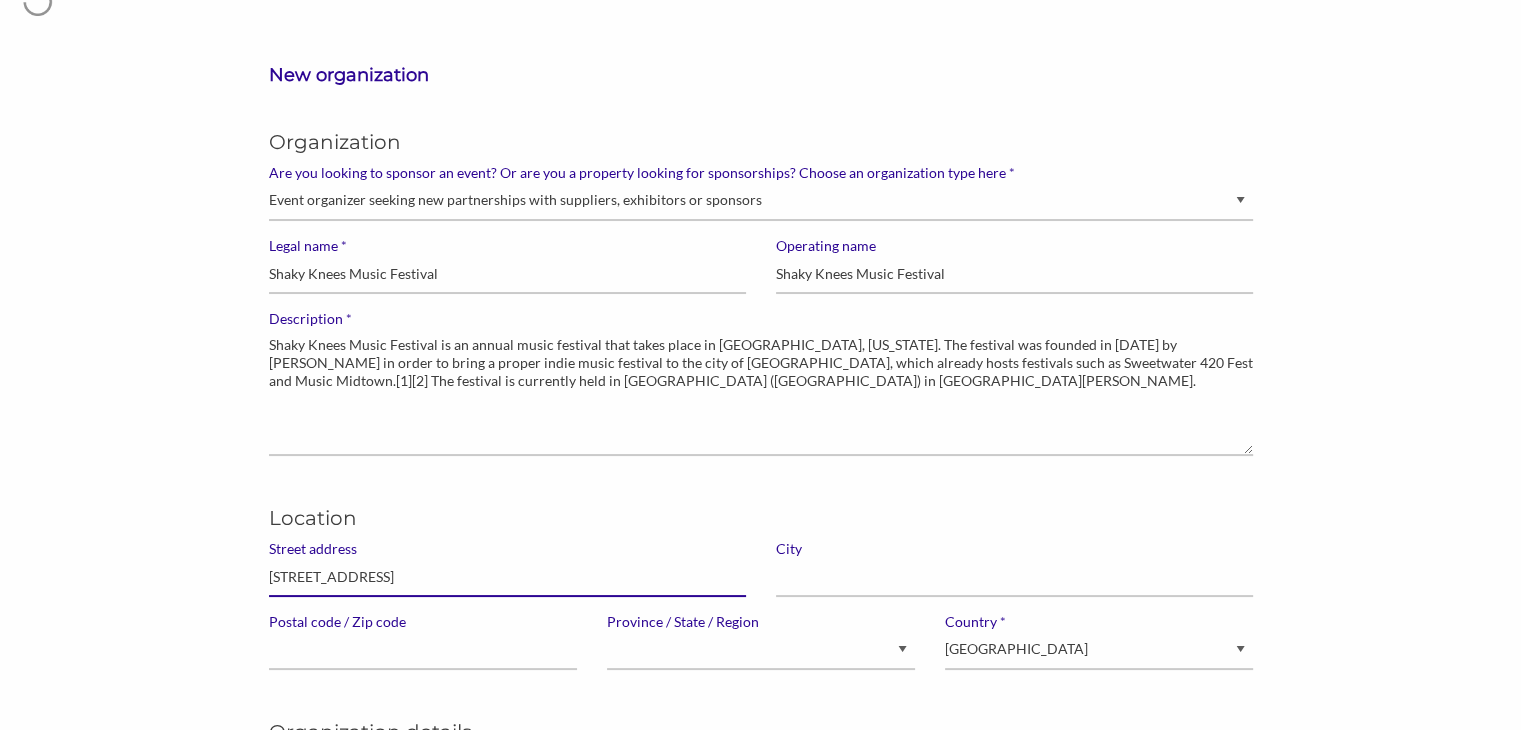 click on "395 PIEDMONT AVE" at bounding box center [507, 577] 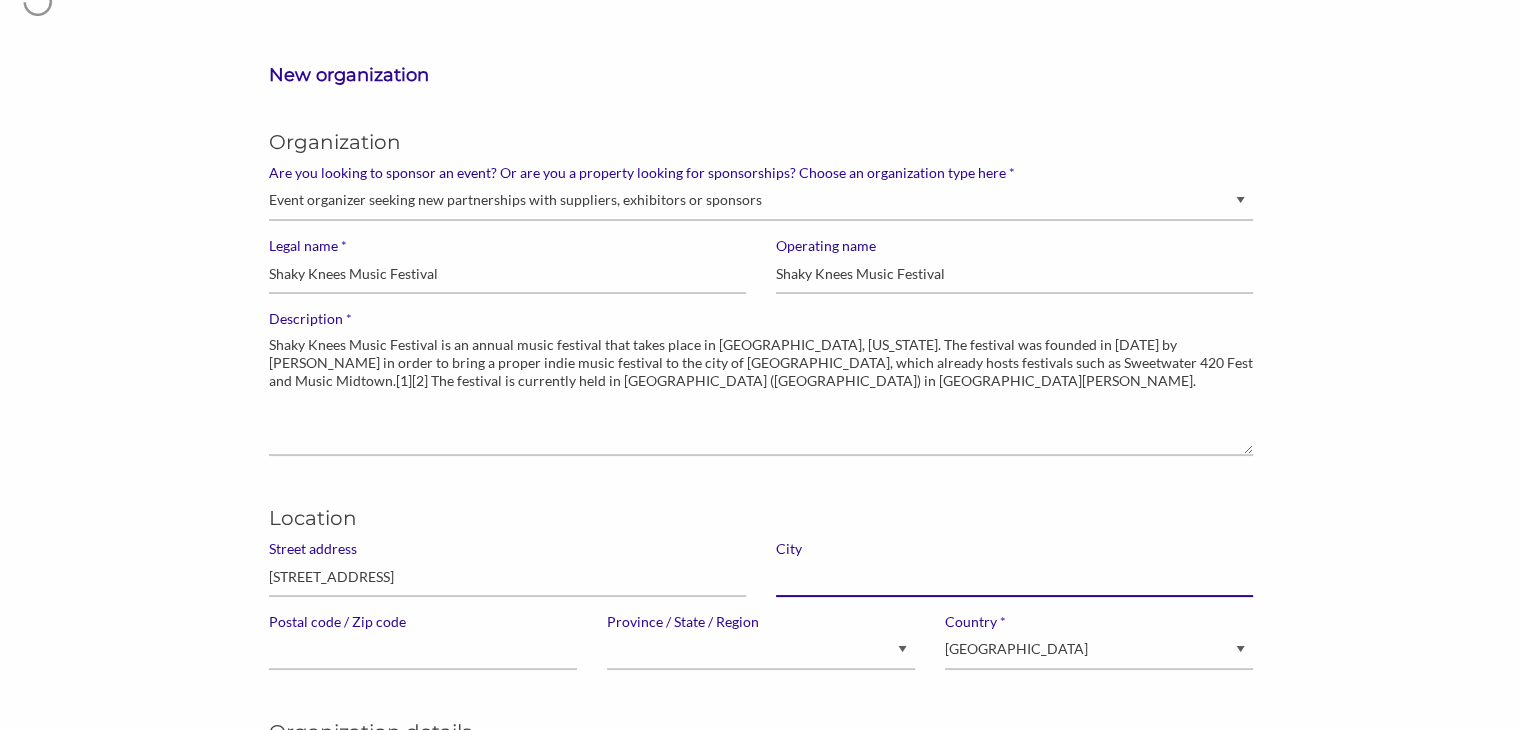 click at bounding box center [1014, 577] 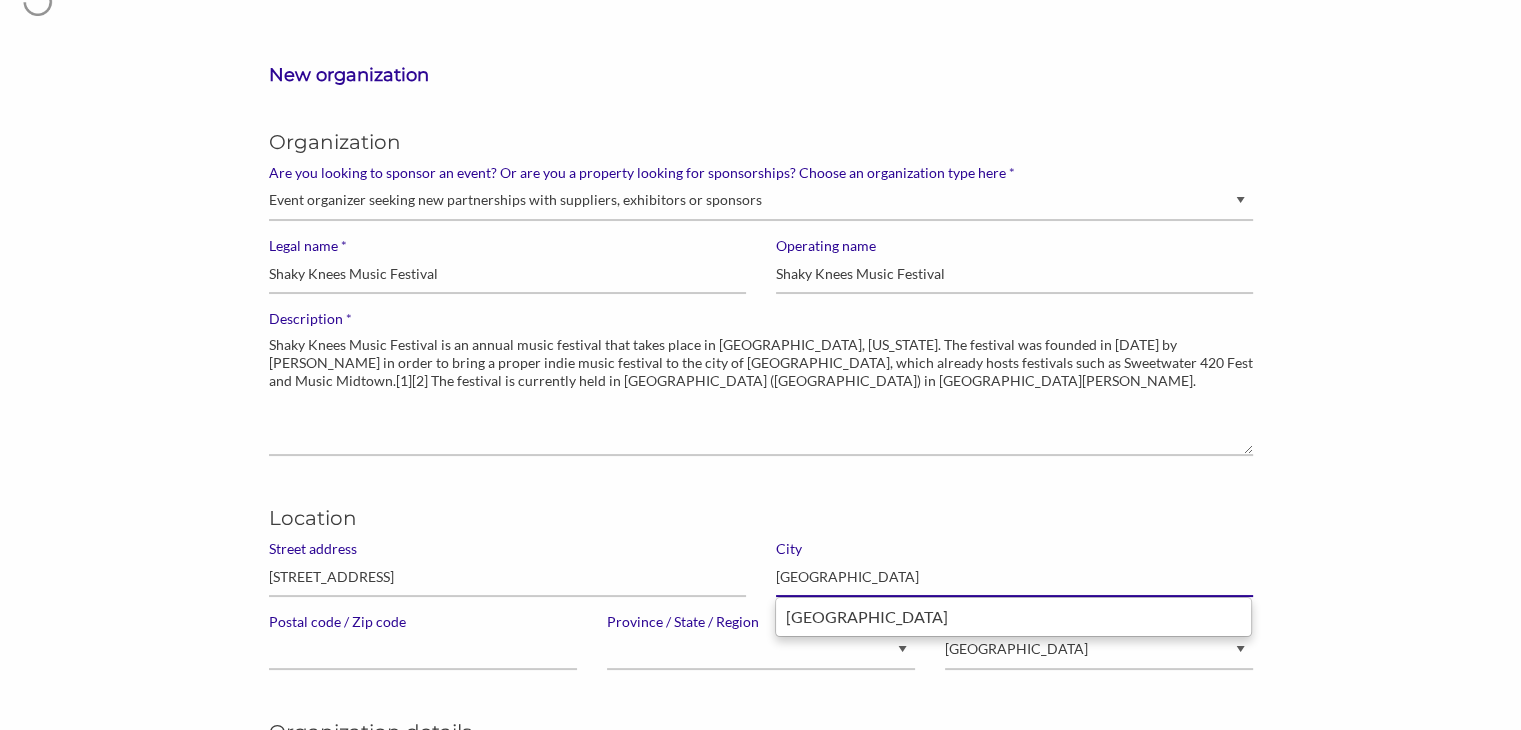 type on "[GEOGRAPHIC_DATA]" 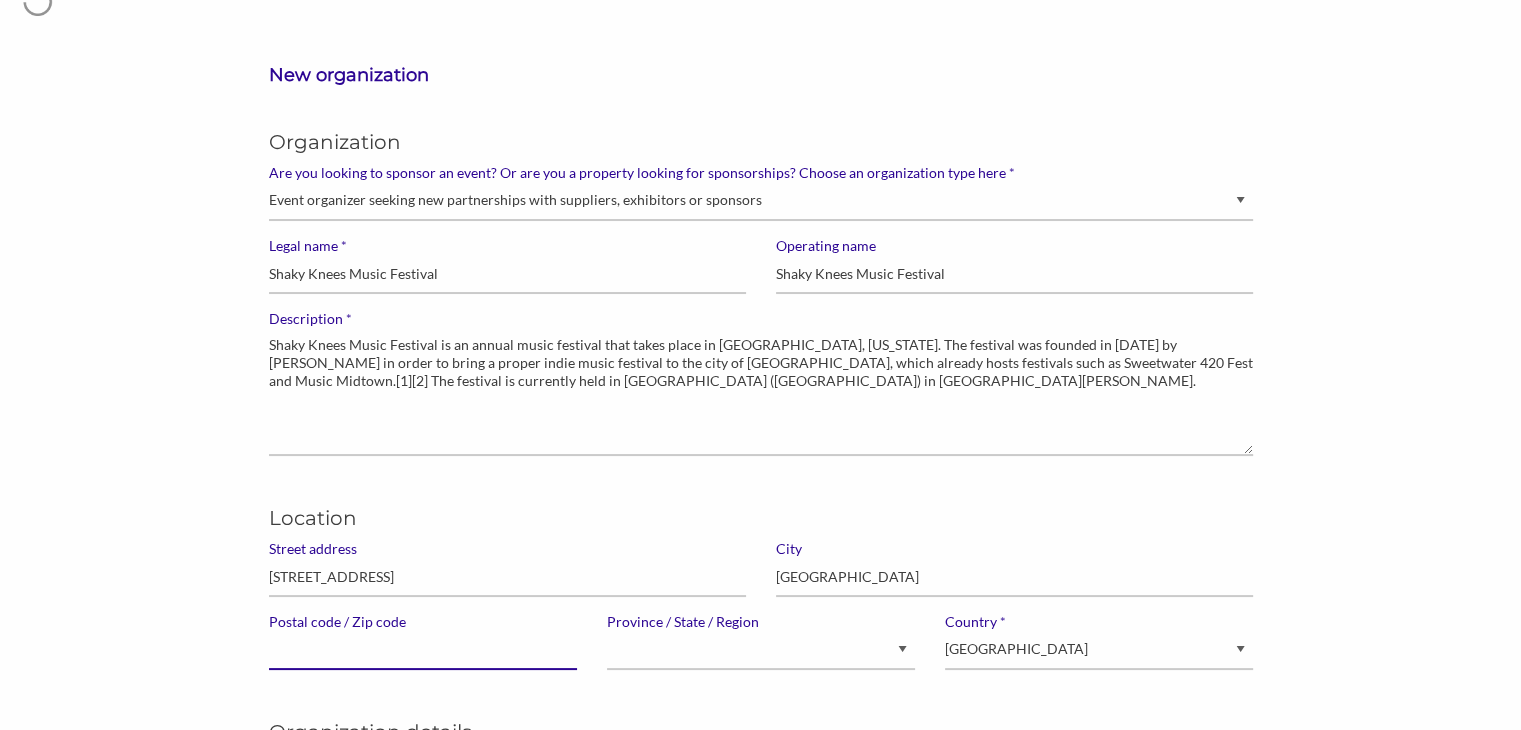 click on "Postal code / Zip code" at bounding box center [423, 650] 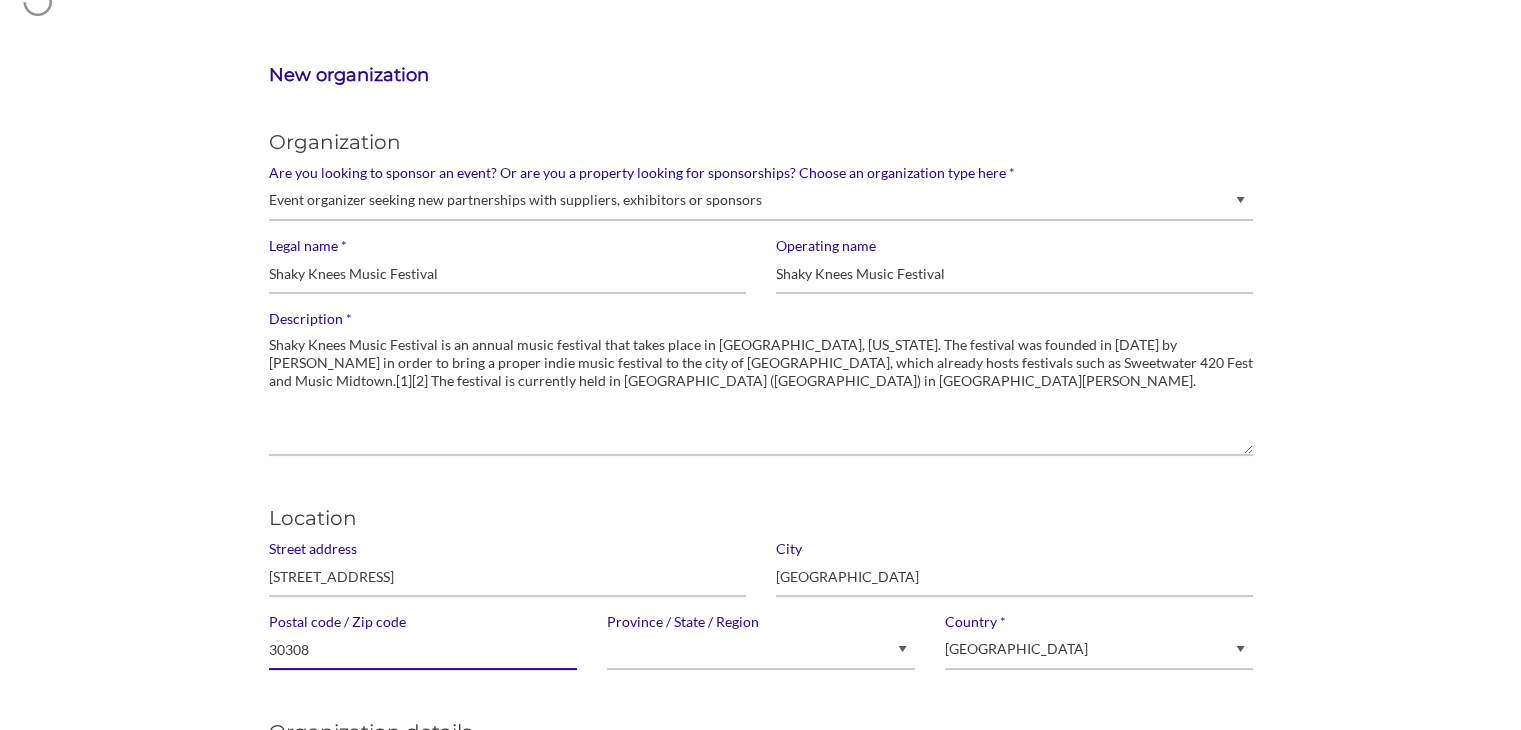 type on "30308" 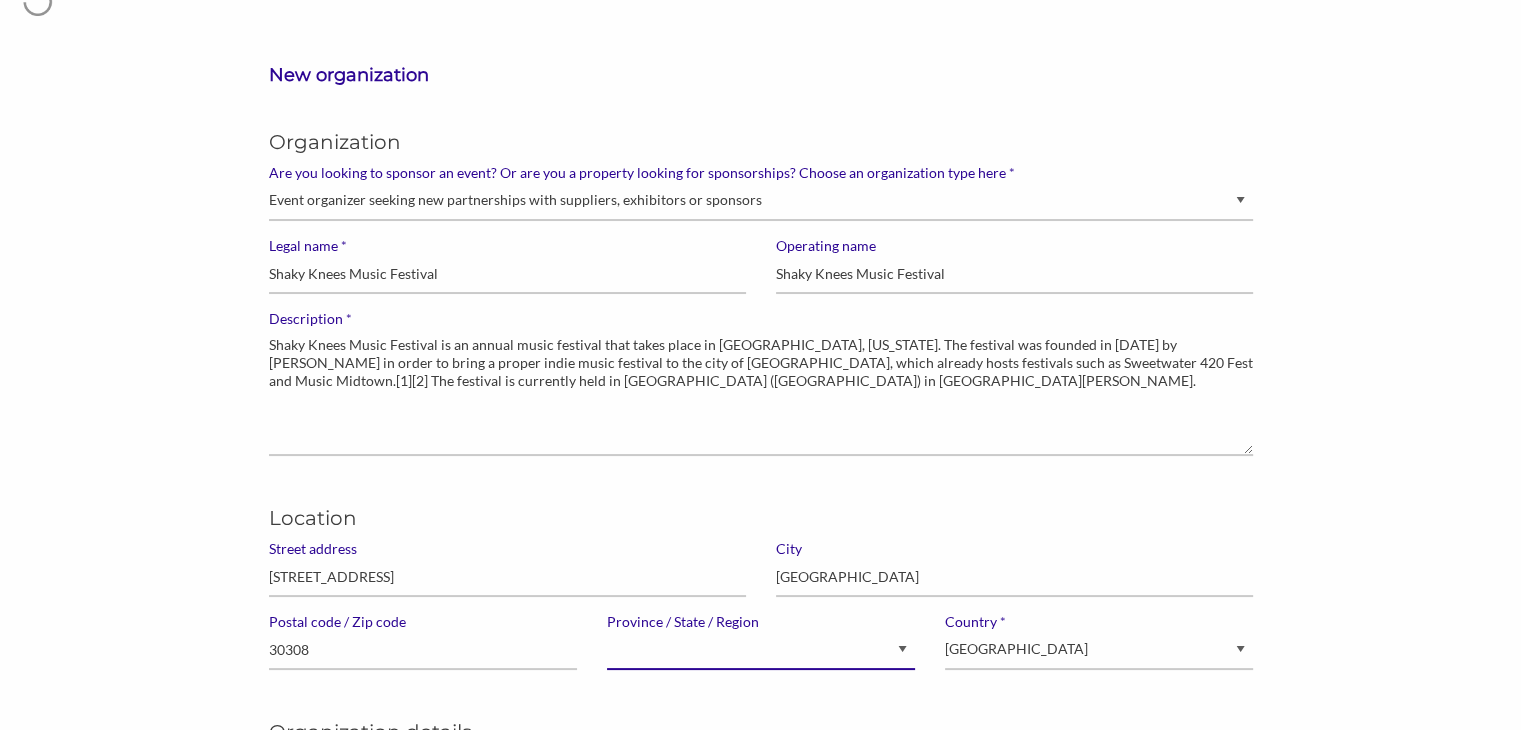 click on "Alberta
British Columbia
Manitoba
New Brunswick
Newfoundland and Labrador
Northwest Territories
Nova Scotia
Nunavut
Ontario
Prince Edward Island
Quebec
Saskatchewan
Yukon Alaska
Alabama
Arkansas
American Samoa
Arizona
California
Colorado
Connecticut
District of Columbia
Delaware
Florida
Georgia
Guam
Hawaii
Iowa
Idaho
Illinois
Indiana
Kansas
Kentucky
Louisiana
Massachusetts
Maryland
Maine
Michigan
Minnesota
Missouri
Mississippi
Montana
North Carolina
North Dakota
Nebraska
New Hampshire
New Jersey
New Mexico
Nevada
New York
Ohio
Oklahoma
Oregon
Pennsylvania
Puerto Rico
Rhode Island
South Carolina
South Dakota
Tennessee
Texas
Utah
Virginia
Virgin Islands
Vermont
Washington
Wisconsin
West Virginia
Wyoming N/A" at bounding box center [761, 650] 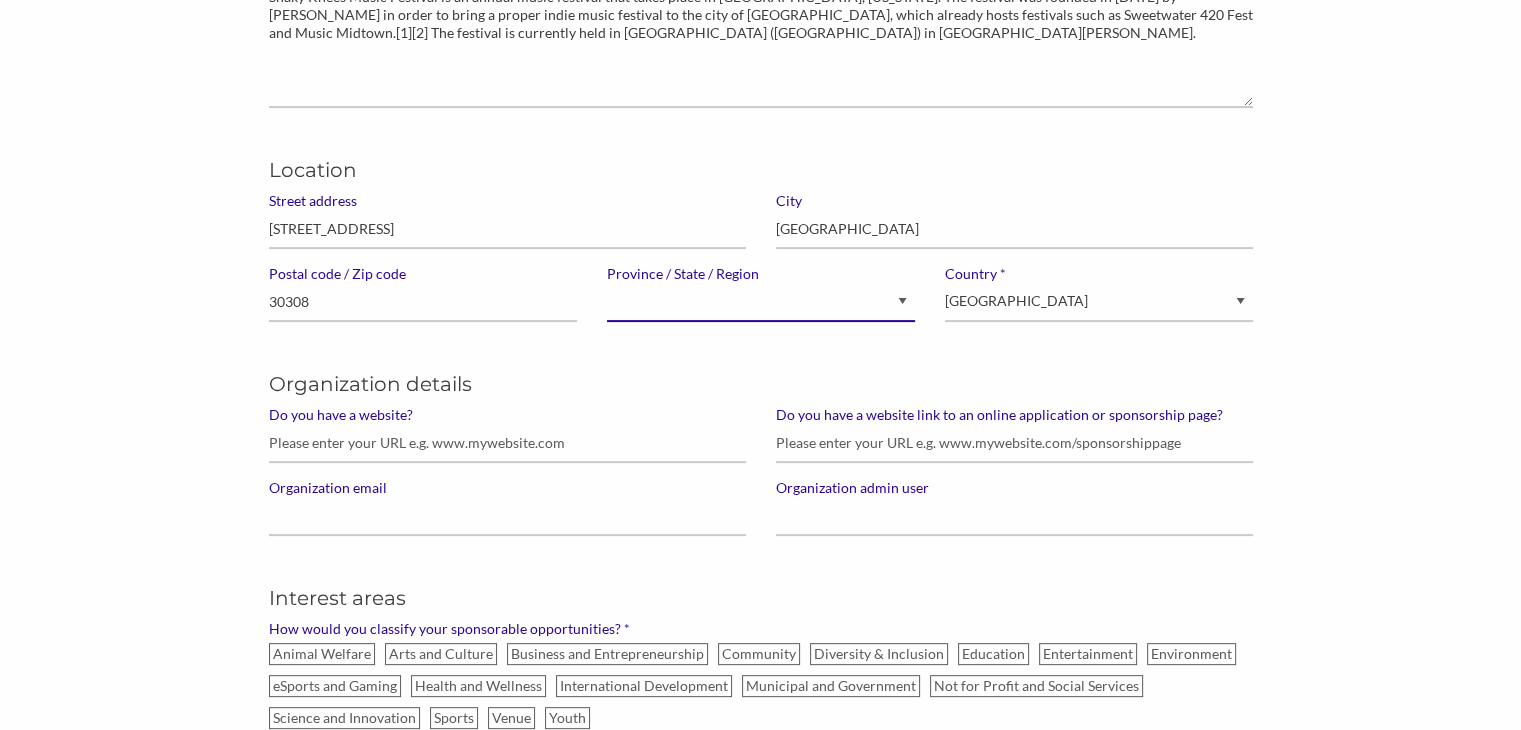 scroll, scrollTop: 480, scrollLeft: 0, axis: vertical 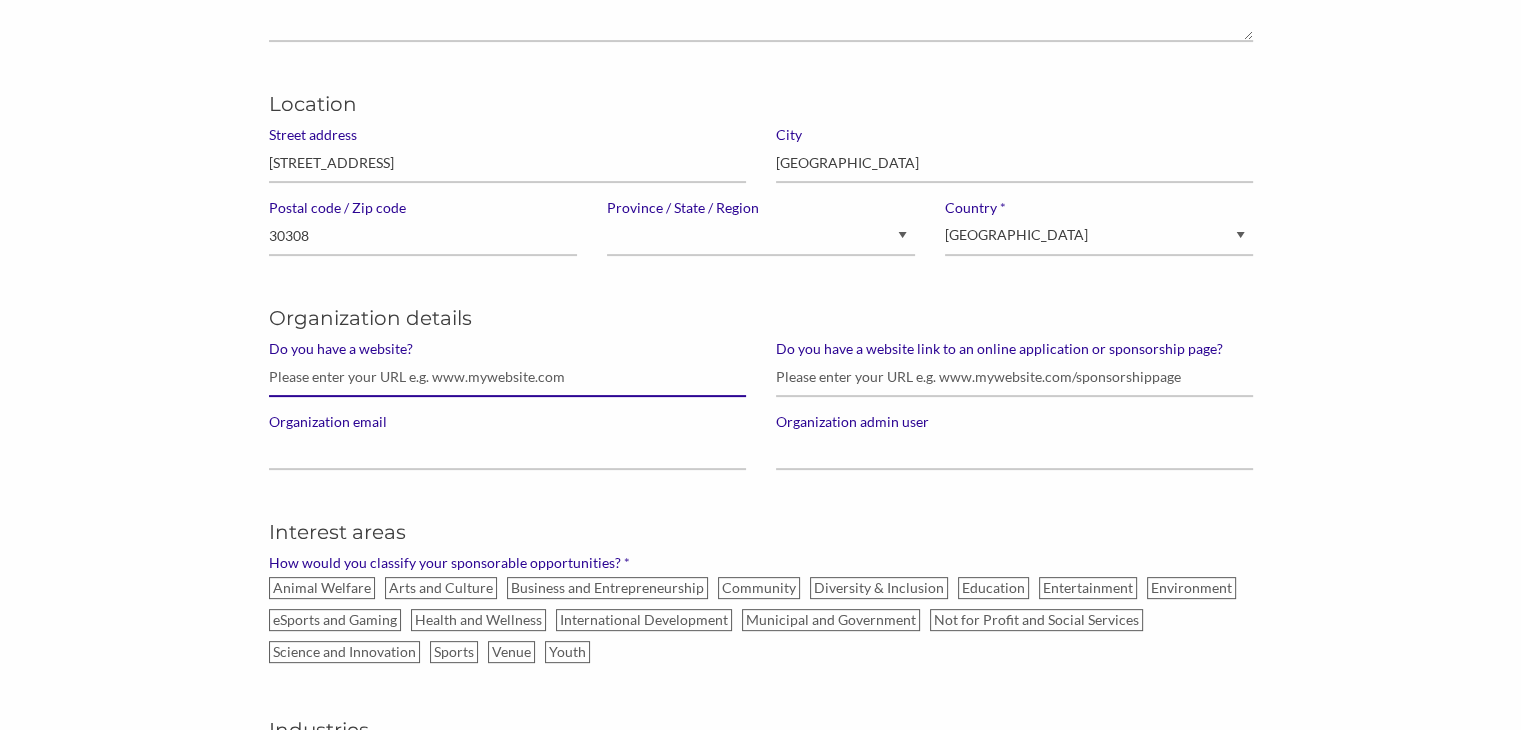 click on "Do you have a website?" at bounding box center [507, 377] 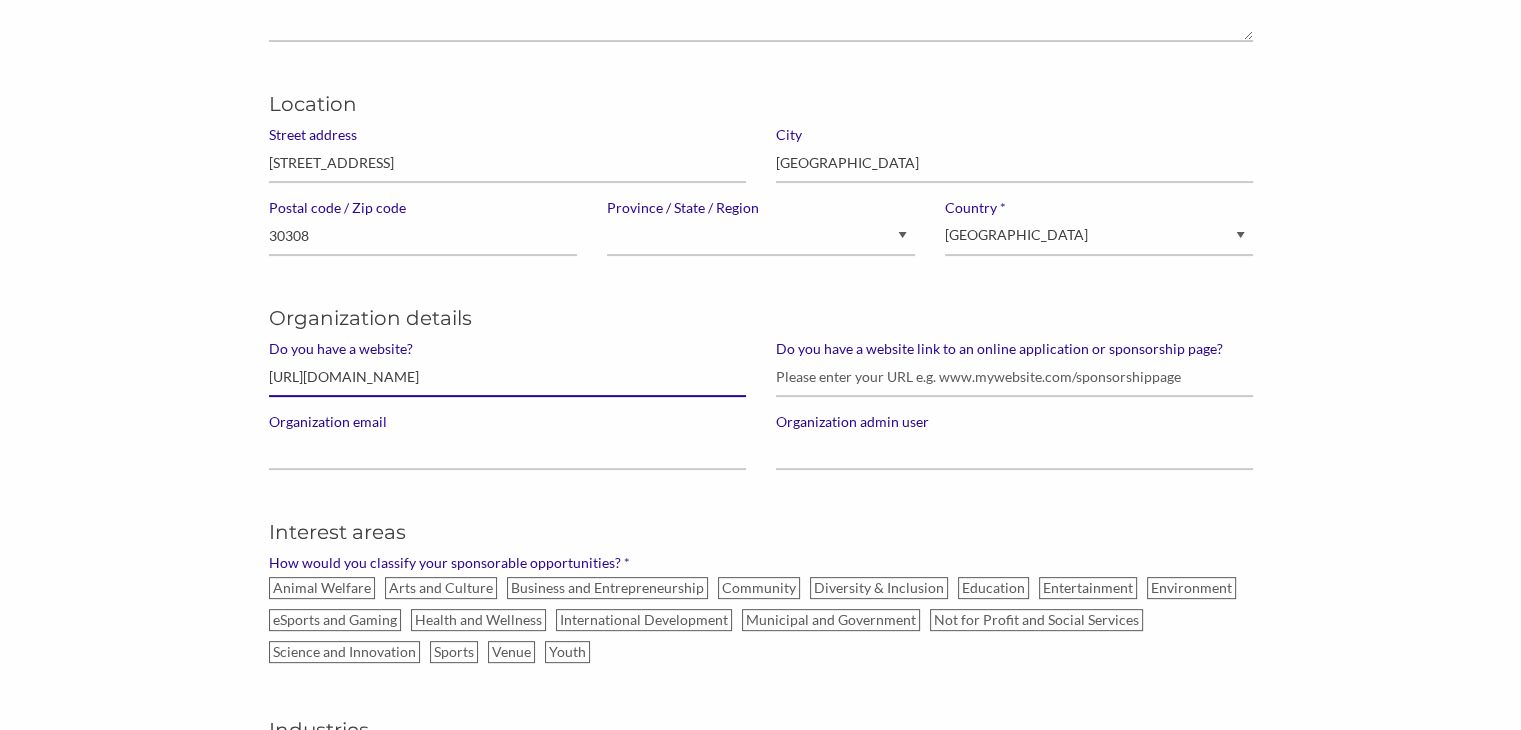 type on "https://www.shakykneesfestival.com/" 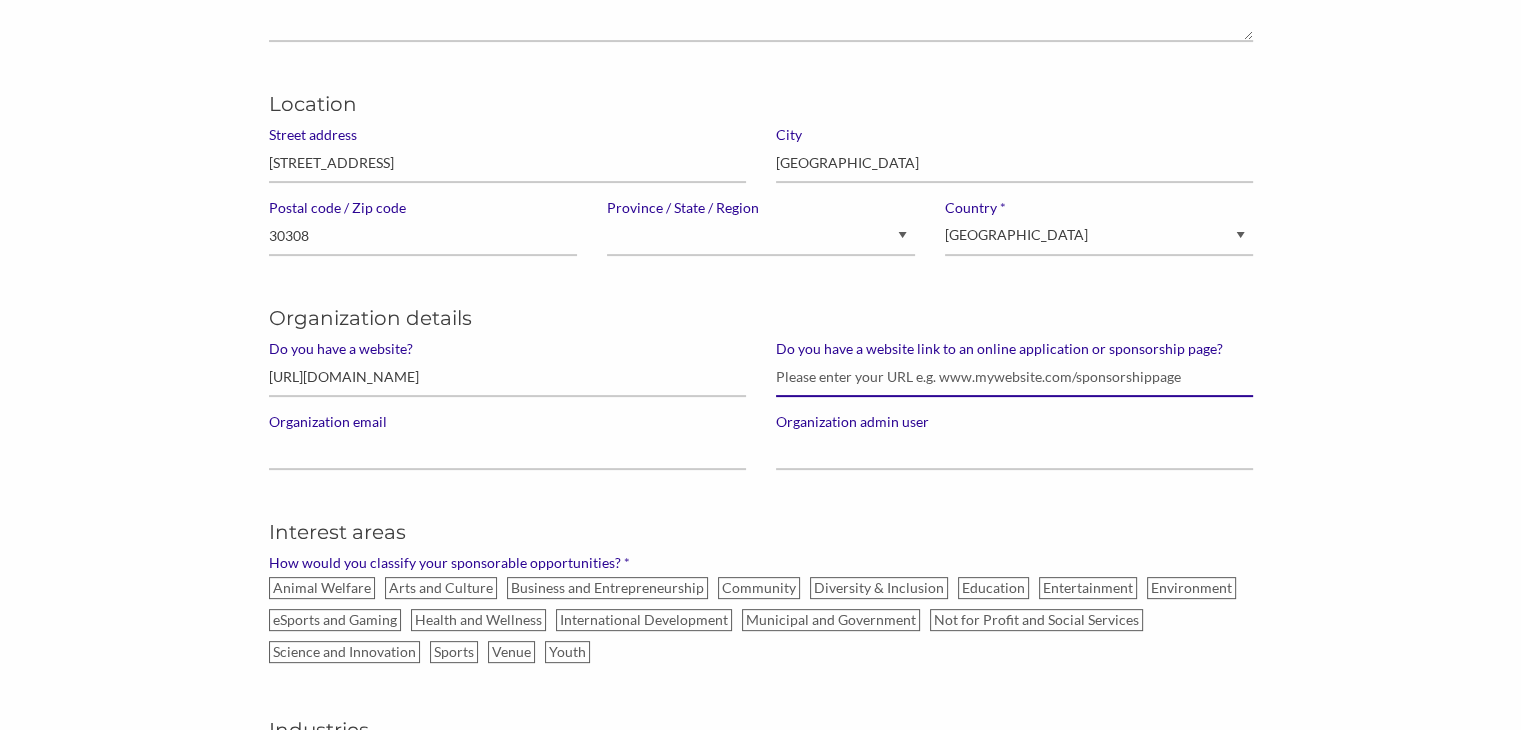 click on "Do you have a website link to an online application or sponsorship page?" at bounding box center [1014, 377] 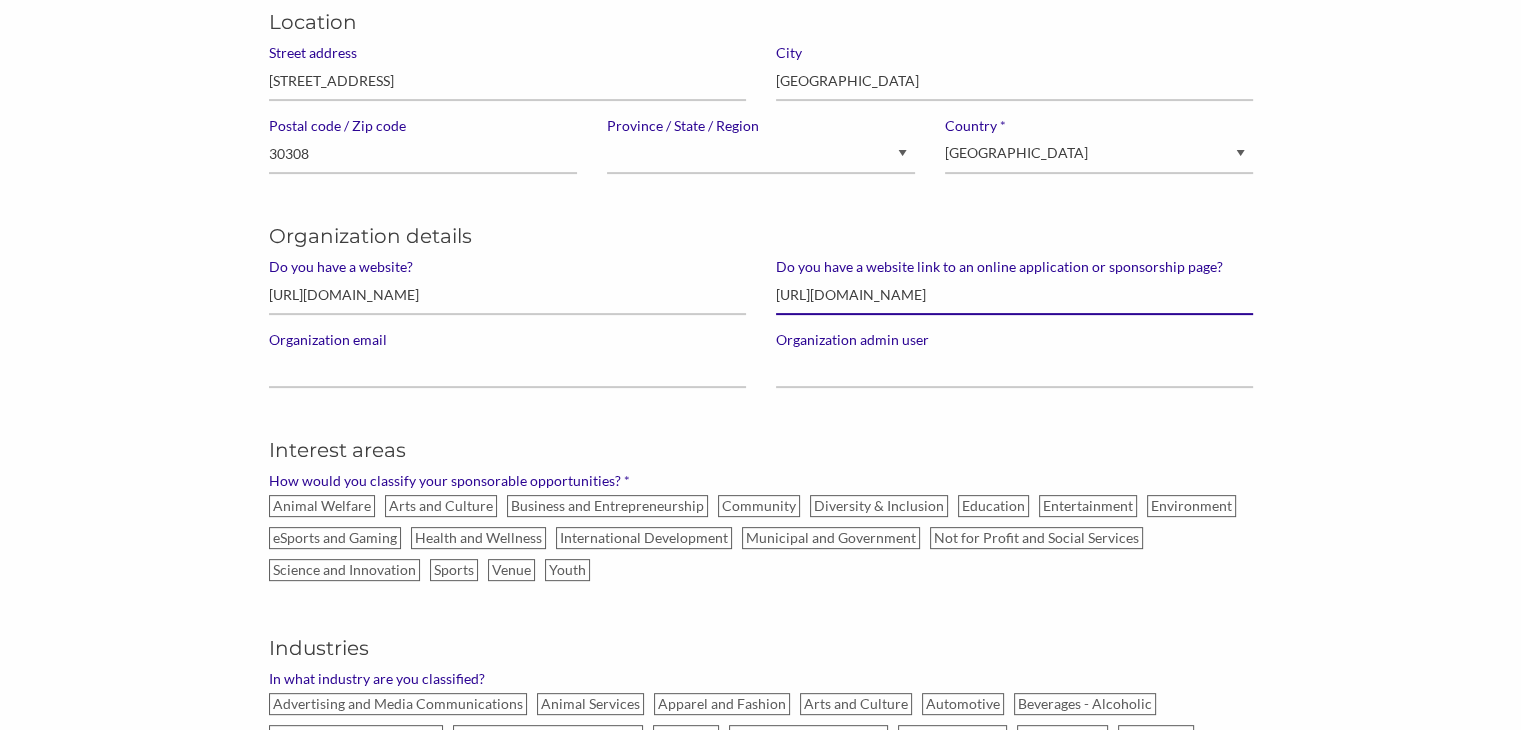 scroll, scrollTop: 571, scrollLeft: 0, axis: vertical 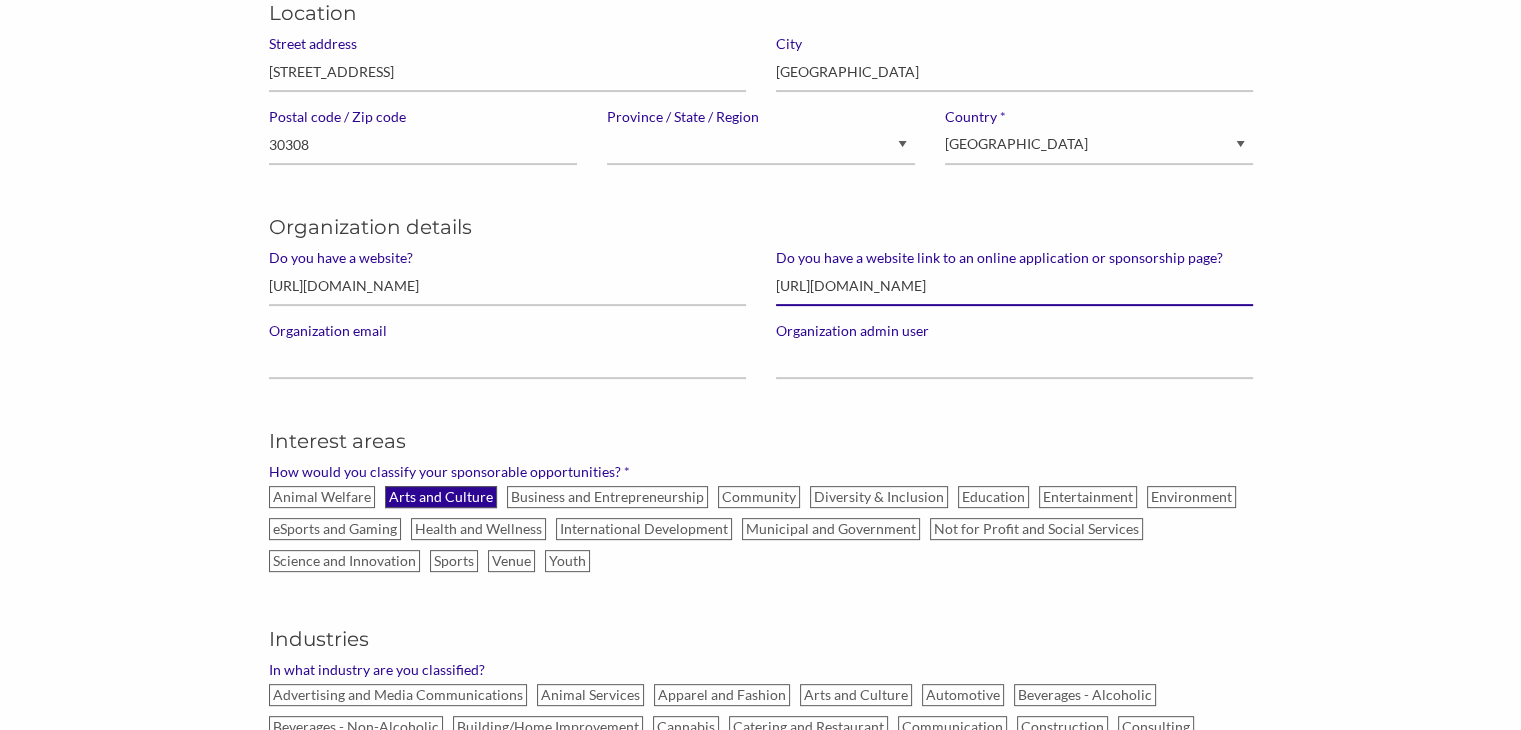 type on "https://airtable.com/apppv0thC3CcbGScu/shr9yZolHShvyQayP" 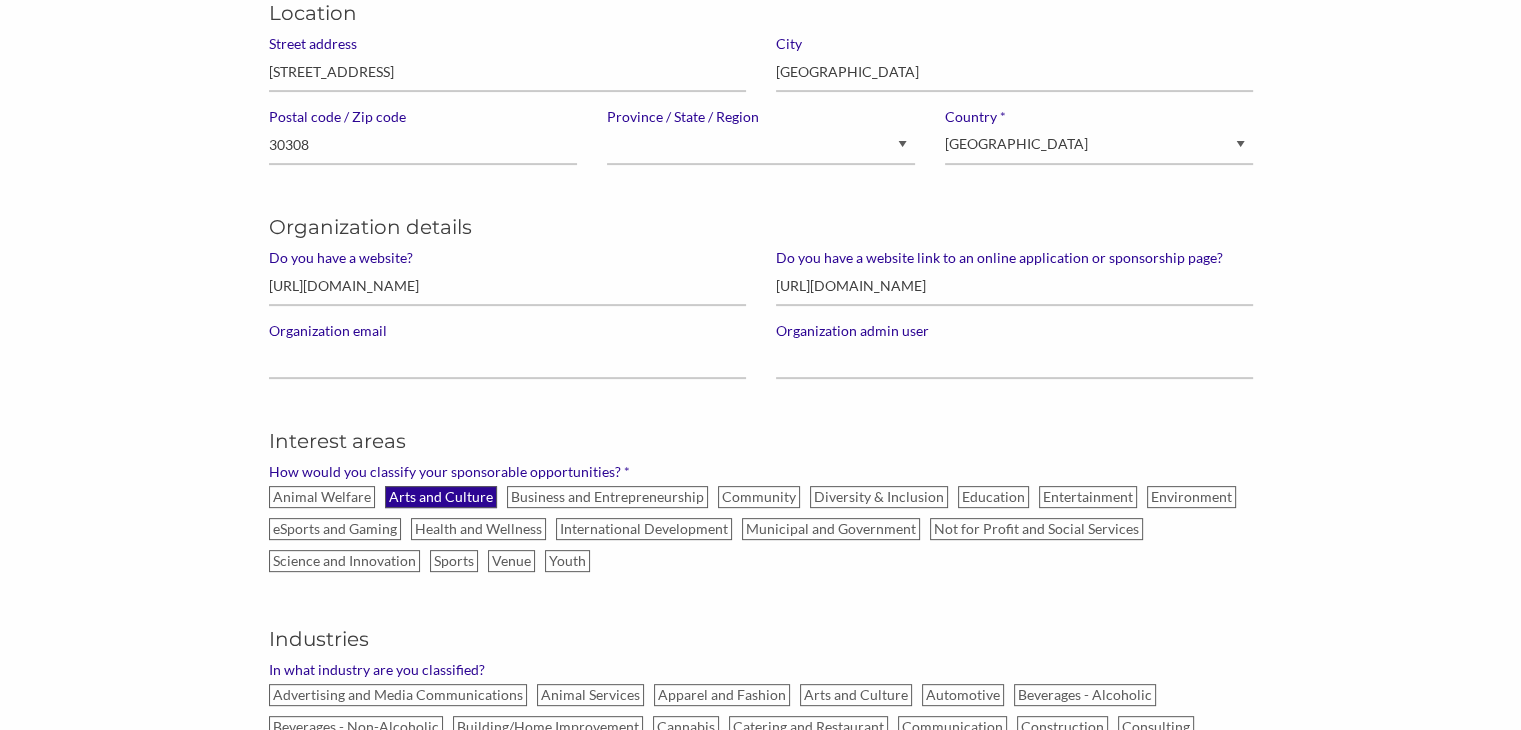 click on "Arts and Culture" at bounding box center (441, 497) 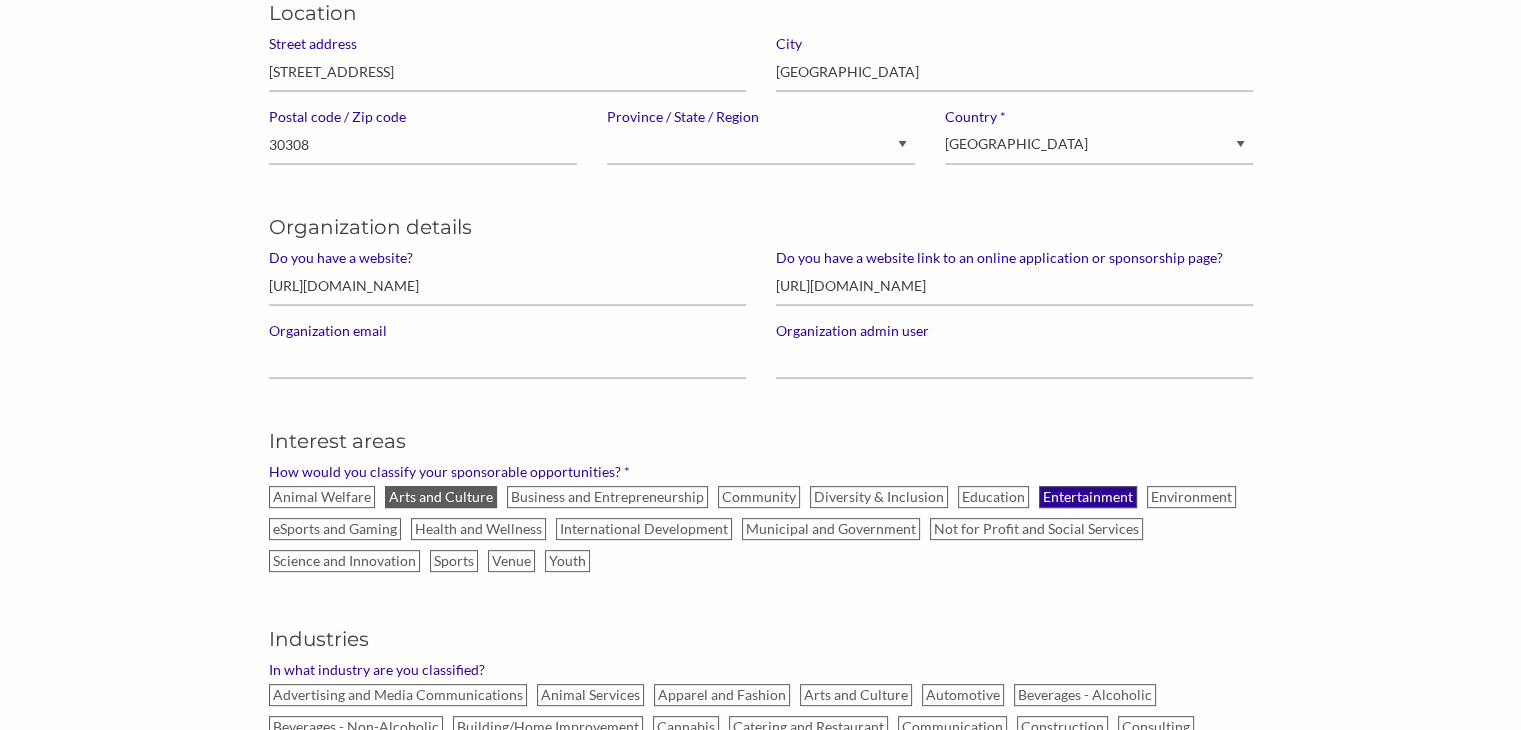 click on "Entertainment" at bounding box center (1088, 497) 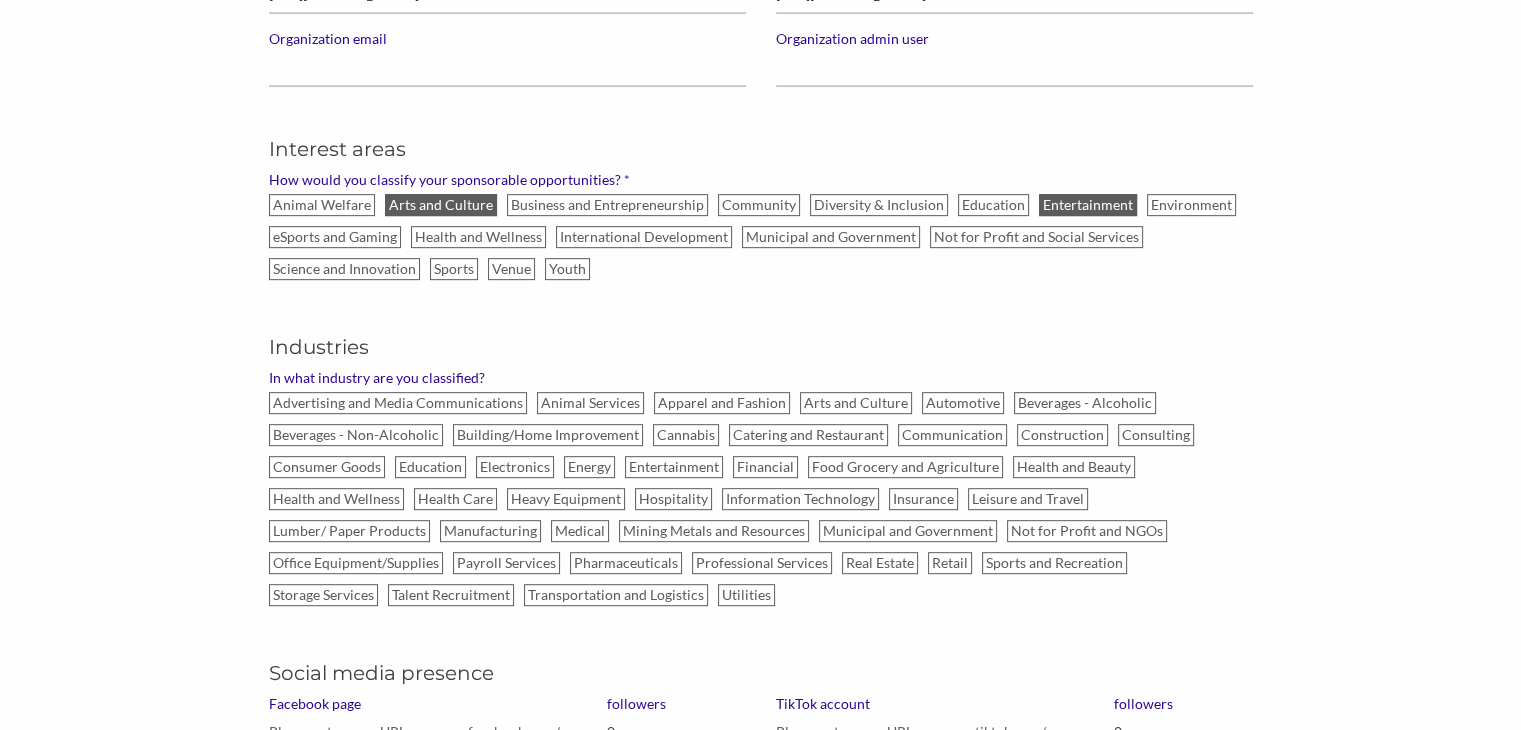 scroll, scrollTop: 876, scrollLeft: 0, axis: vertical 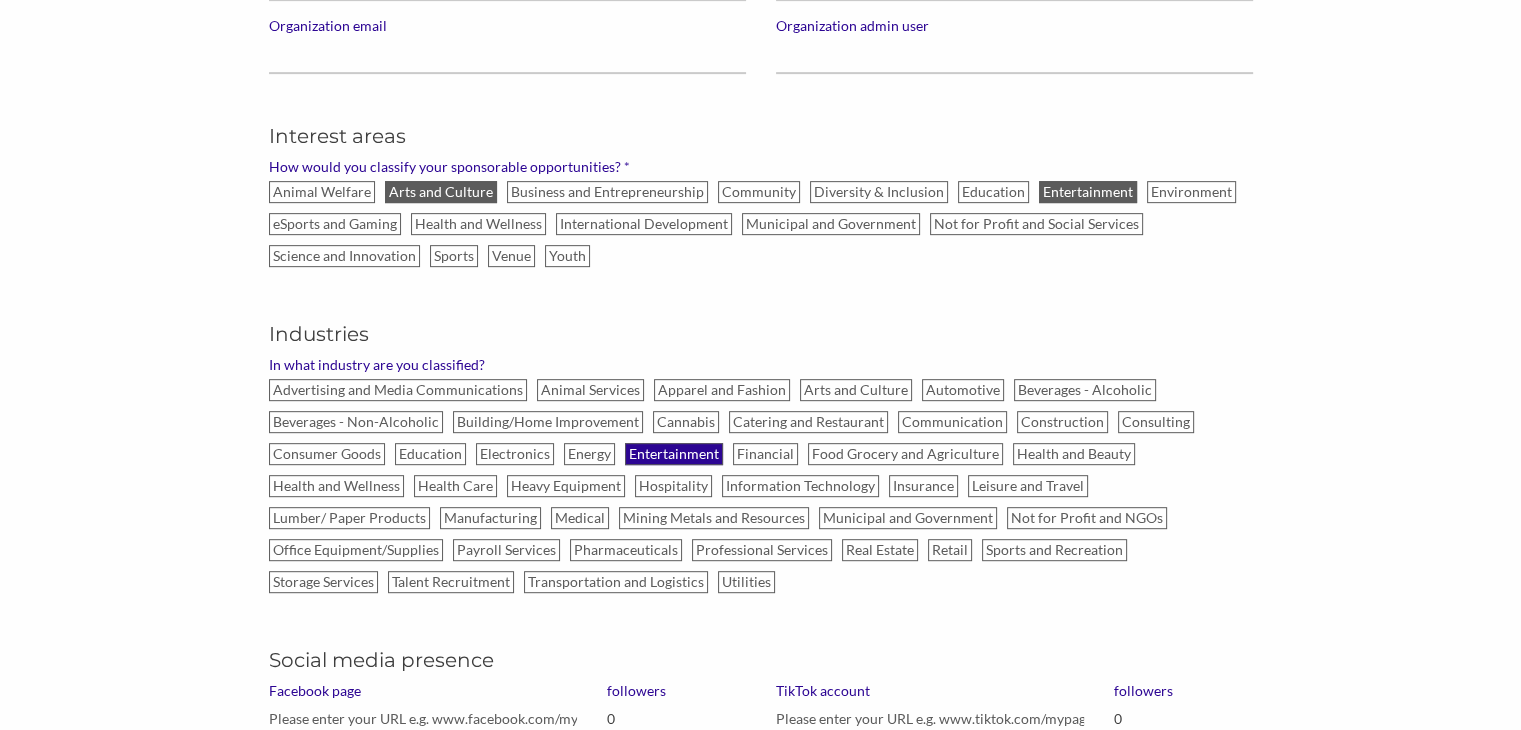 click on "Entertainment" at bounding box center (674, 454) 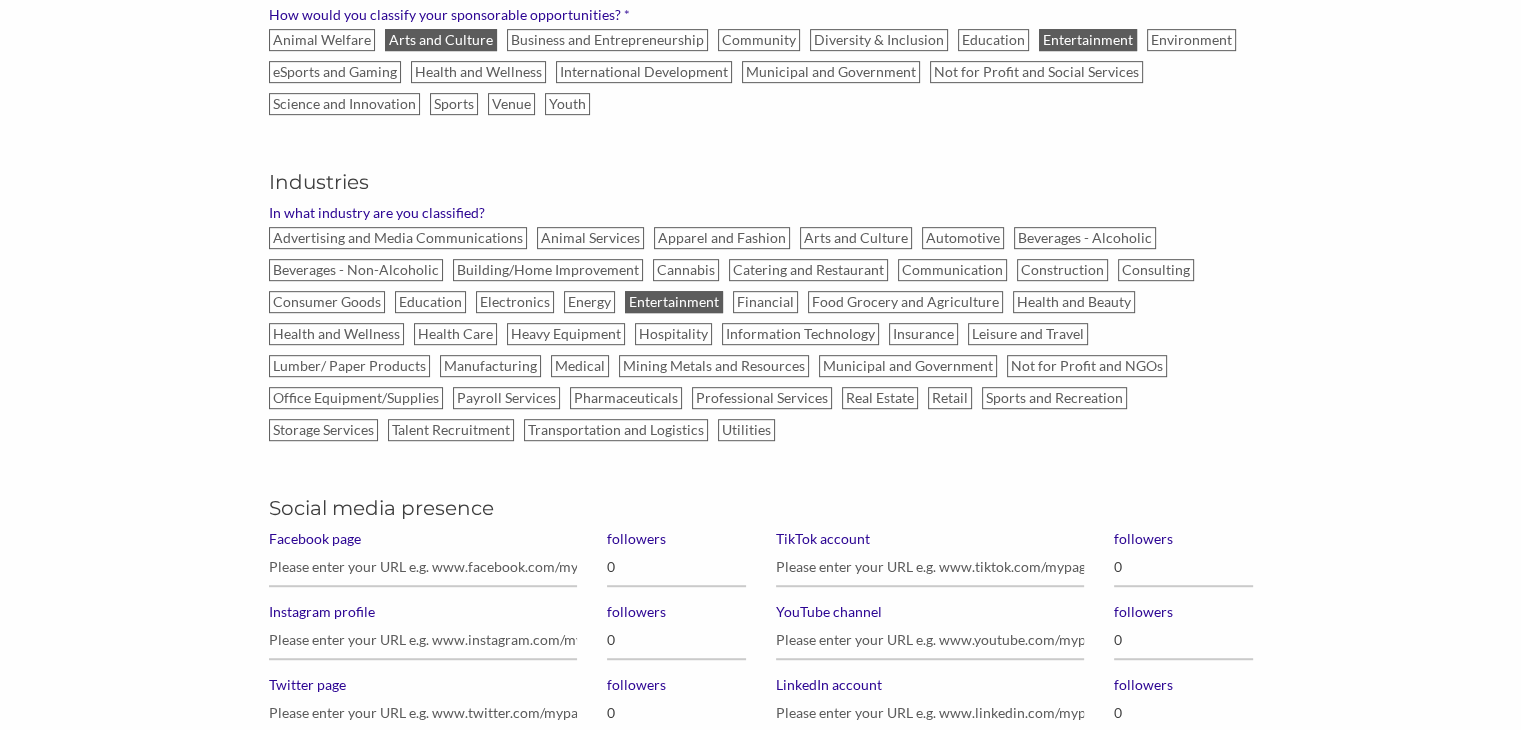 scroll, scrollTop: 1048, scrollLeft: 0, axis: vertical 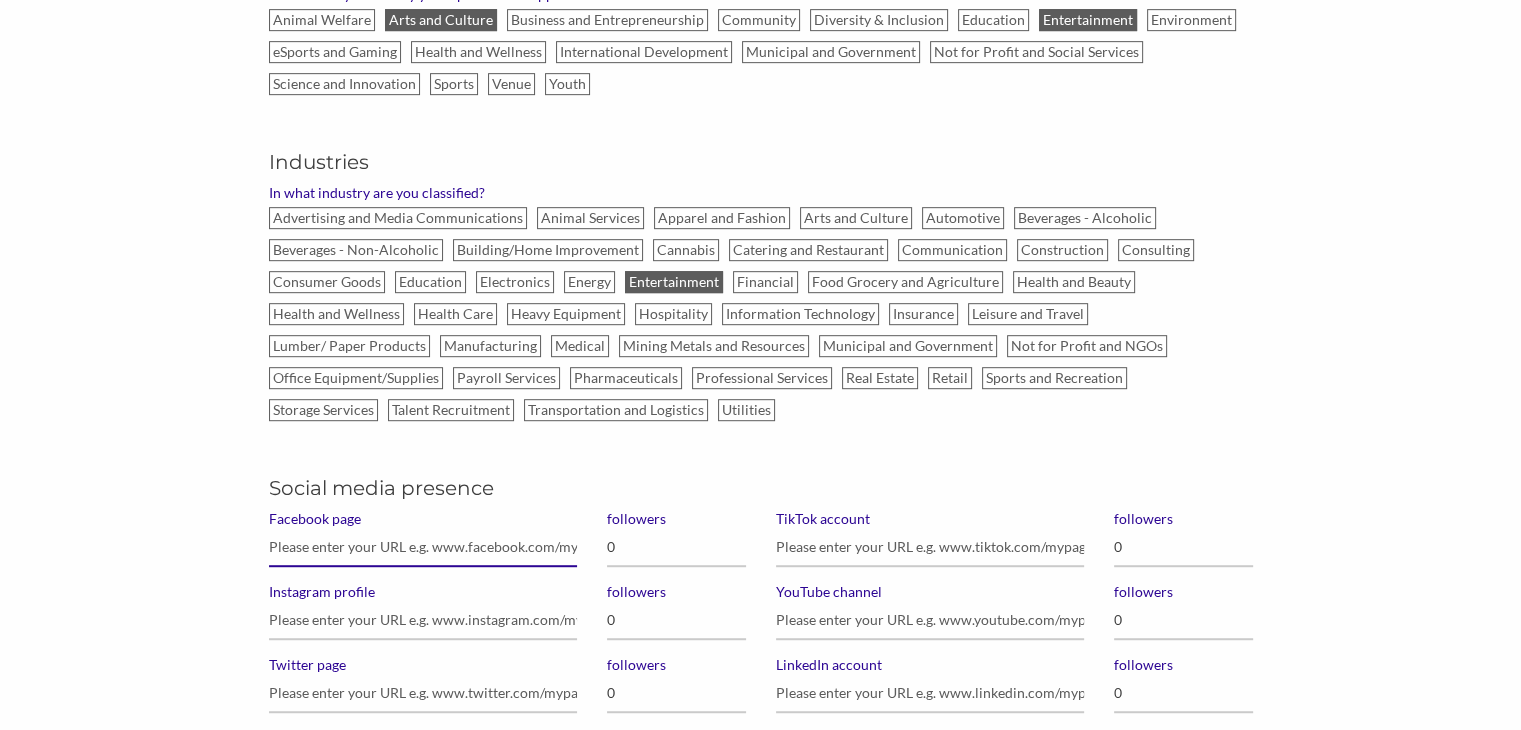 click on "Facebook page" at bounding box center (423, 547) 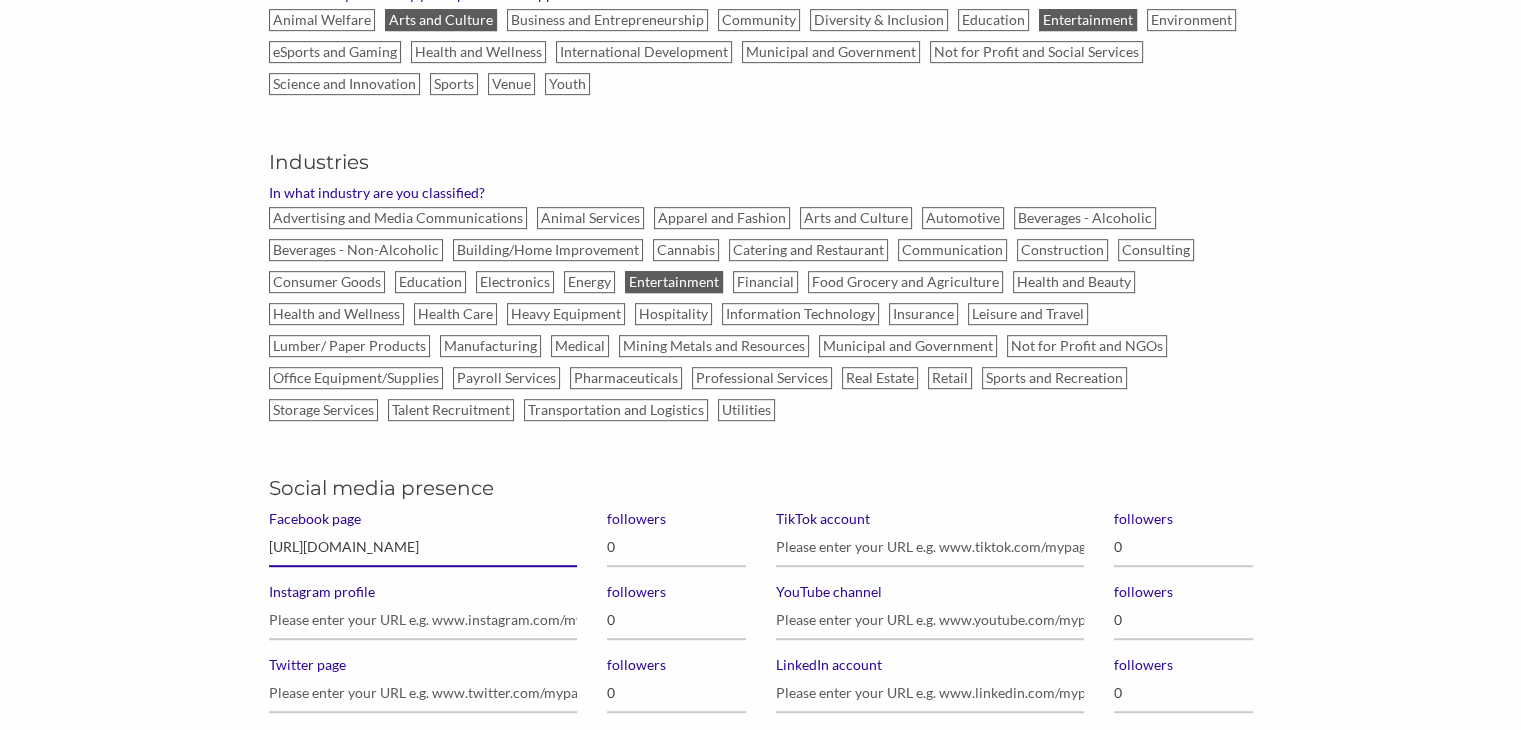 type on "https://www.facebook.com/shakykneesfest" 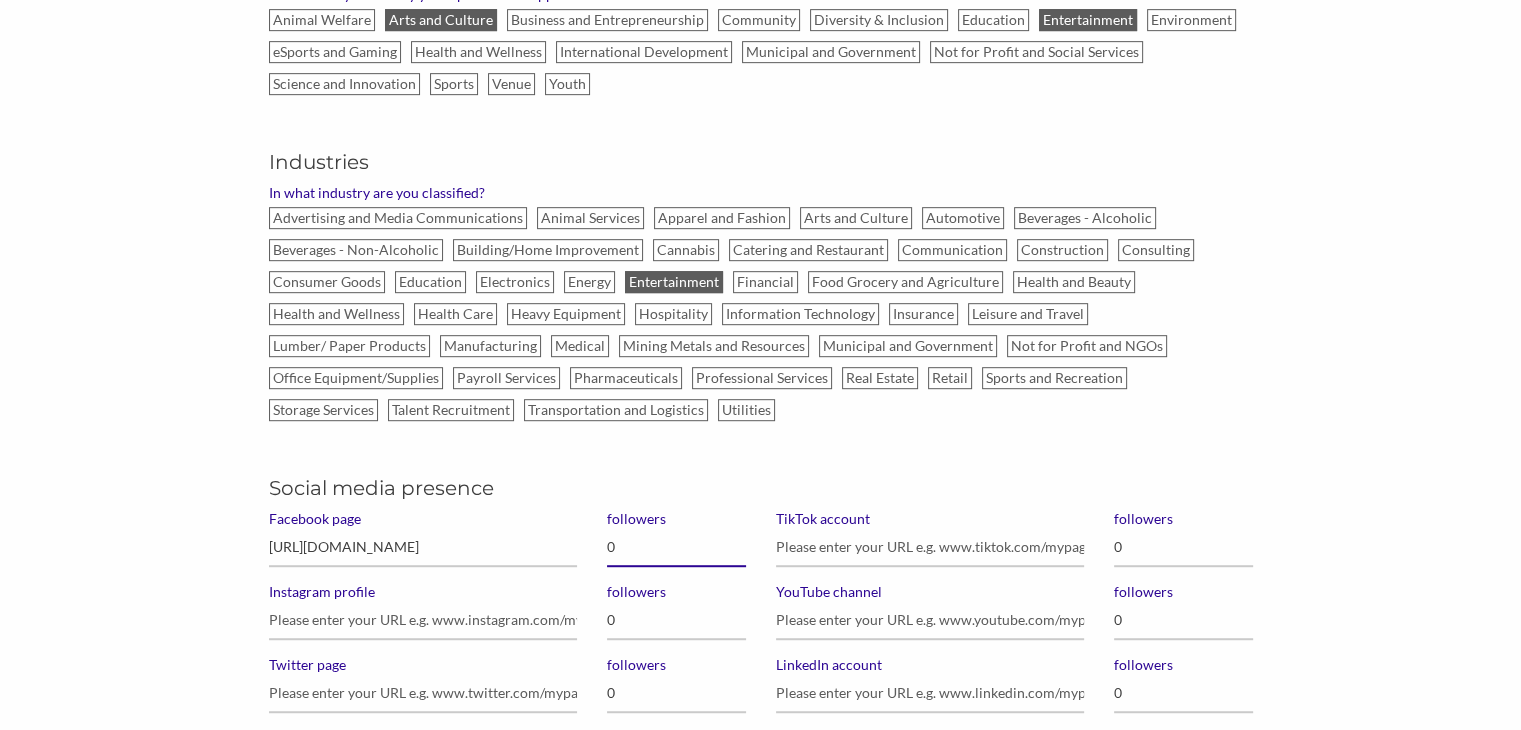 click on "0" at bounding box center (676, 547) 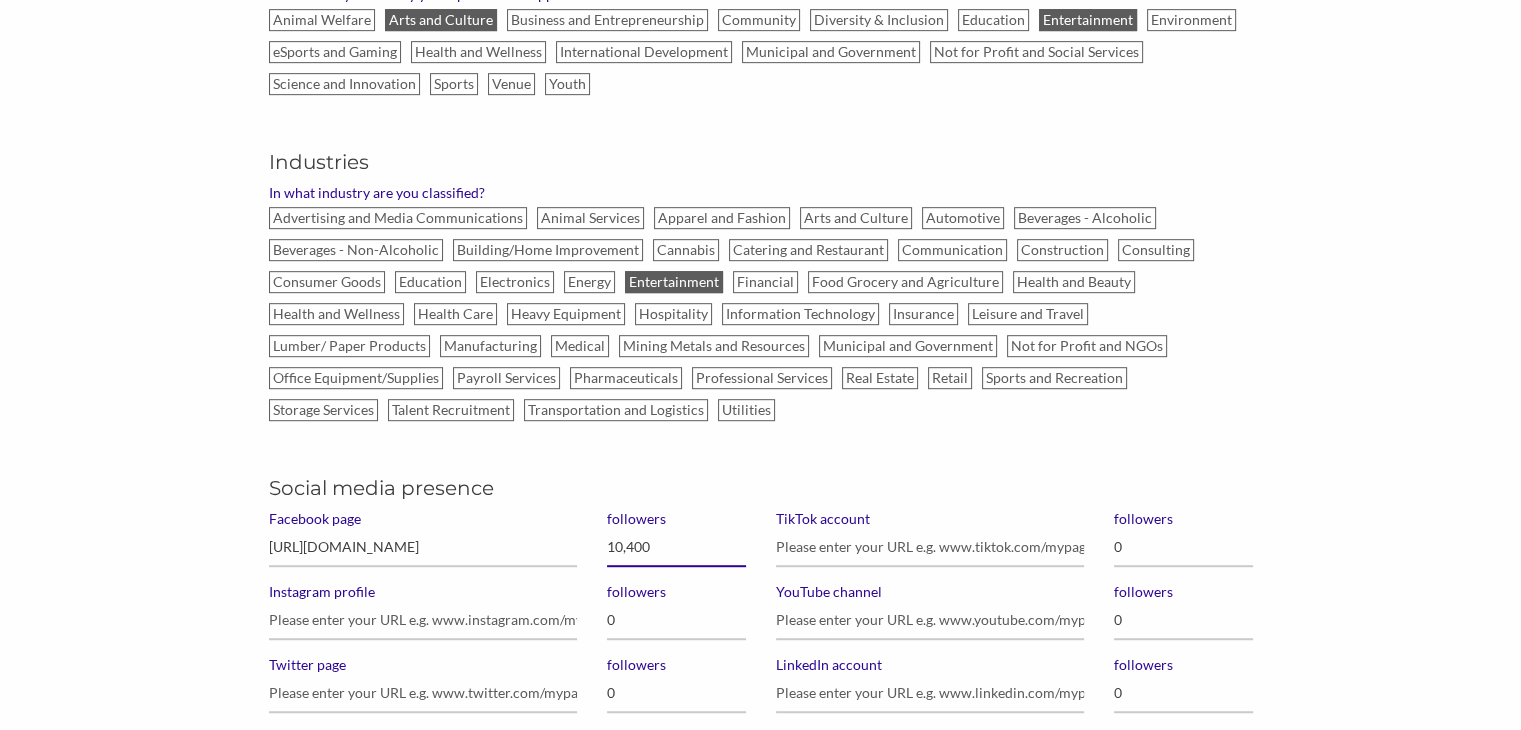 type on "104,000" 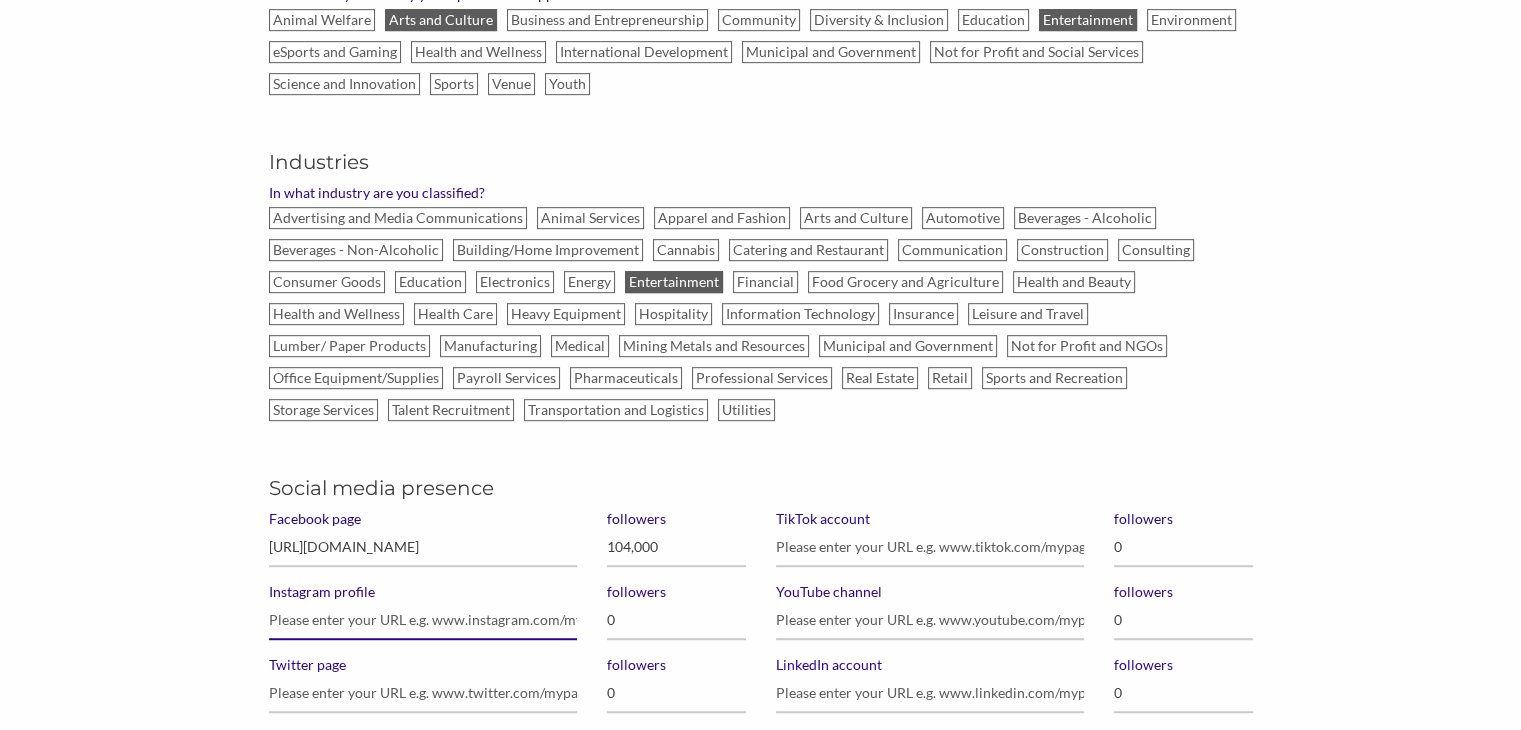 click on "Instagram profile" at bounding box center (423, 620) 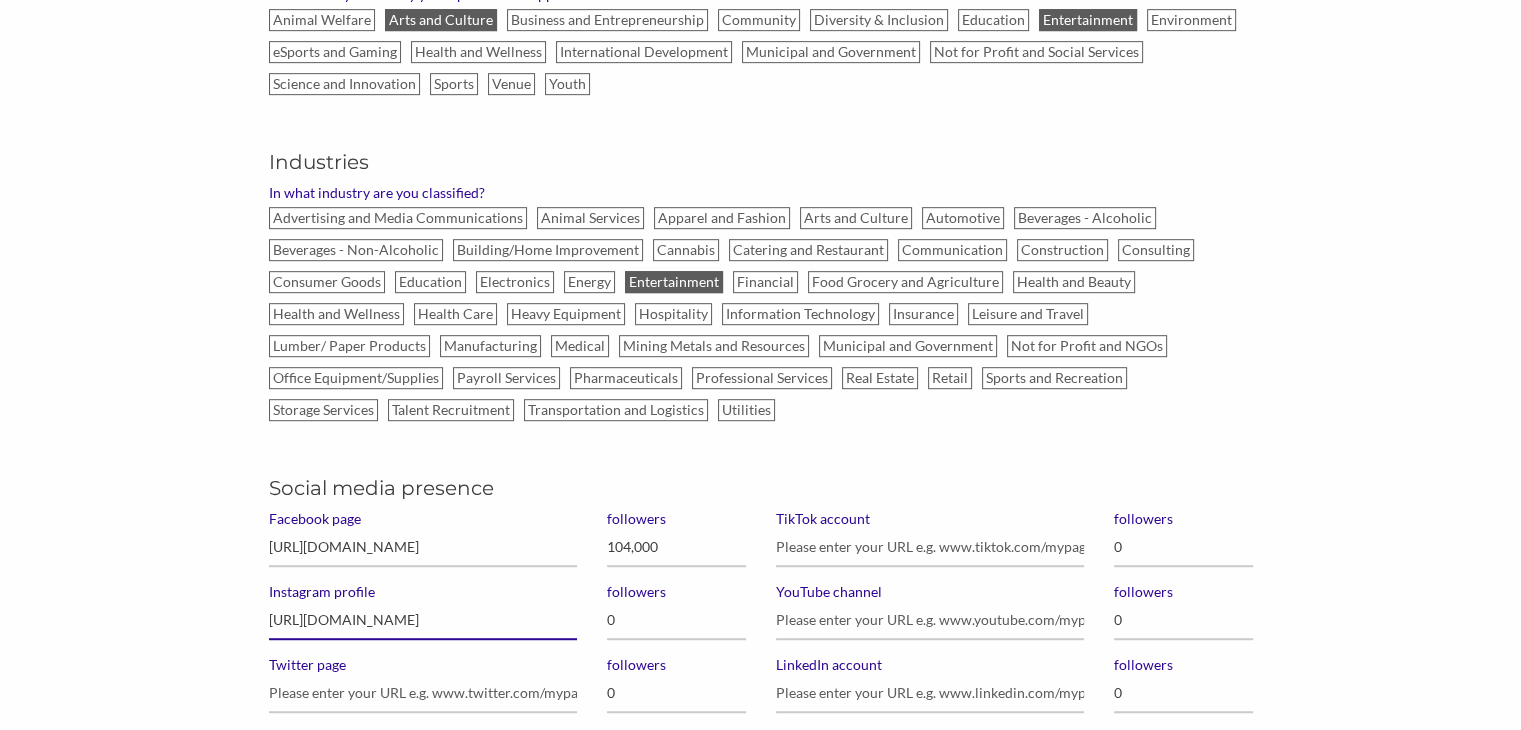 type on "https://www.instagram.com/shakykneesfest/" 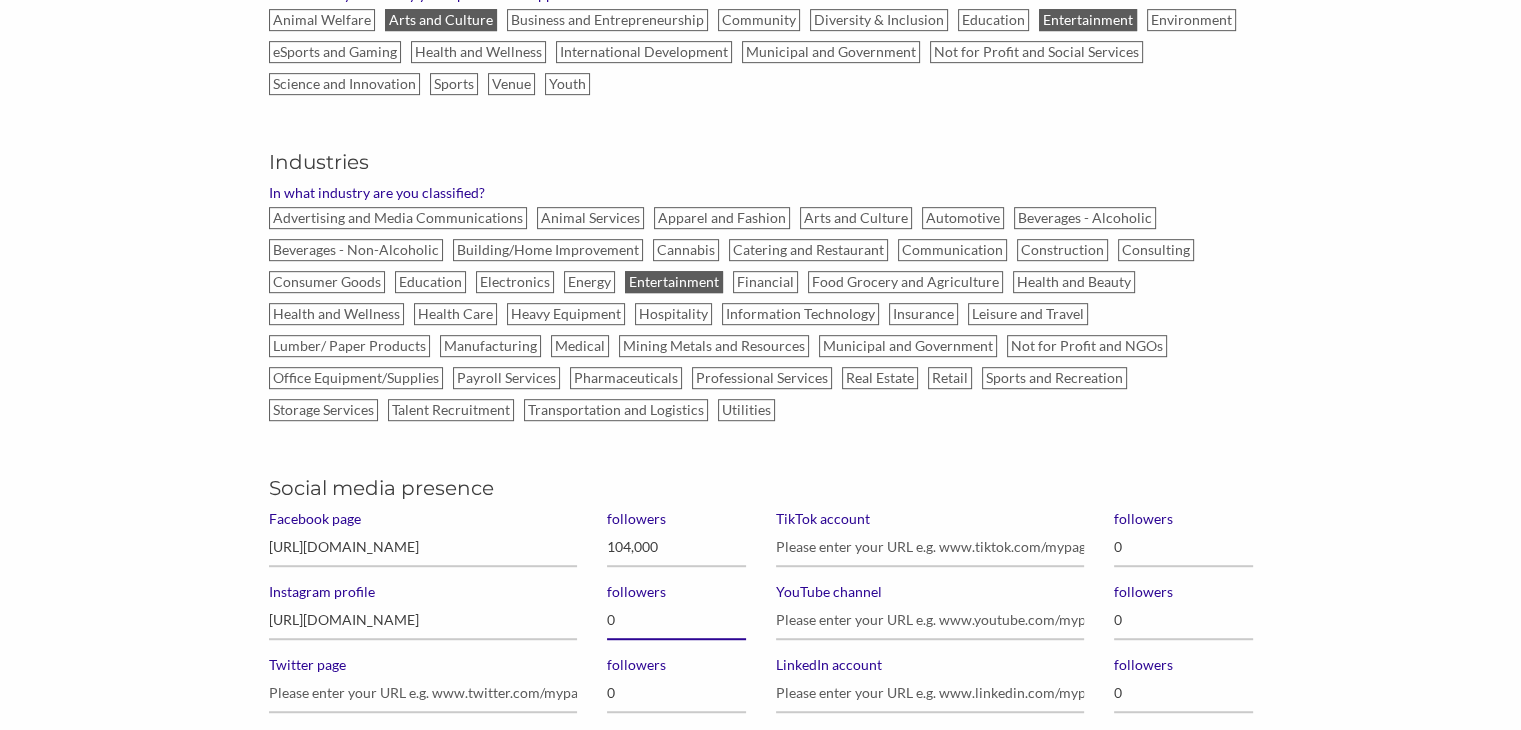 click on "0" at bounding box center (676, 620) 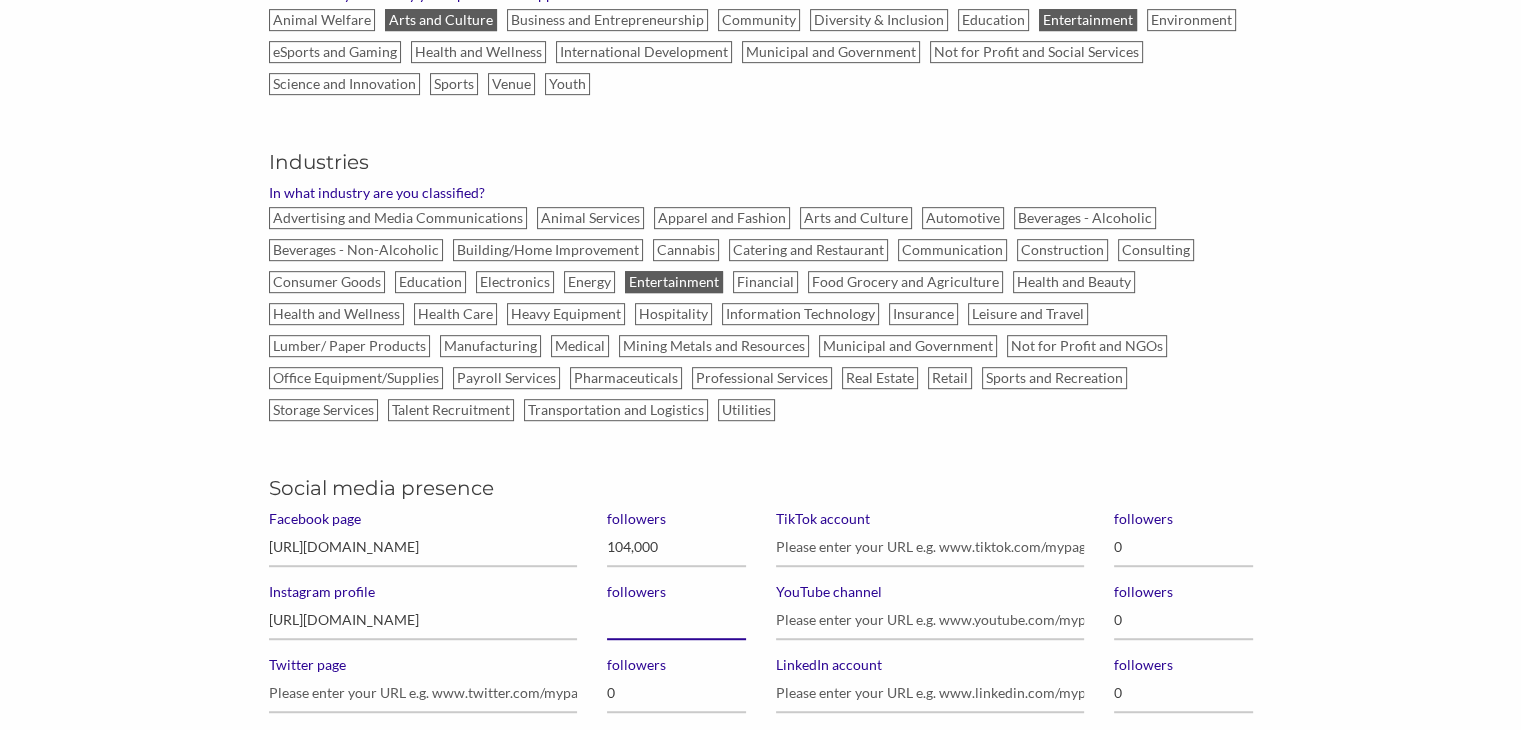 type on "8" 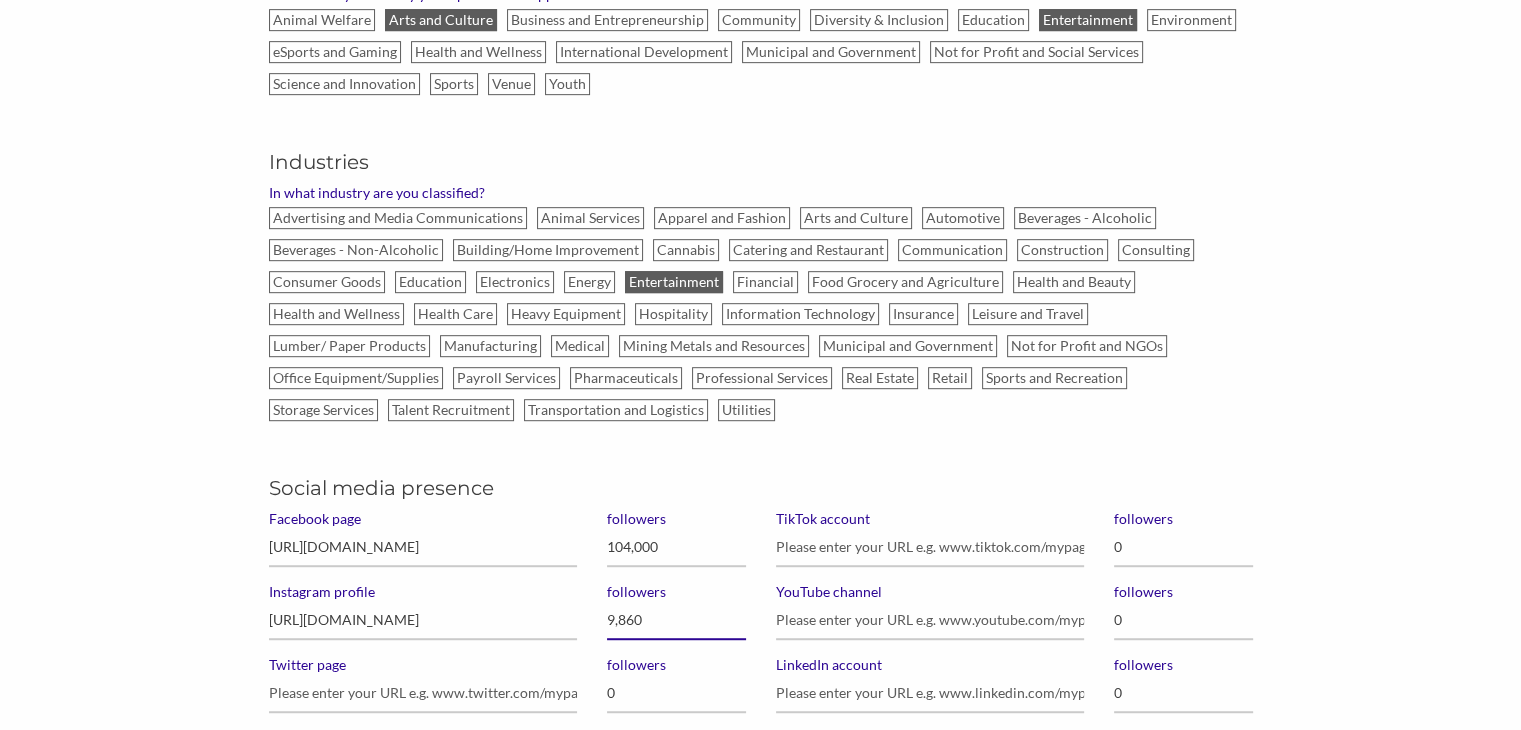type on "98,600" 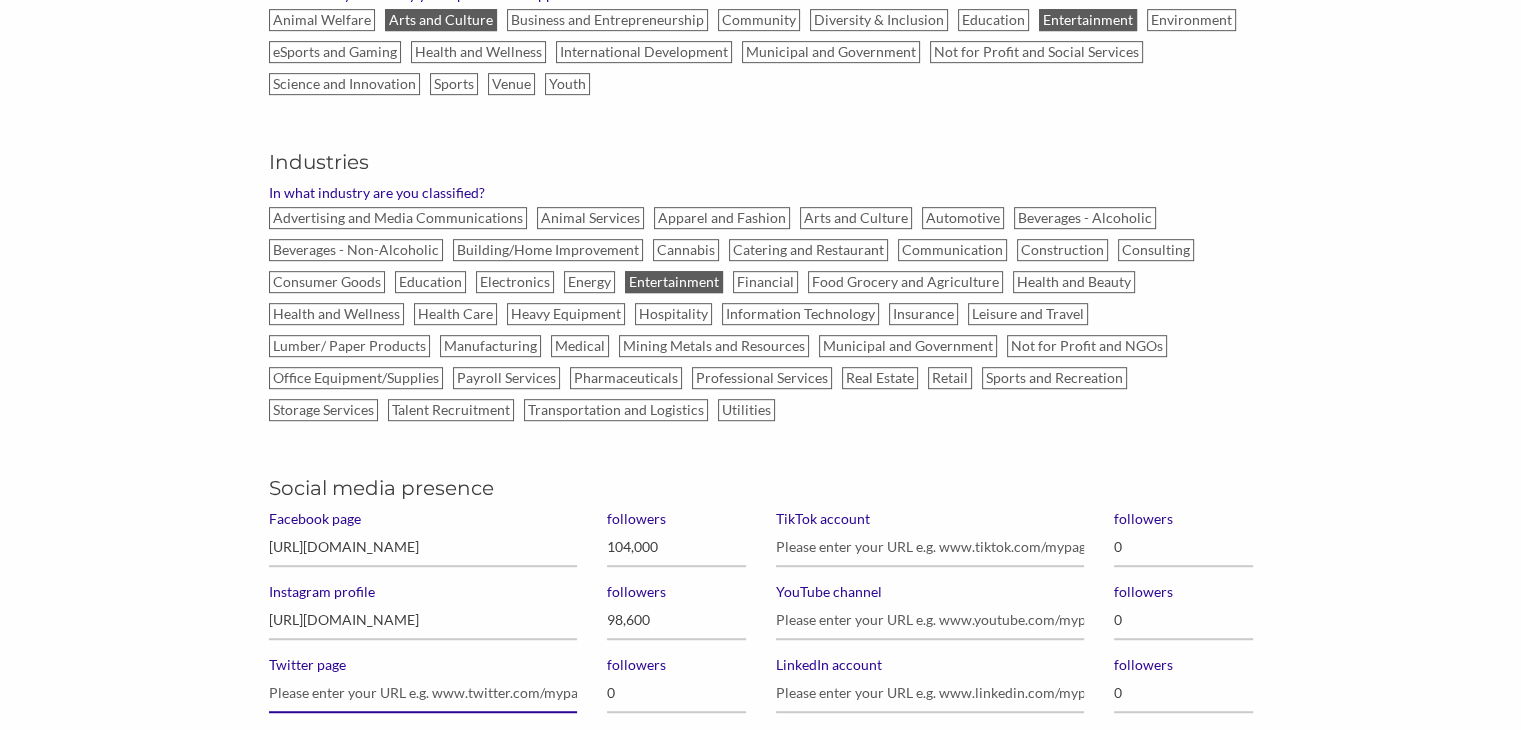 click on "Twitter page" at bounding box center (423, 693) 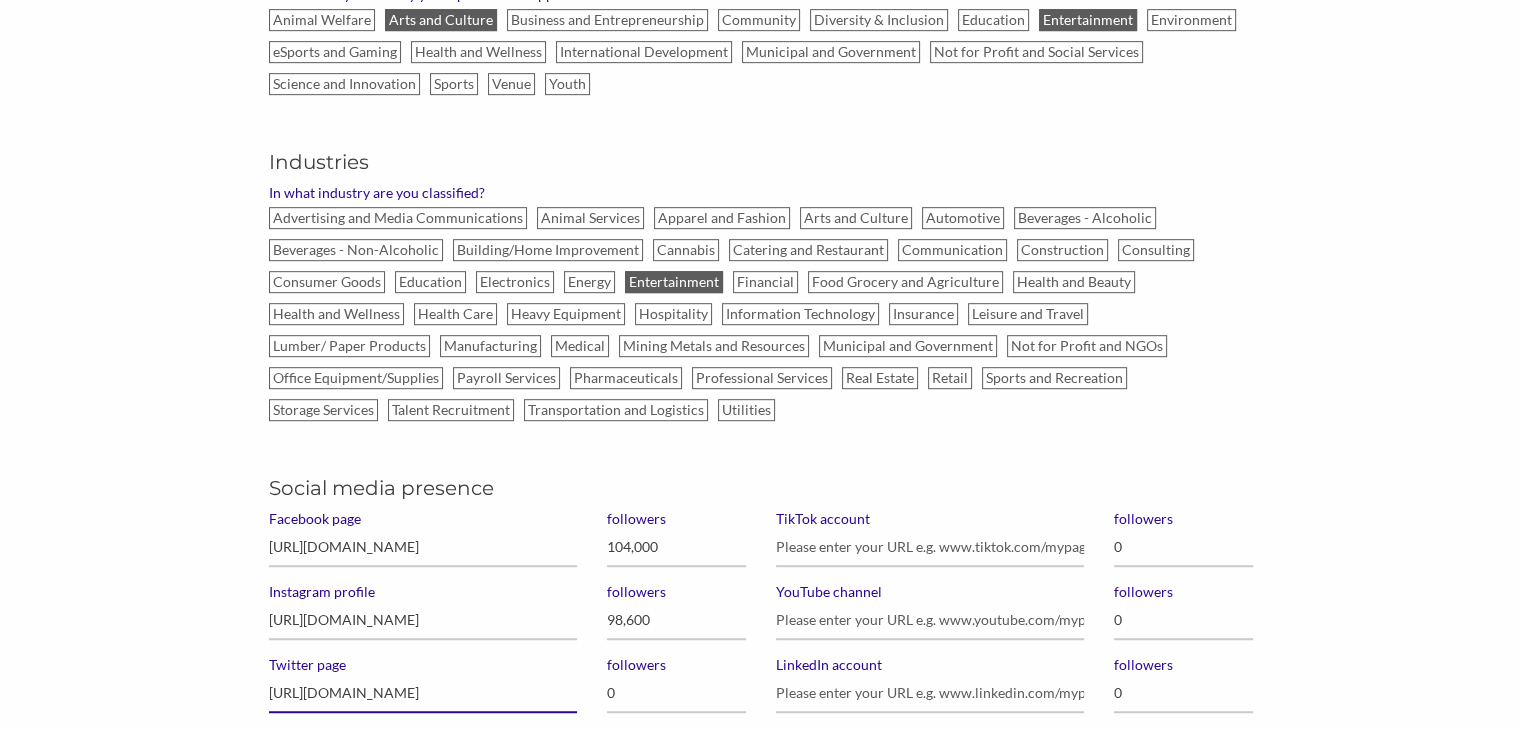 type on "https://twitter.com/shakykneesfest" 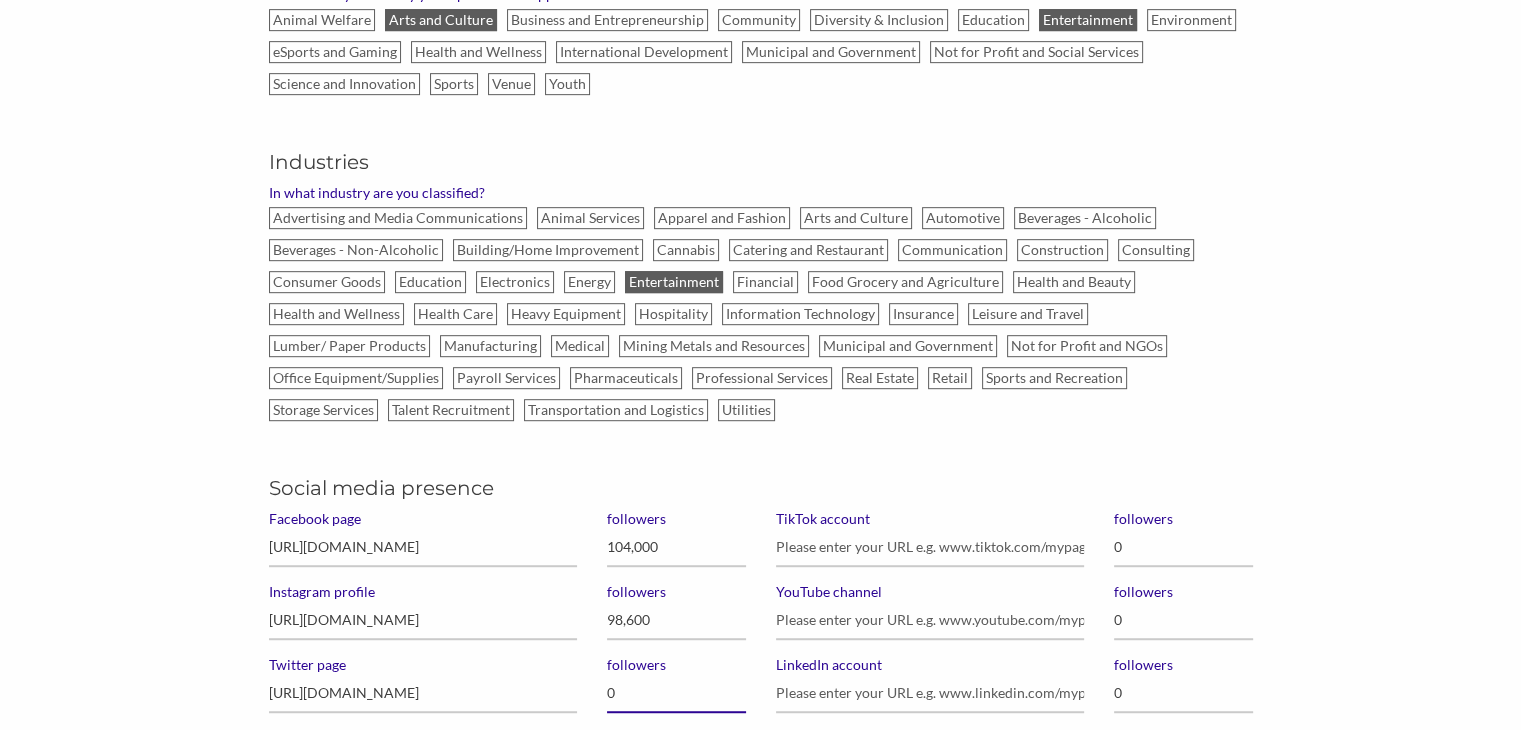 click on "0" at bounding box center (676, 693) 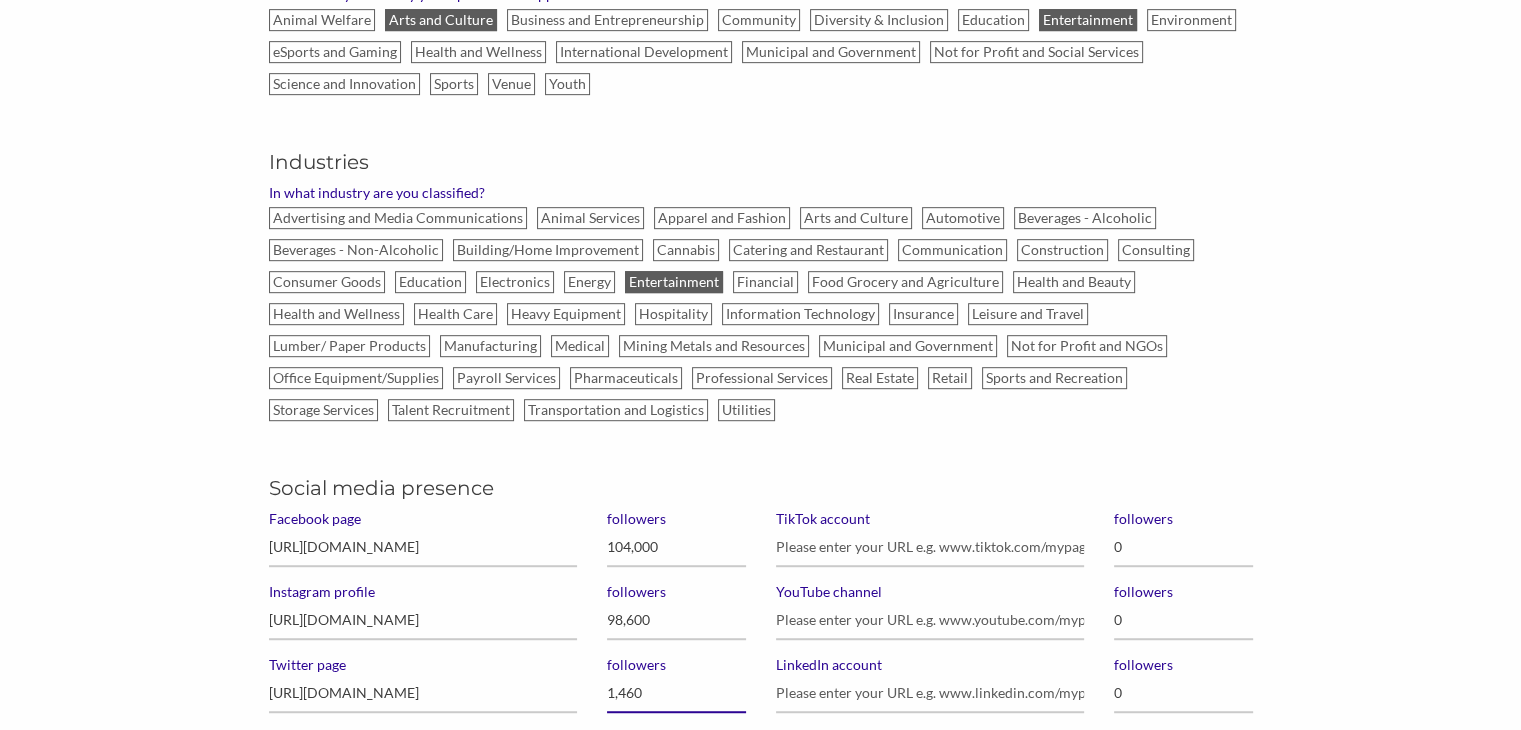 type on "14,600" 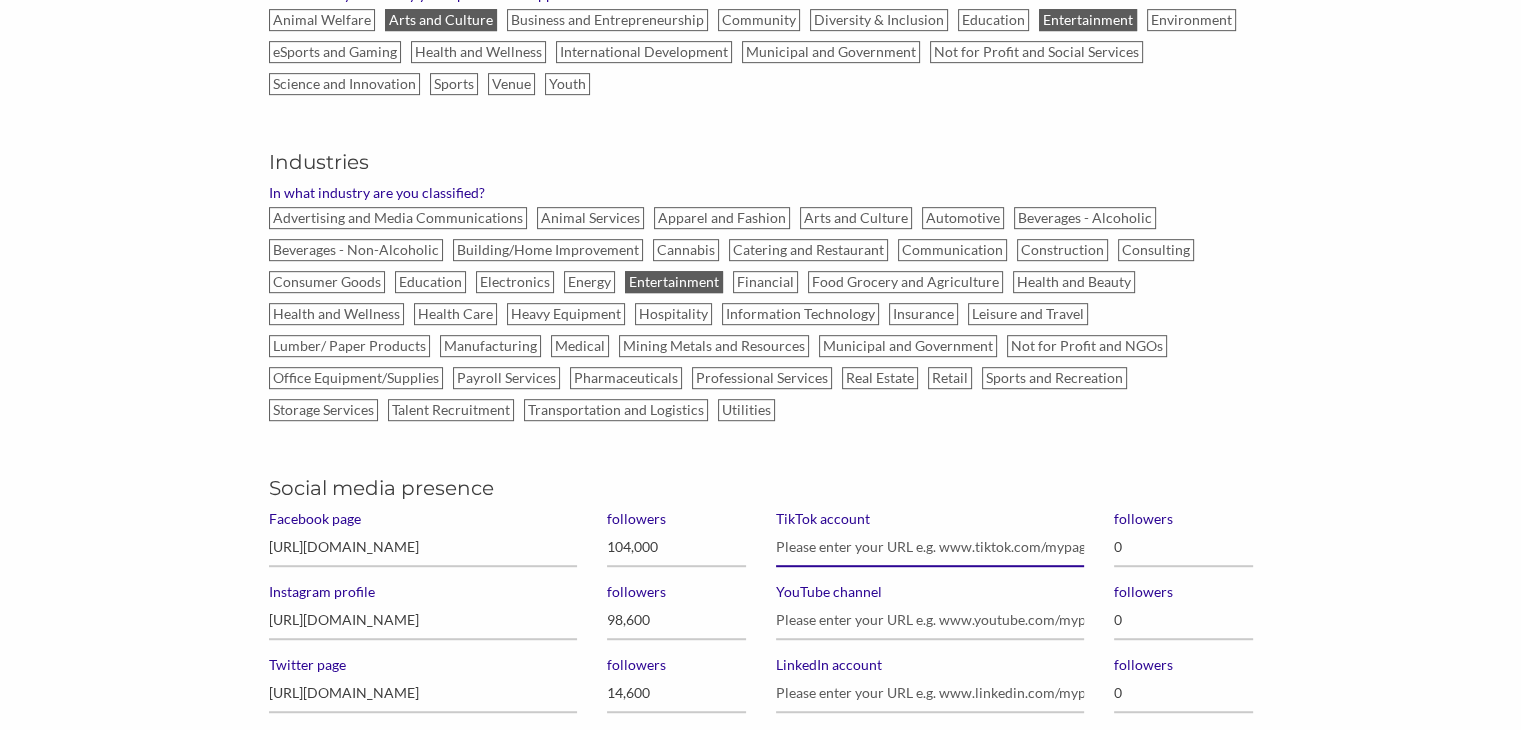 click on "TikTok account" at bounding box center (930, 547) 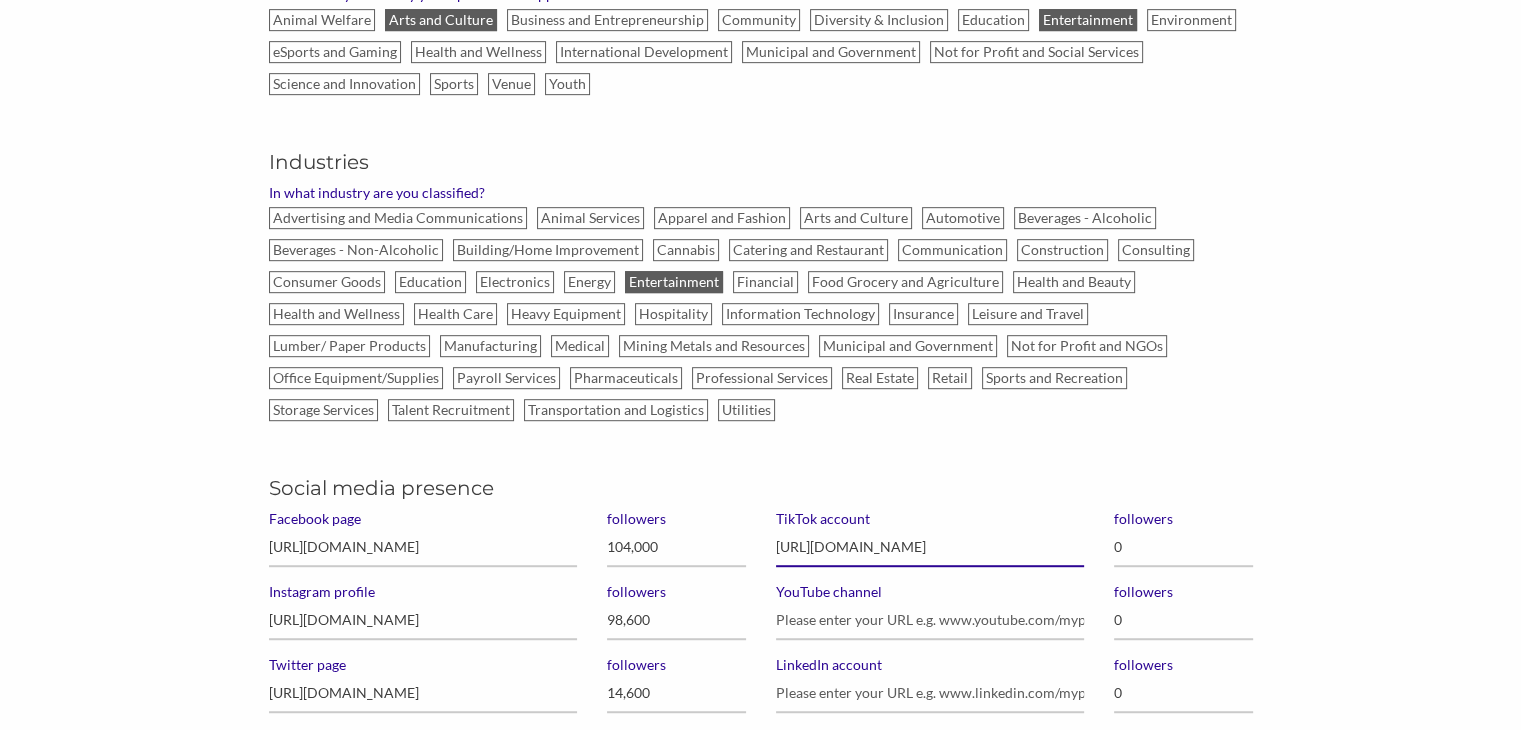 type on "https://www.tiktok.com/@shakykneesfest" 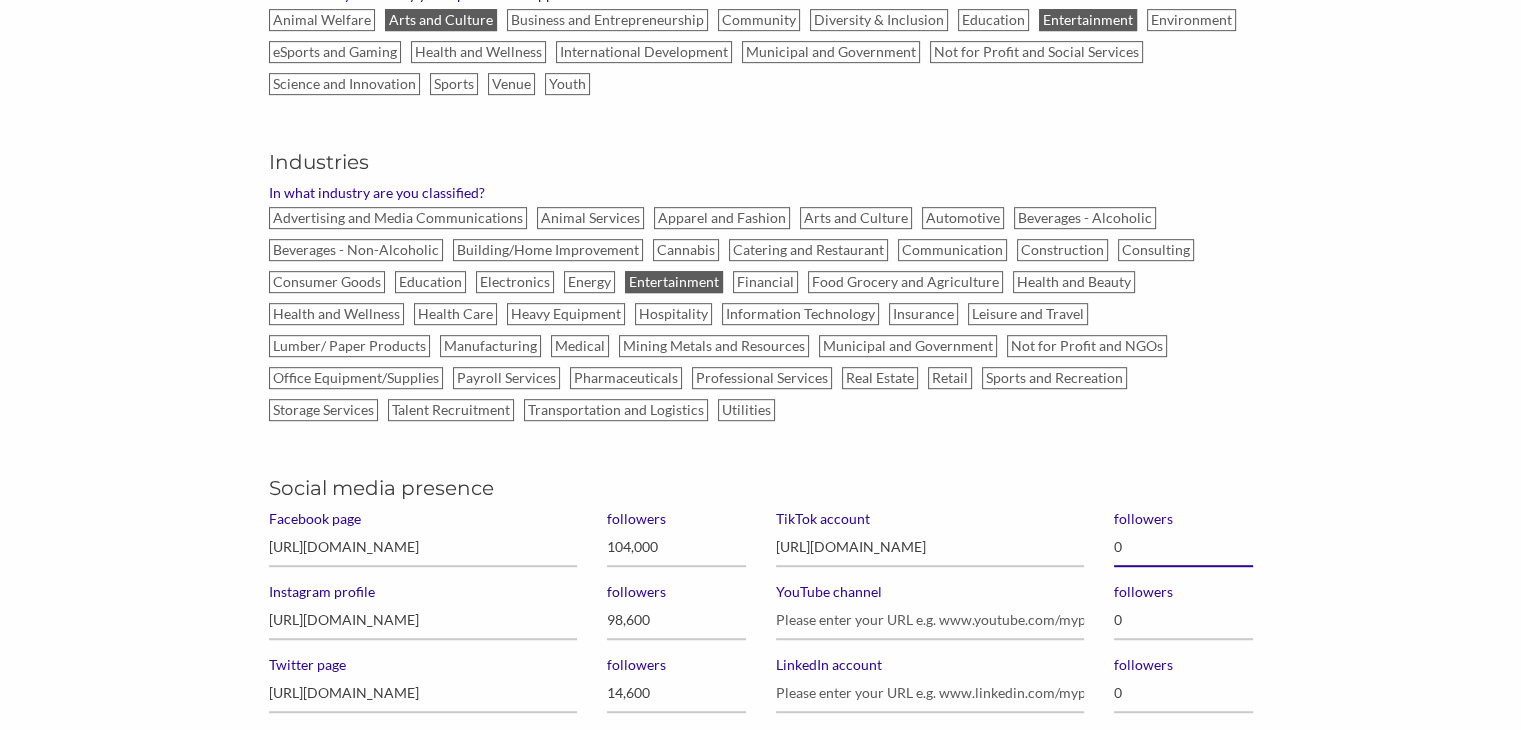 click on "0" at bounding box center (1183, 547) 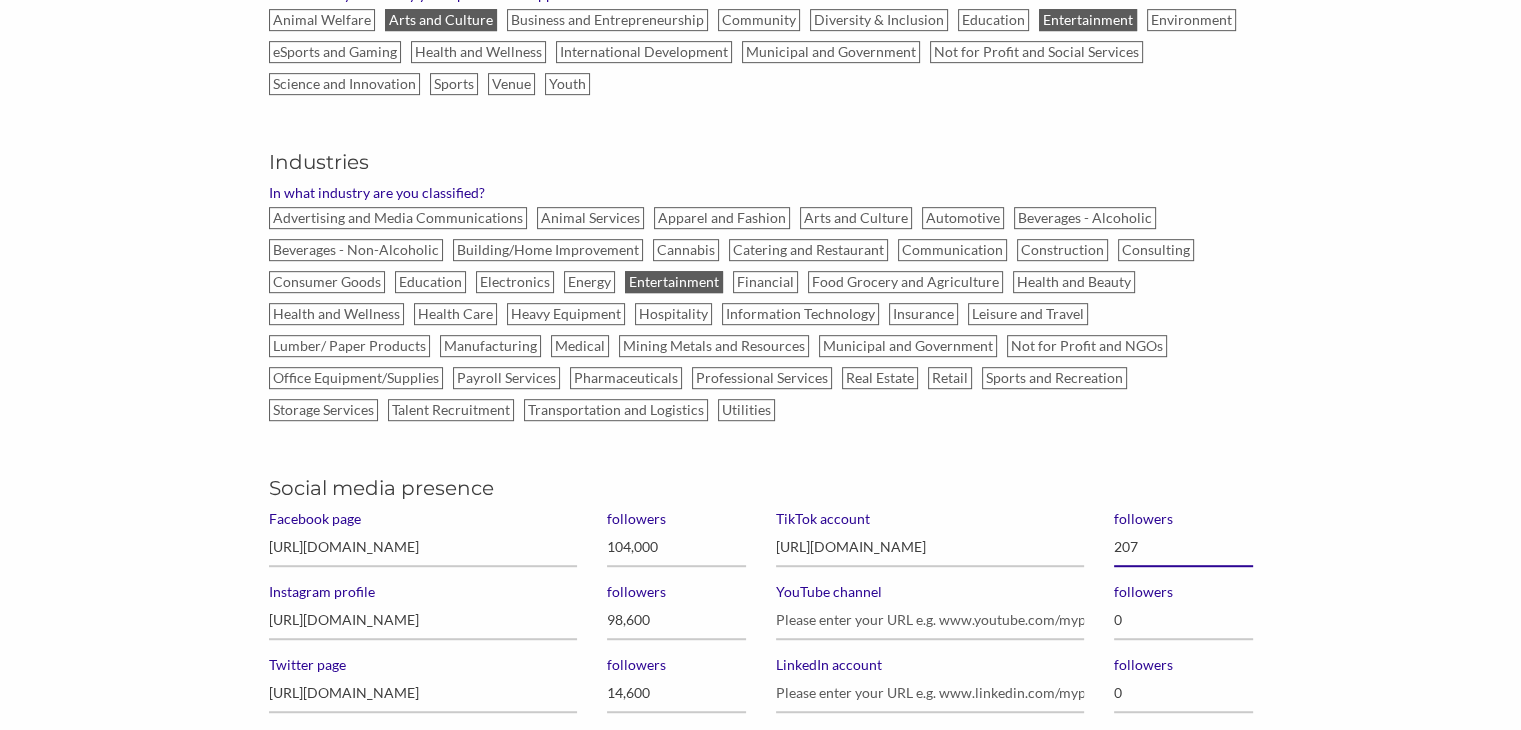 type on "2,071" 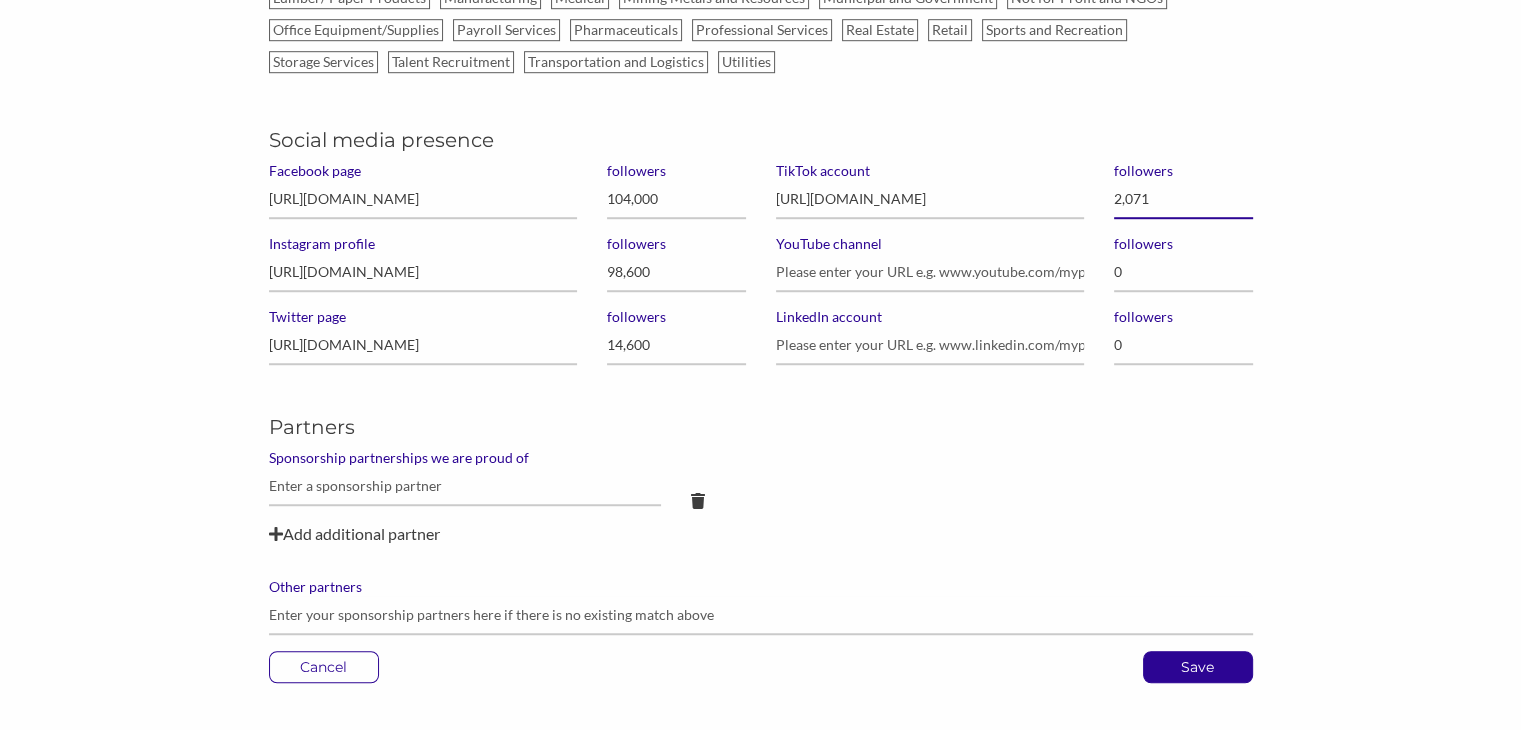 scroll, scrollTop: 1443, scrollLeft: 0, axis: vertical 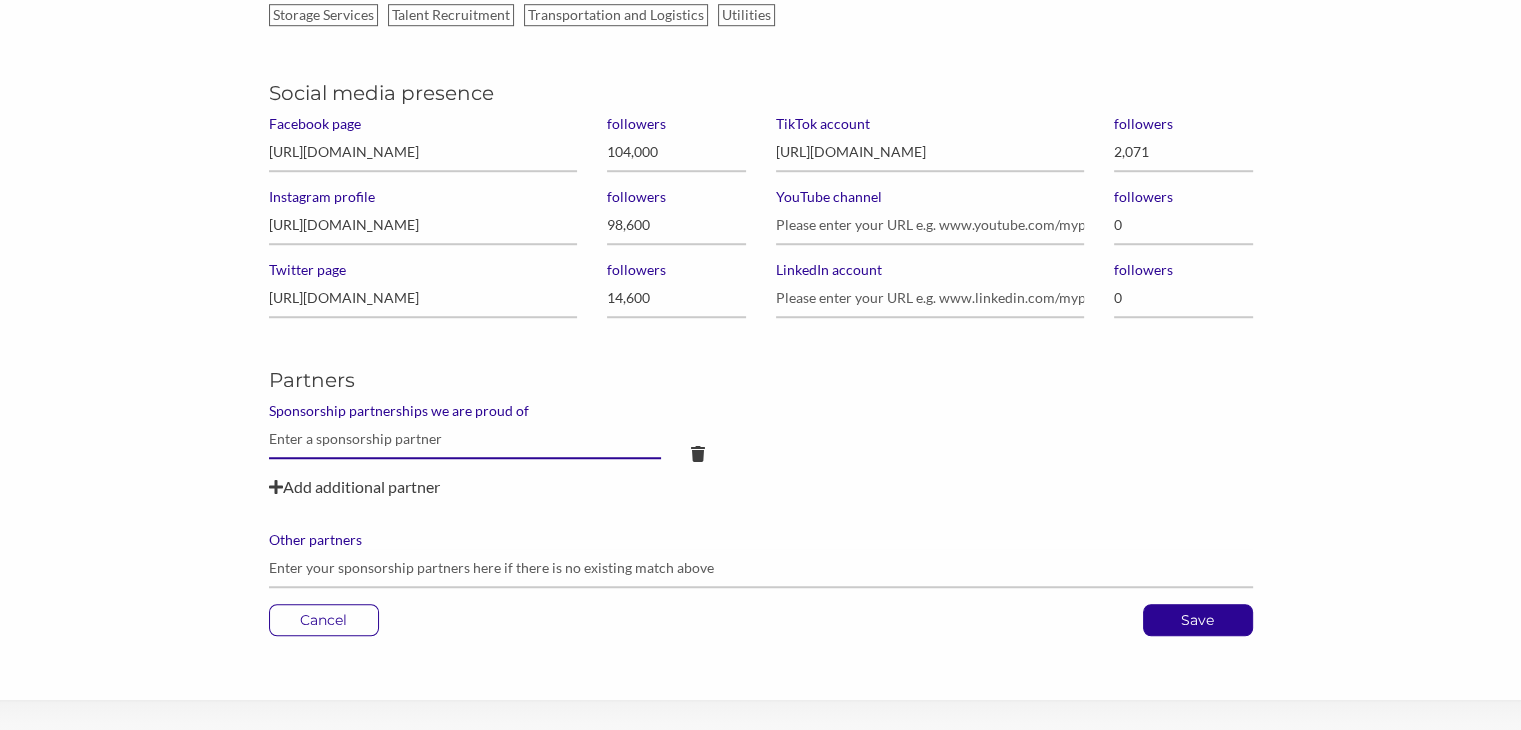 click at bounding box center (465, 439) 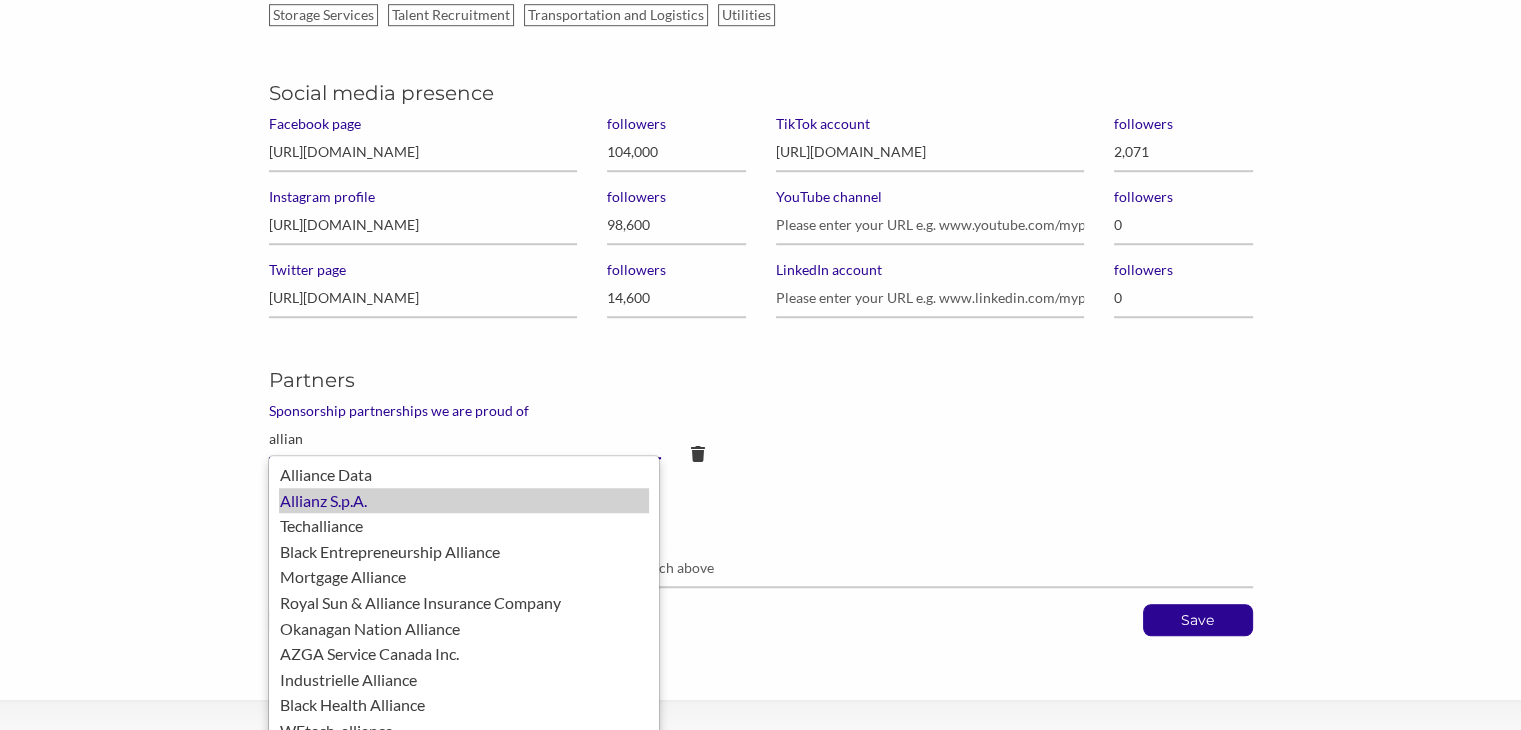 click on "Allianz S.p.A." at bounding box center [464, 501] 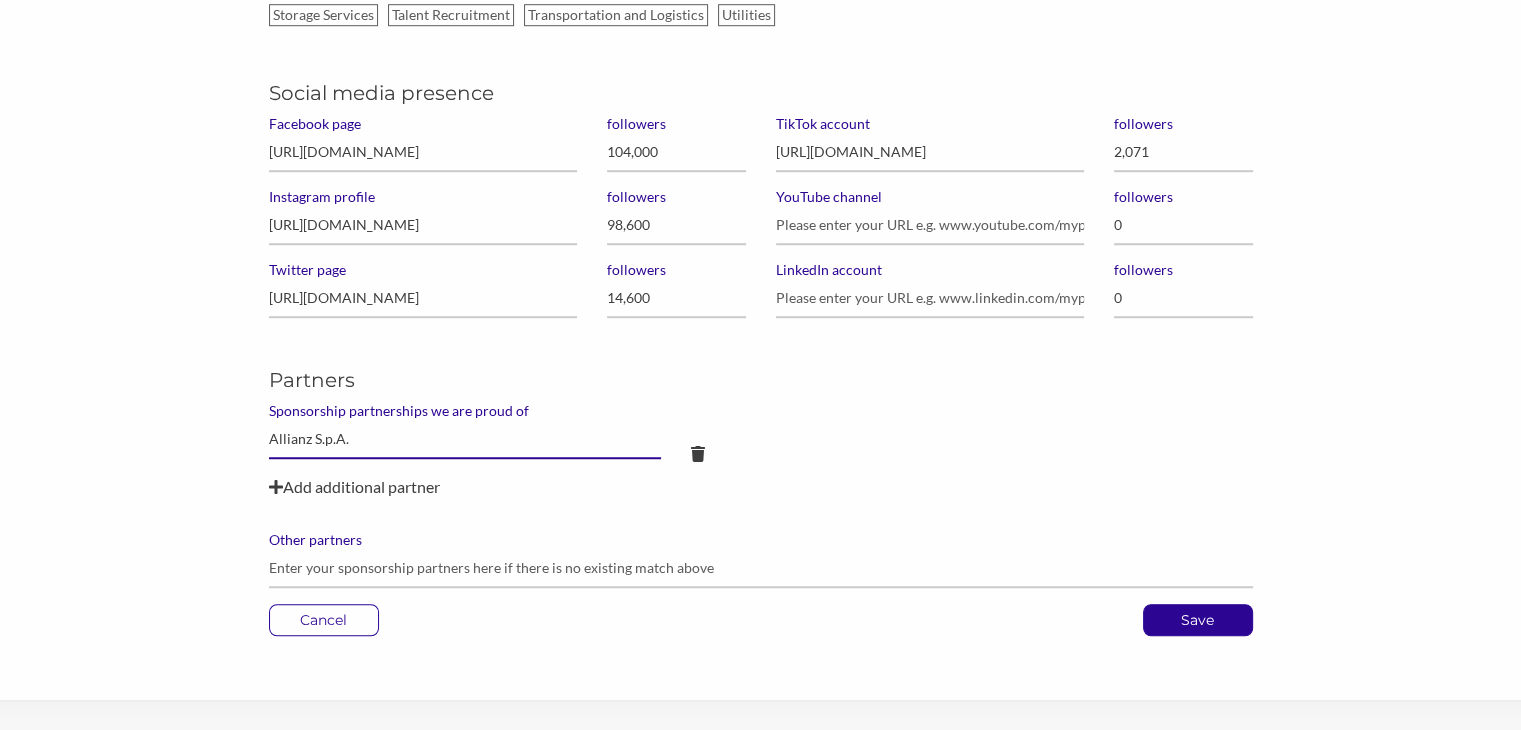type on "Allianz S.p.A." 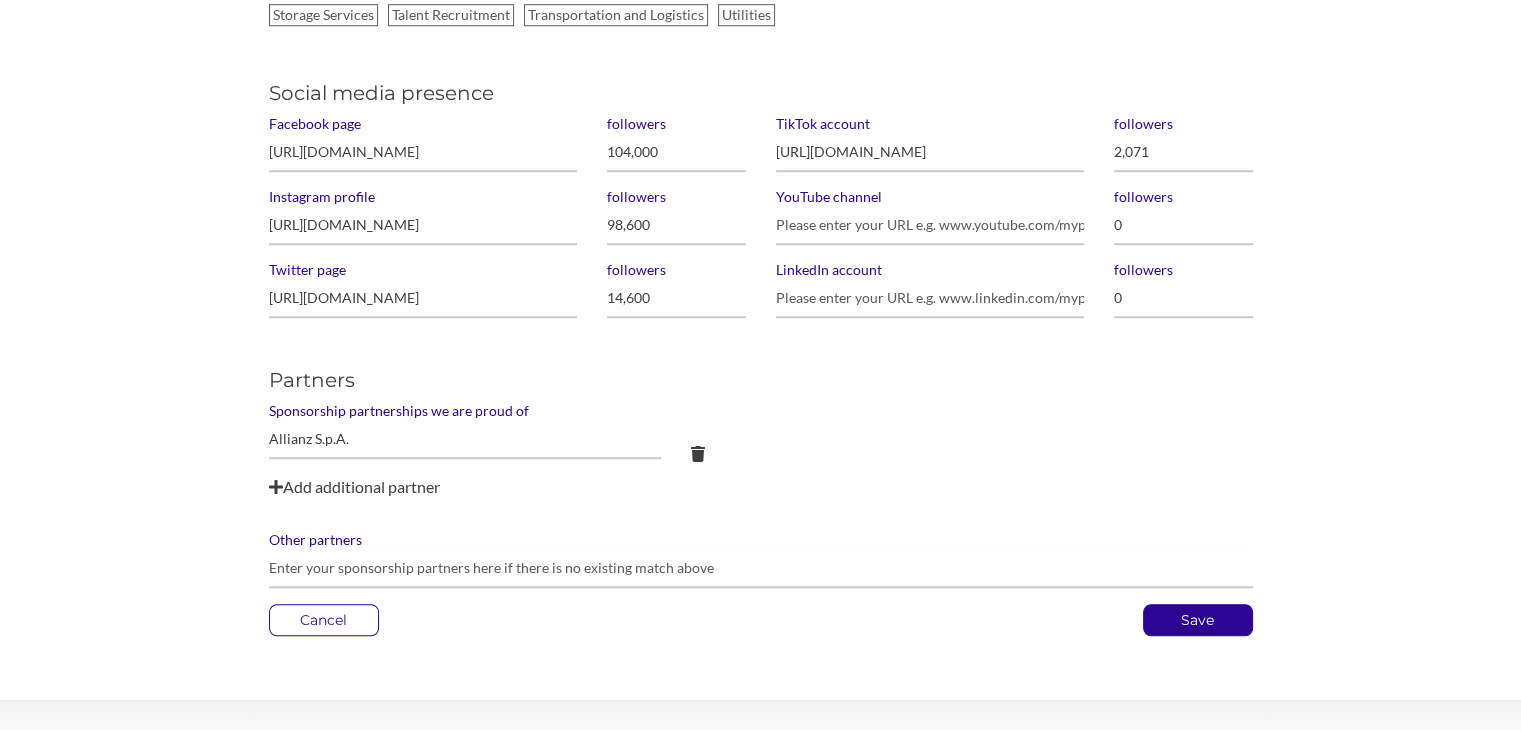 click on "Add additional partner" at bounding box center [761, 487] 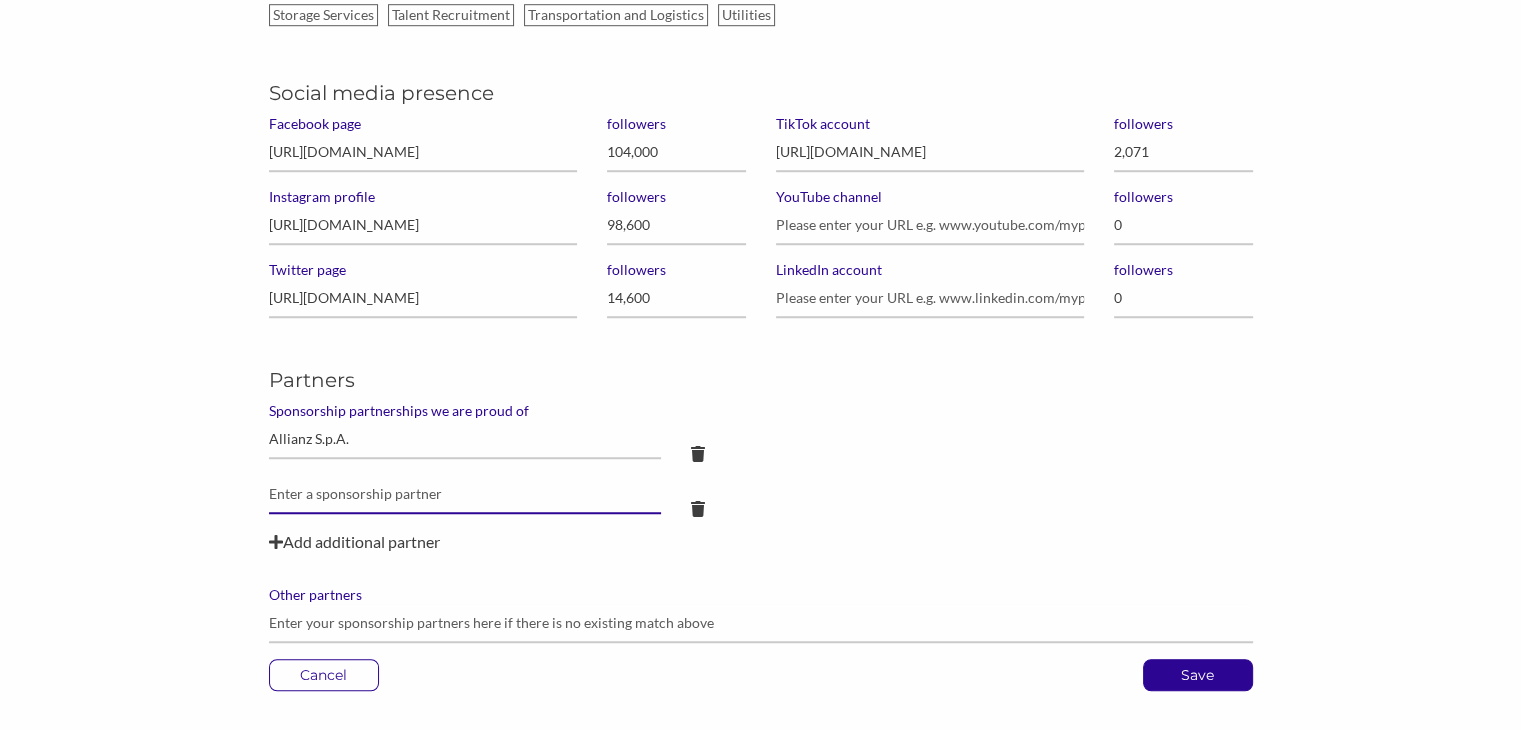 click at bounding box center [465, 439] 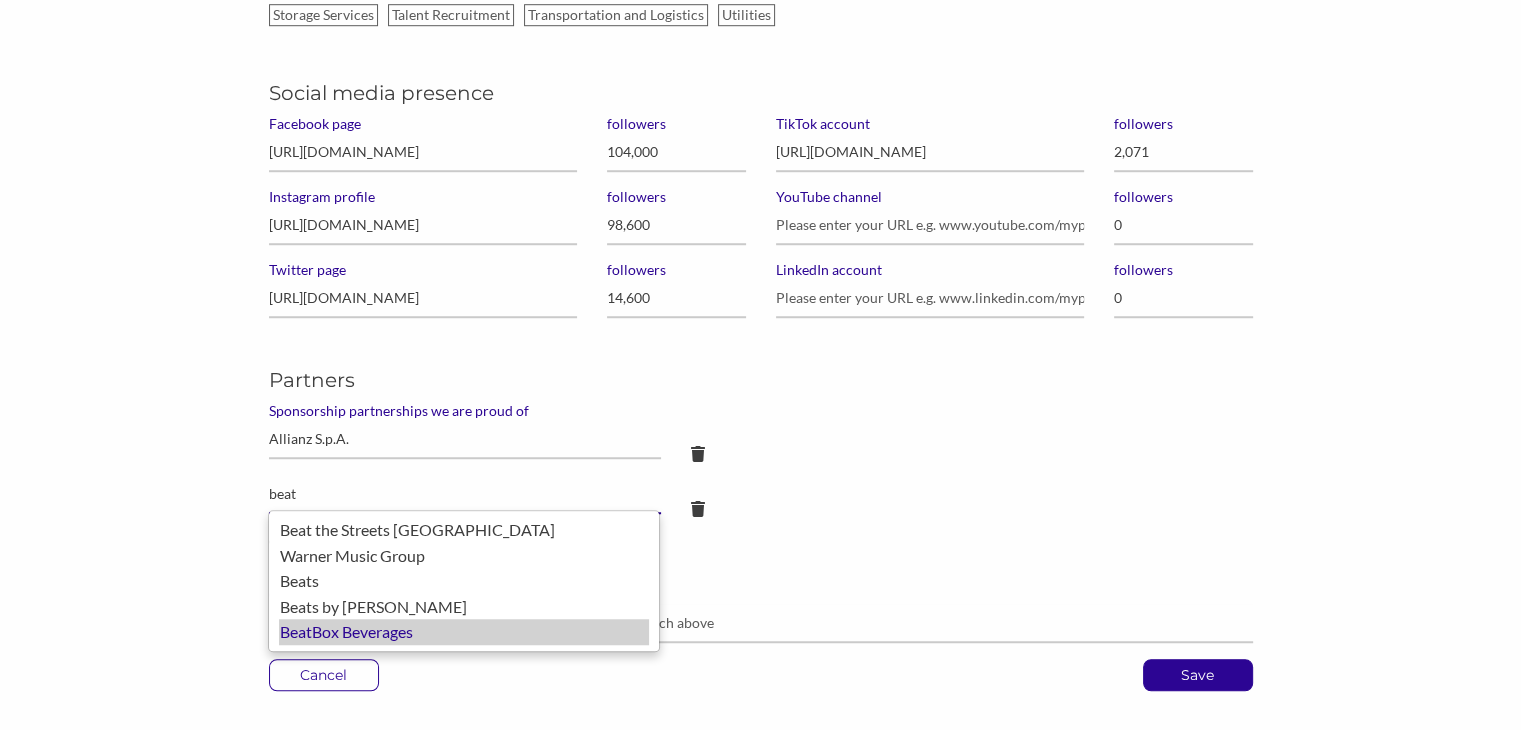 click on "BeatBox Beverages" at bounding box center (464, 632) 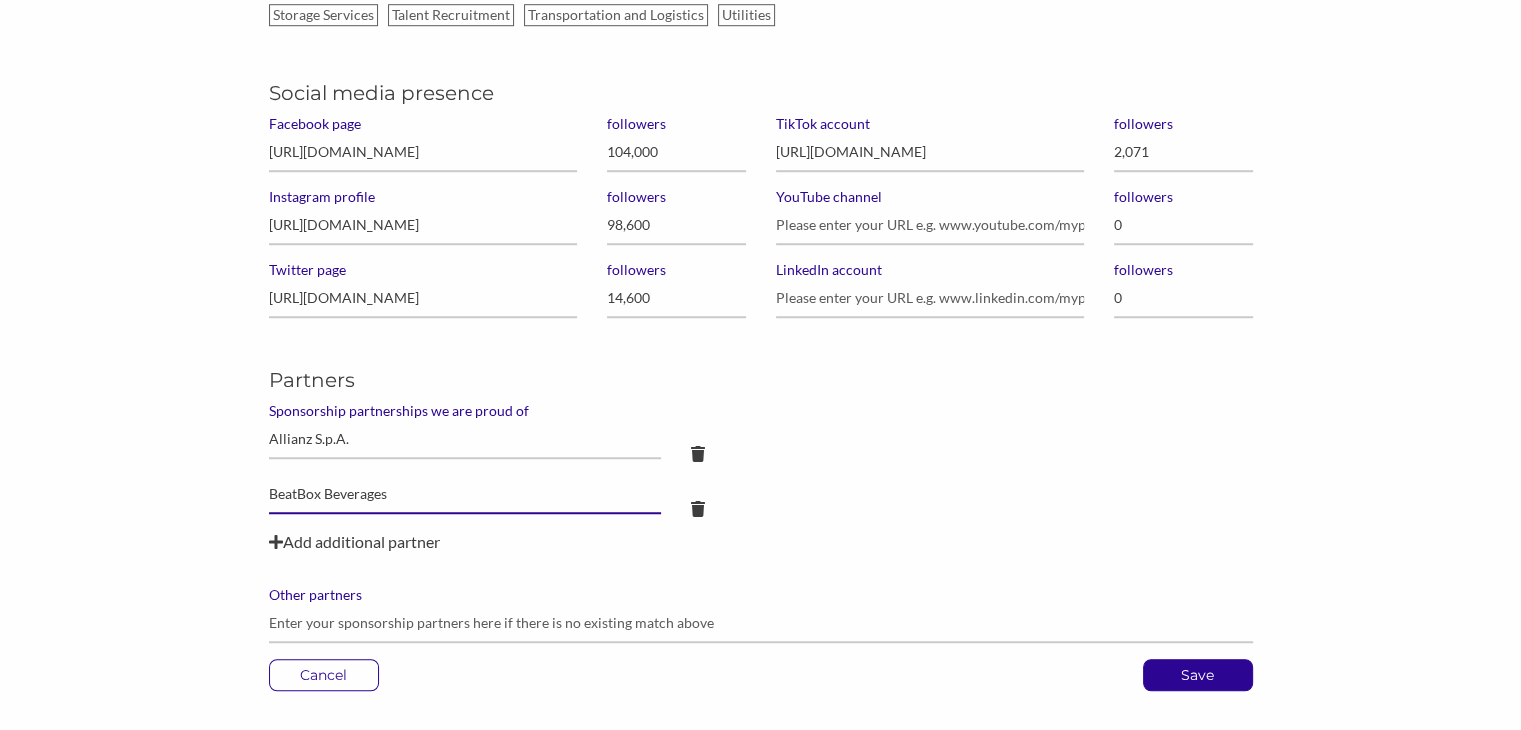type on "BeatBox Beverages" 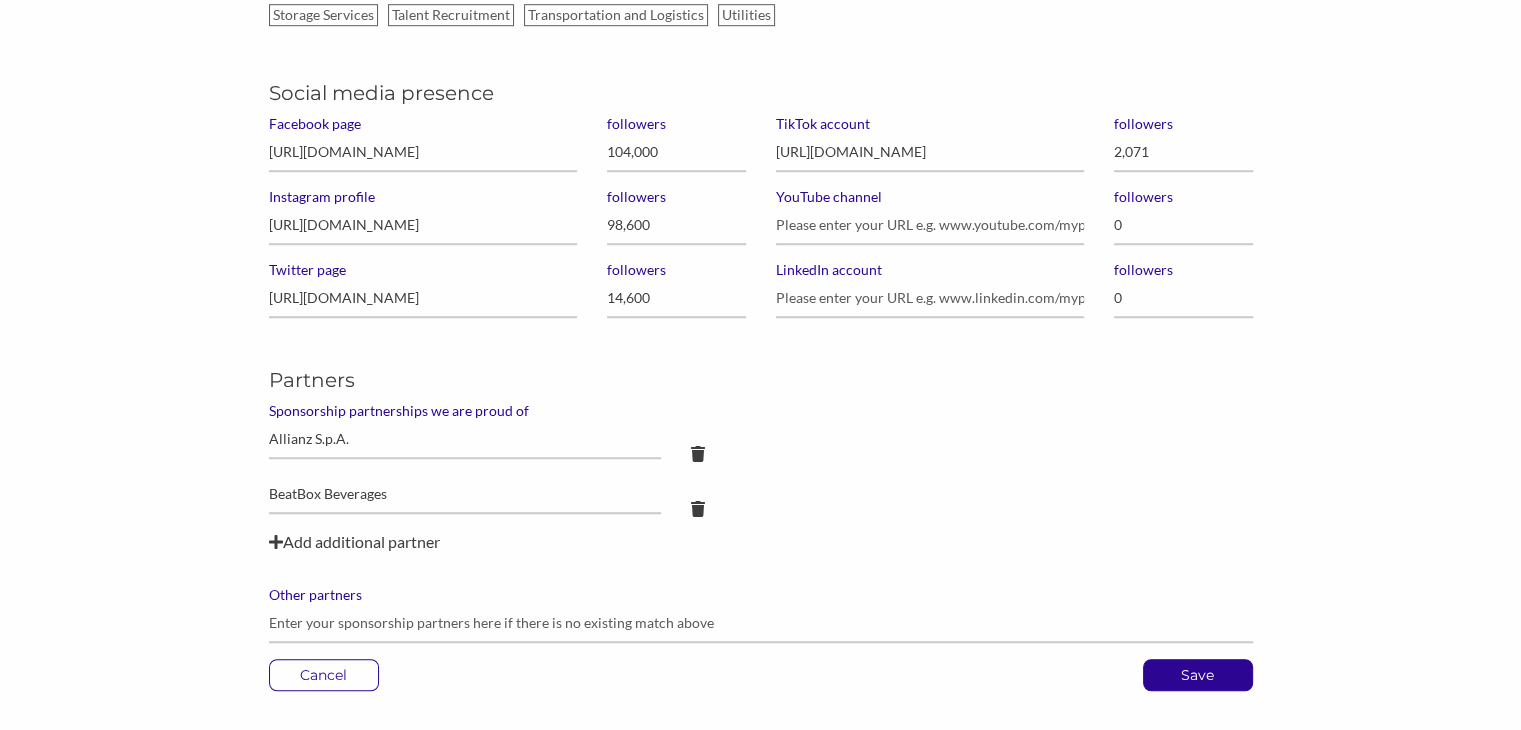 click on "Add additional partner" at bounding box center (761, 542) 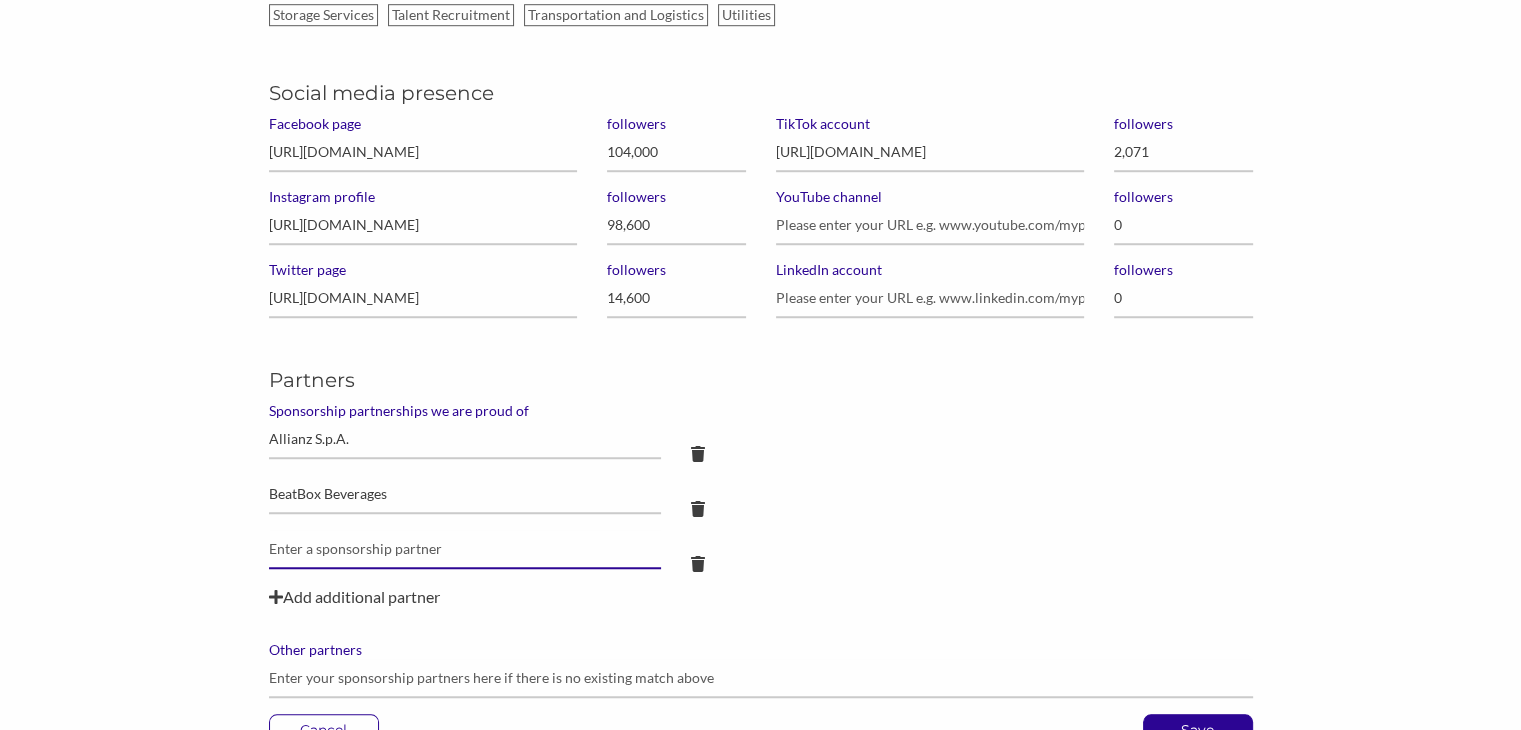 click at bounding box center [465, 439] 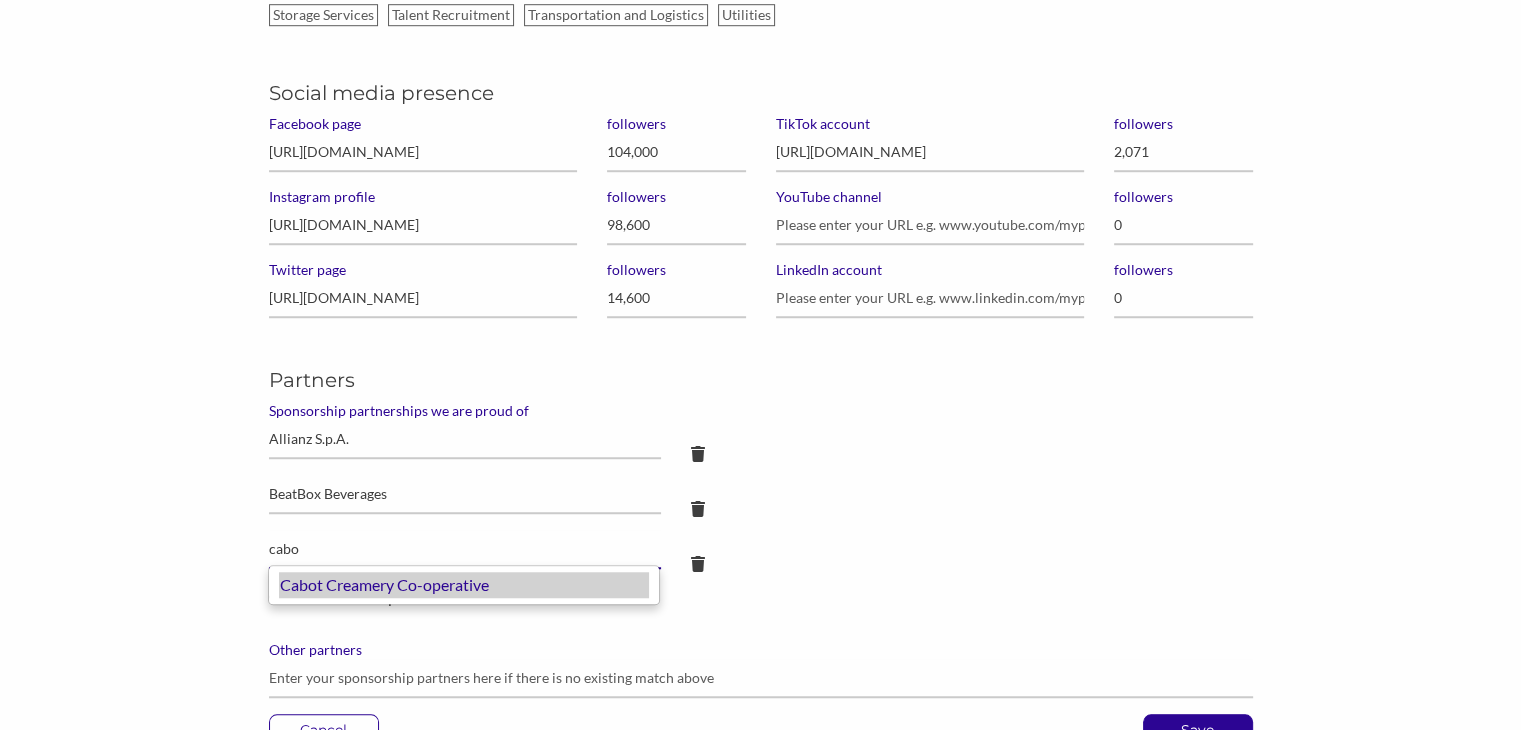 click on "Cabot Creamery Co-operative" at bounding box center (464, 585) 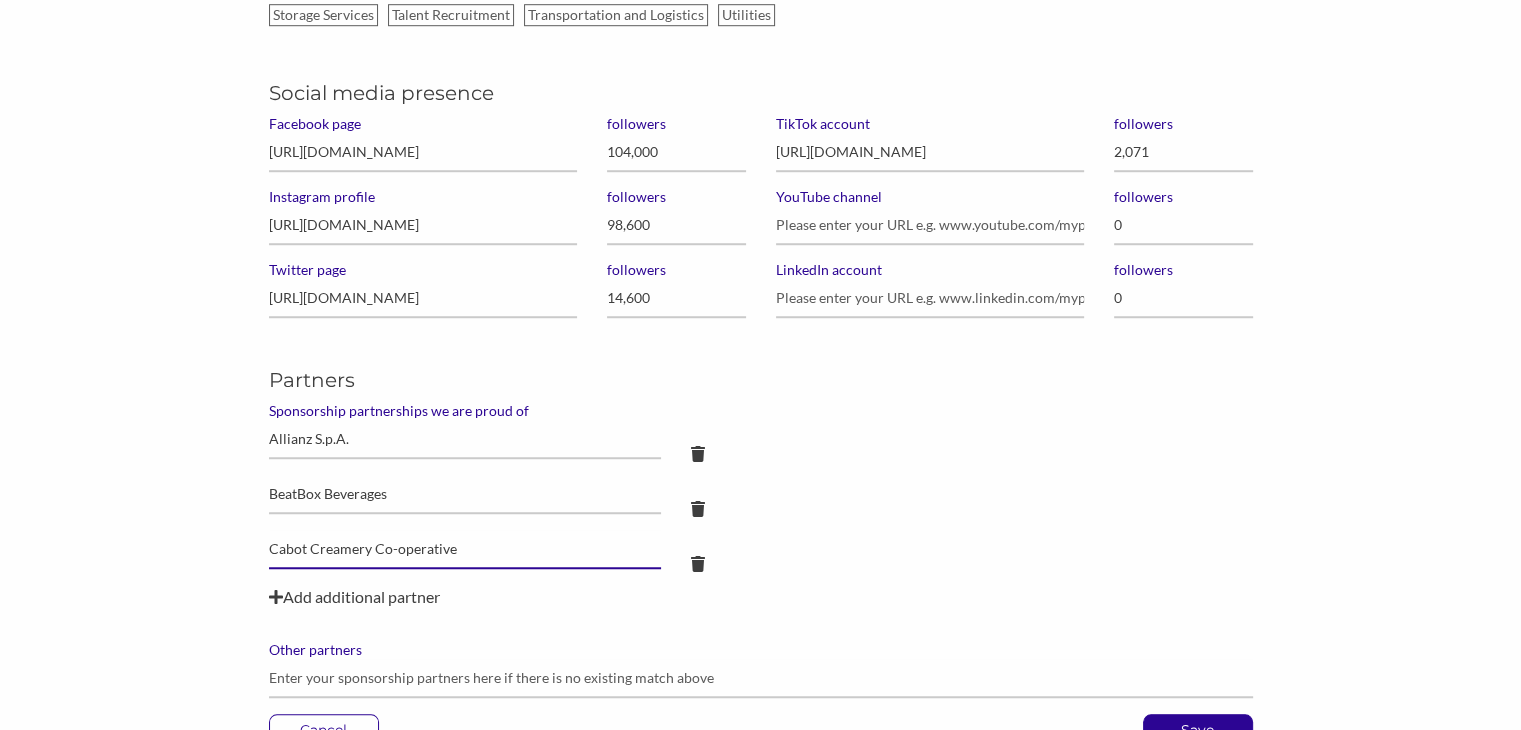 type on "Cabot Creamery Co-operative" 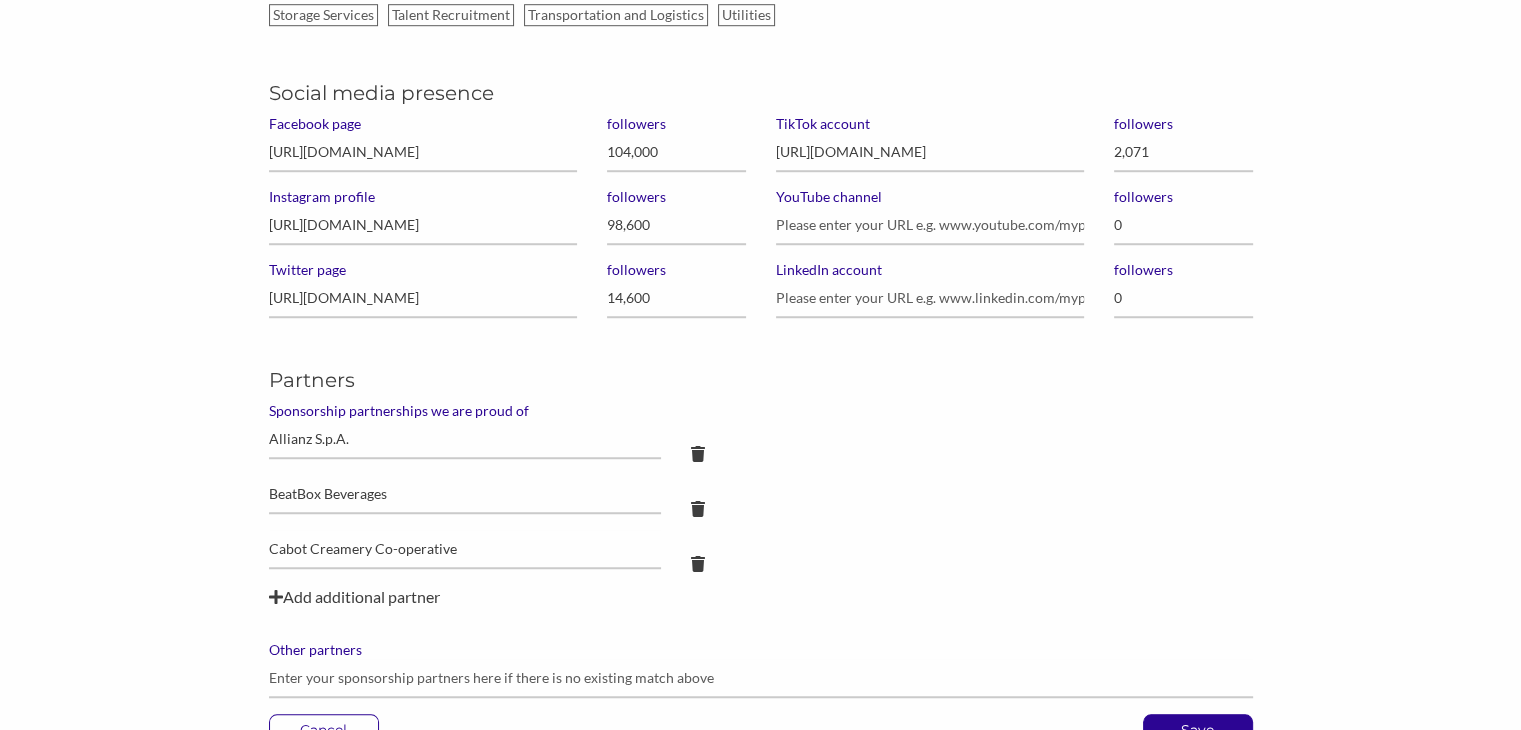 click on "Add additional partner" at bounding box center [761, 597] 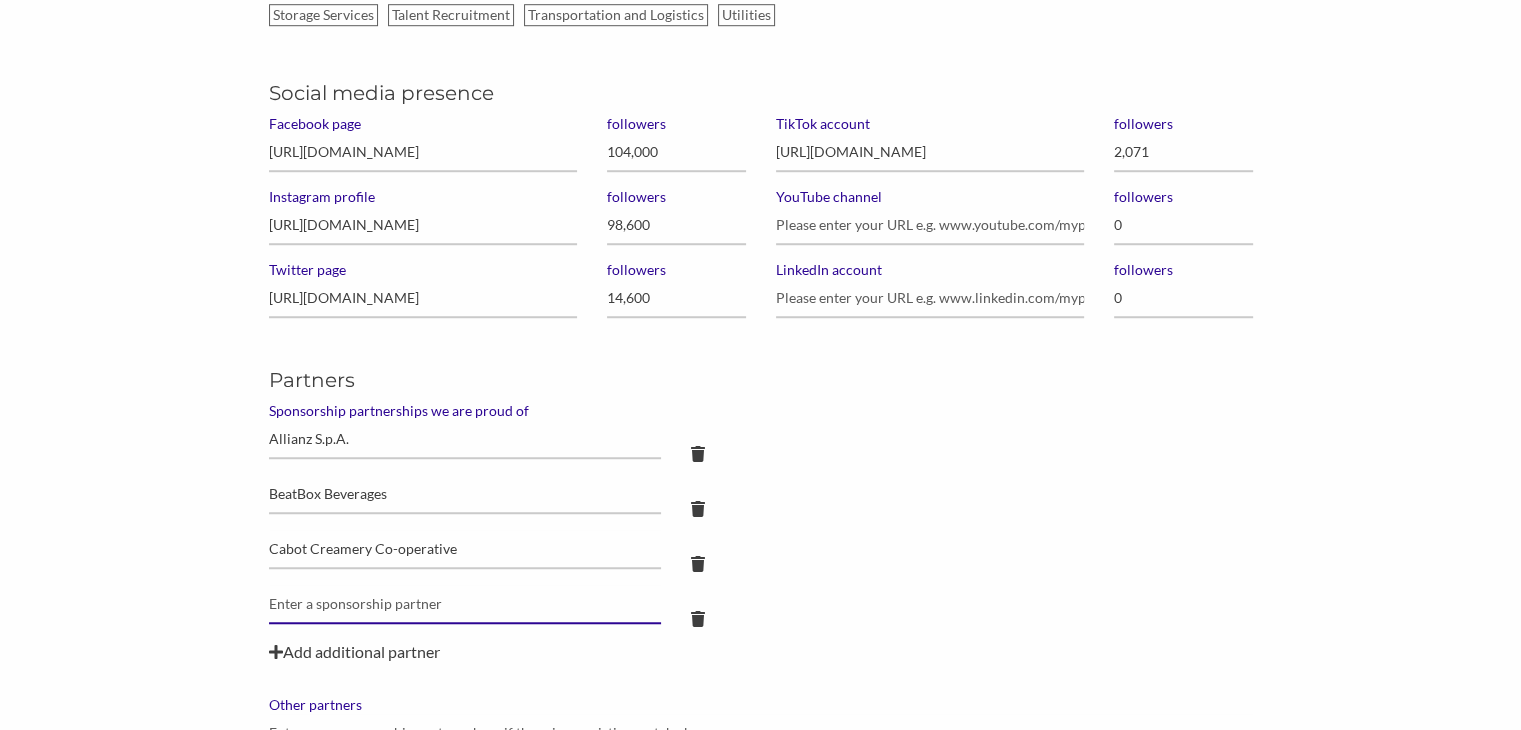 click at bounding box center [465, 439] 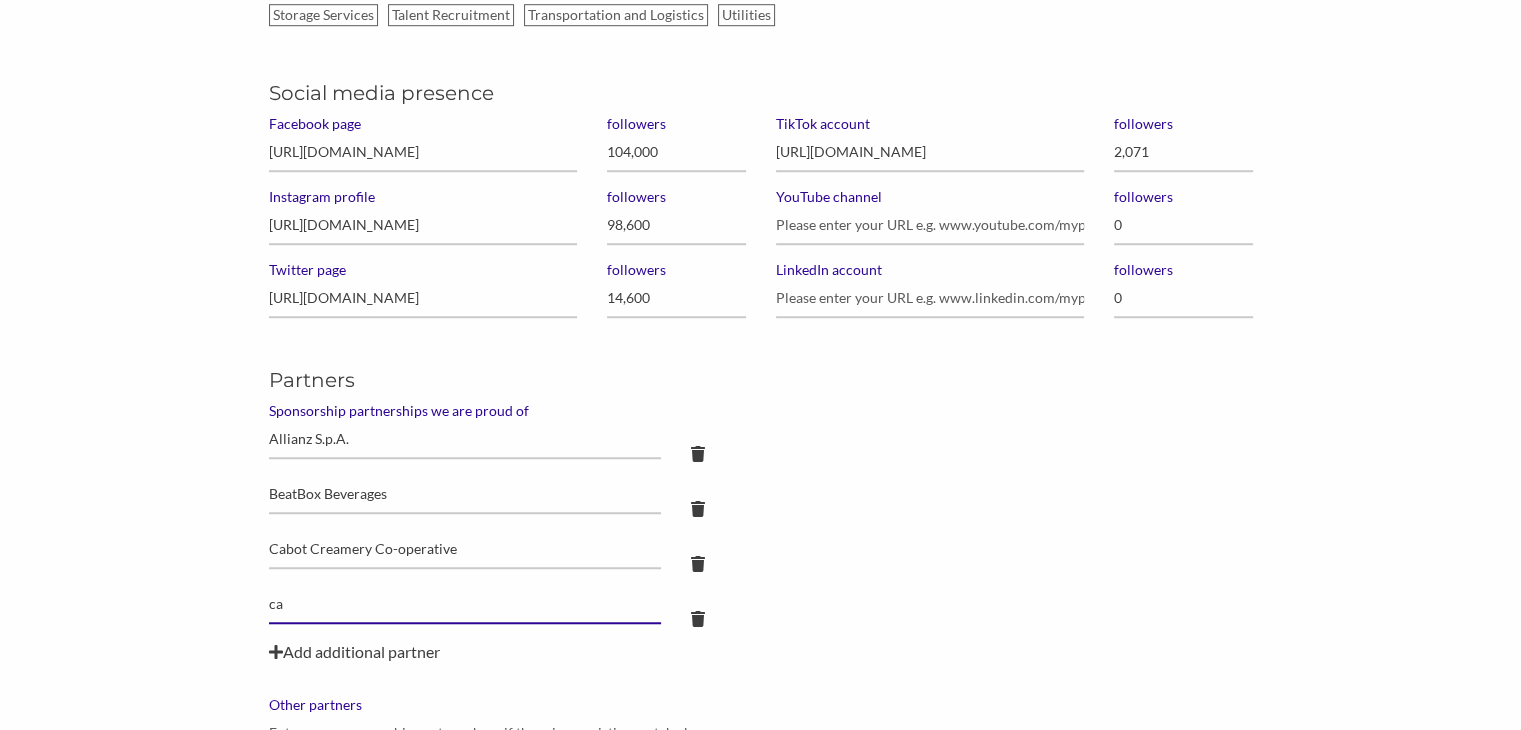 type on "c" 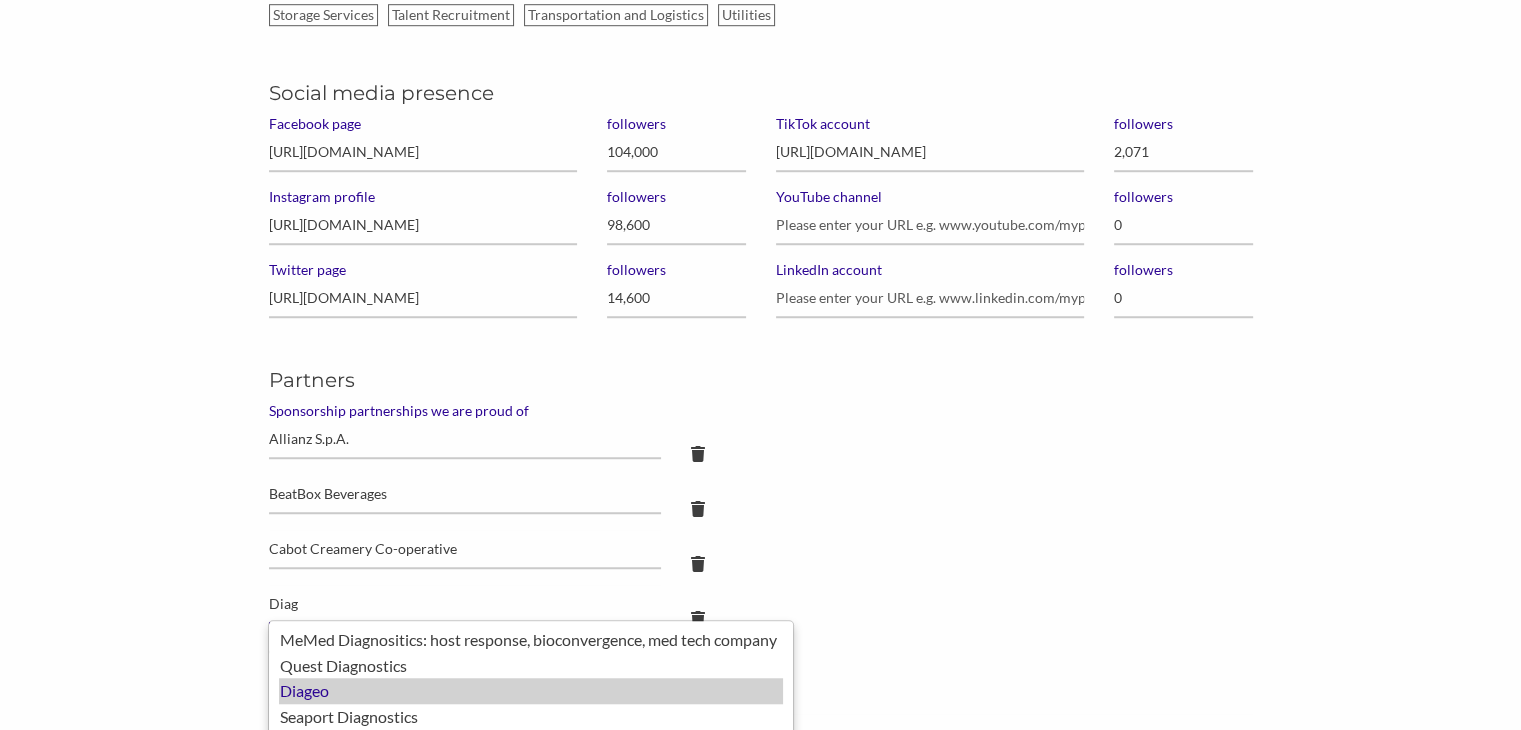 click on "Diageo" at bounding box center [531, 691] 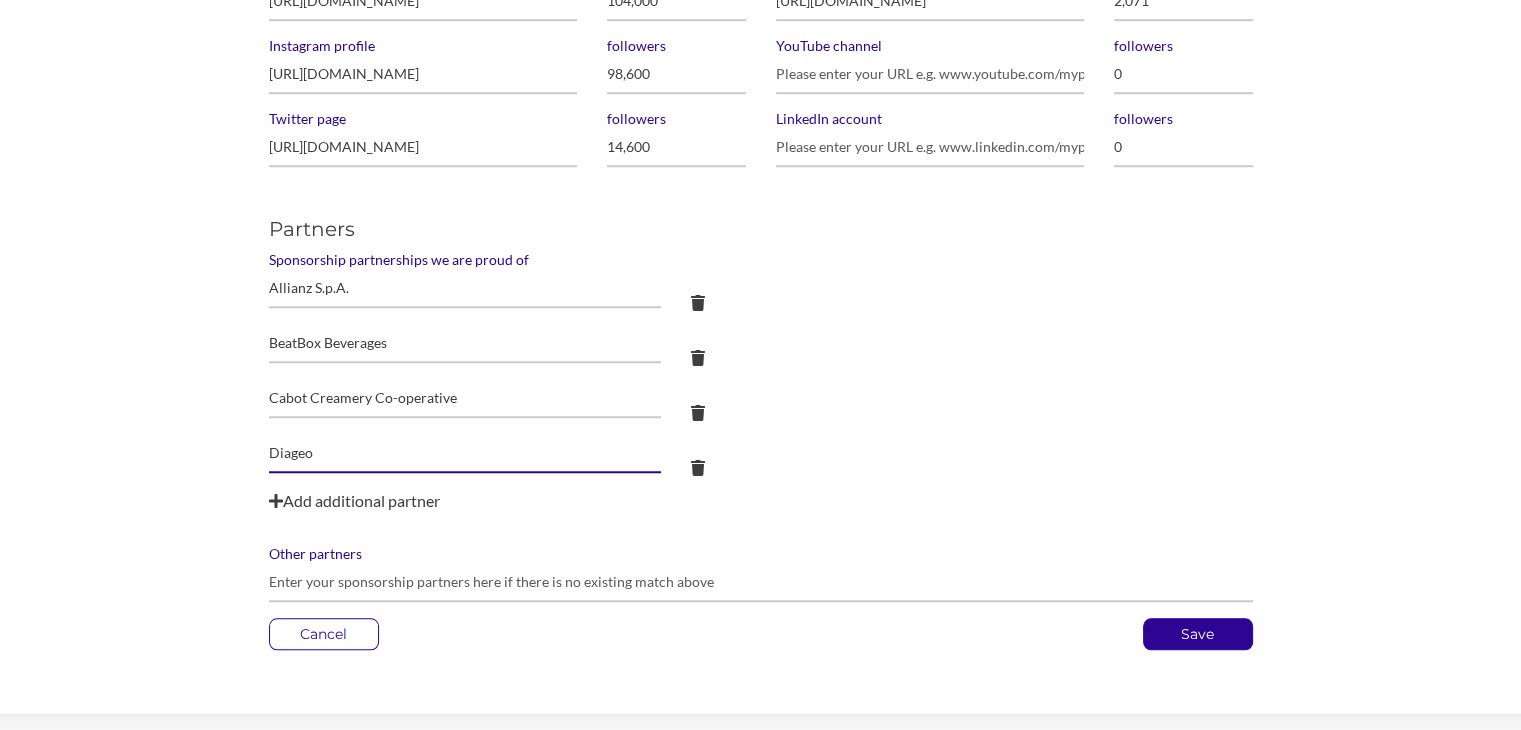 scroll, scrollTop: 1600, scrollLeft: 0, axis: vertical 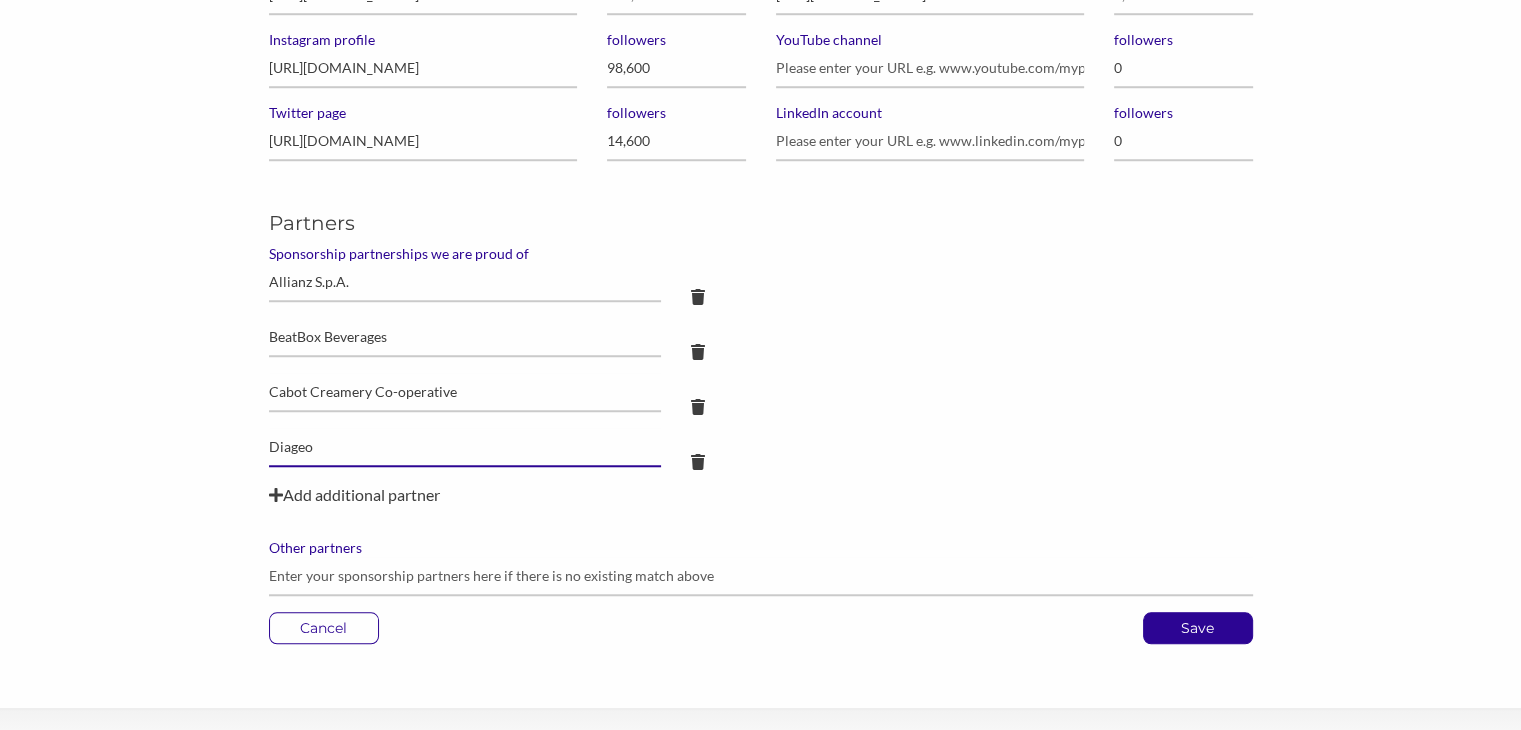 type on "Diageo" 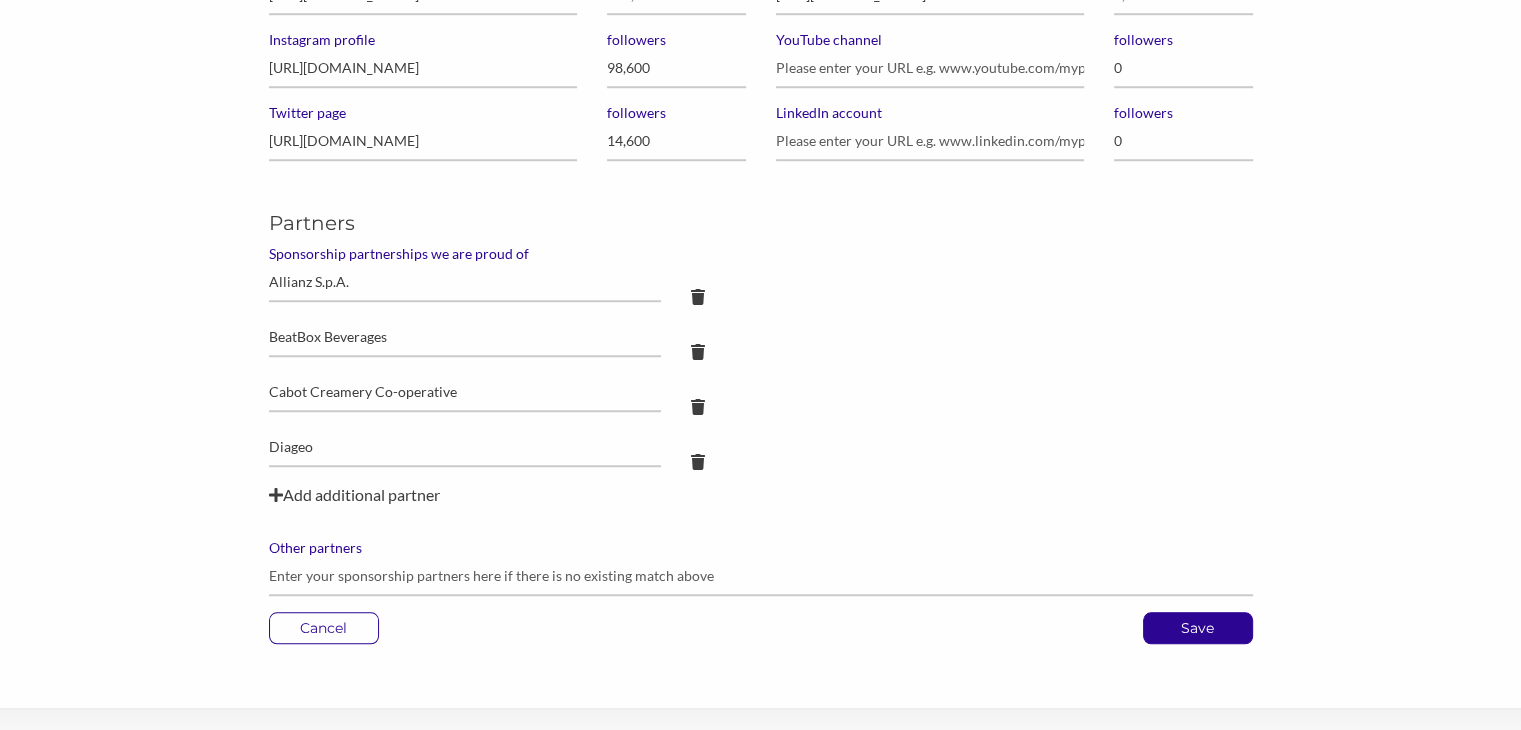 click on "Add additional partner" at bounding box center [761, 495] 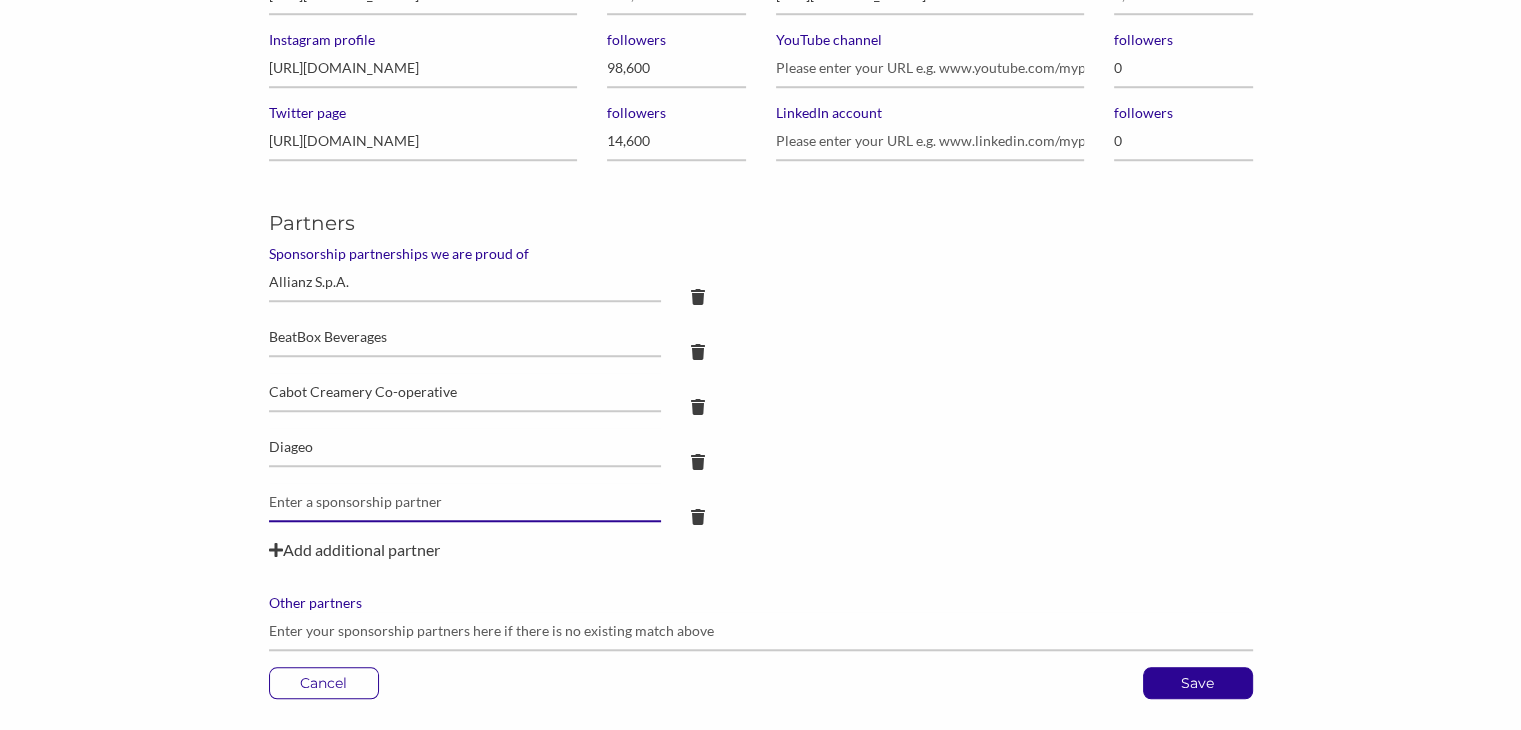 click at bounding box center [465, 282] 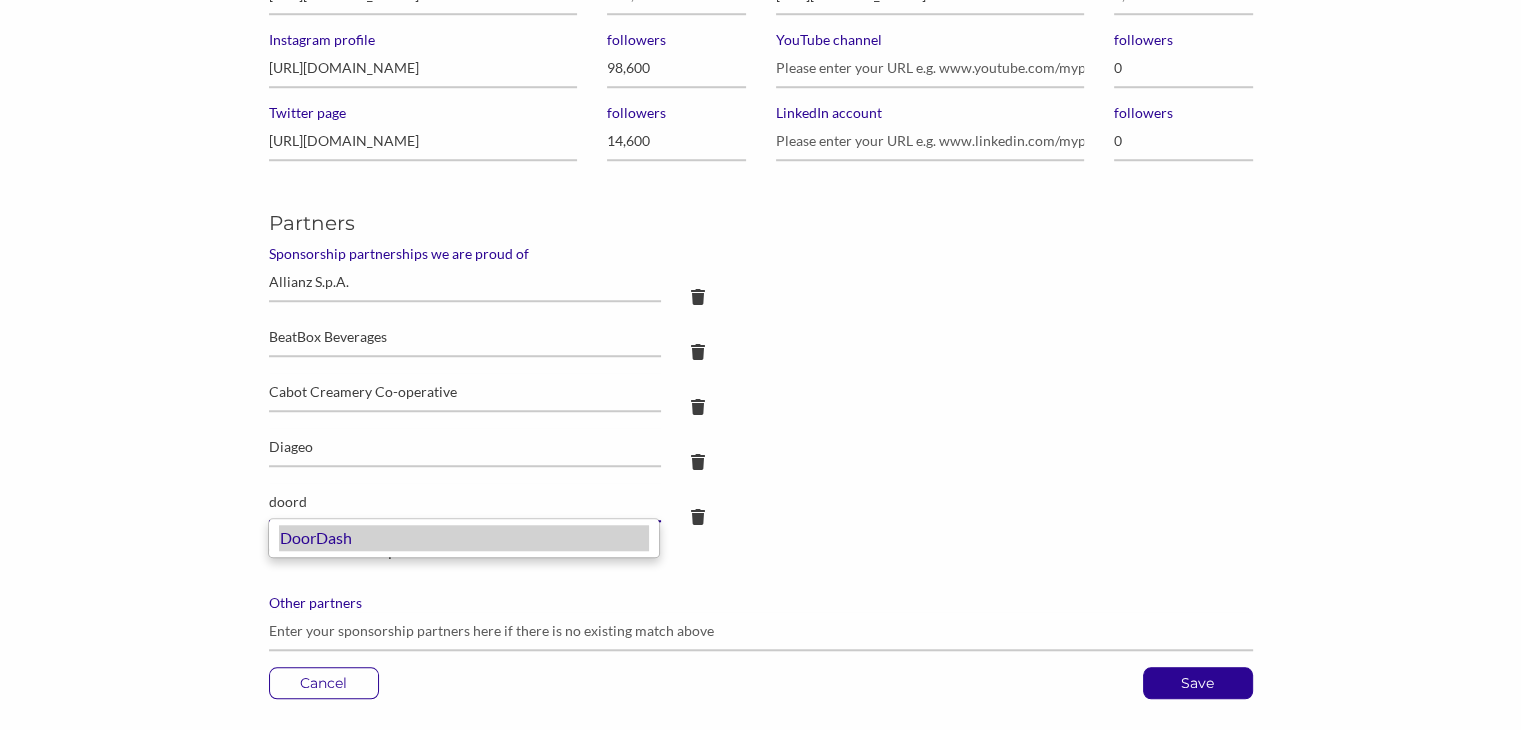 click on "DoorDash" at bounding box center [464, 538] 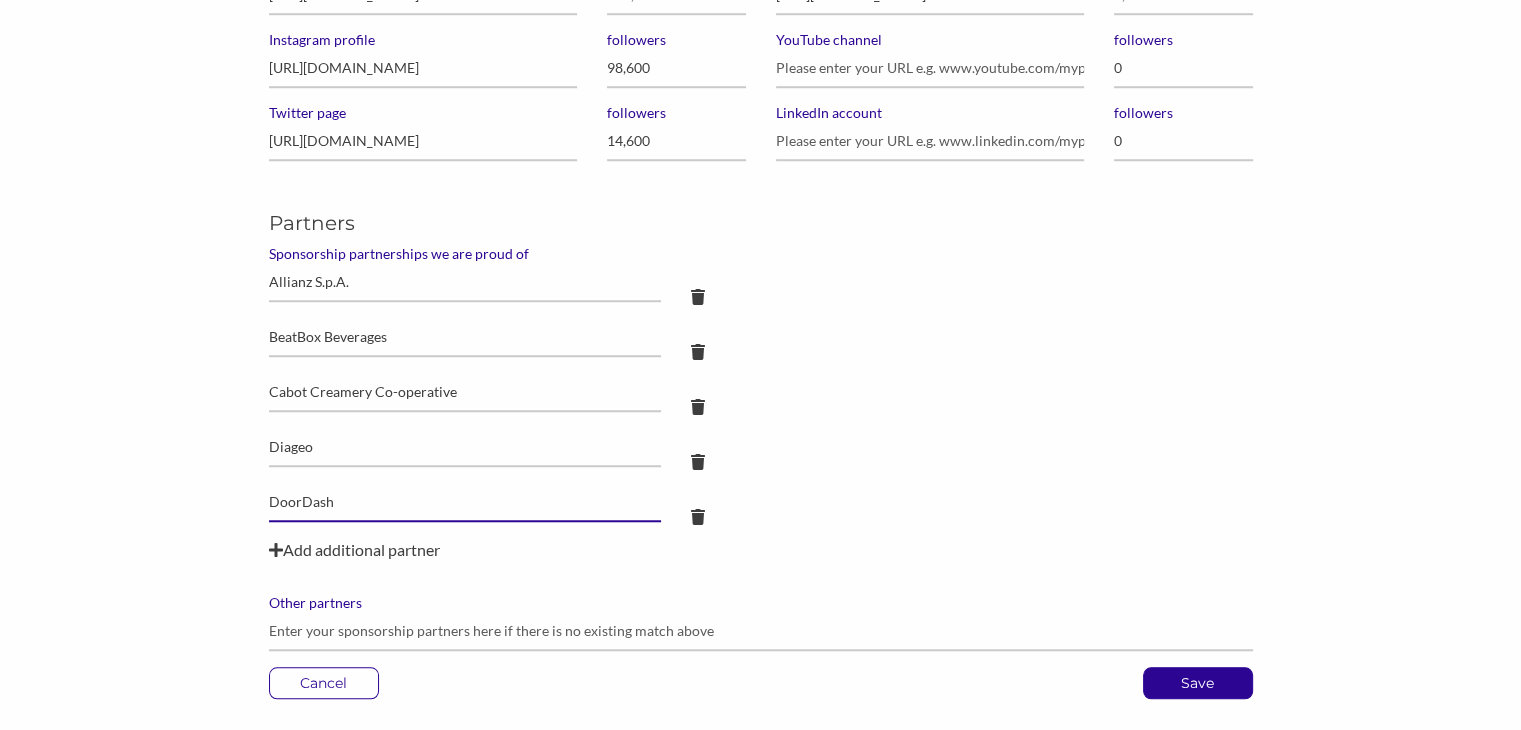 type on "DoorDash" 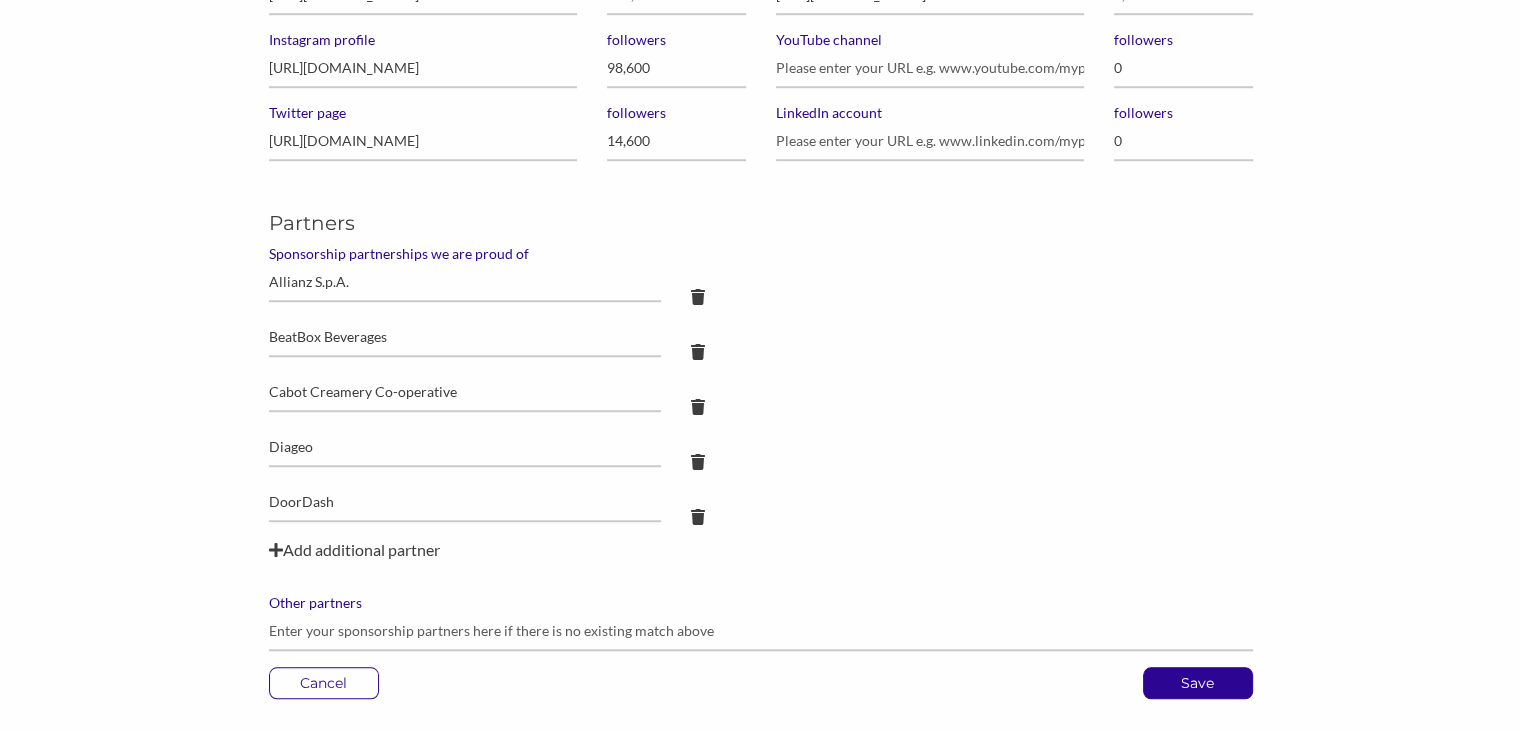 click on "Add additional partner" at bounding box center [761, 550] 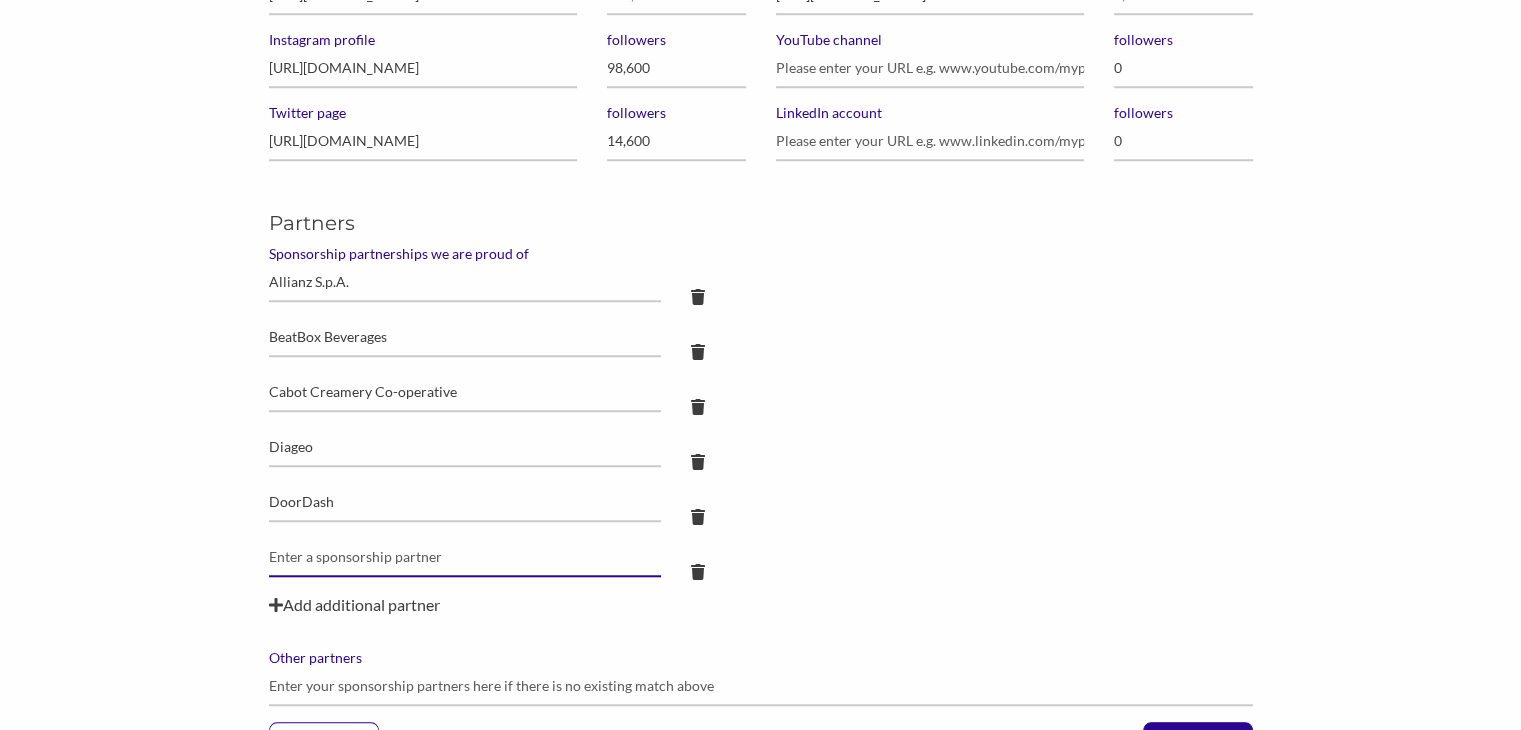 click at bounding box center [465, 282] 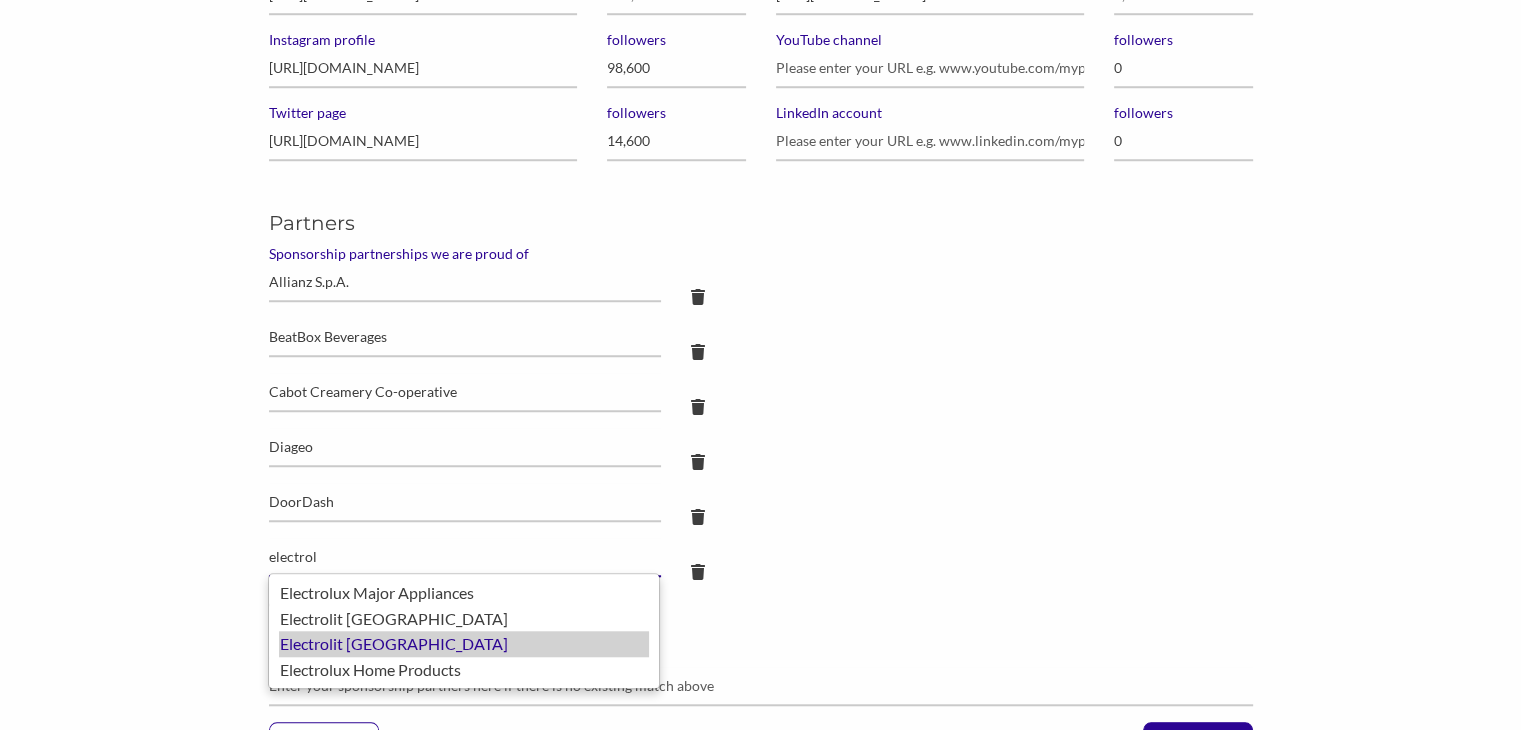click on "Electrolit [GEOGRAPHIC_DATA]" at bounding box center [464, 644] 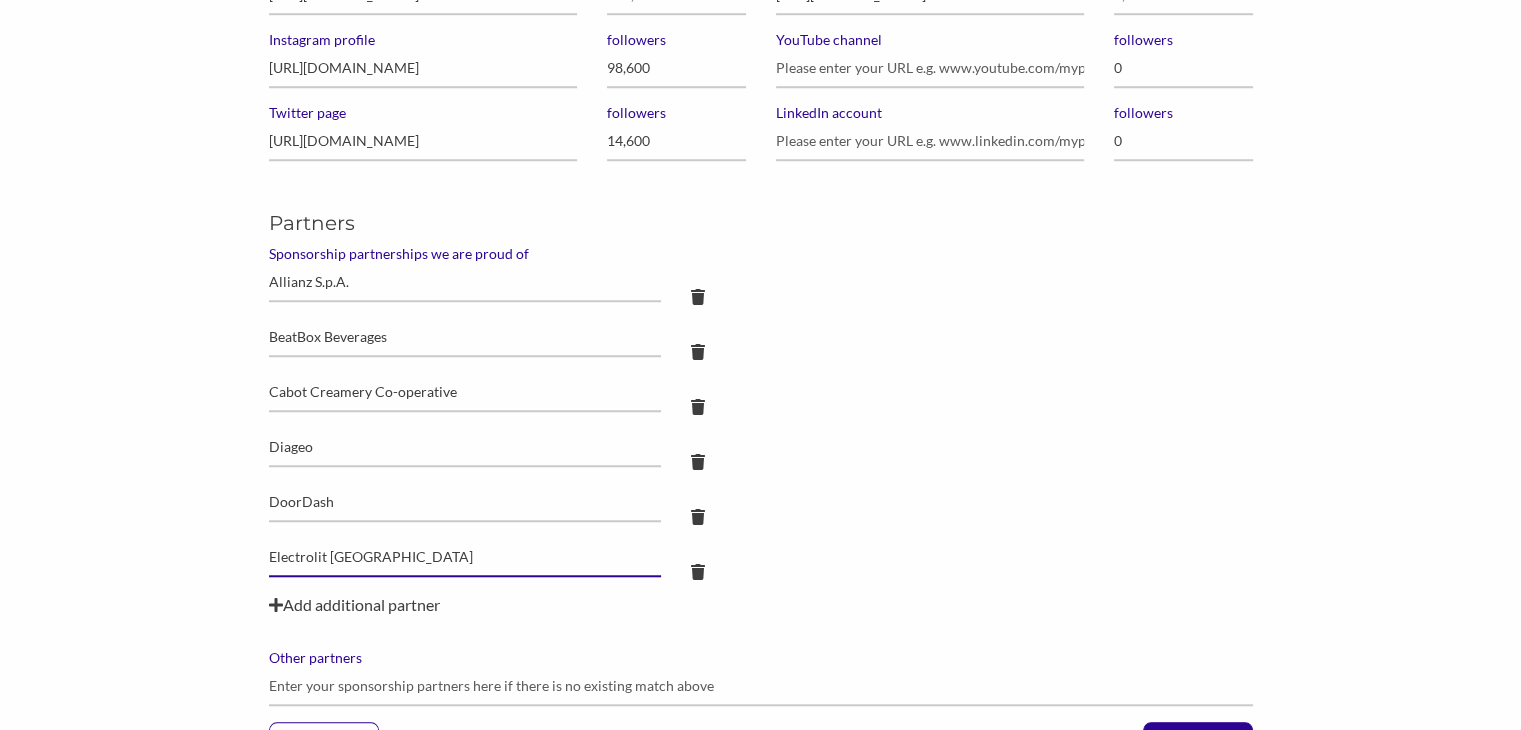 type on "Electrolit [GEOGRAPHIC_DATA]" 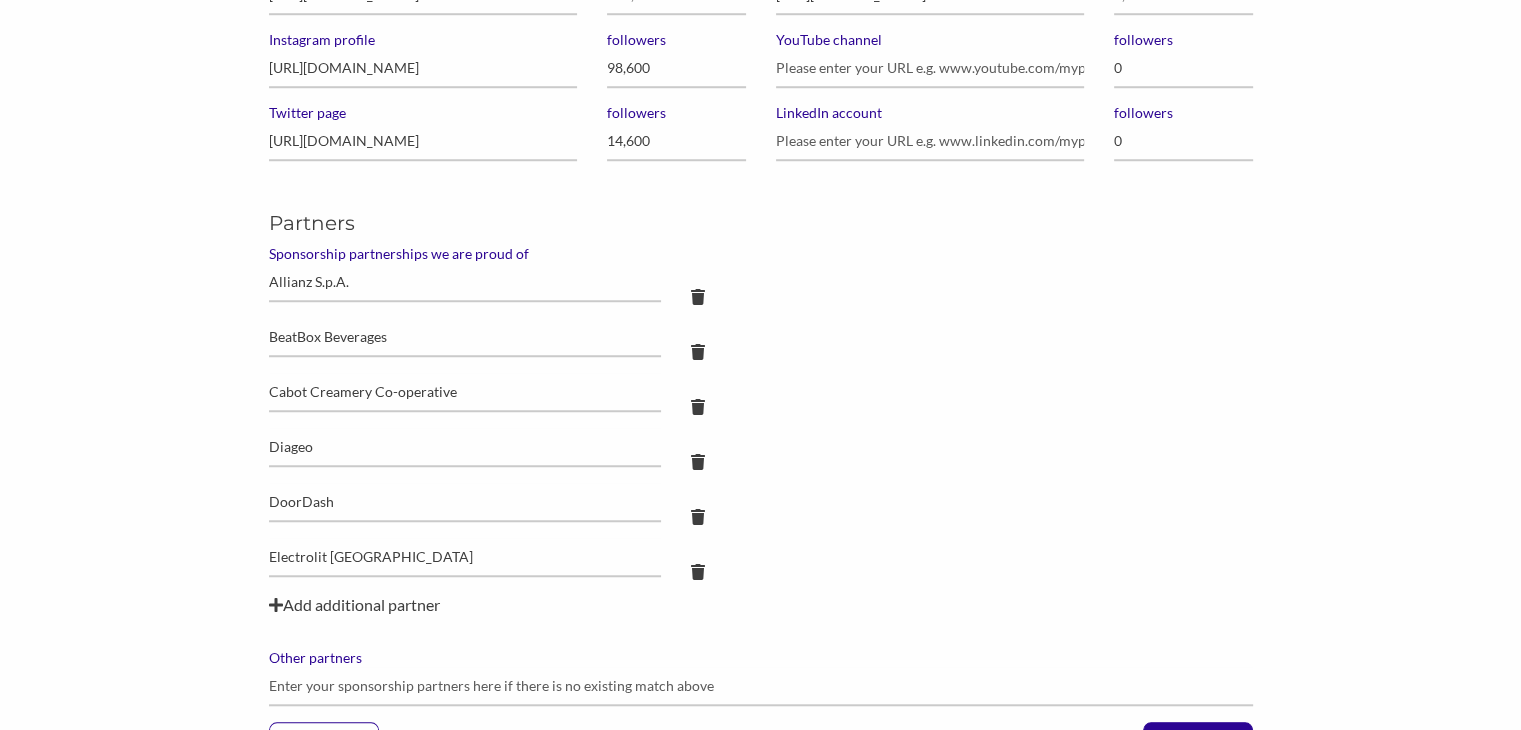 click on "Add additional partner" at bounding box center (761, 605) 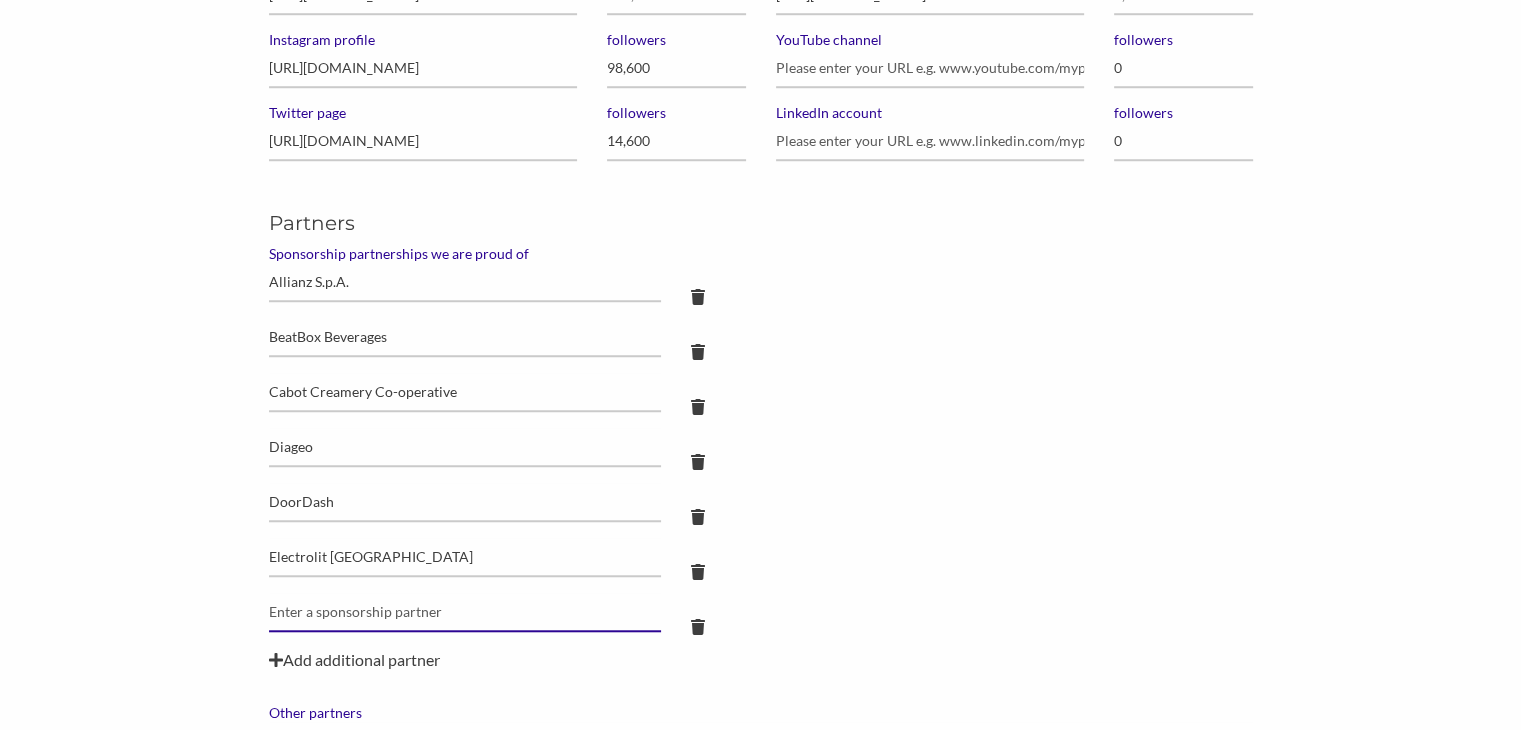 click at bounding box center (465, 282) 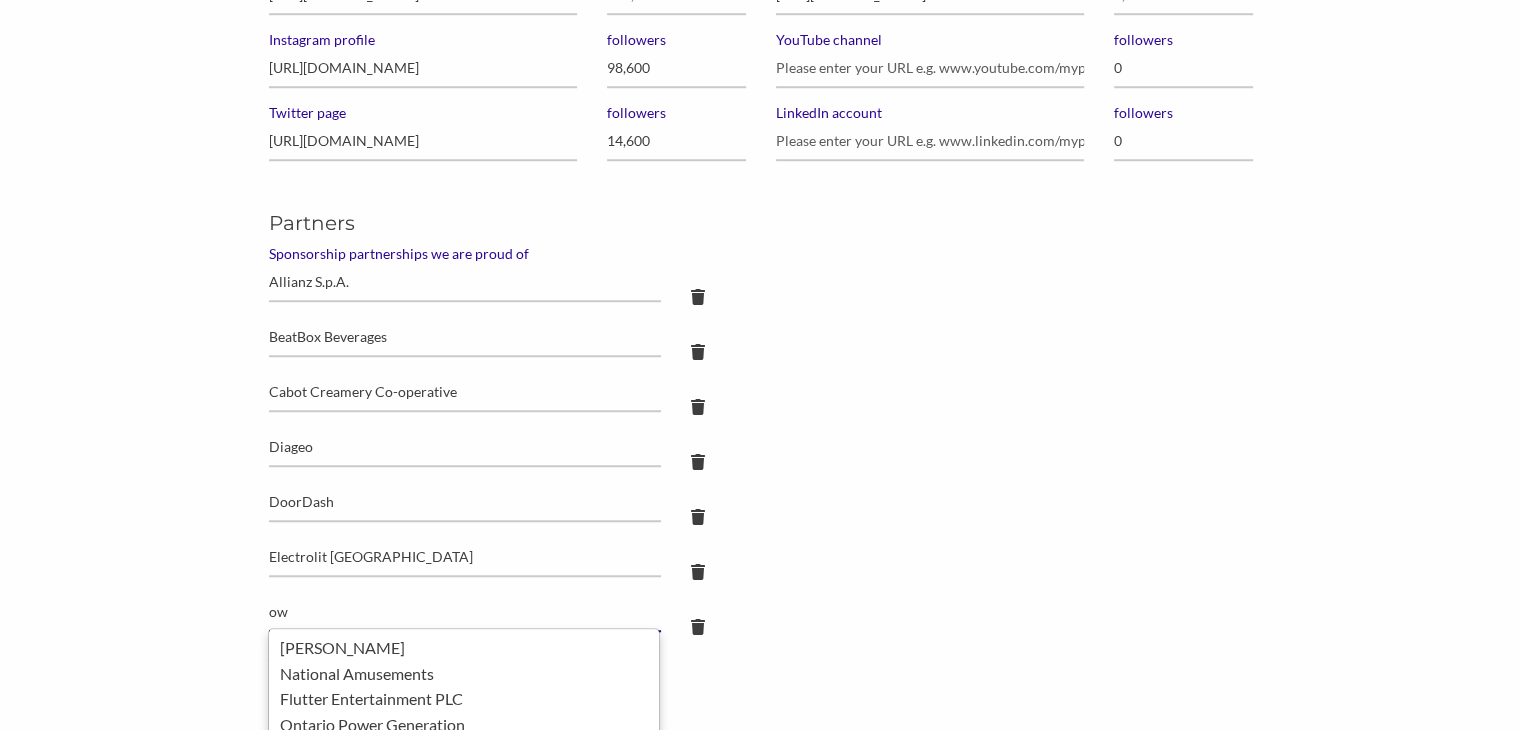 type on "o" 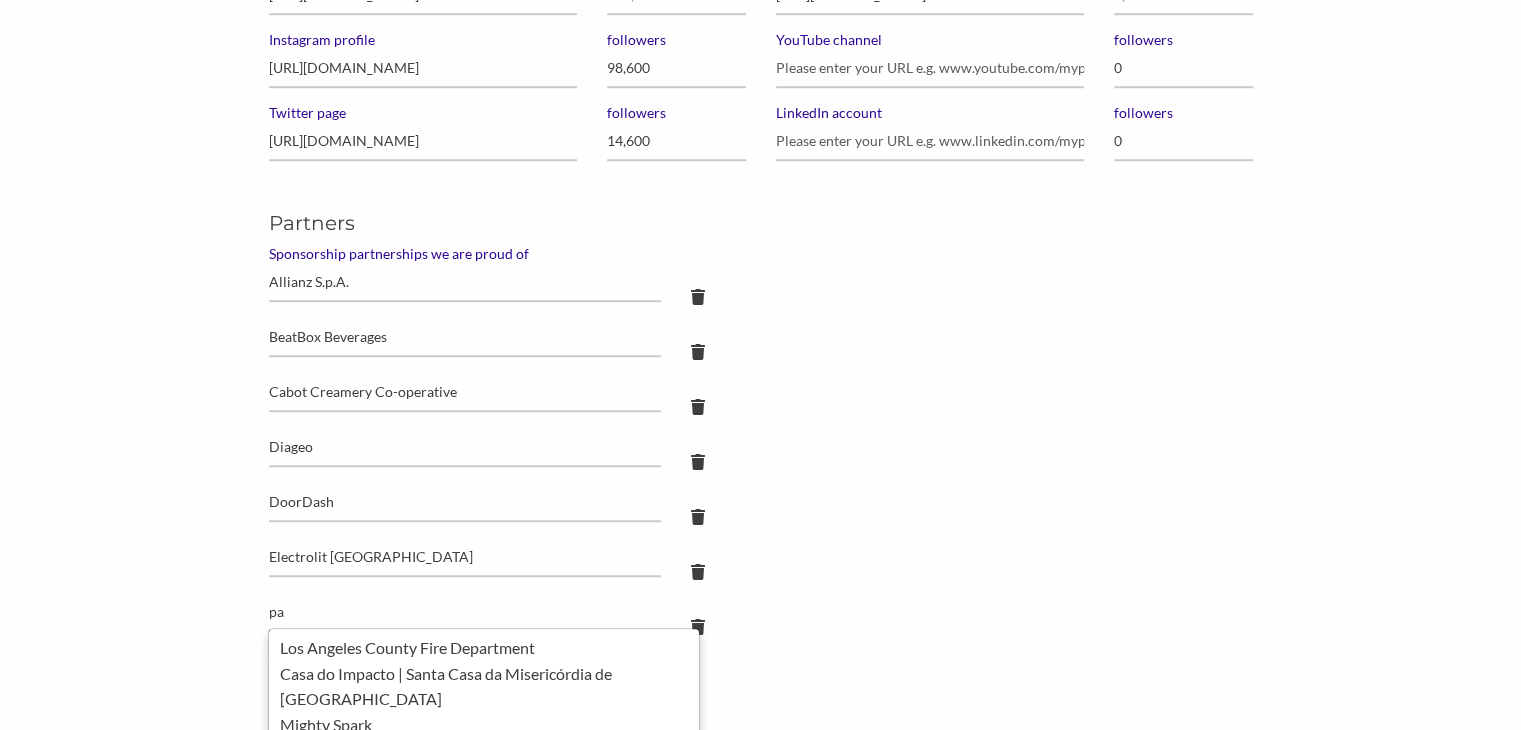 type on "p" 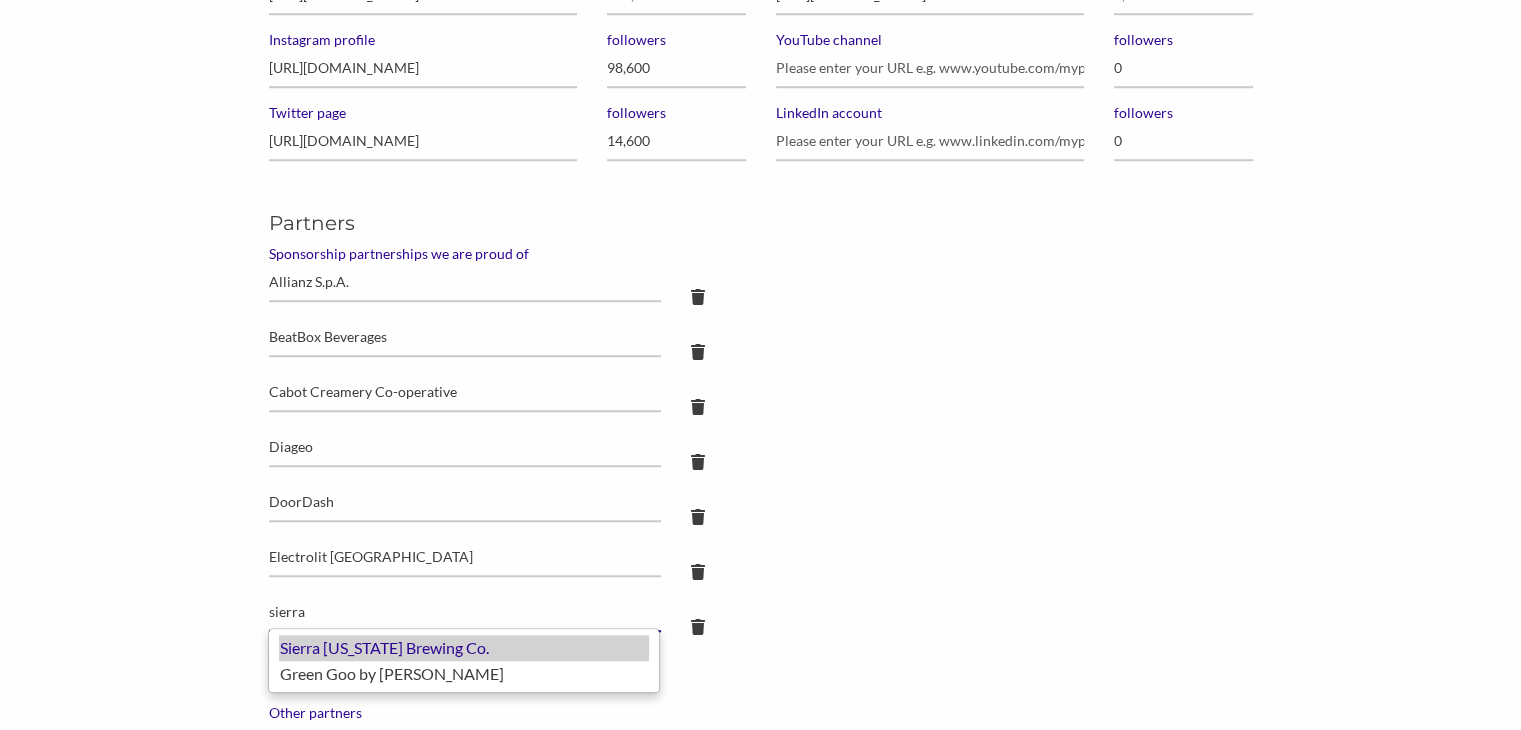 click on "Sierra [US_STATE] Brewing Co." at bounding box center (464, 648) 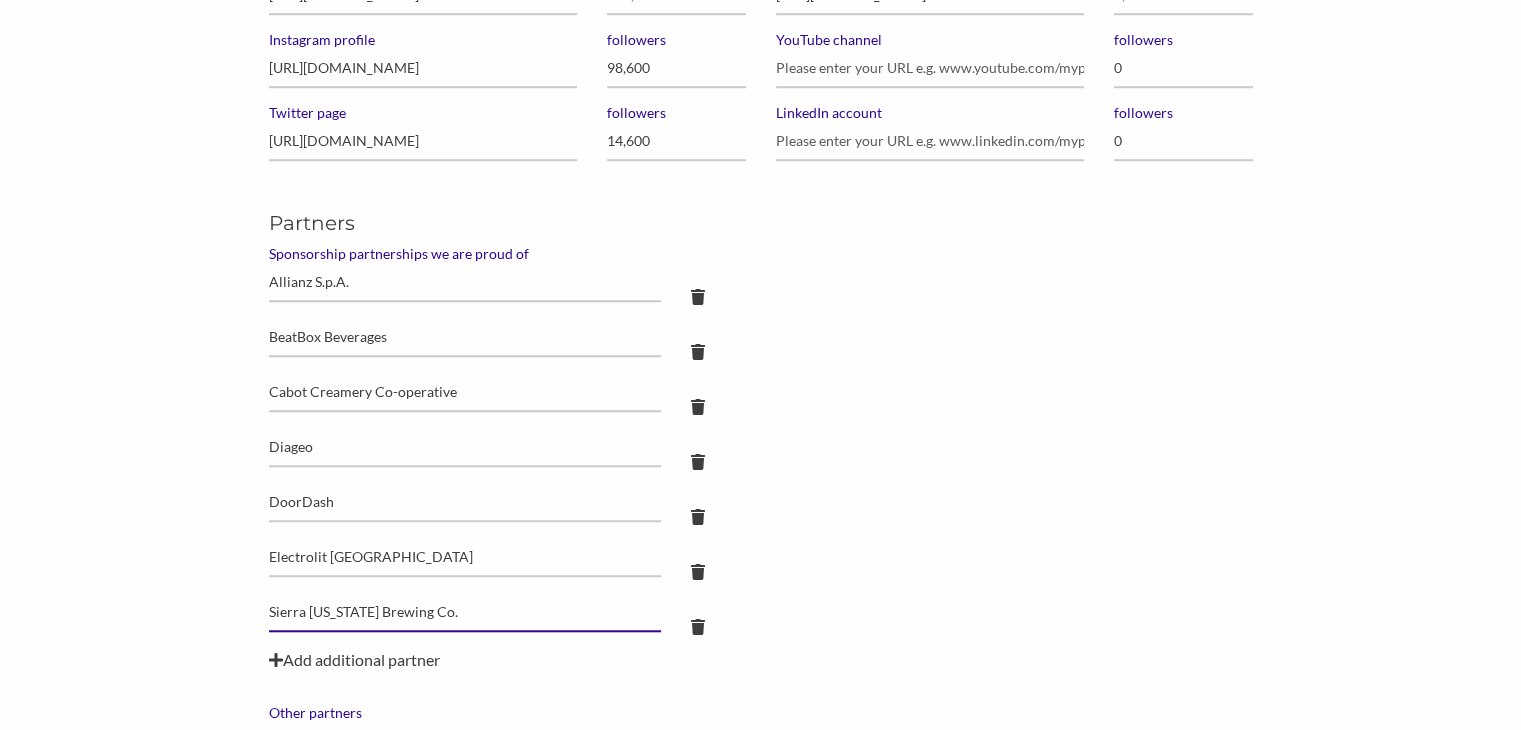 type on "Sierra [US_STATE] Brewing Co." 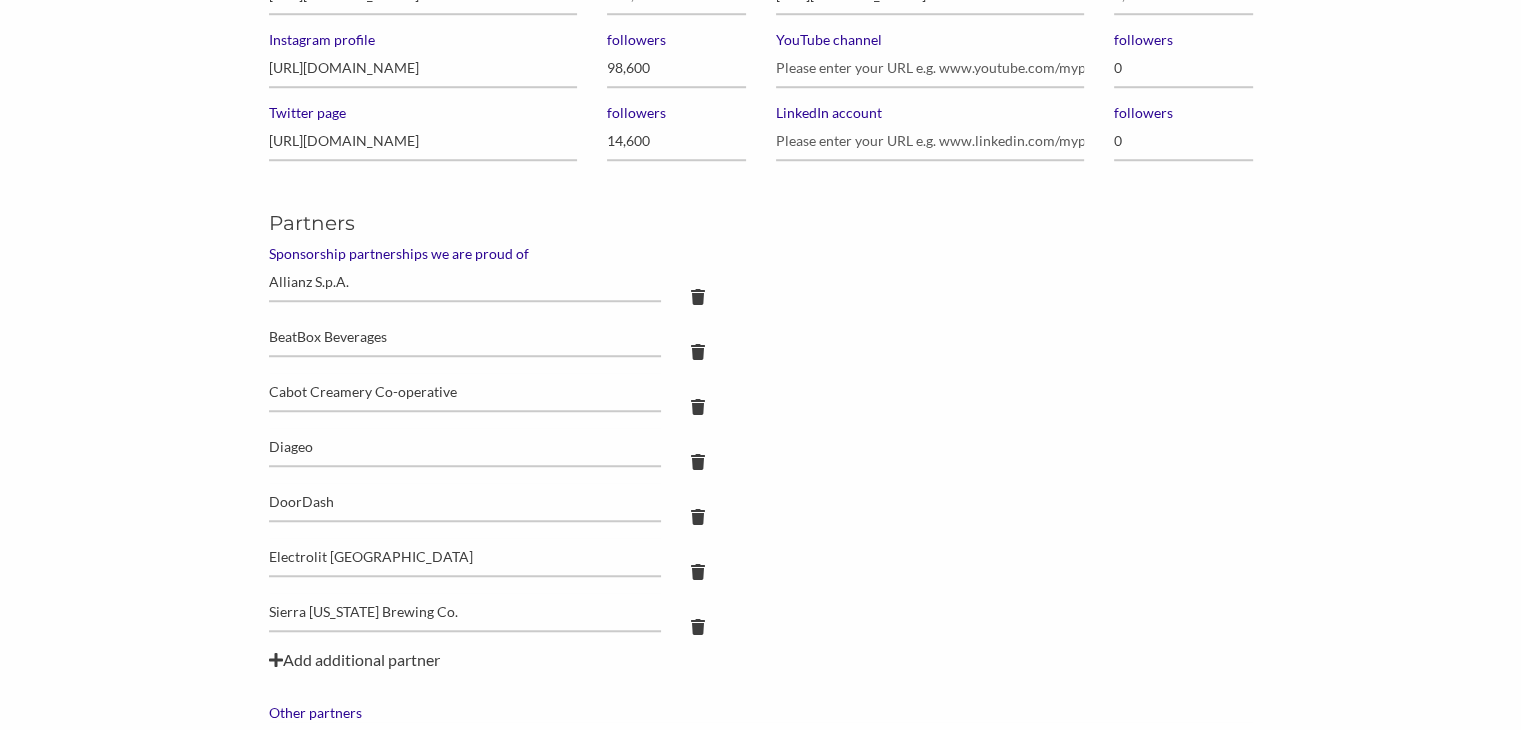 click on "Add additional partner" at bounding box center (761, 660) 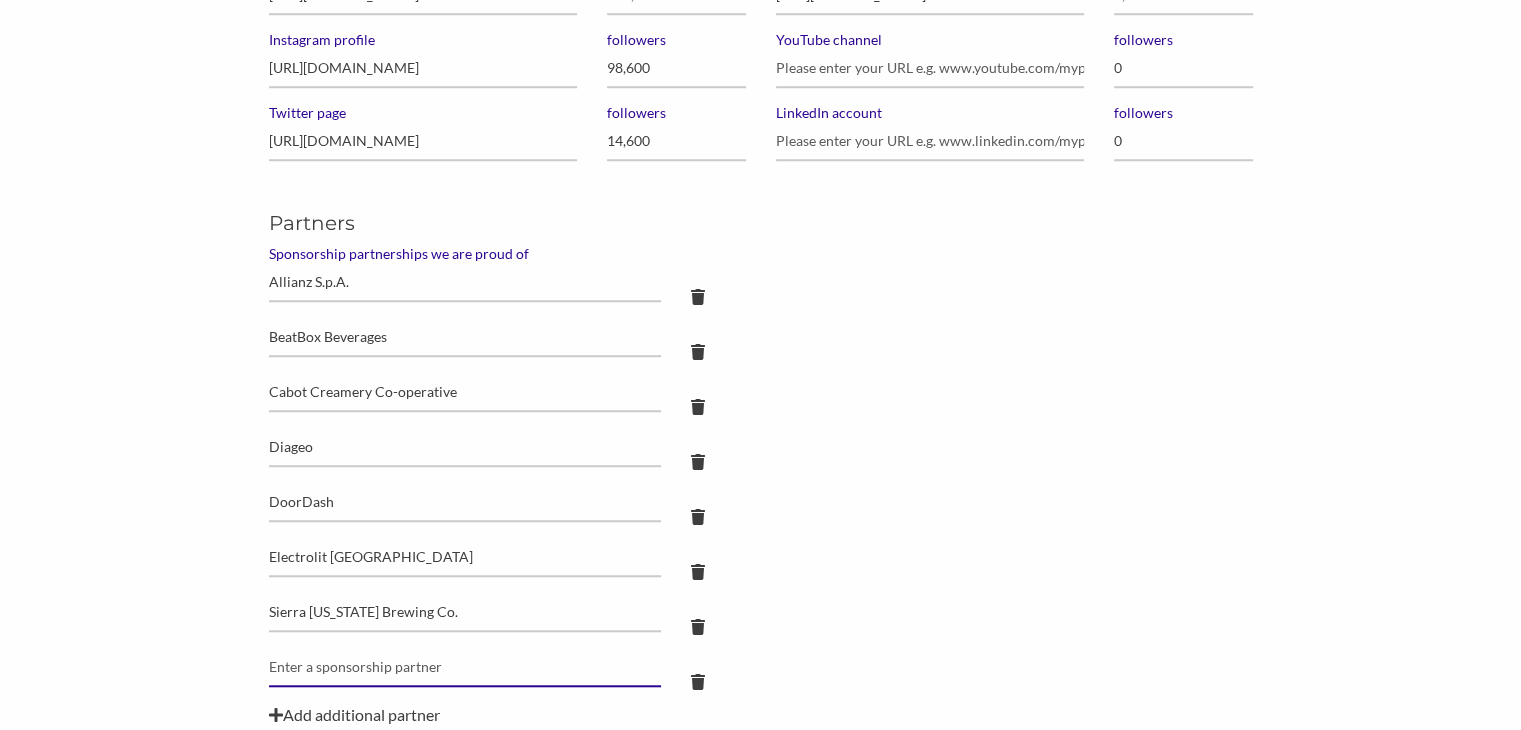 click at bounding box center [465, 282] 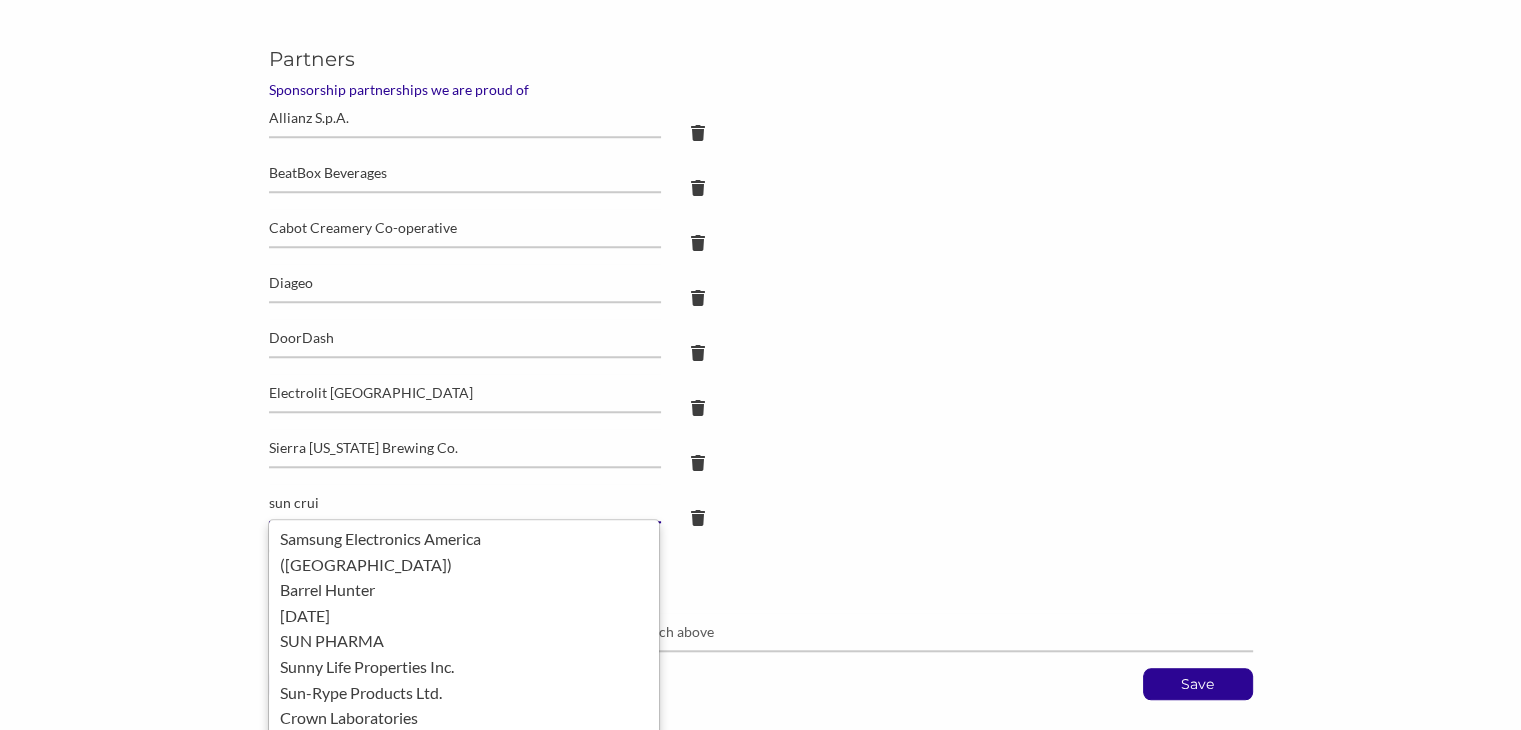 scroll, scrollTop: 1766, scrollLeft: 0, axis: vertical 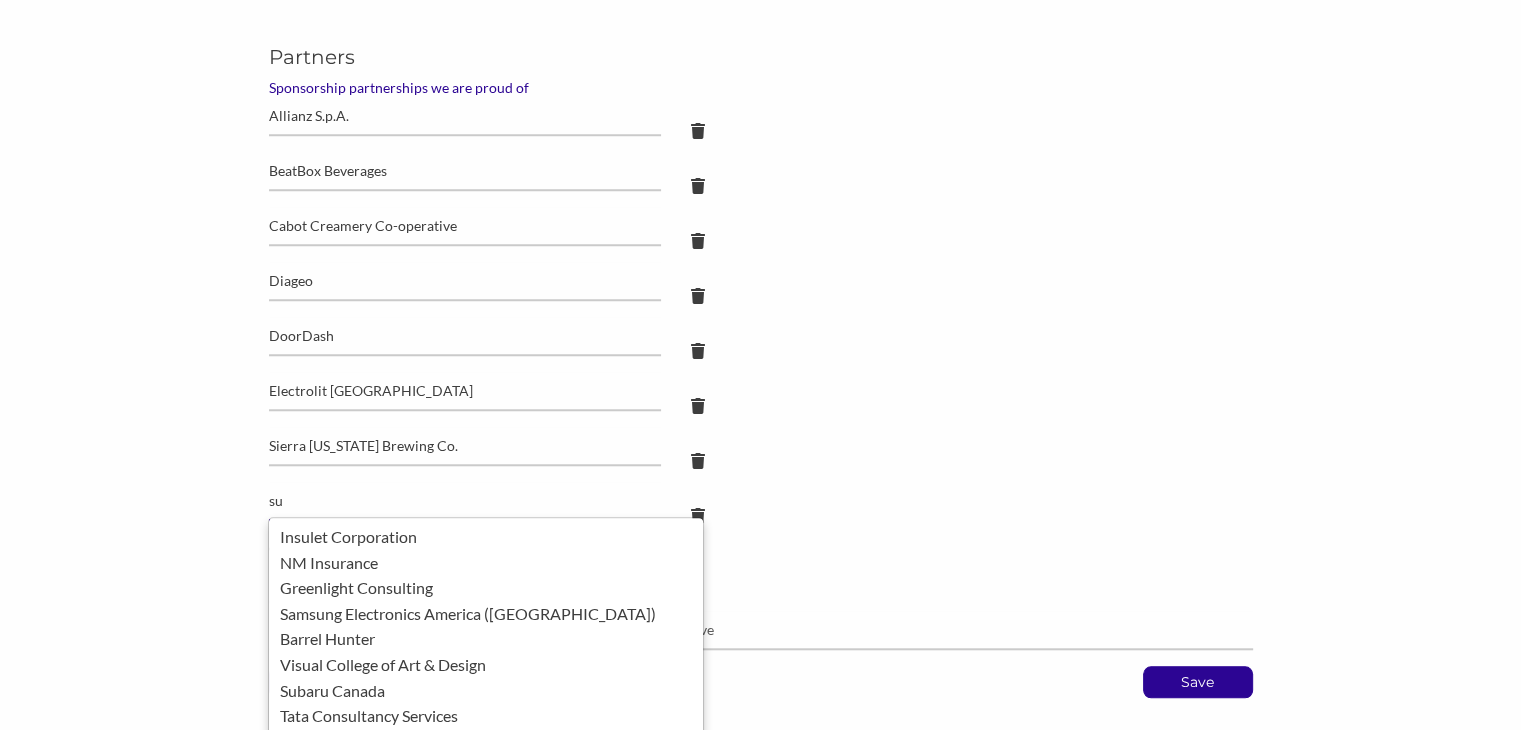 type on "s" 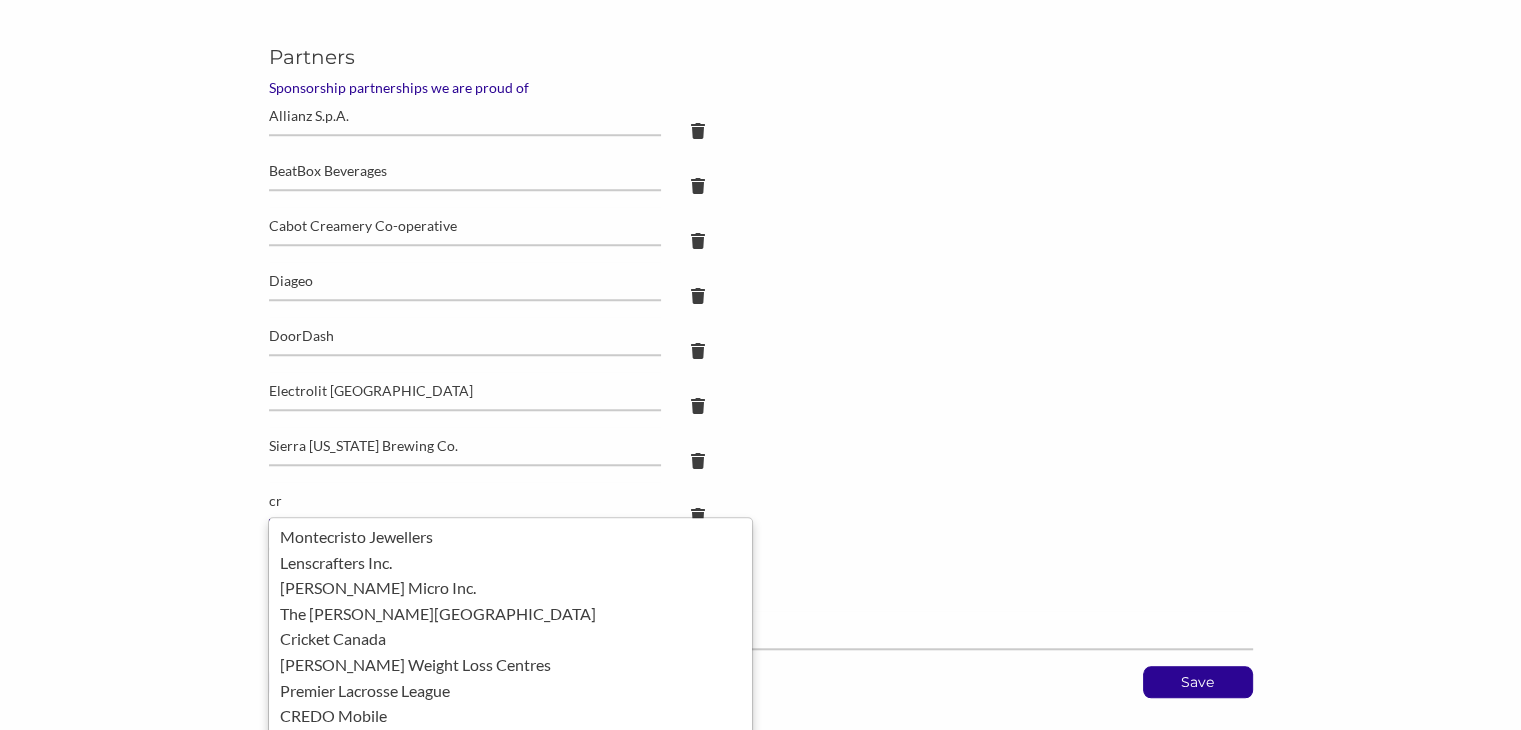 type on "c" 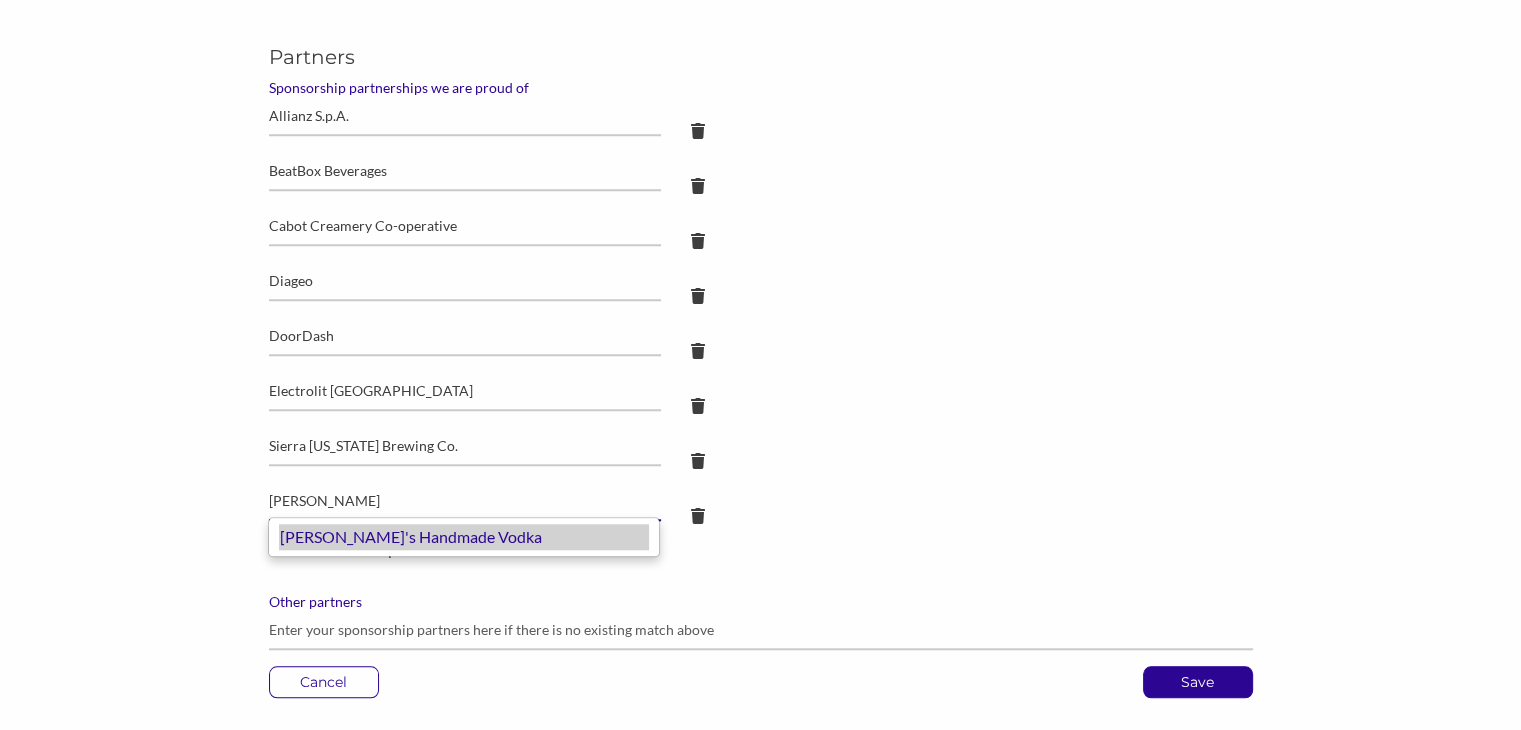 click on "[PERSON_NAME]'s Handmade Vodka" at bounding box center (464, 537) 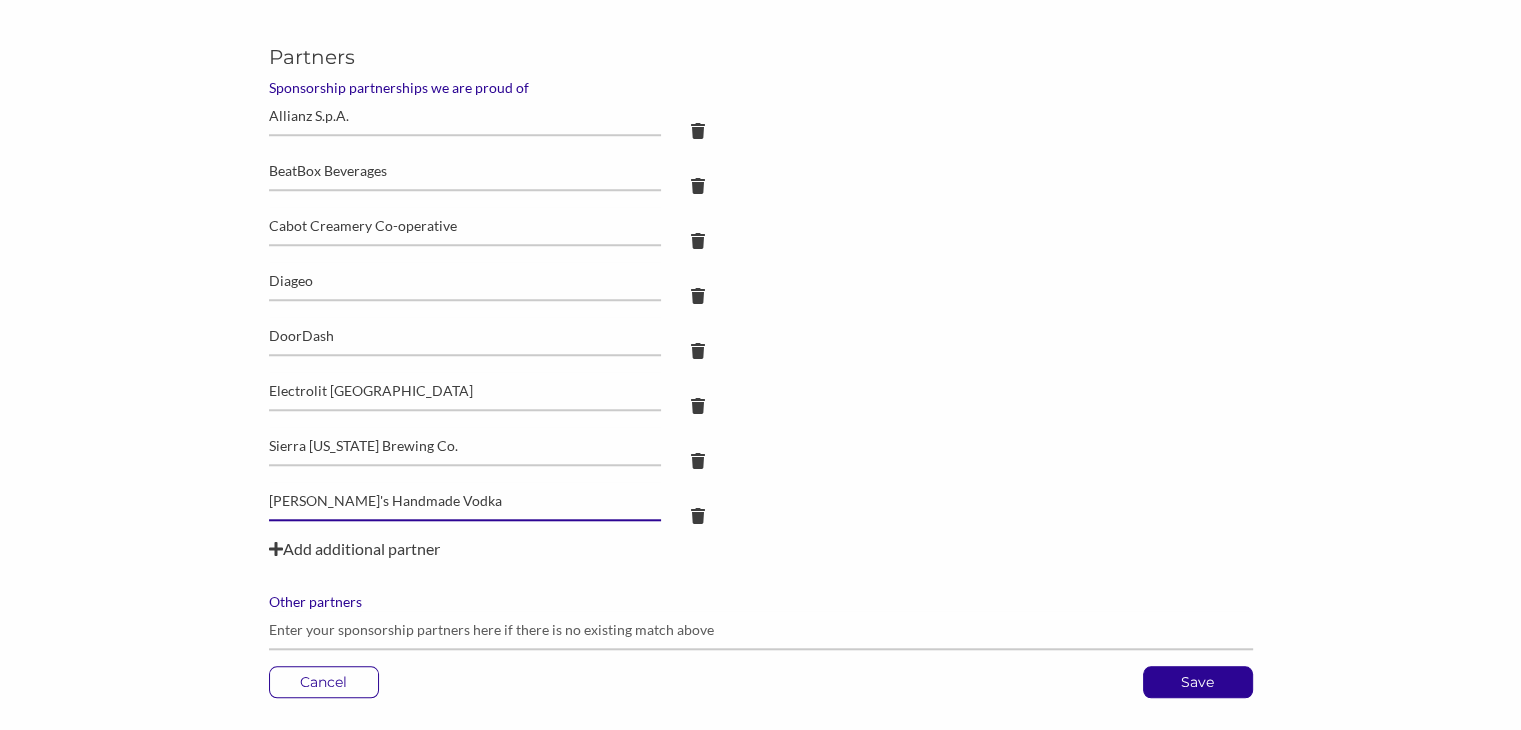 type on "[PERSON_NAME]'s Handmade Vodka" 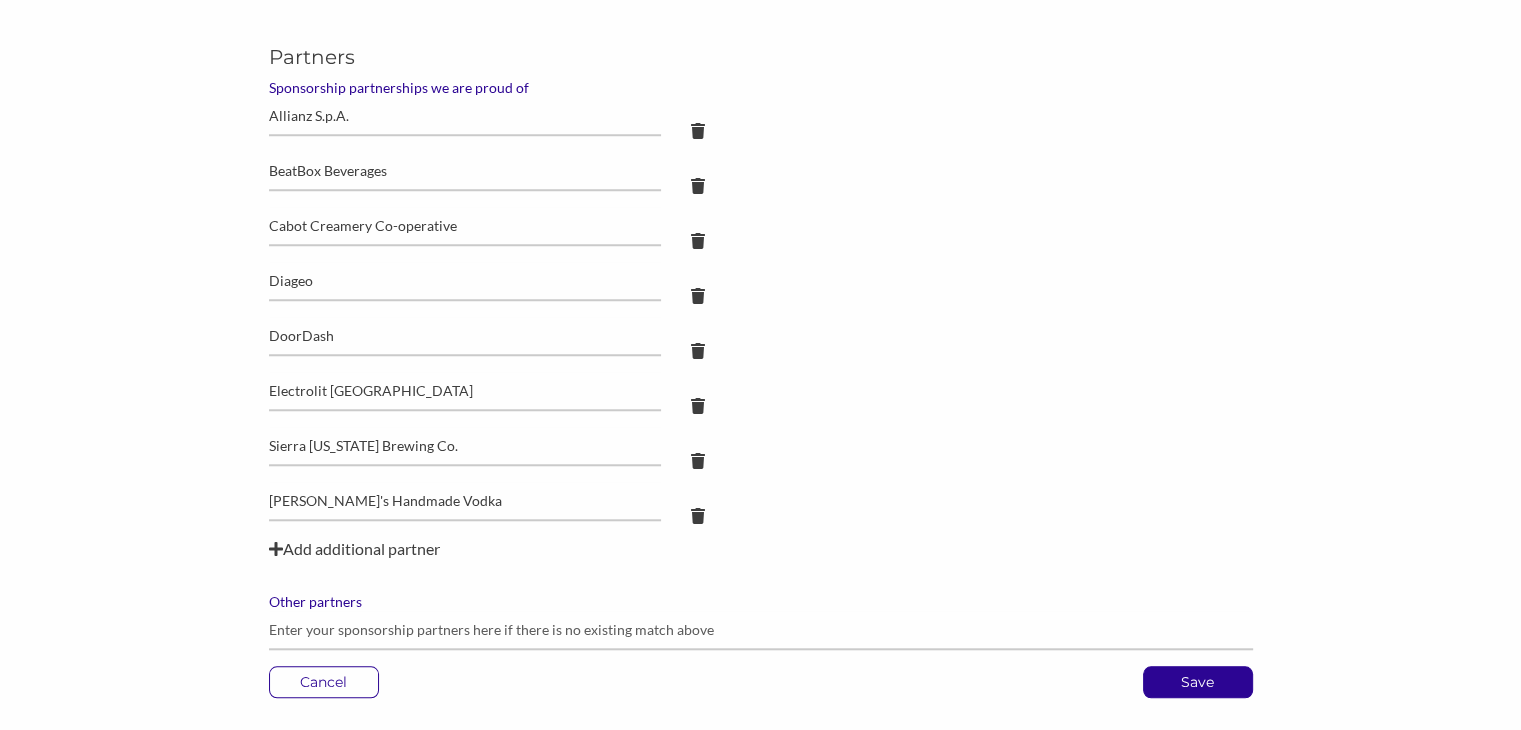 click on "Add additional partner" at bounding box center [761, 549] 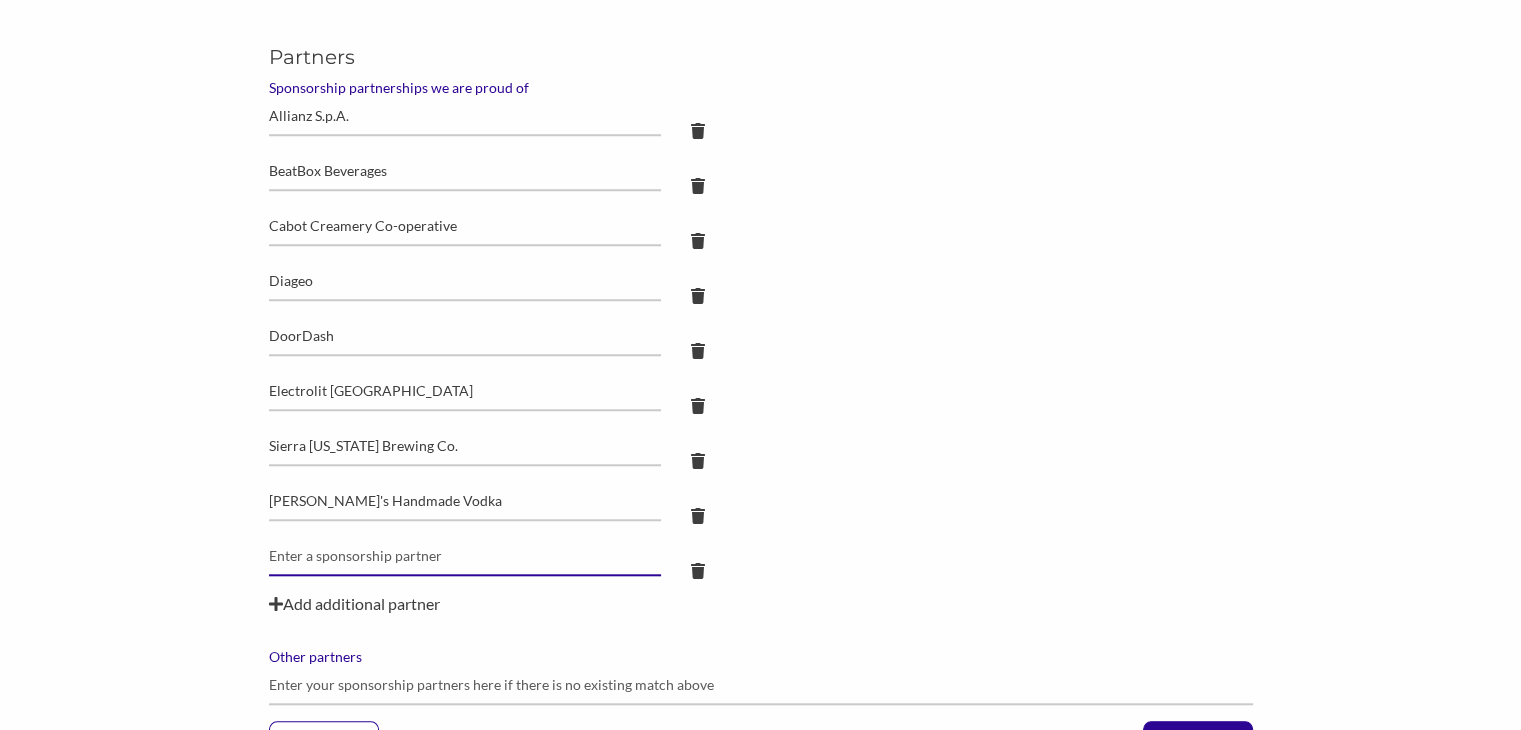 click at bounding box center [465, 116] 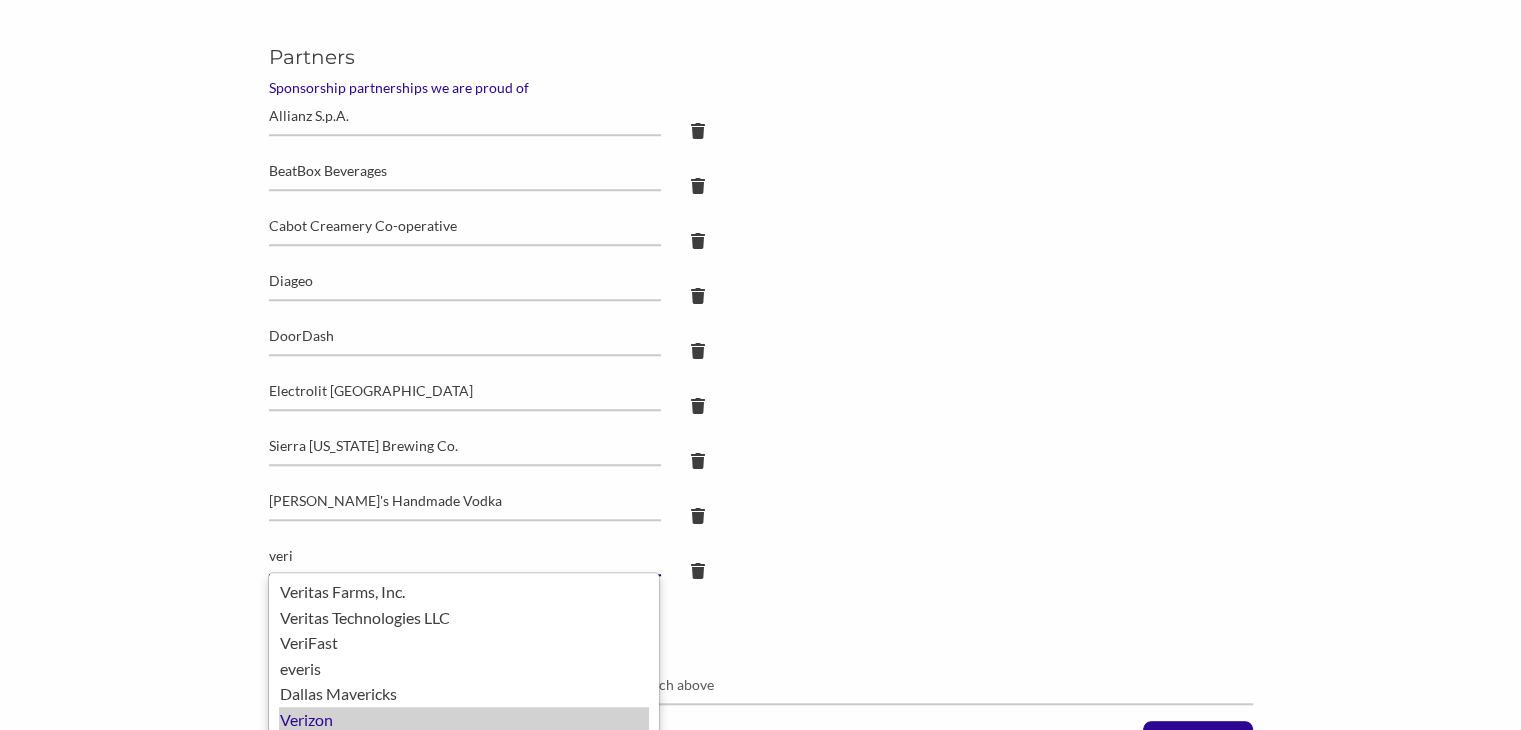 click on "Verizon" at bounding box center [464, 720] 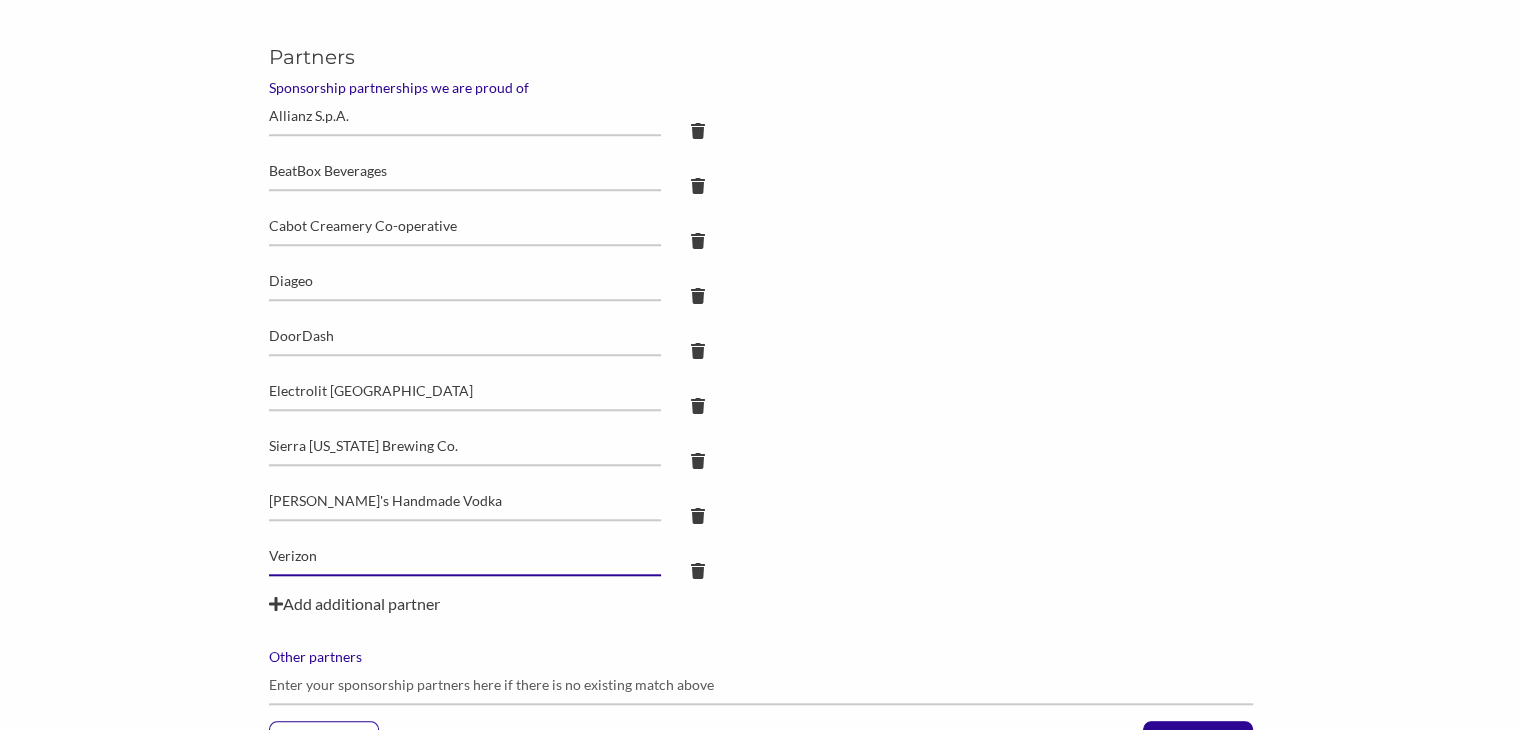 type on "Verizon" 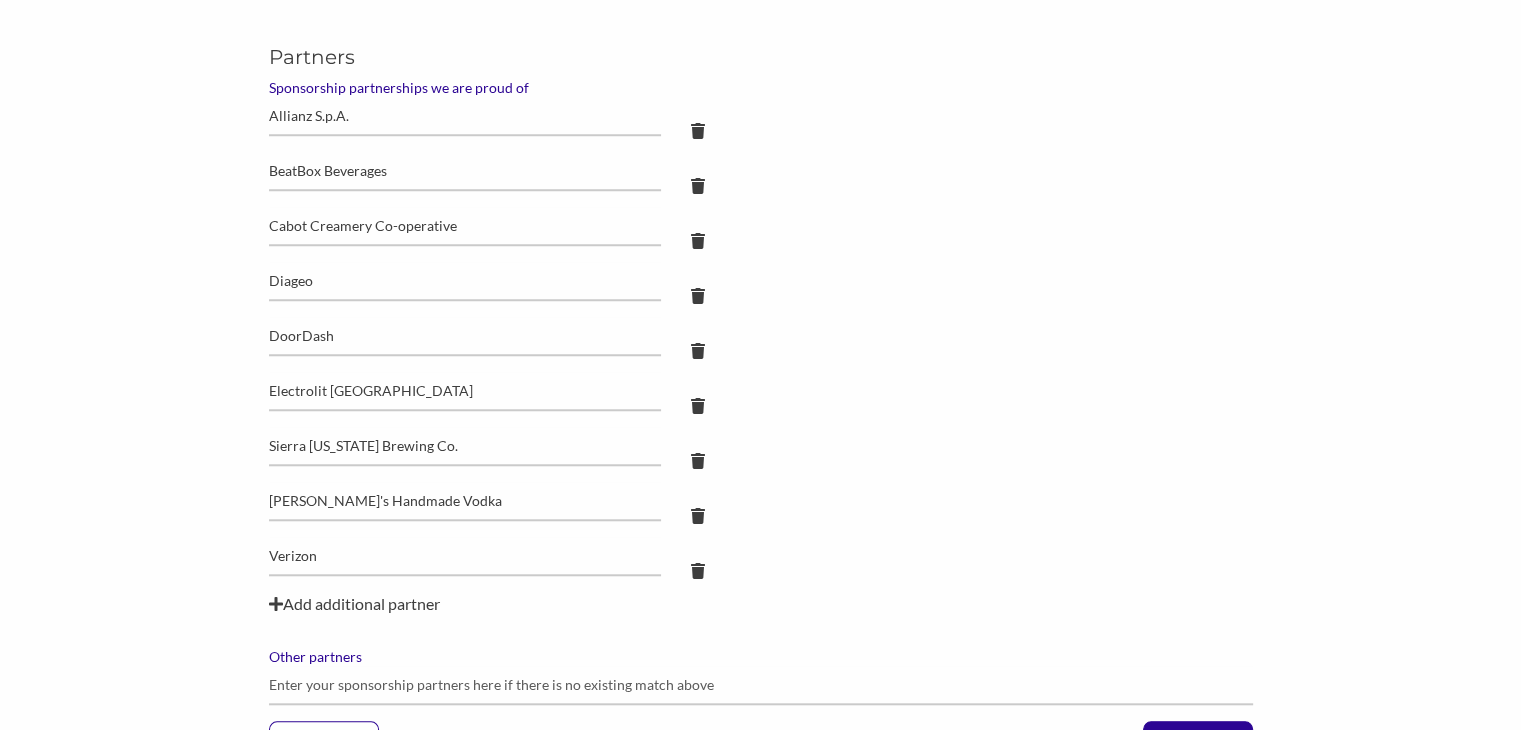 click on "Add additional partner" at bounding box center (761, 604) 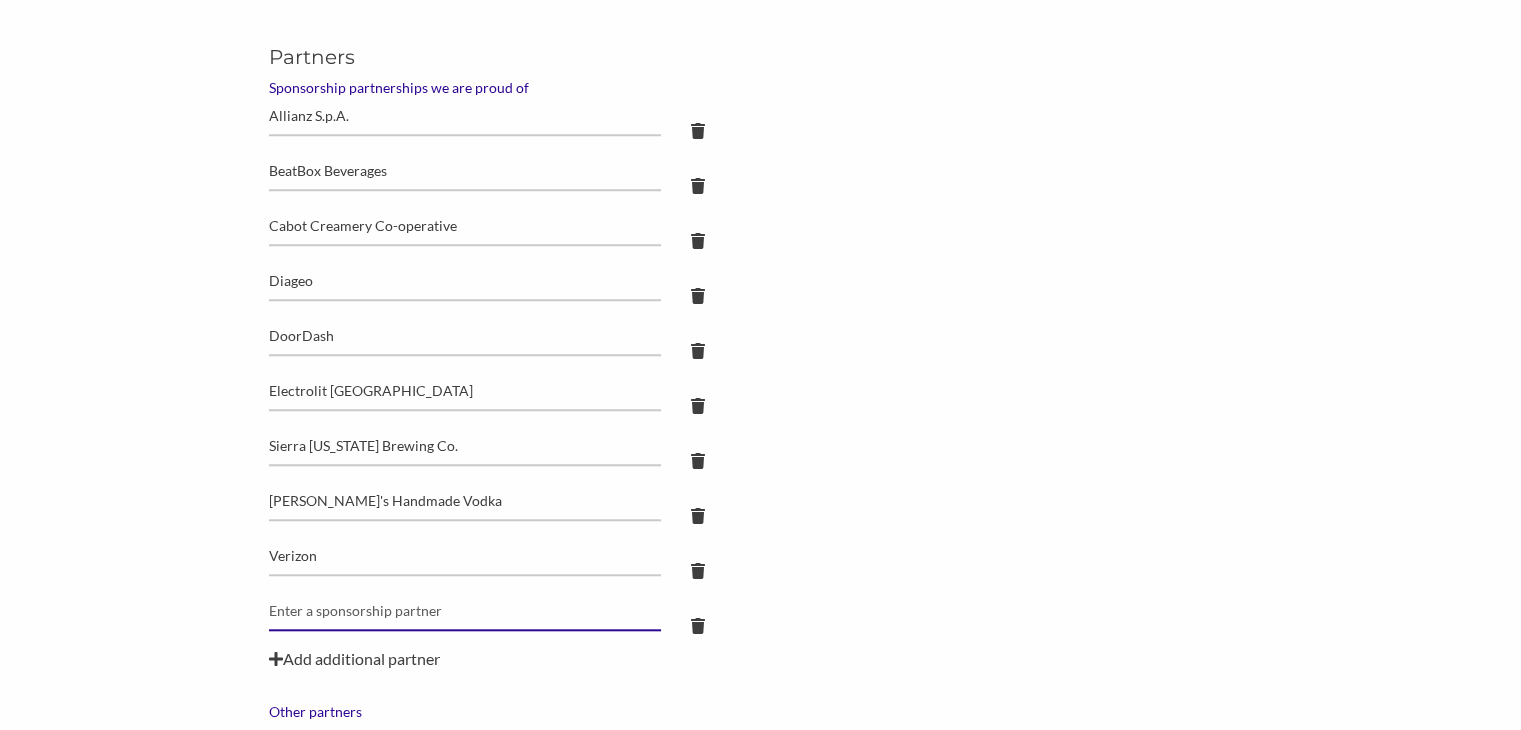 click at bounding box center [465, 116] 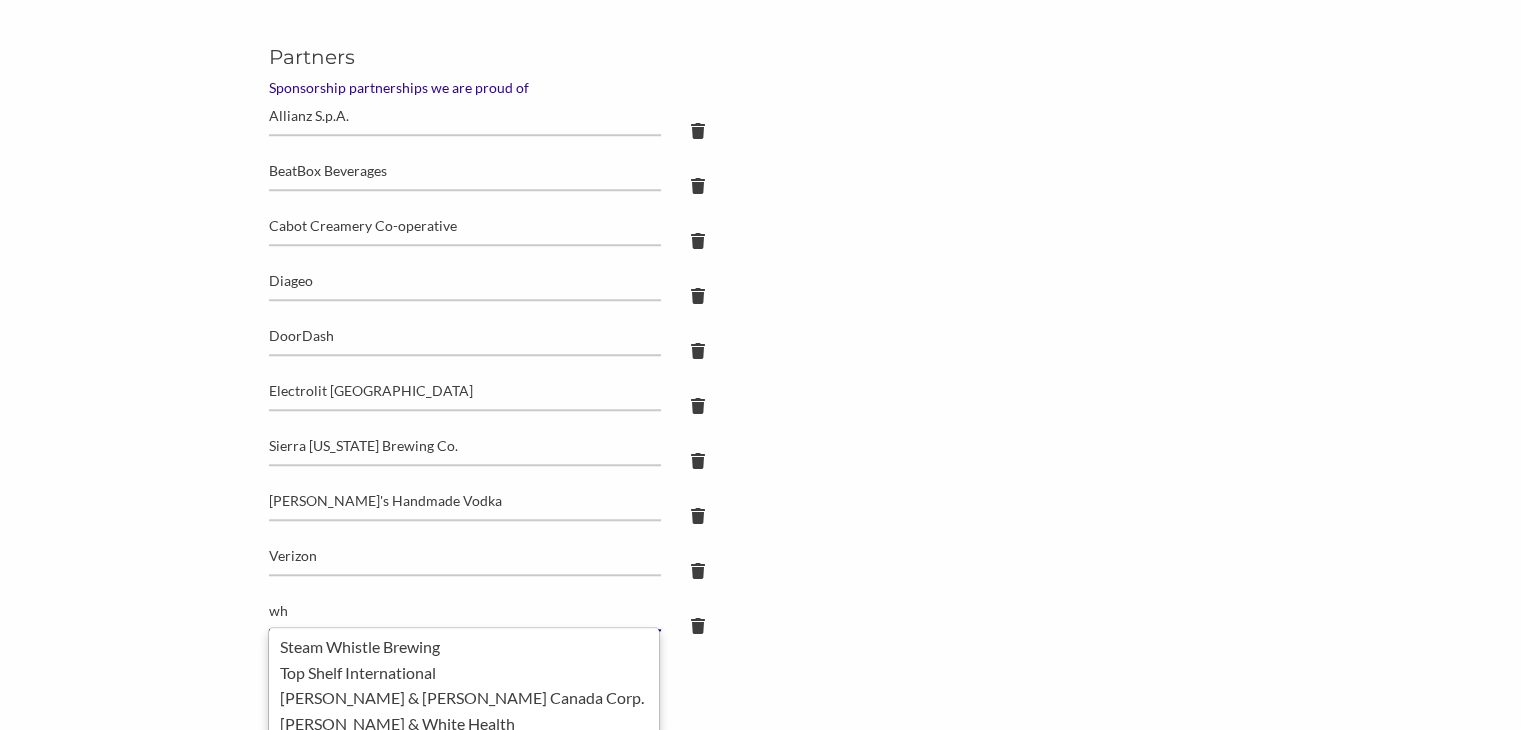 type on "w" 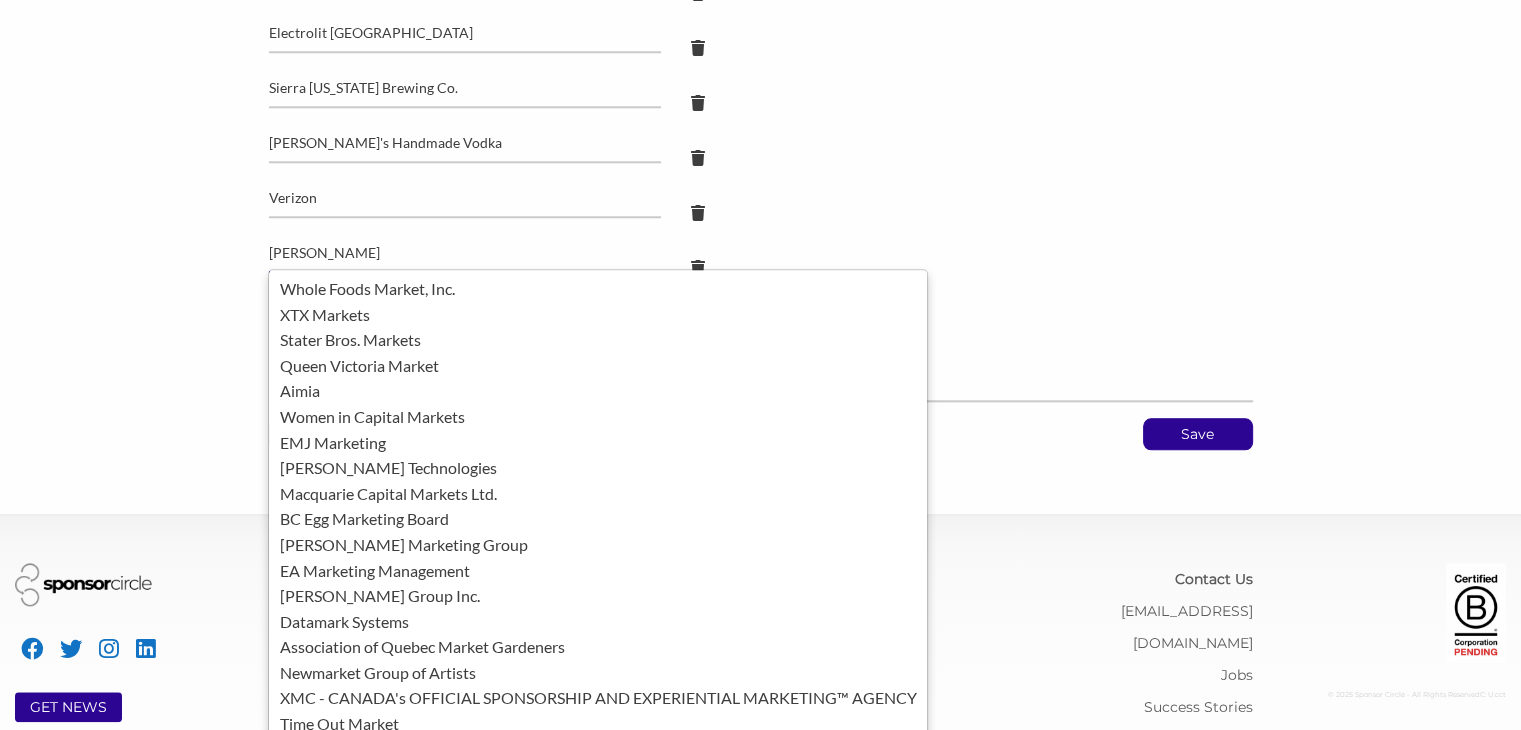 scroll, scrollTop: 2128, scrollLeft: 0, axis: vertical 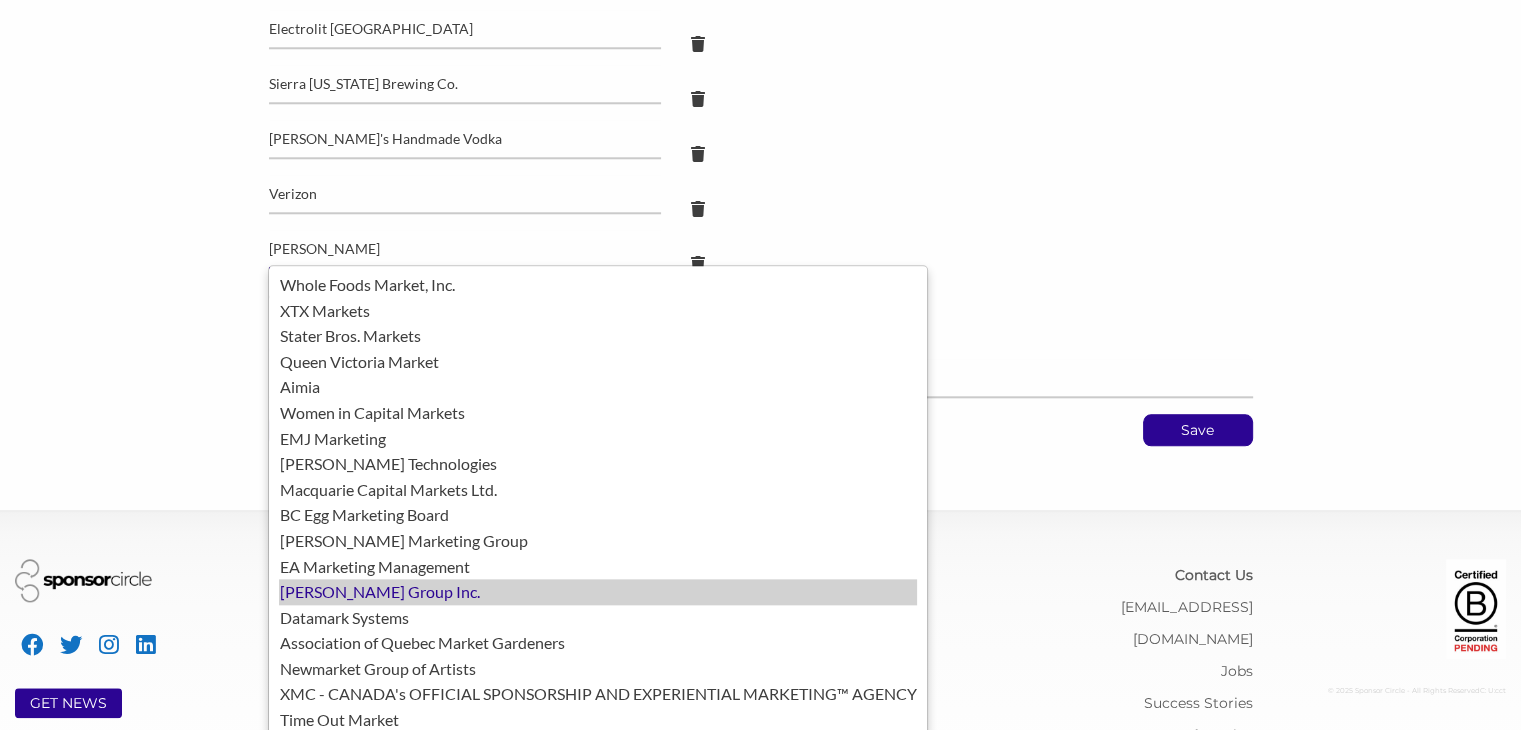 click on "[PERSON_NAME] Group Inc." at bounding box center (598, 592) 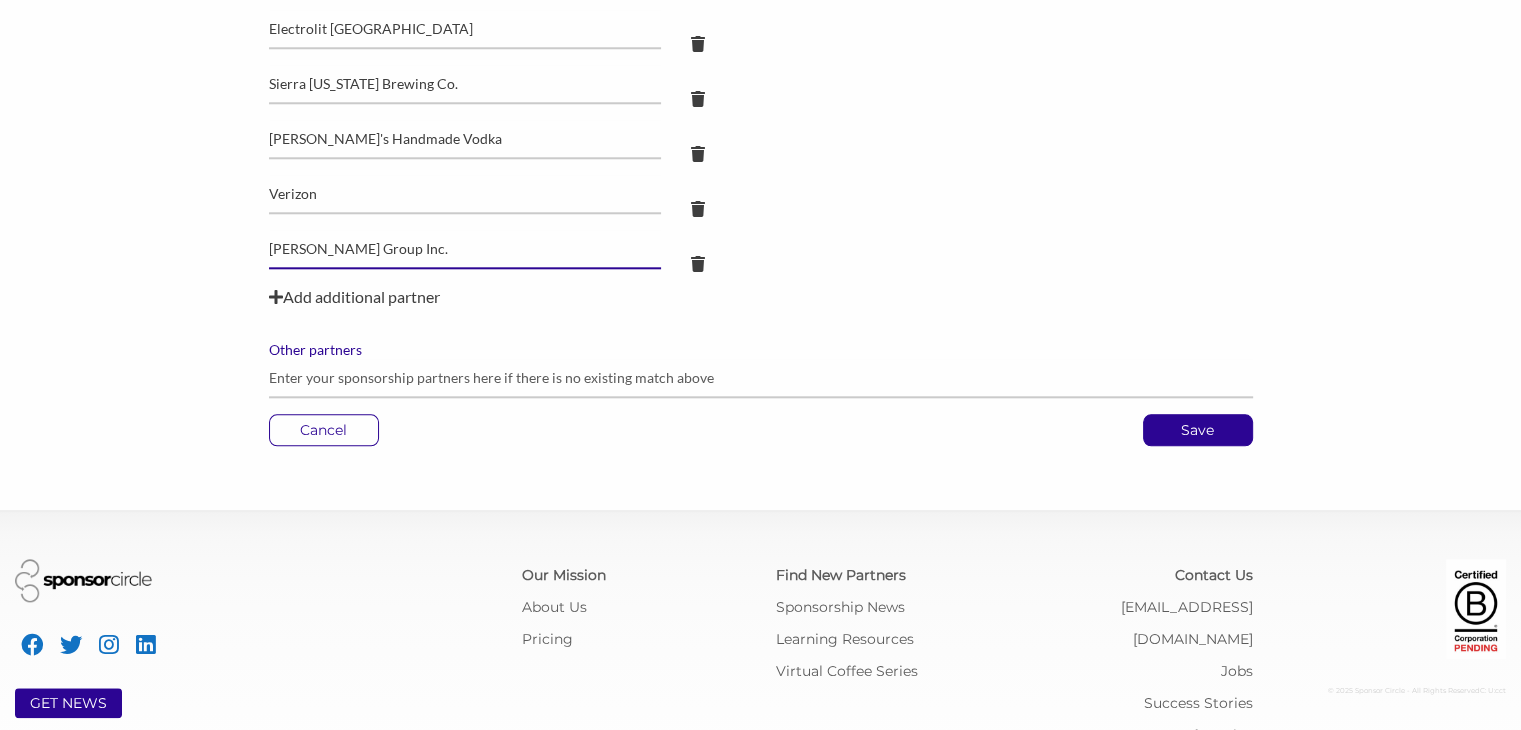 type on "[PERSON_NAME] Group Inc." 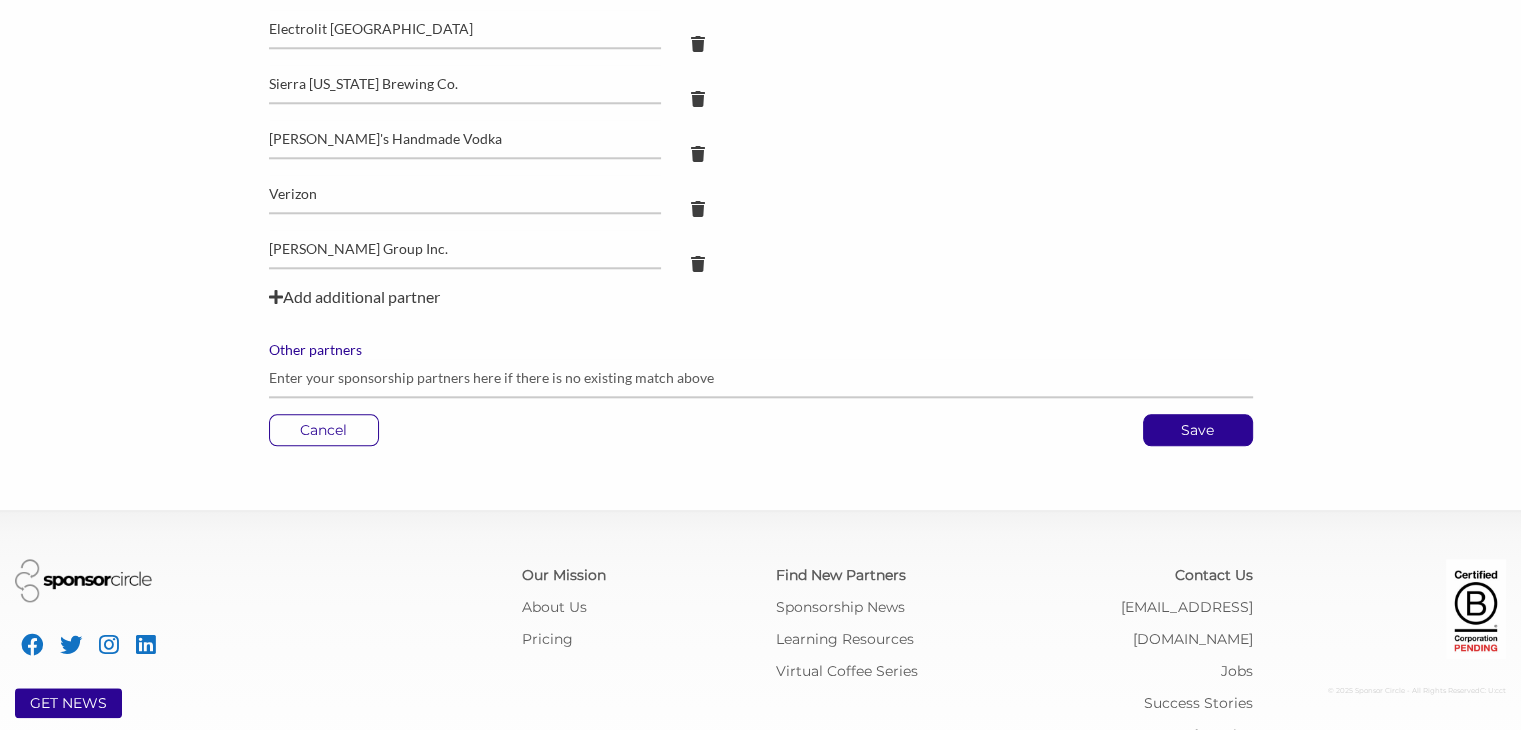click on "Add additional partner" at bounding box center [761, 297] 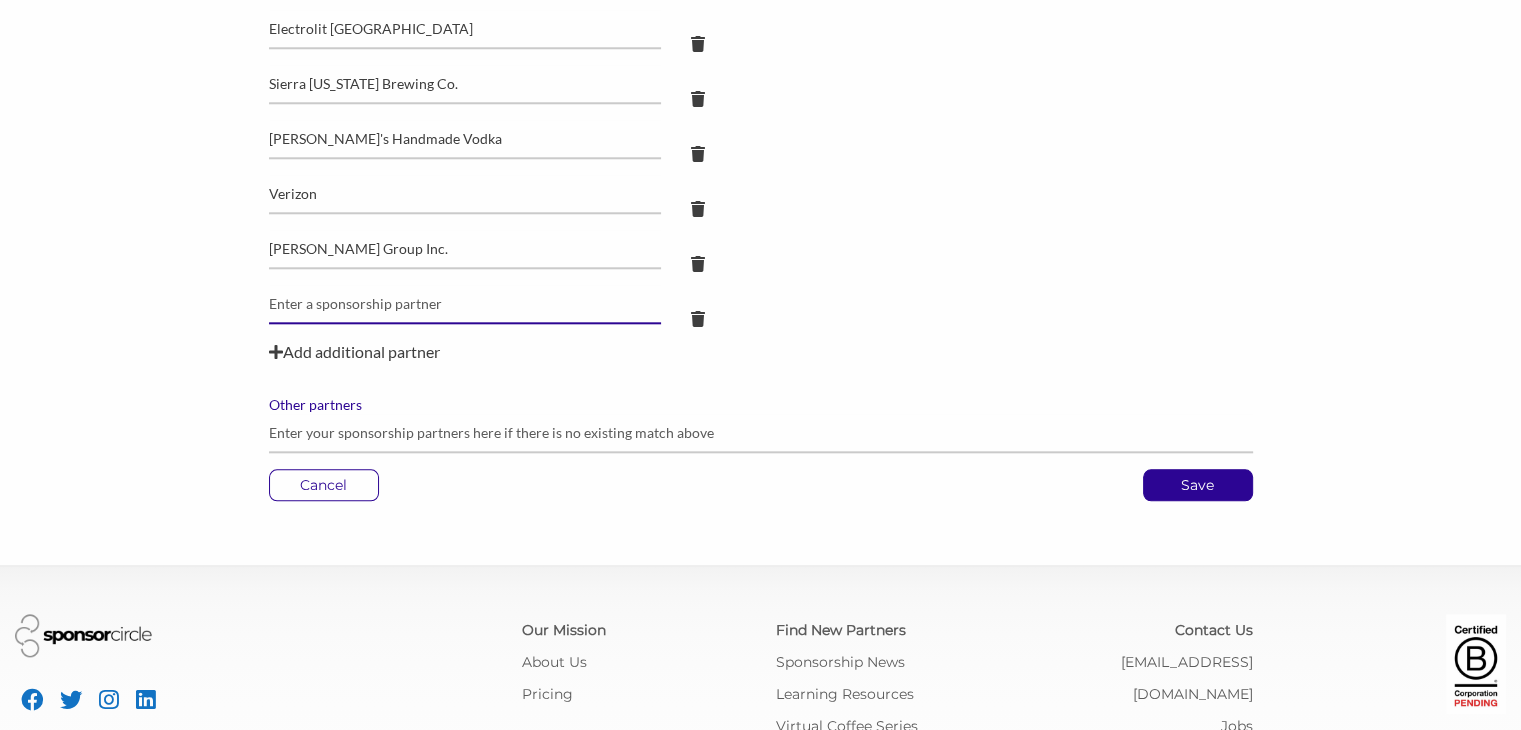 click at bounding box center (465, -246) 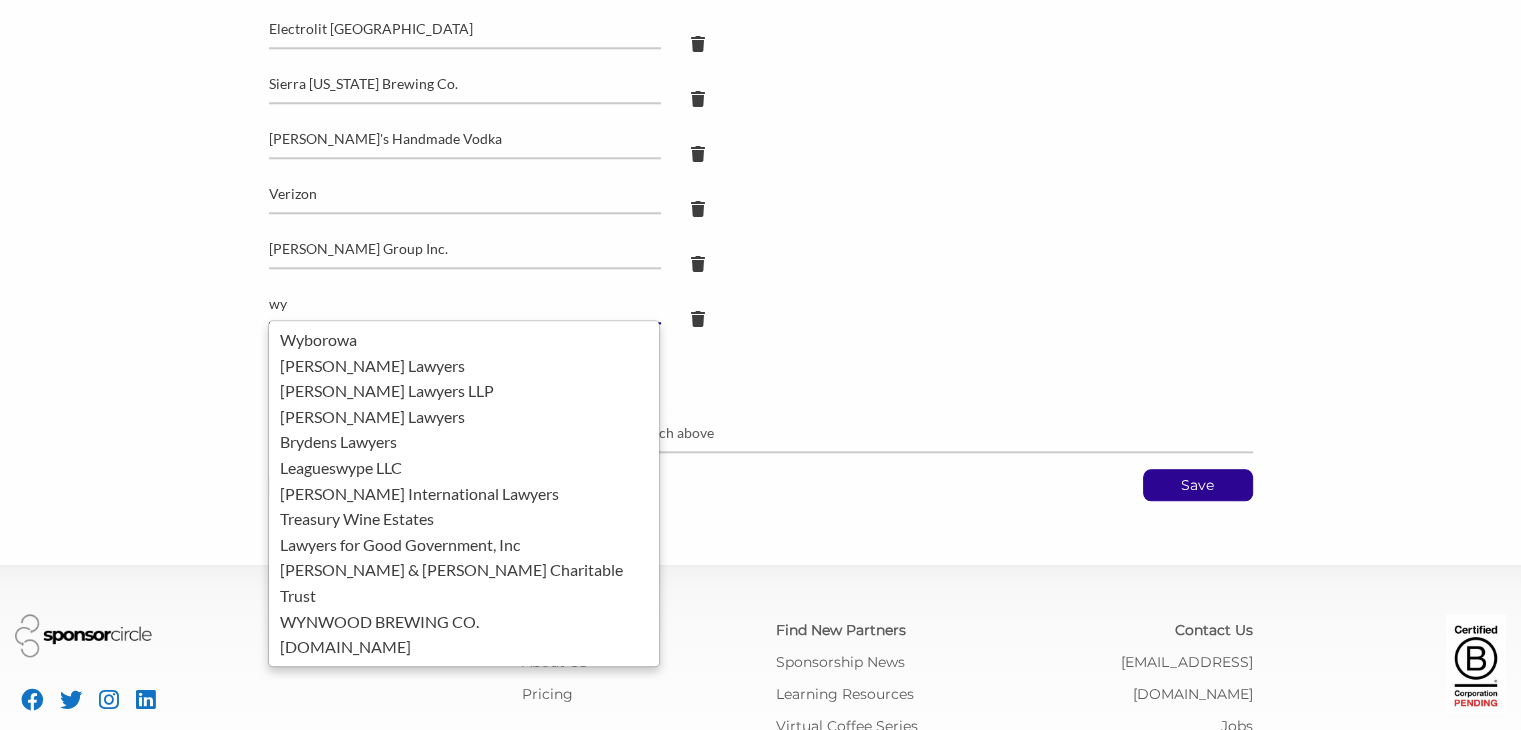 type on "w" 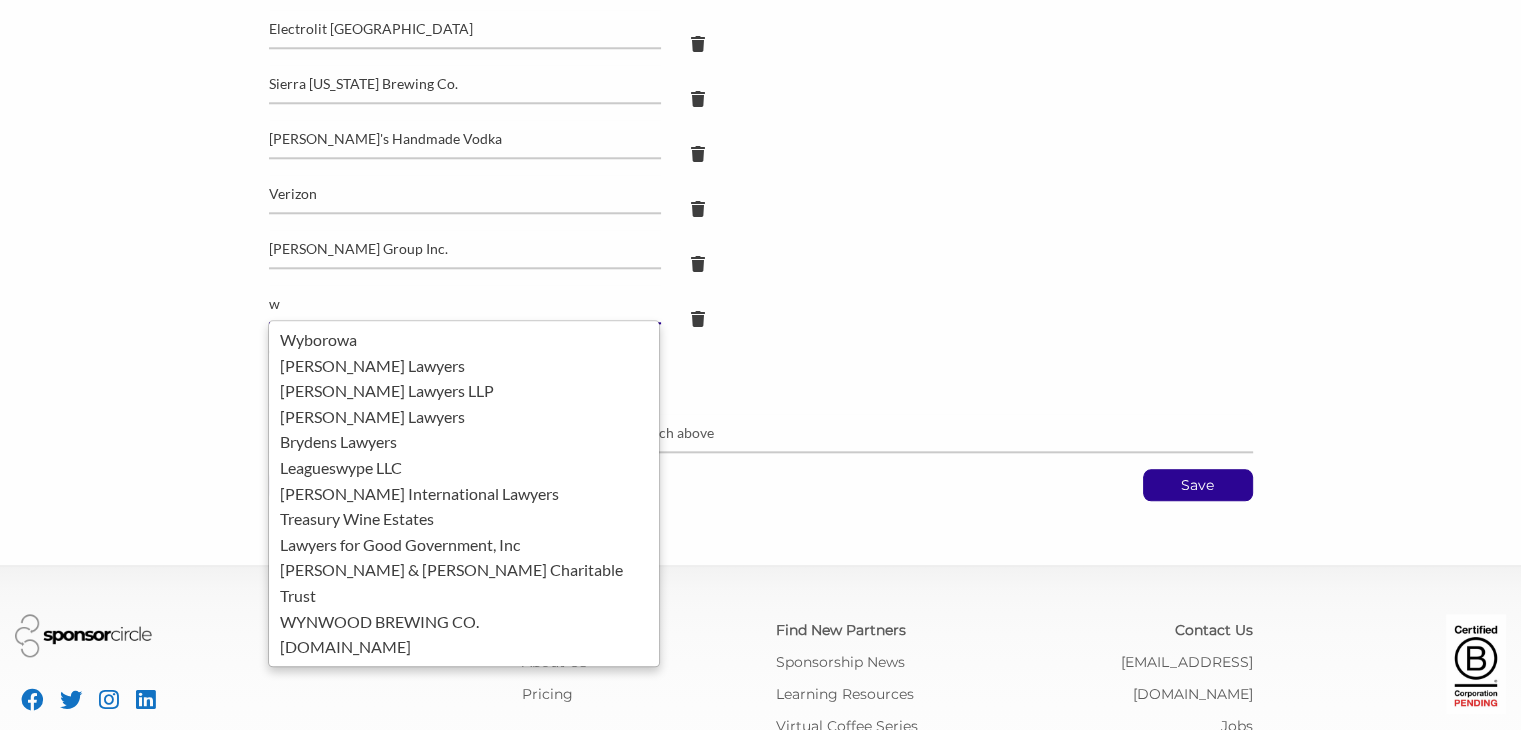 type 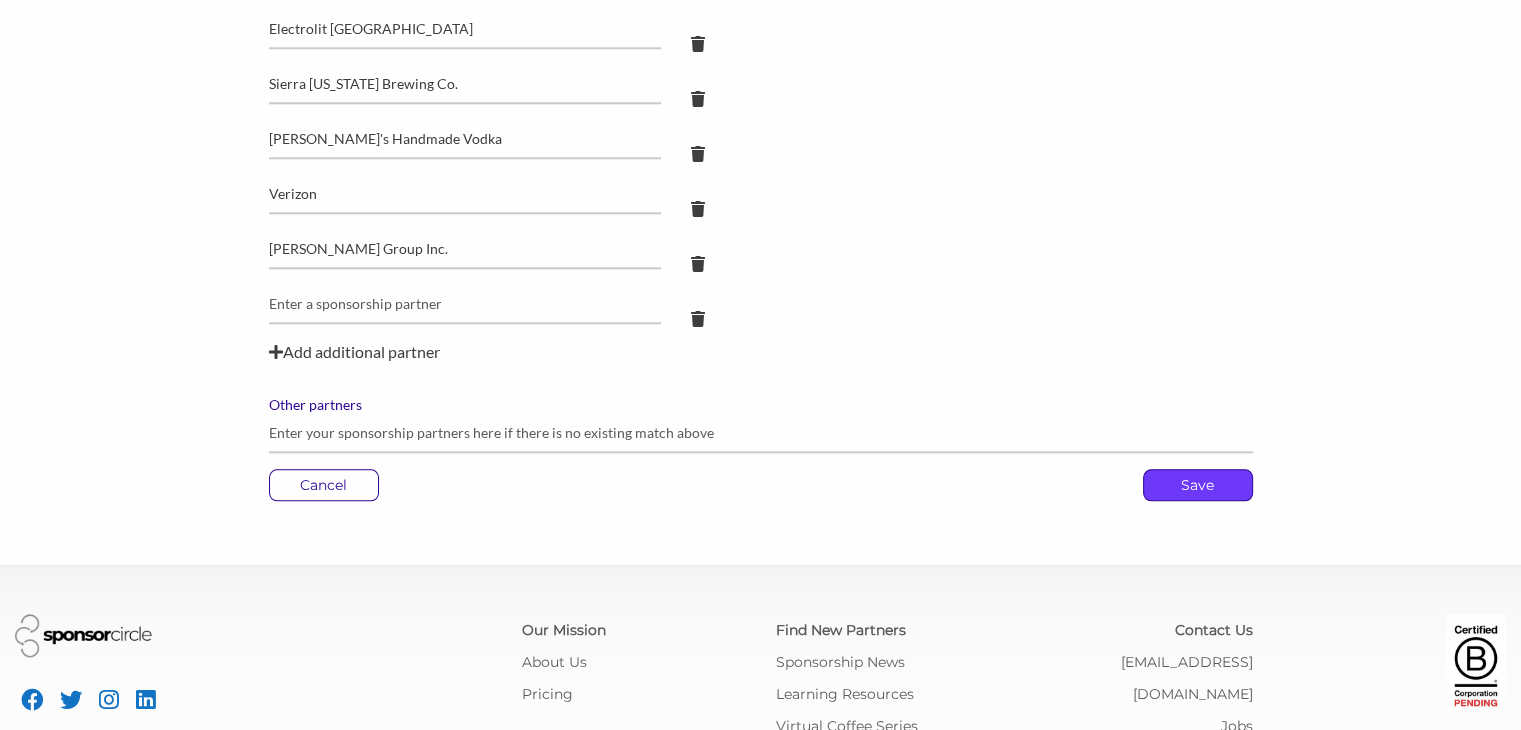 click on "Save" at bounding box center (1198, 485) 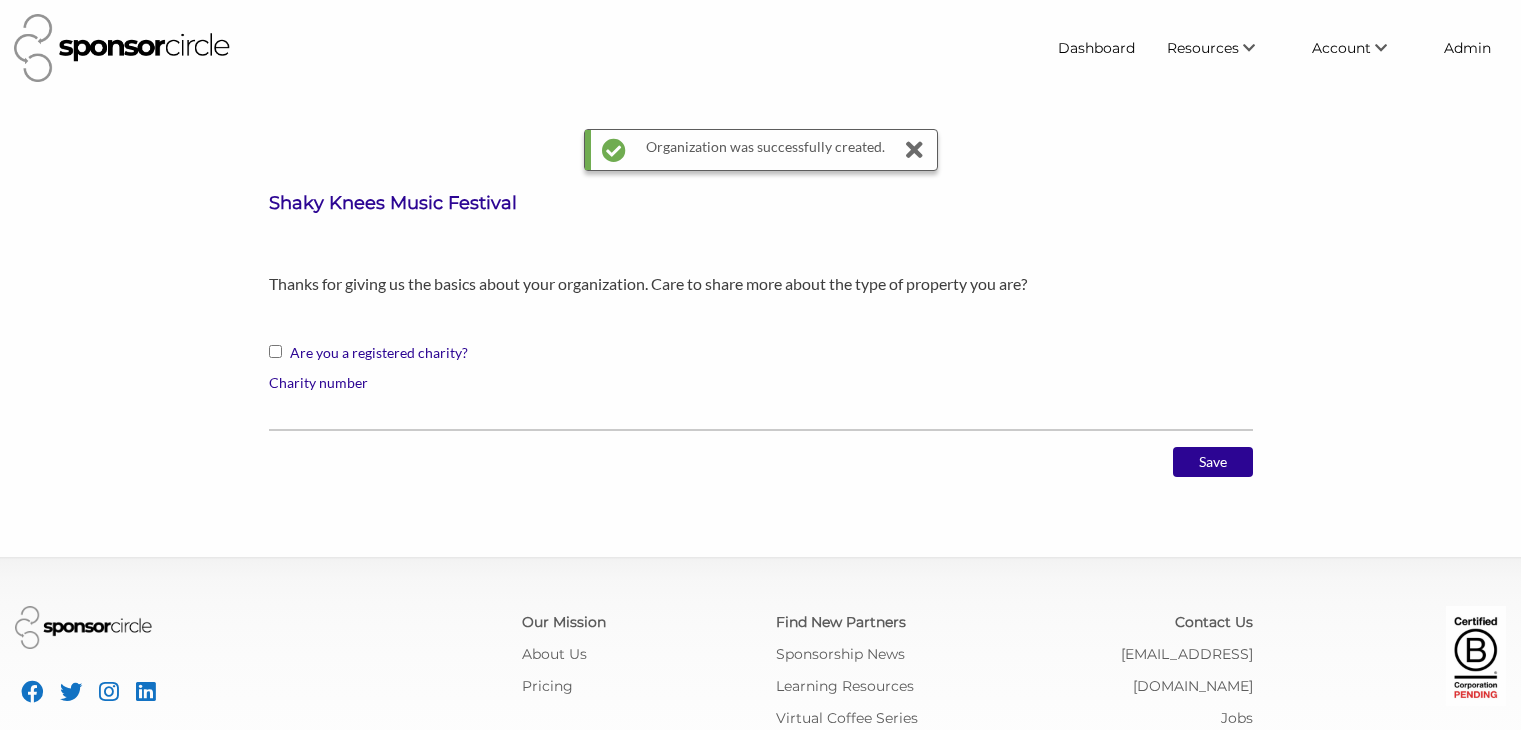 scroll, scrollTop: 0, scrollLeft: 0, axis: both 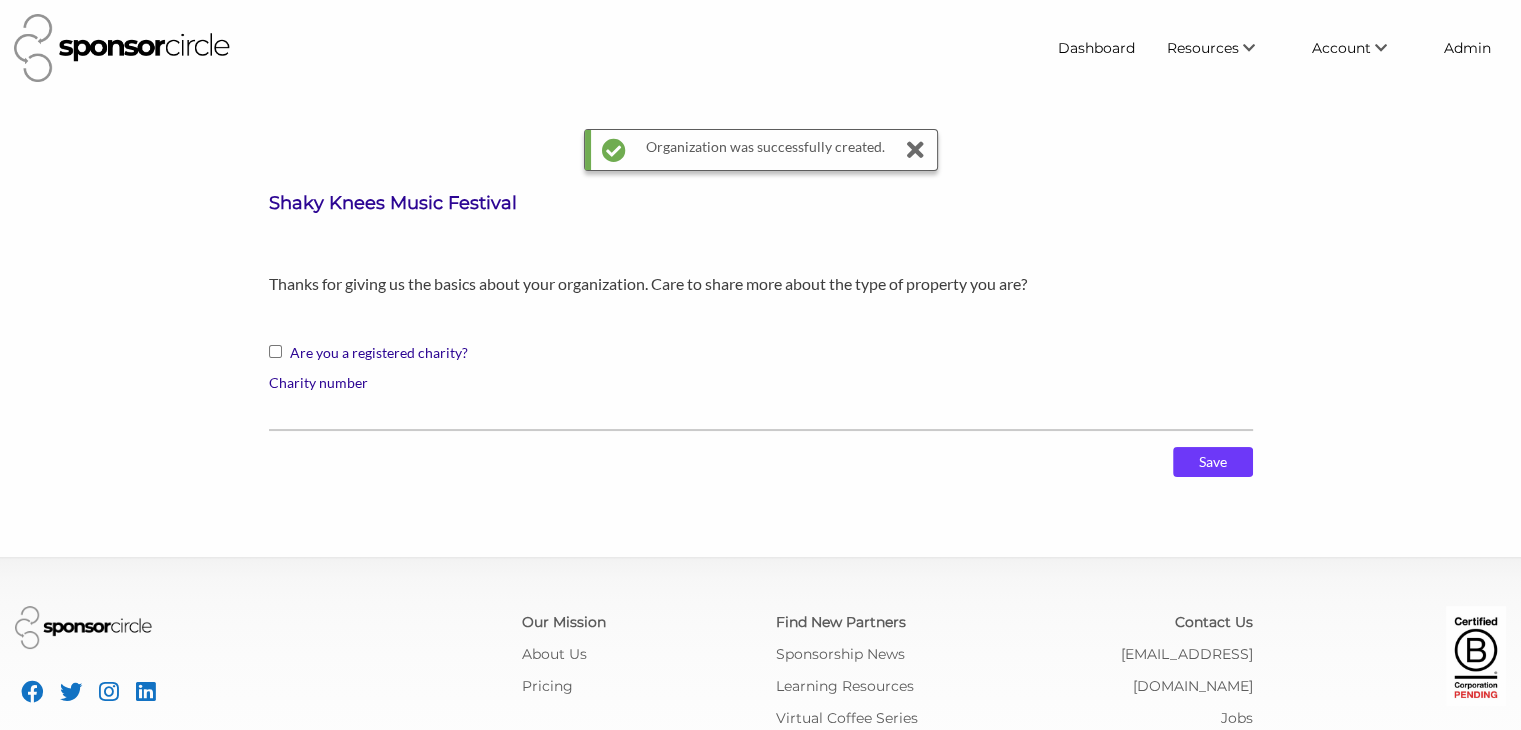 click on "Save" at bounding box center (1213, 462) 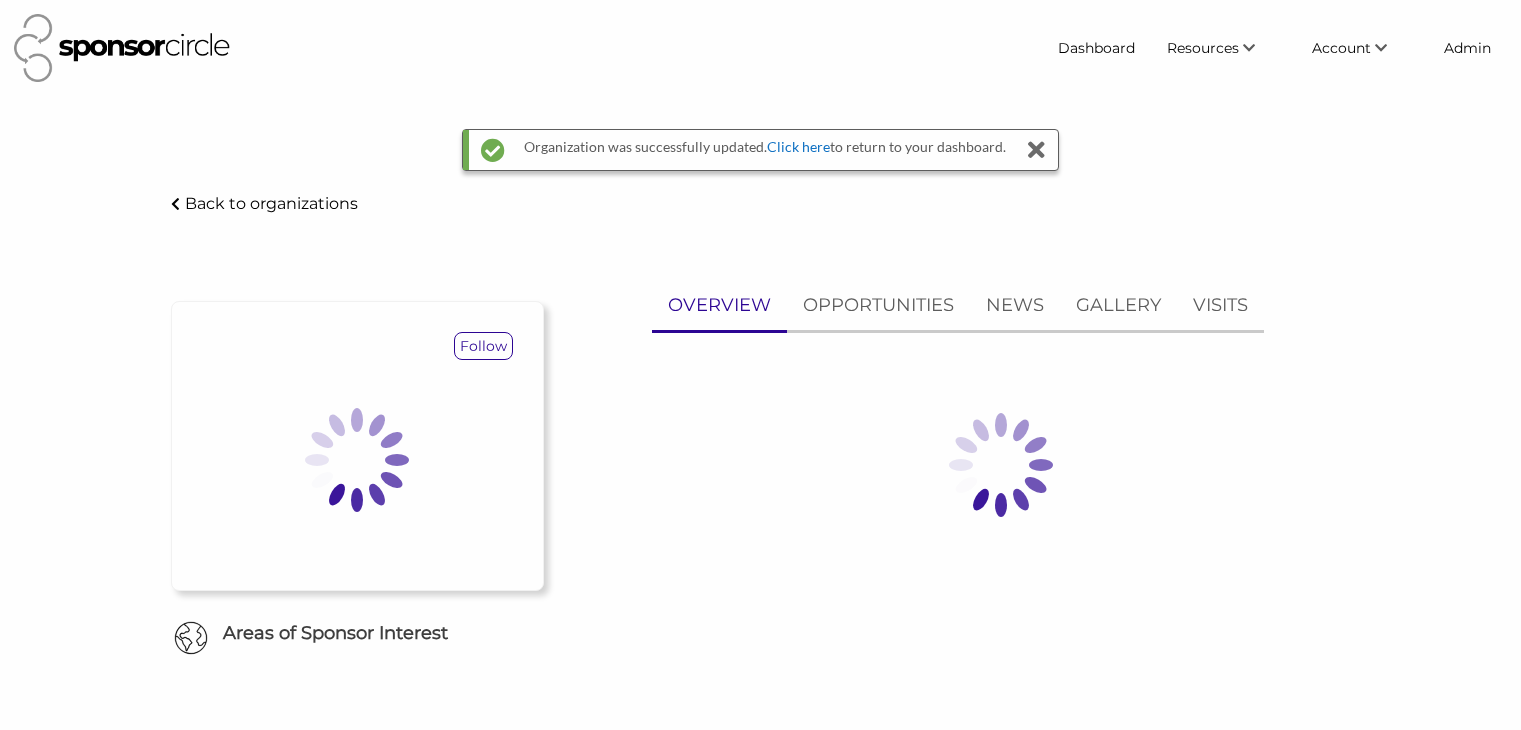 scroll, scrollTop: 0, scrollLeft: 0, axis: both 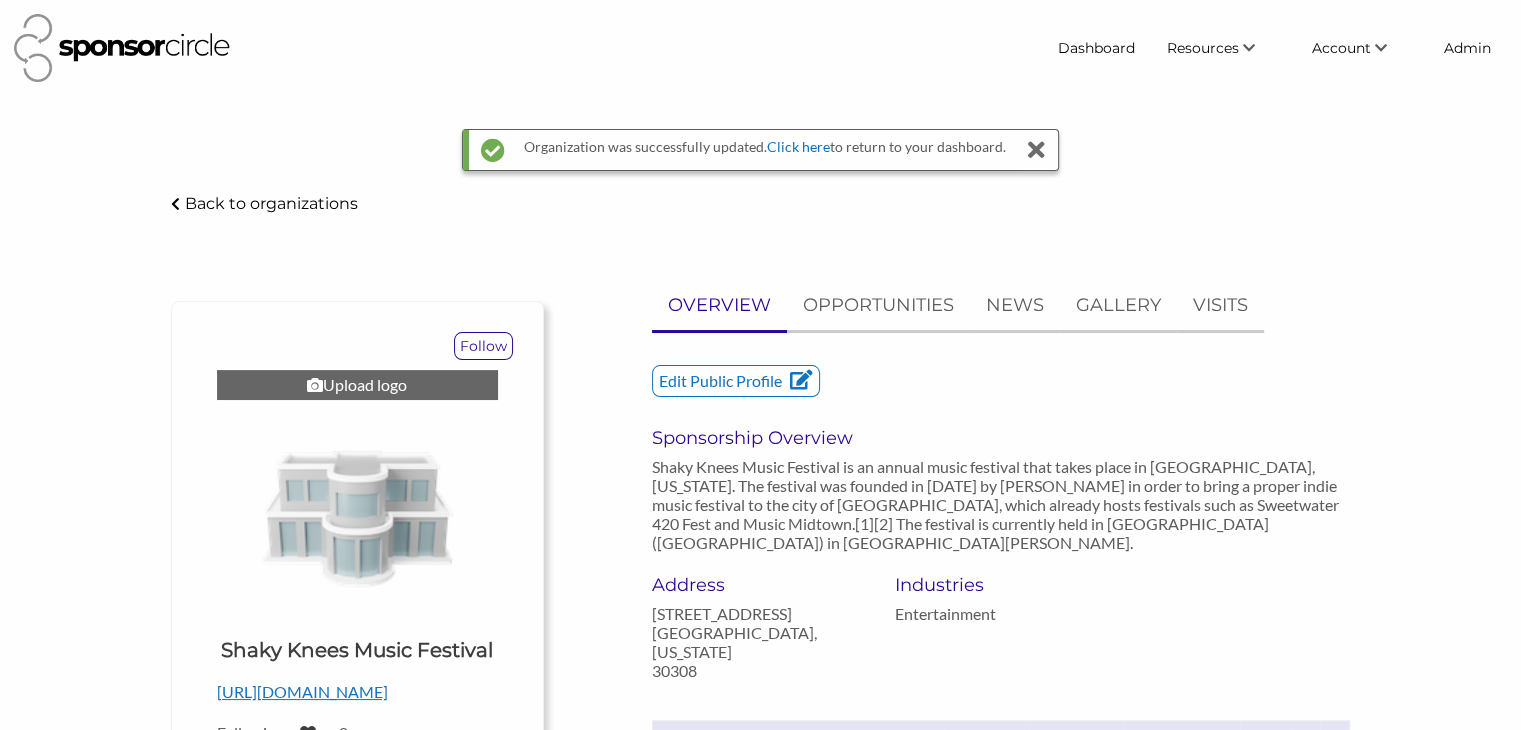 click on "Upload logo" at bounding box center (357, 385) 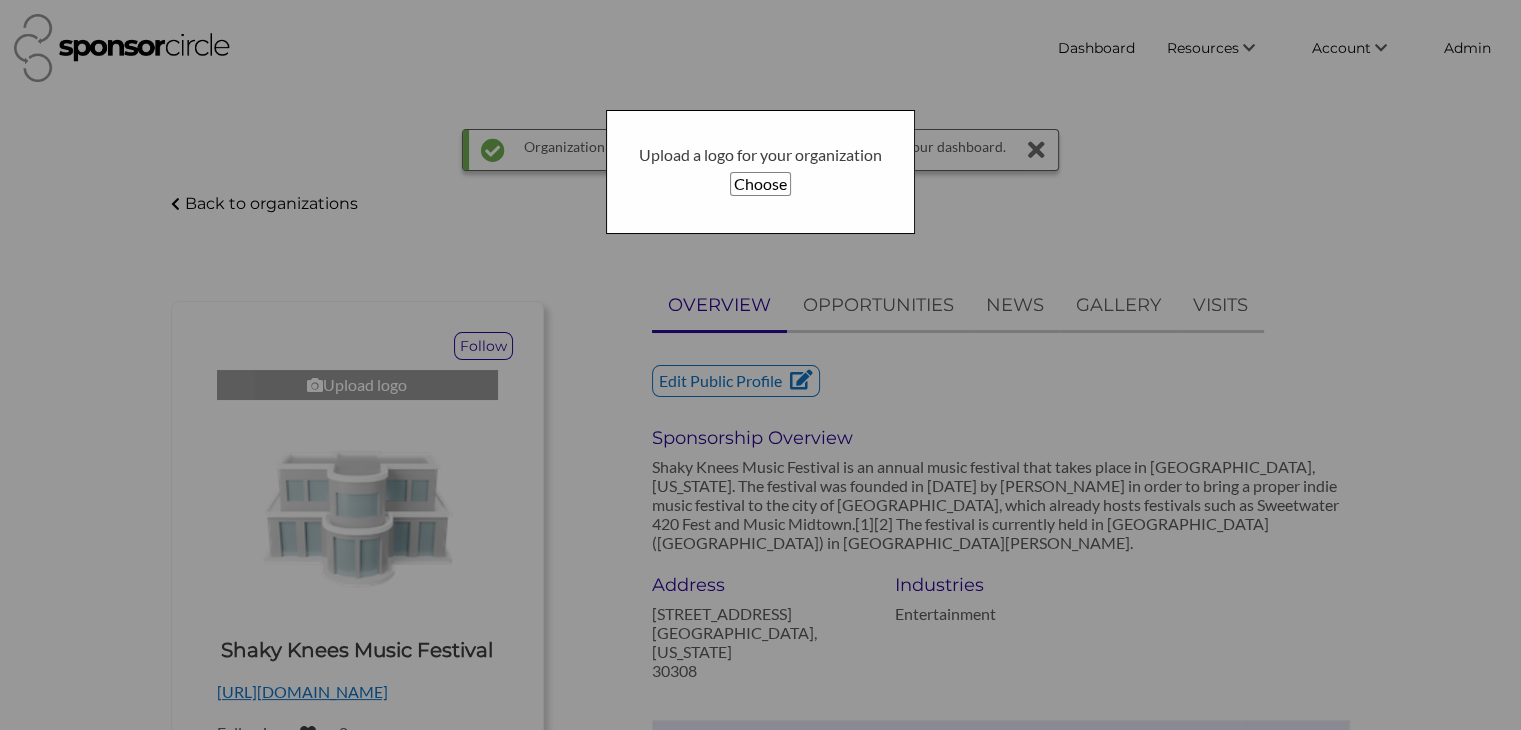 click on "Choose" at bounding box center (760, 184) 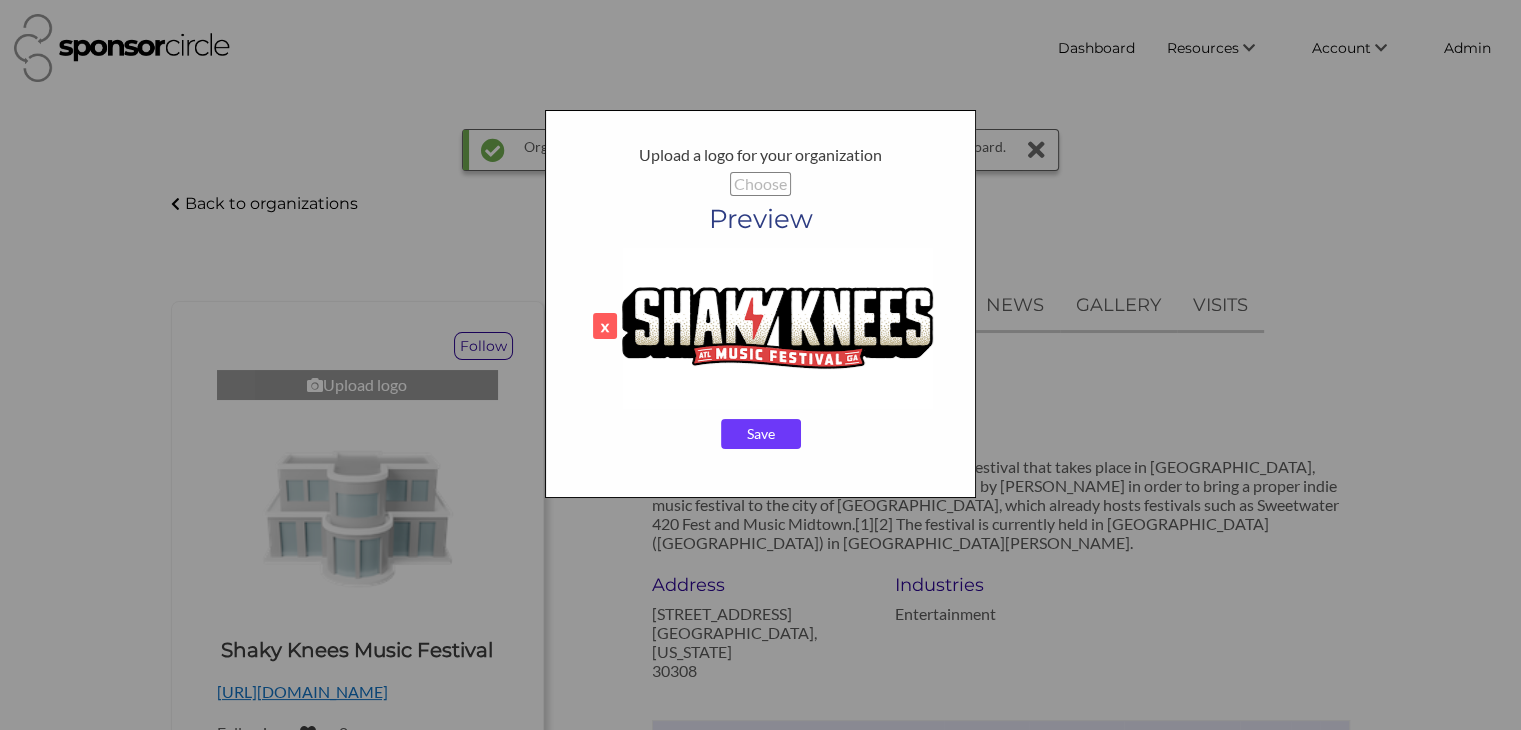 click on "Save" at bounding box center [761, 434] 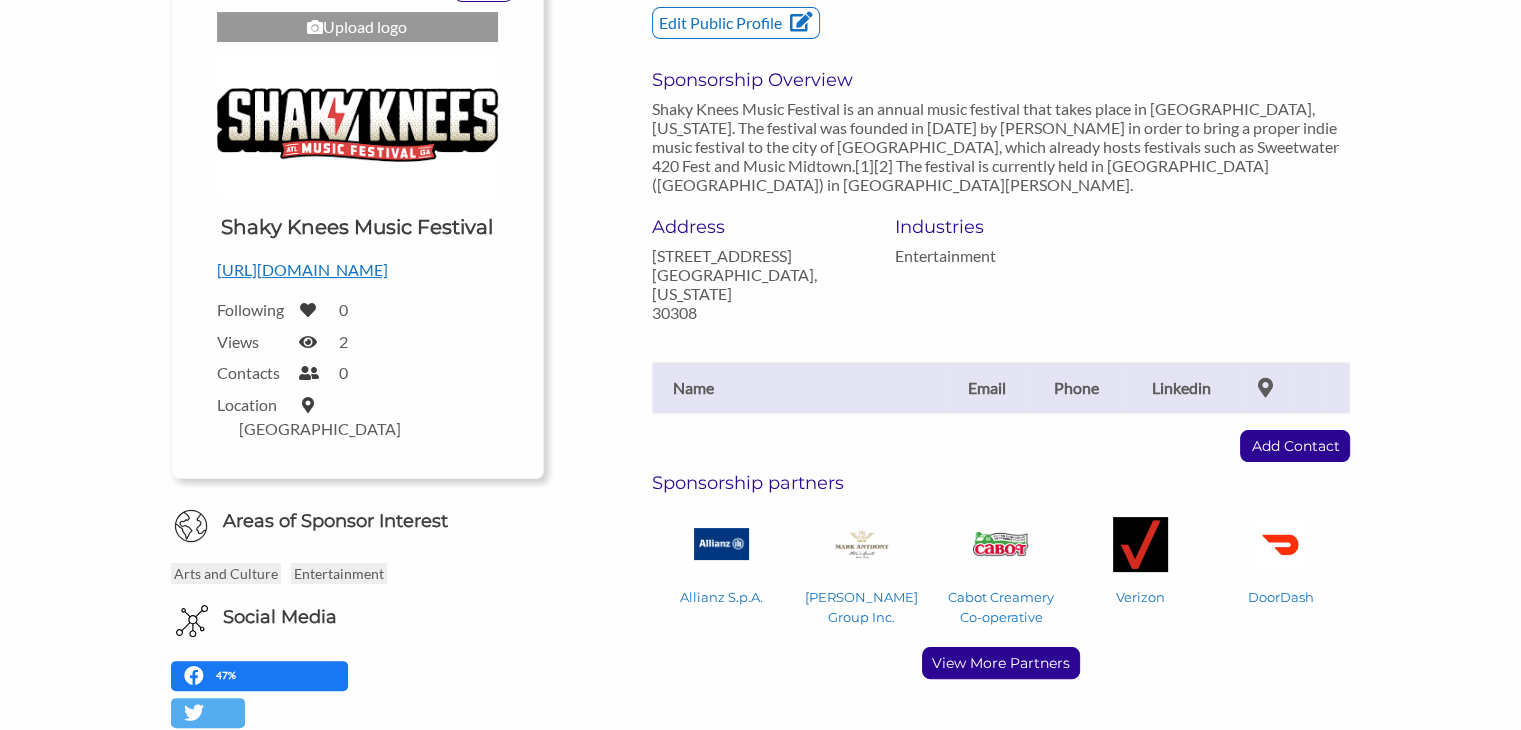 scroll, scrollTop: 326, scrollLeft: 0, axis: vertical 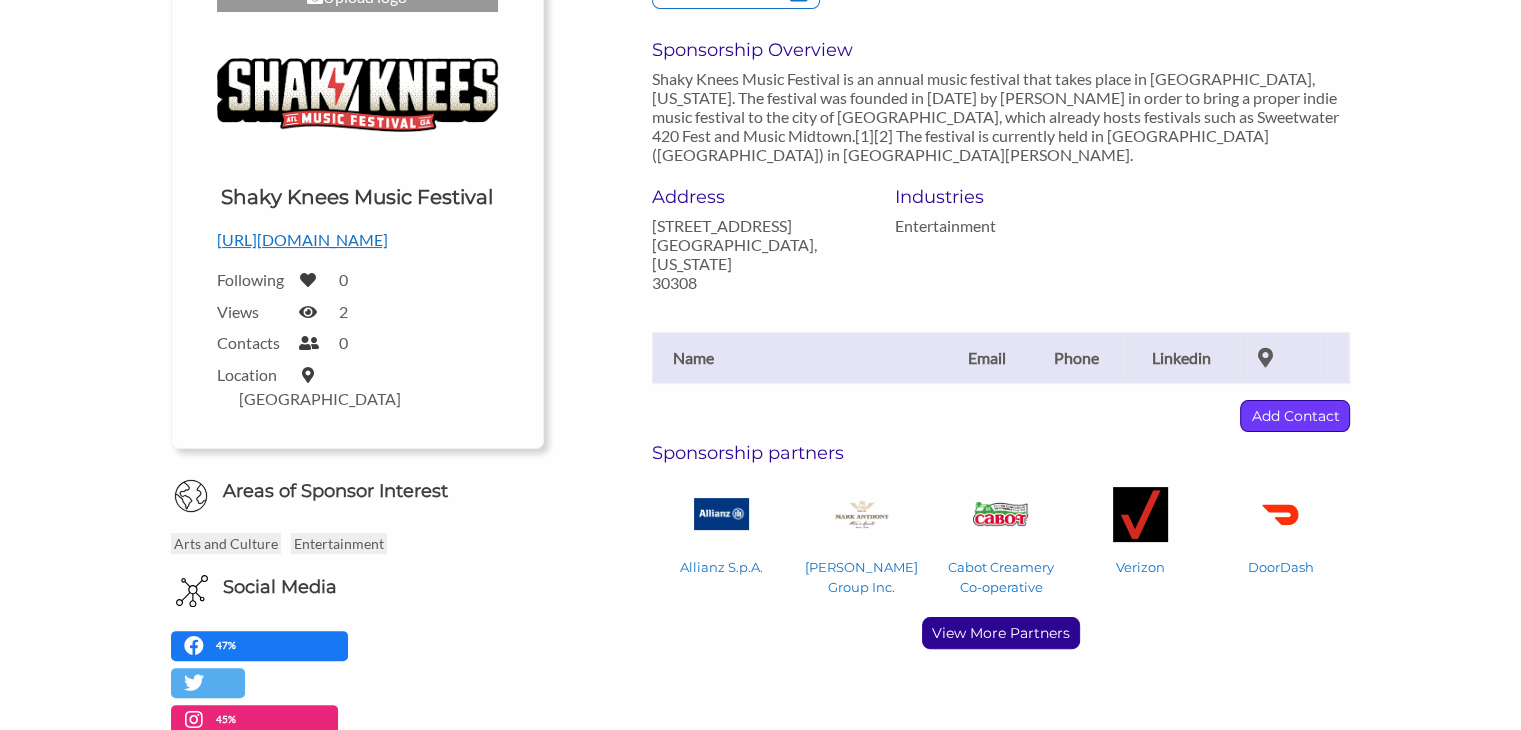 click on "Add Contact" at bounding box center [1295, 416] 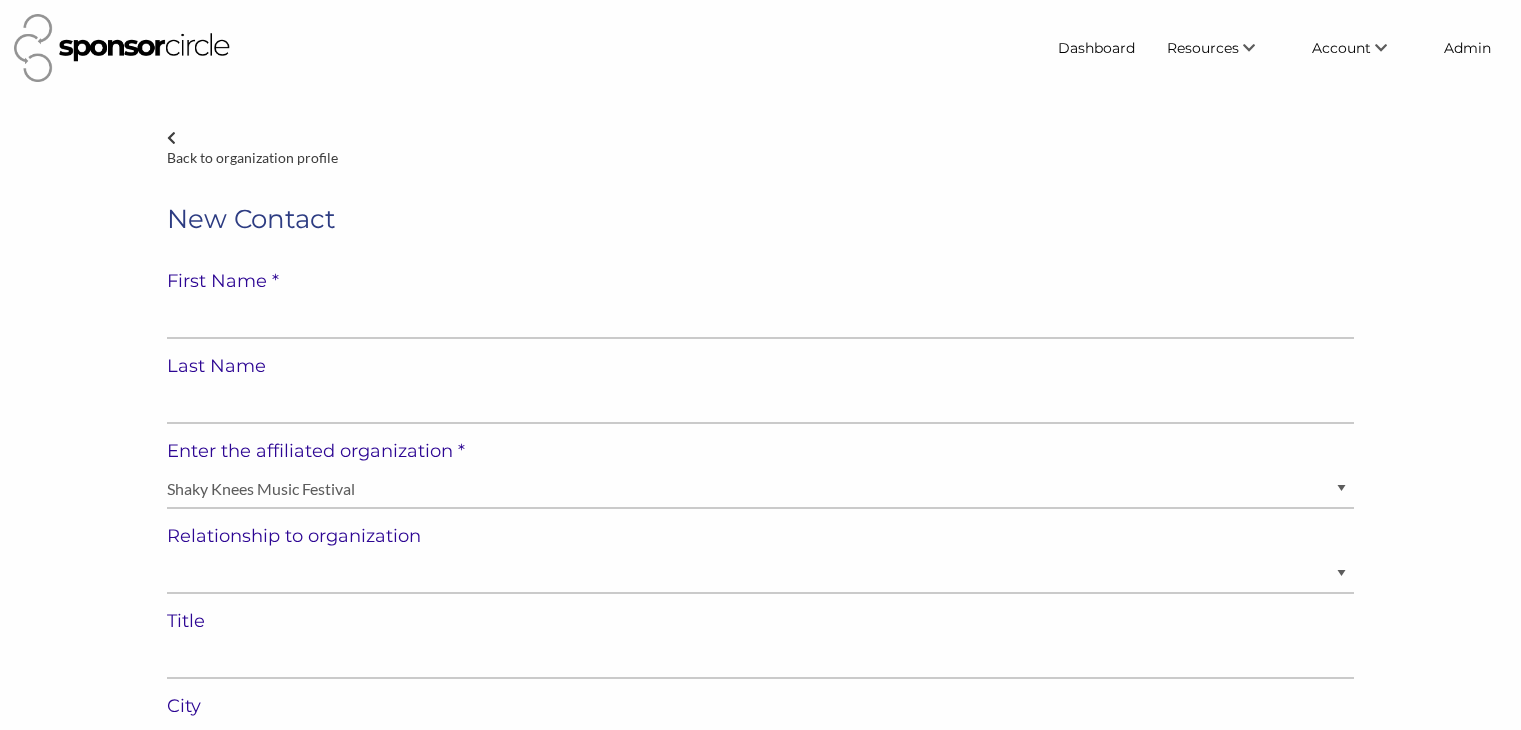 scroll, scrollTop: 0, scrollLeft: 0, axis: both 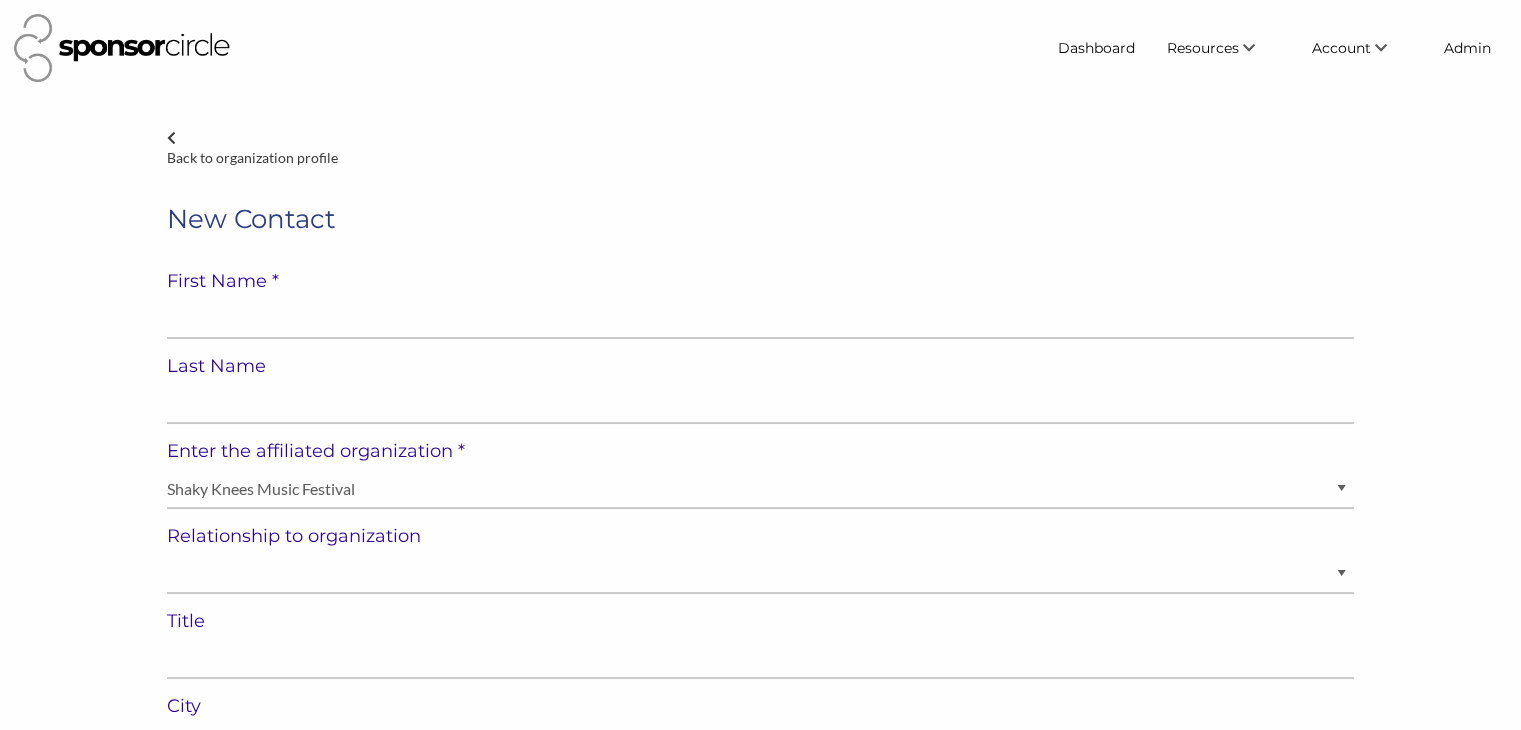 select on "[GEOGRAPHIC_DATA]" 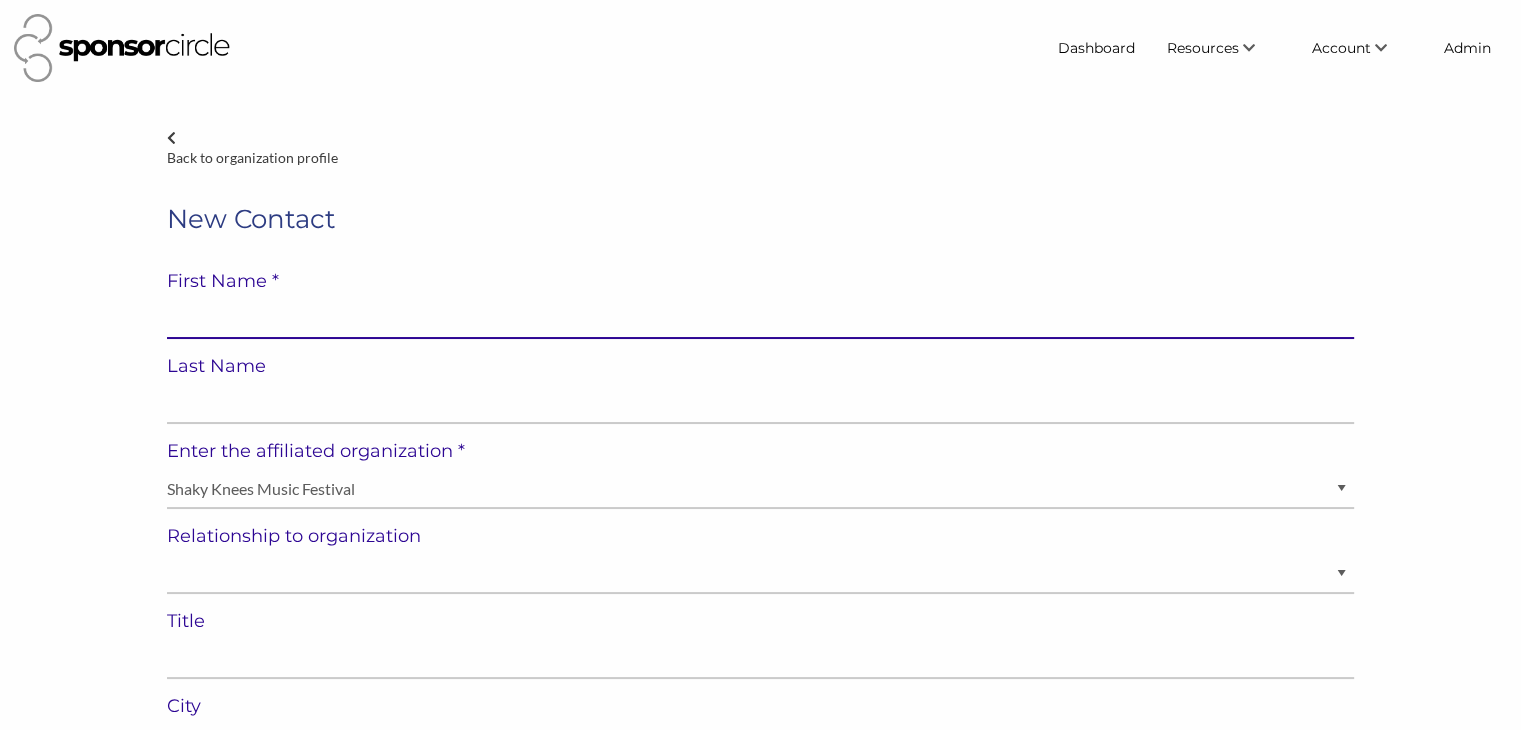 click at bounding box center [760, 319] 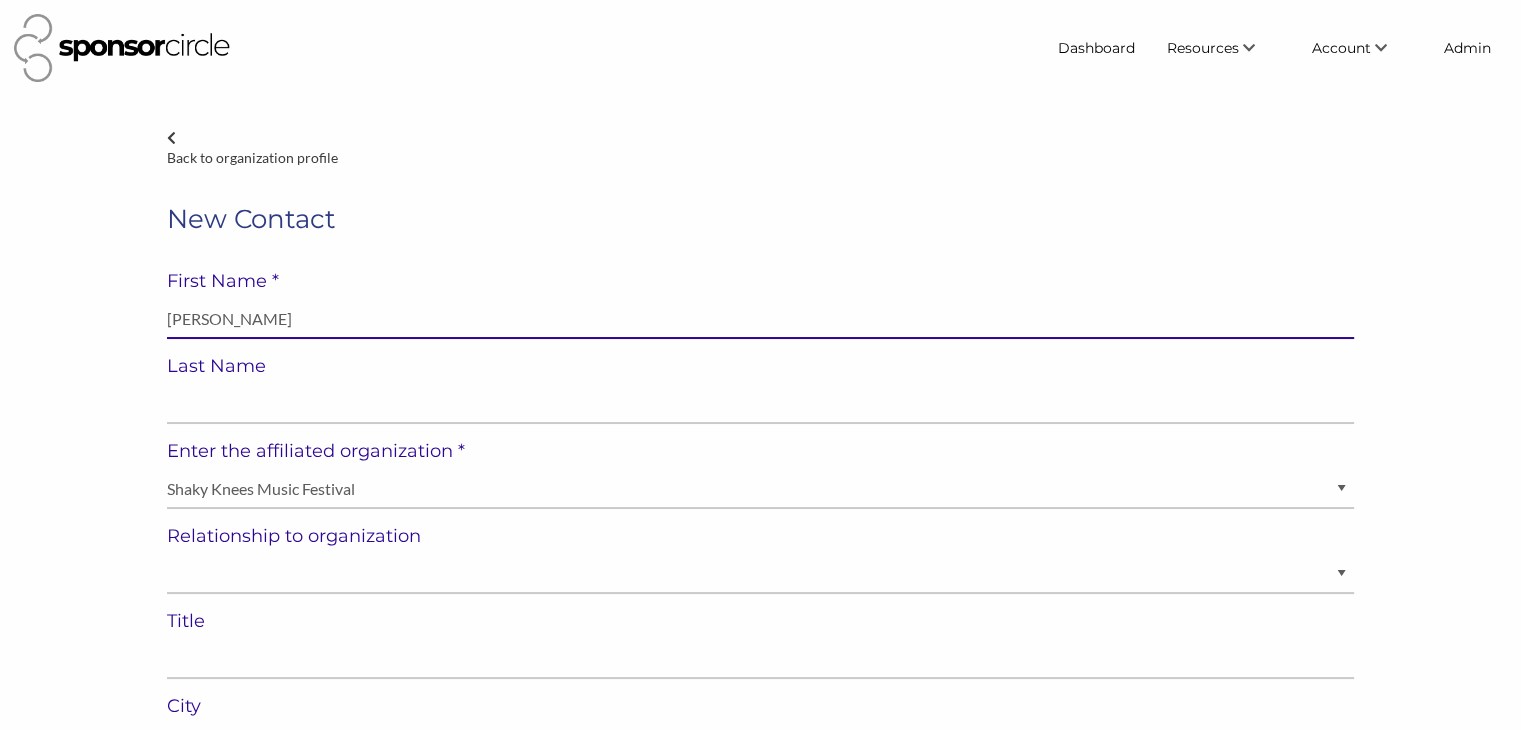 type on "Vinson Lee" 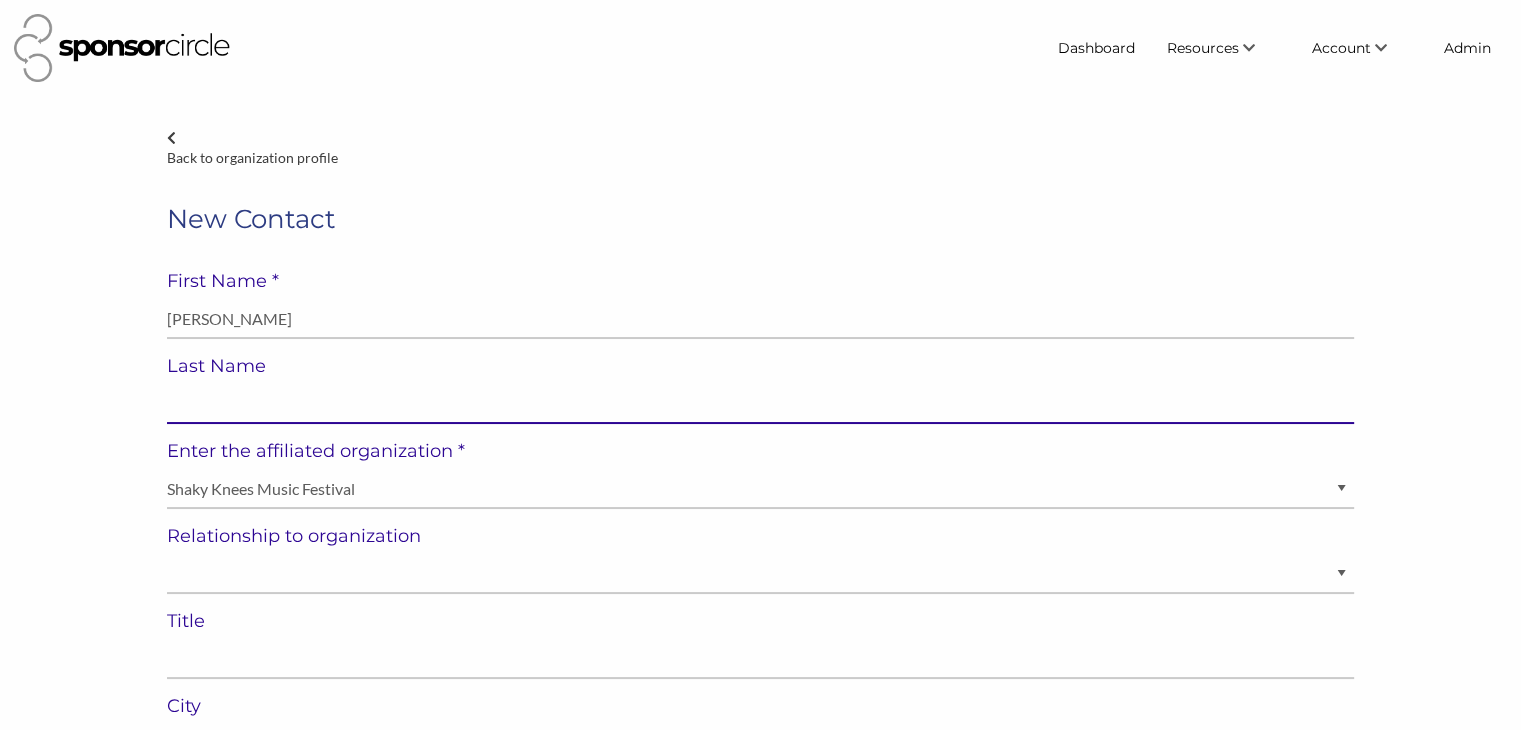 click at bounding box center (760, 404) 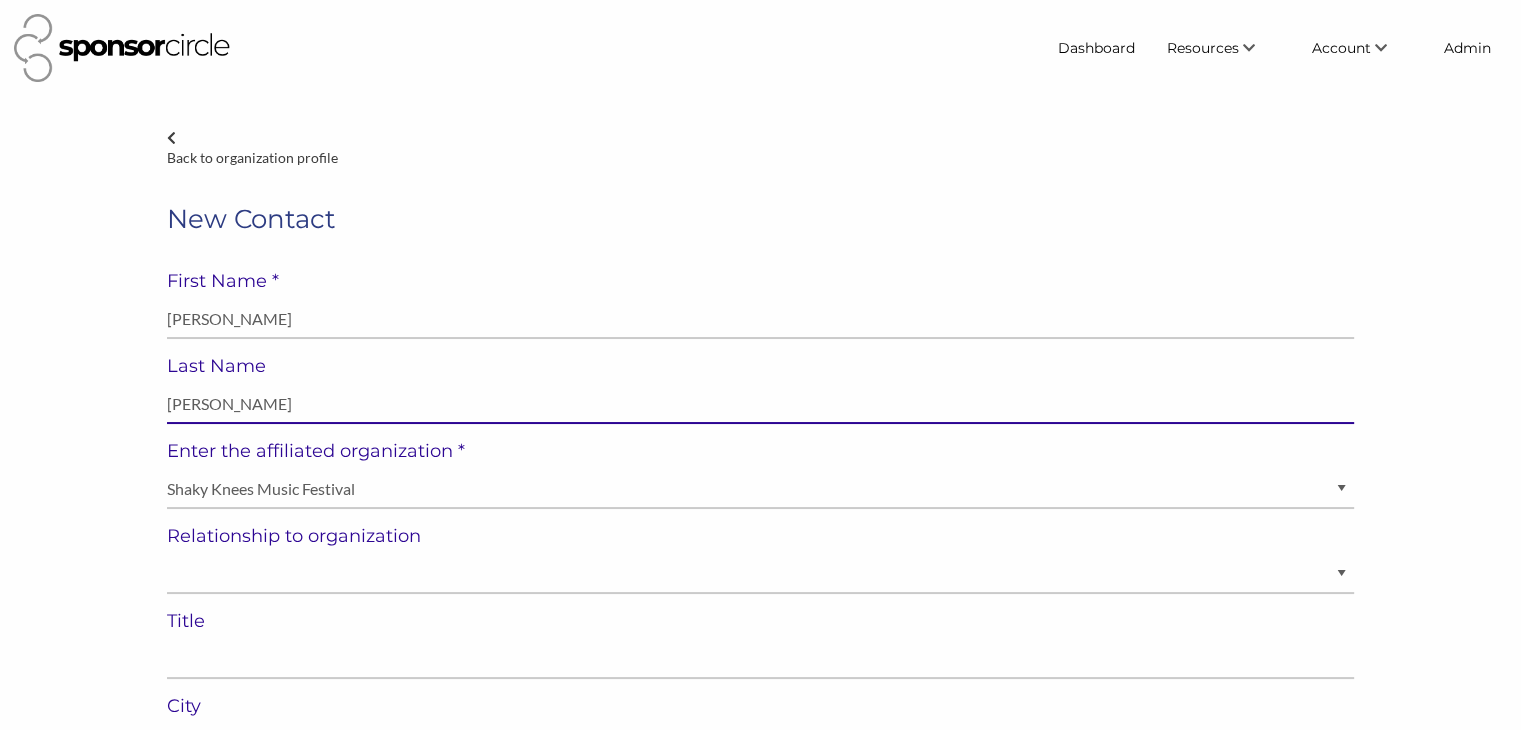type on "Vinson Lee" 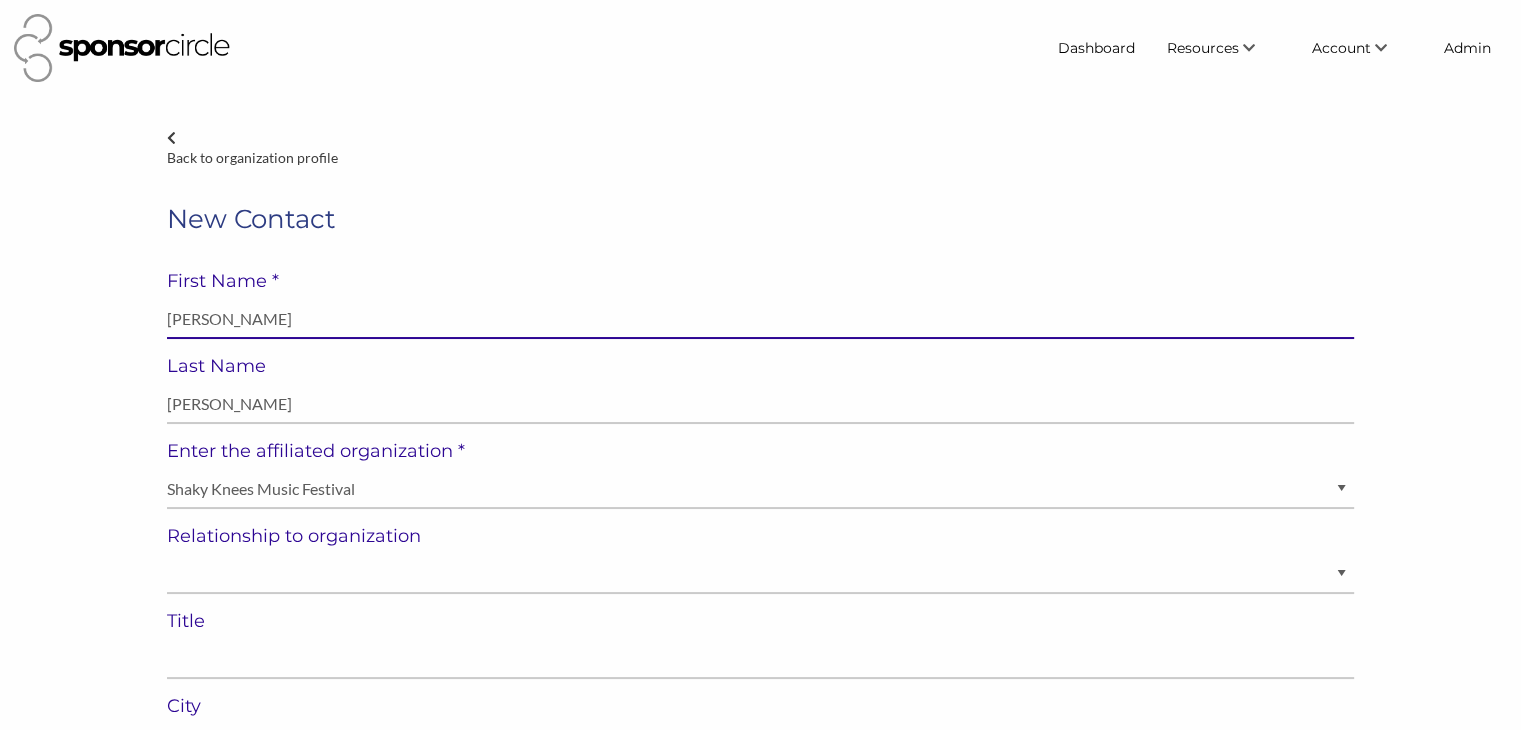 click on "Vinson Lee" at bounding box center (760, 319) 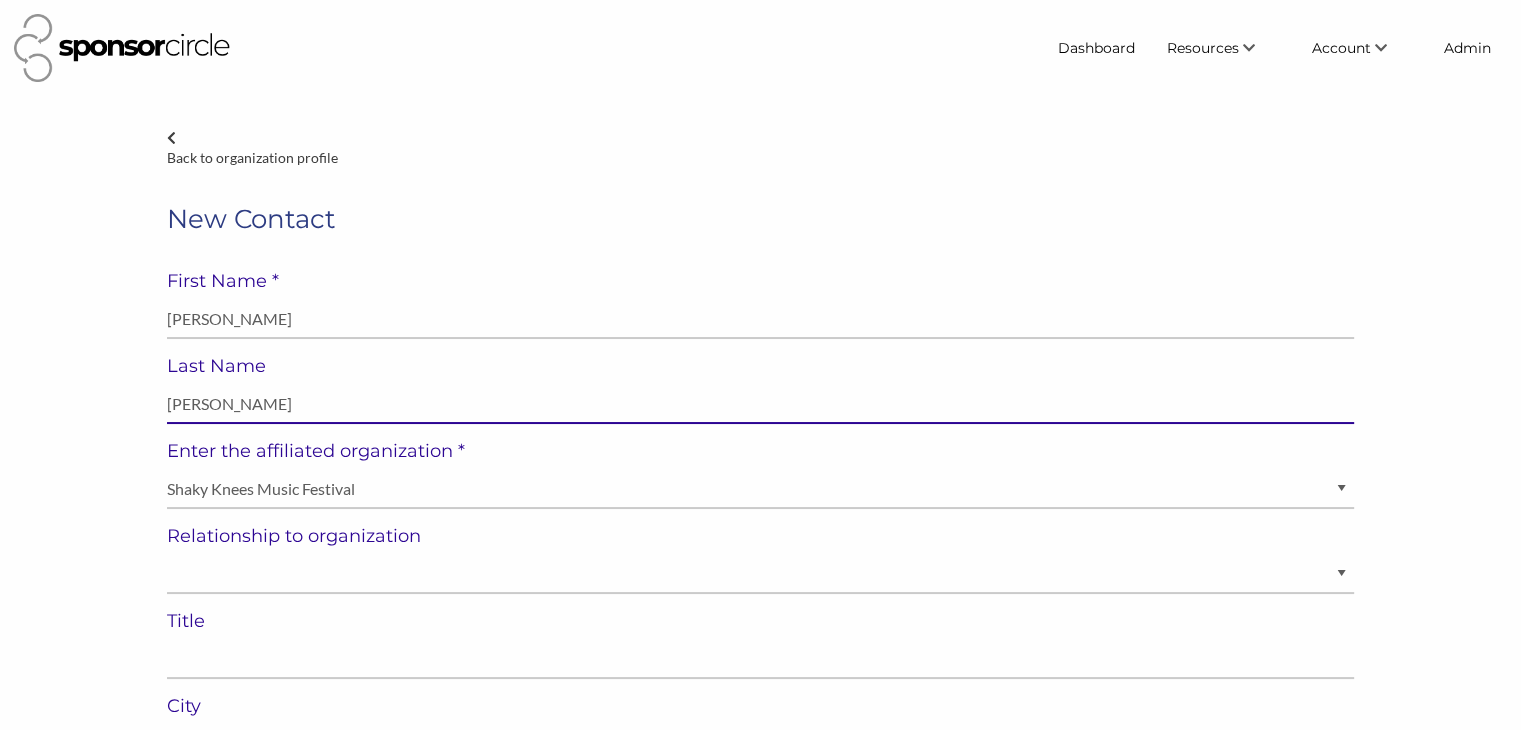 click on "Vinson Lee" at bounding box center (760, 404) 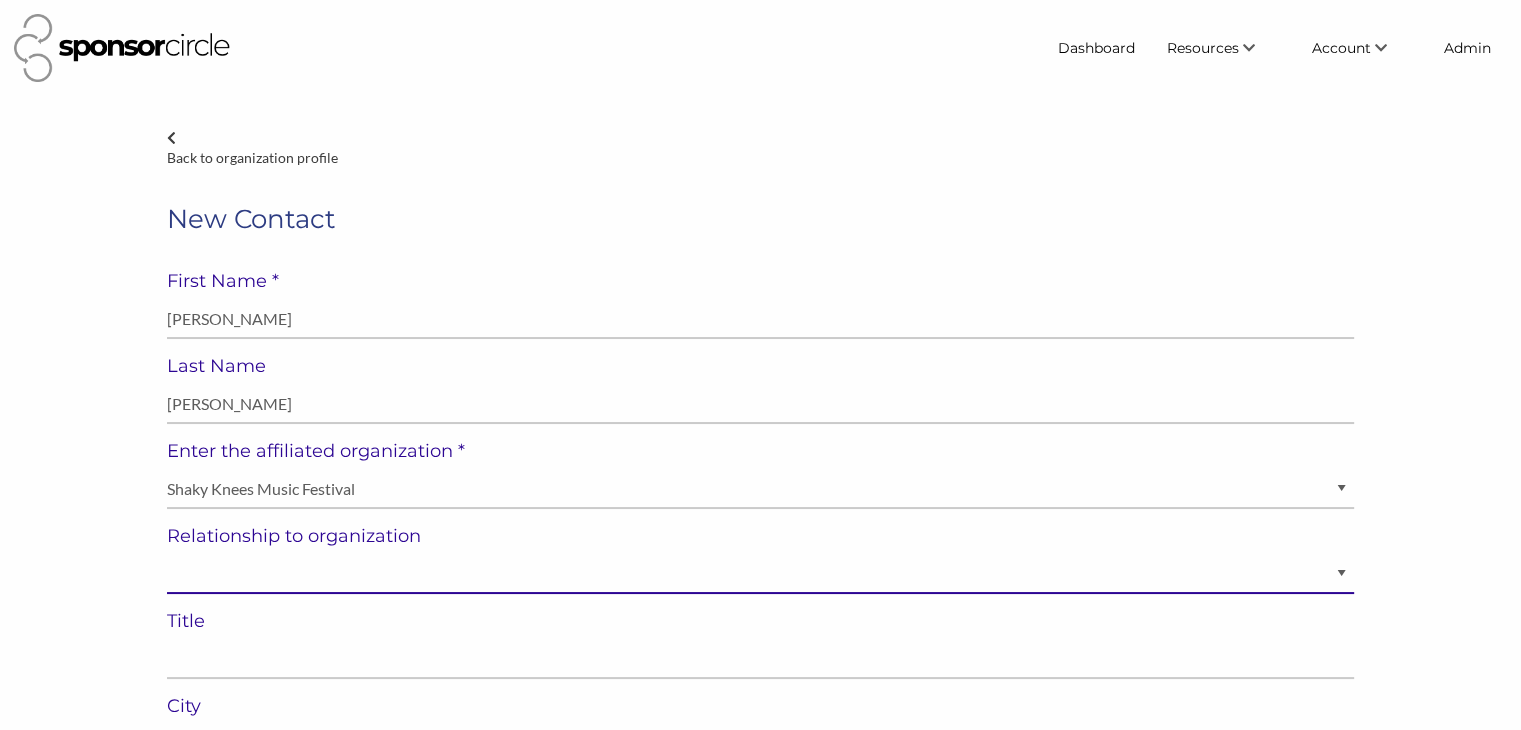 click on "Staff Volunteer" at bounding box center [760, 574] 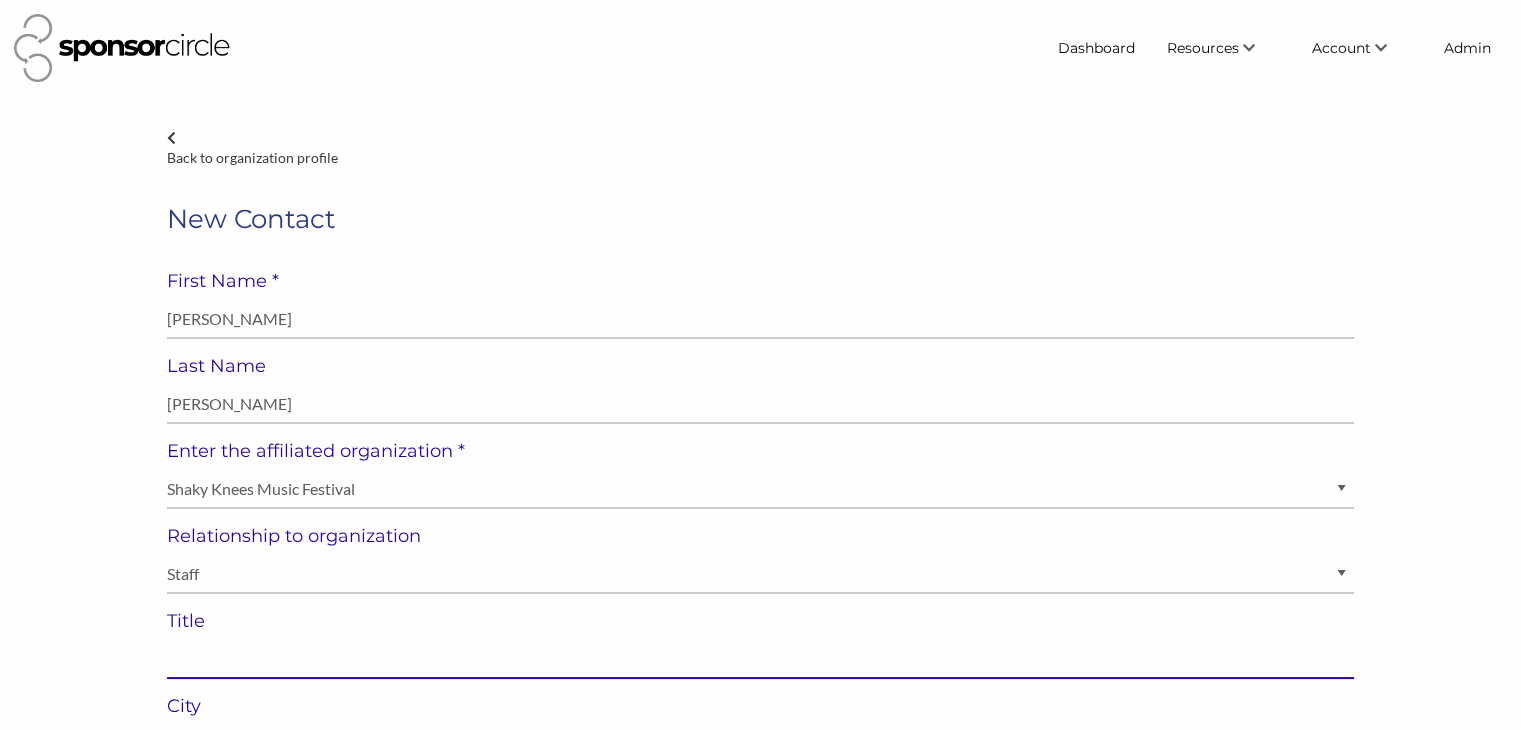 click at bounding box center [760, 659] 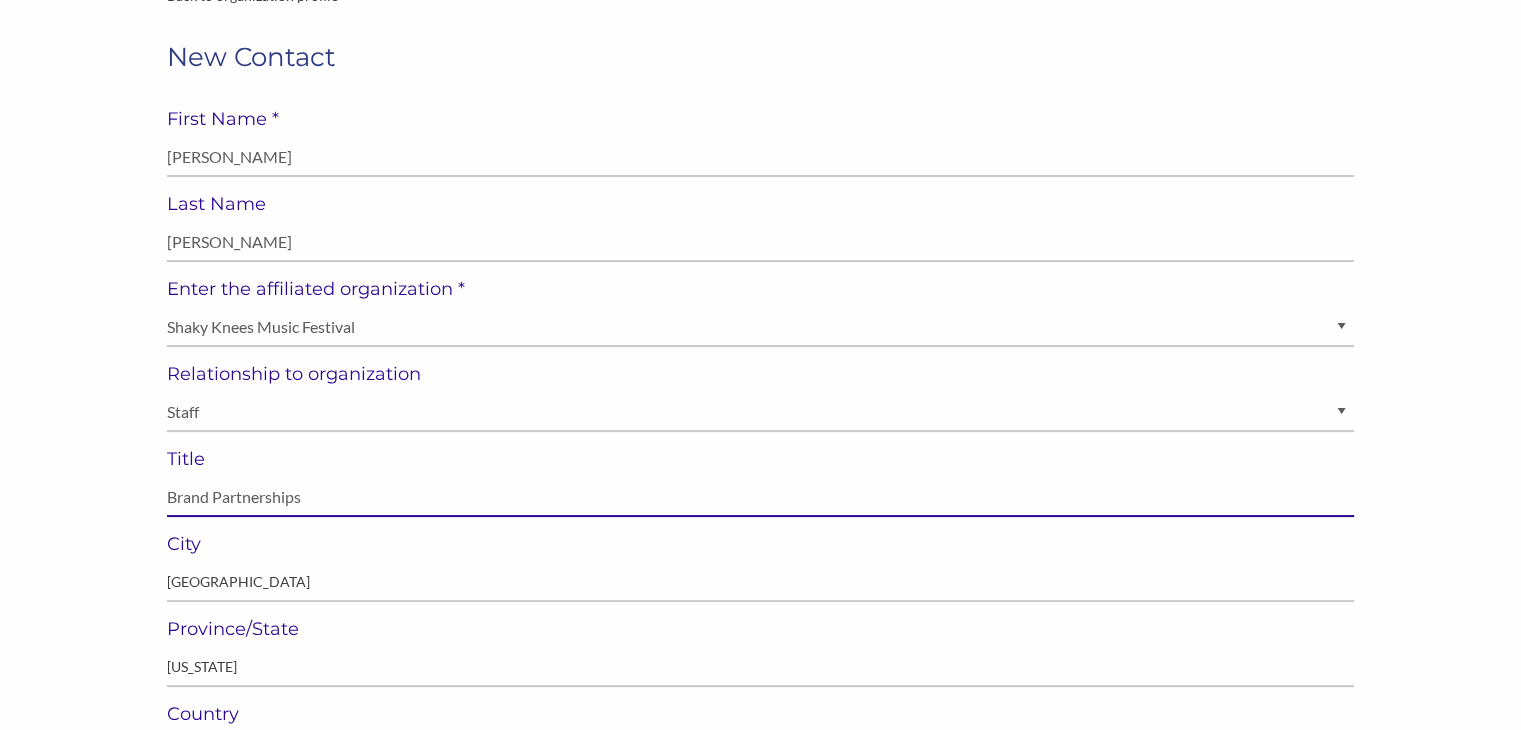 scroll, scrollTop: 172, scrollLeft: 0, axis: vertical 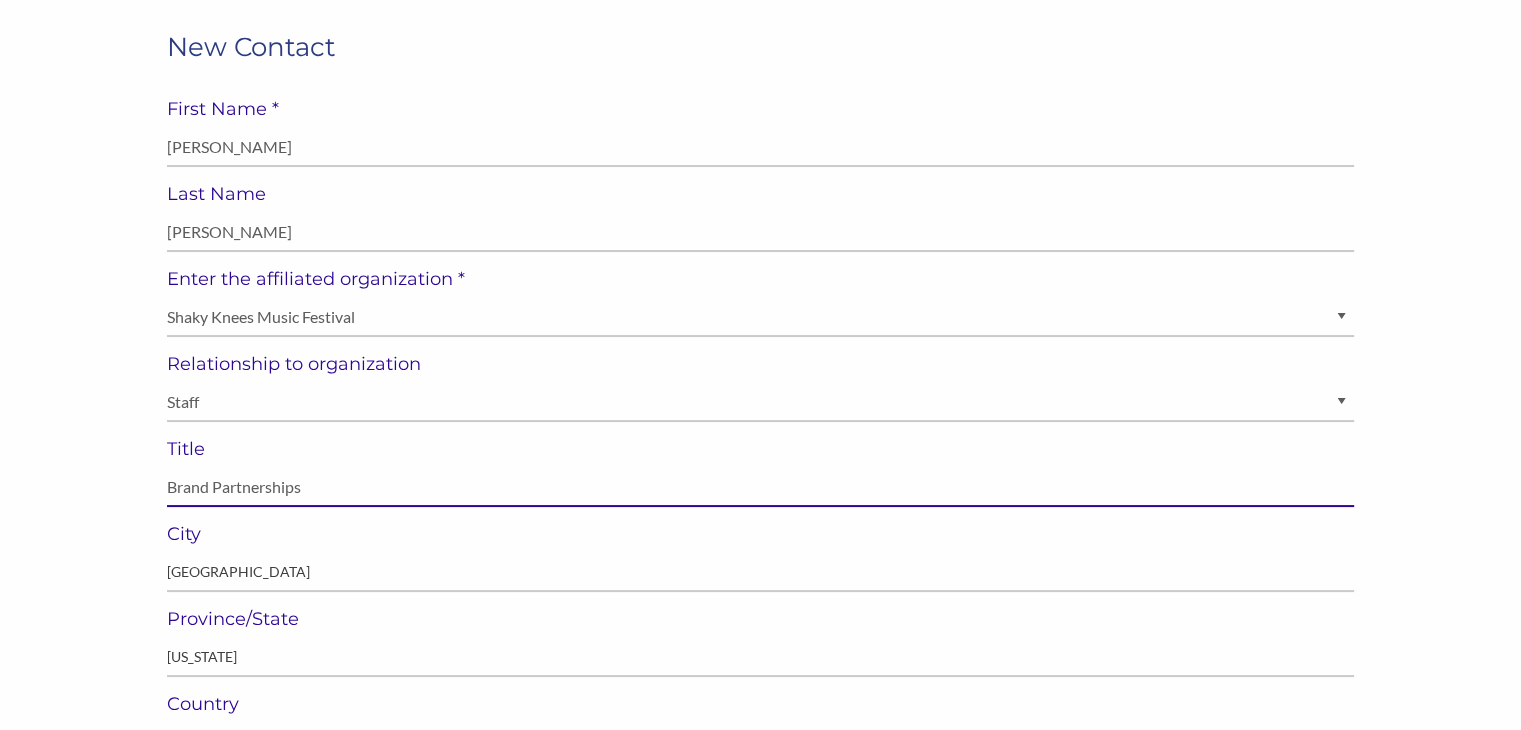 type on "Brand Partnerships" 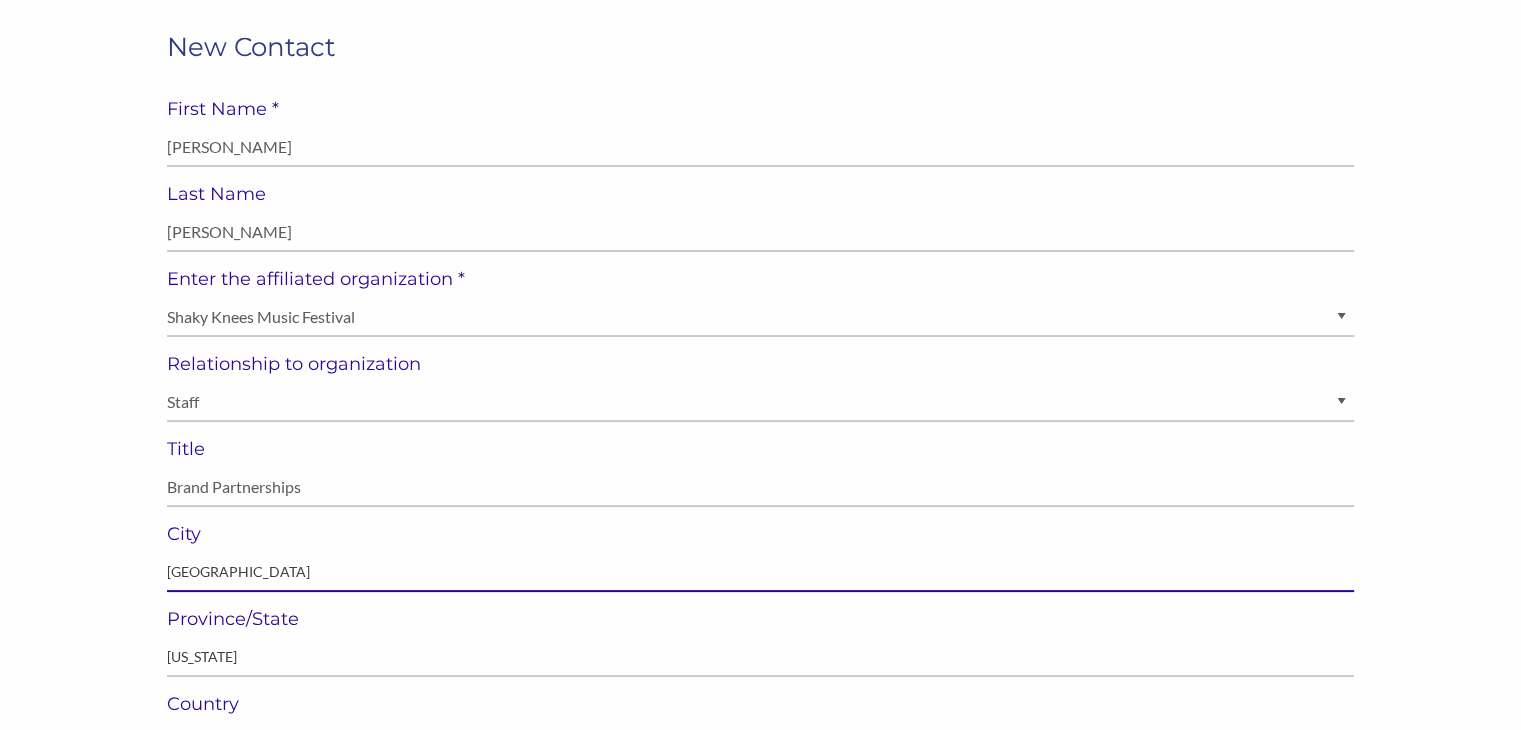 click at bounding box center [760, 572] 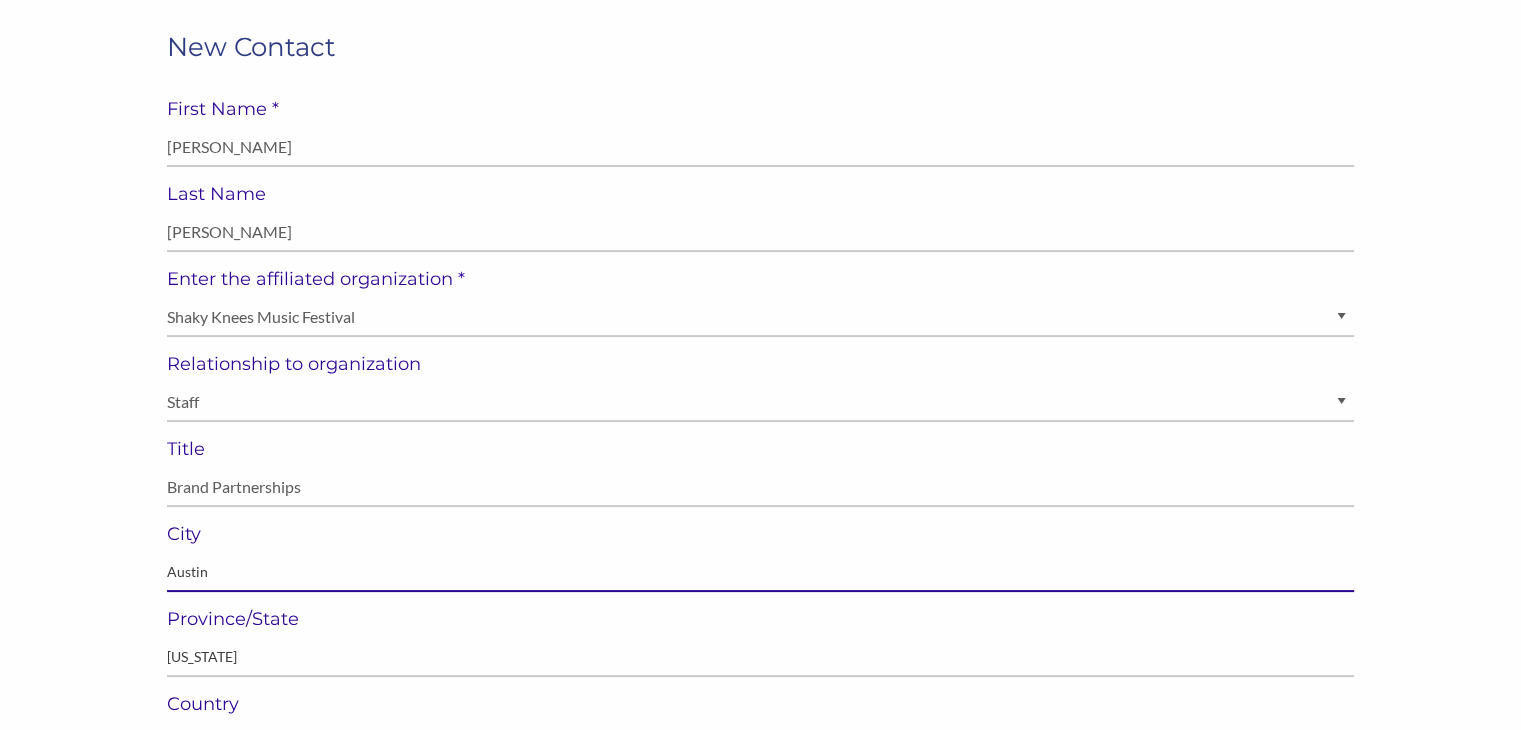 type on "Austin" 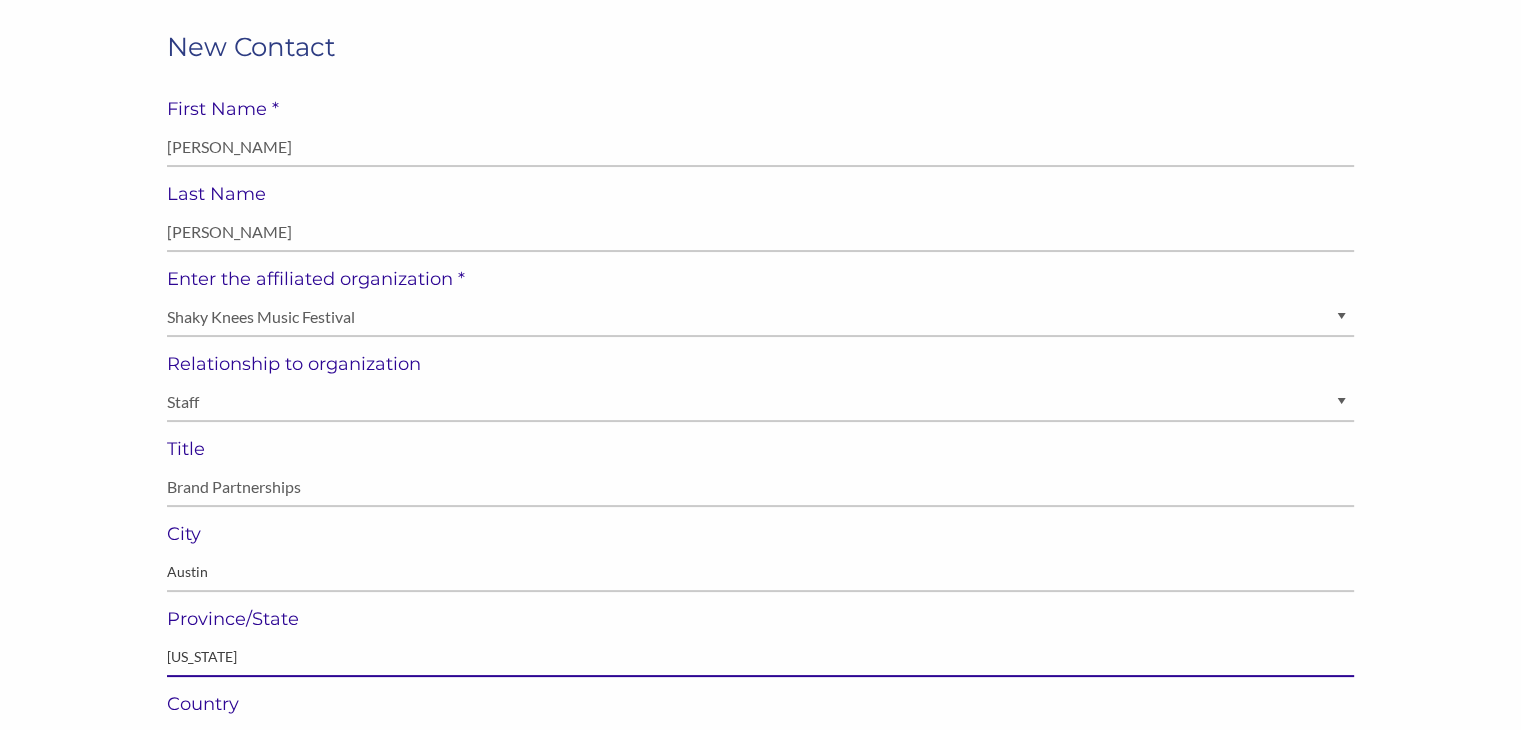 click at bounding box center [760, 657] 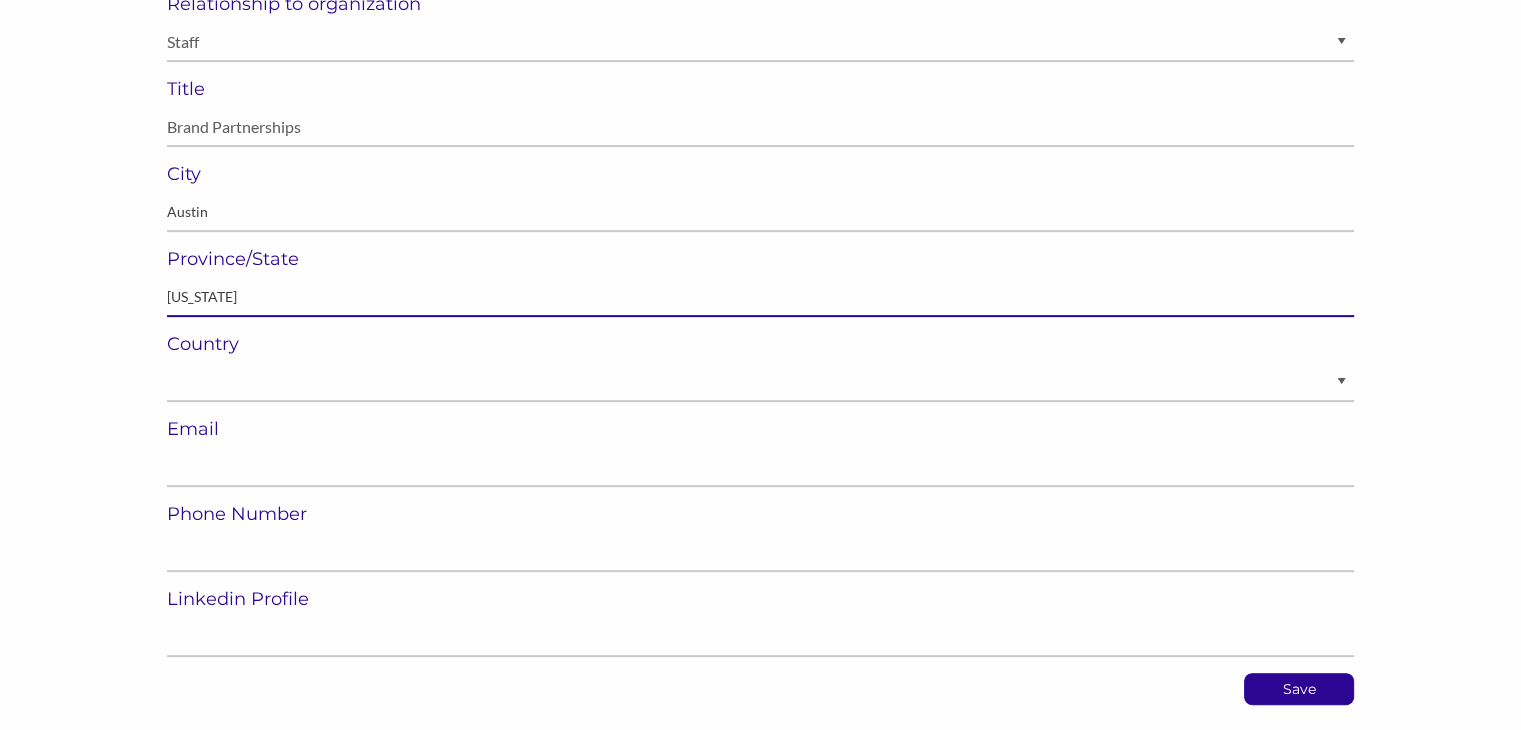 scroll, scrollTop: 532, scrollLeft: 0, axis: vertical 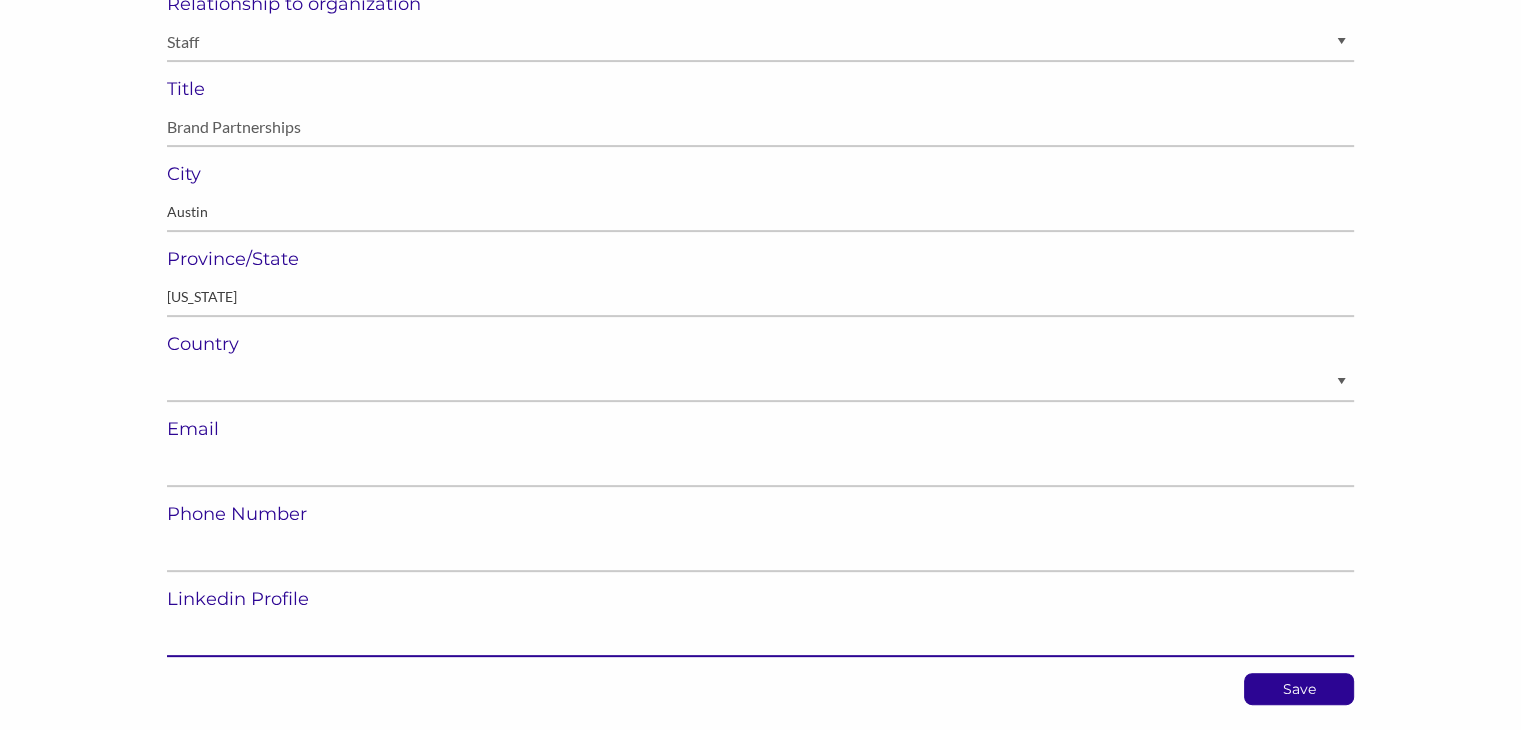 click at bounding box center [760, 637] 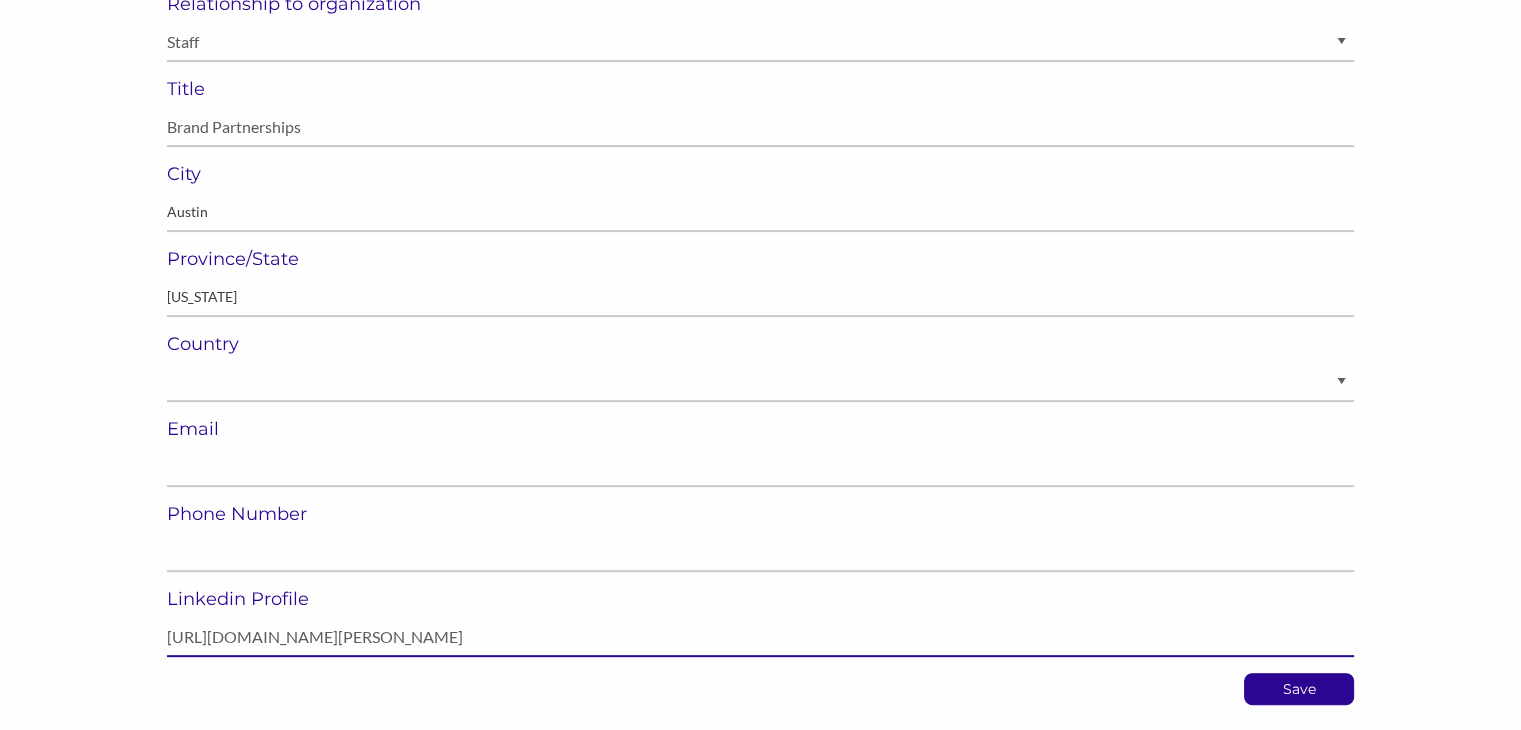 type on "https://www.linkedin.com/in/vinson-lee-8442672/" 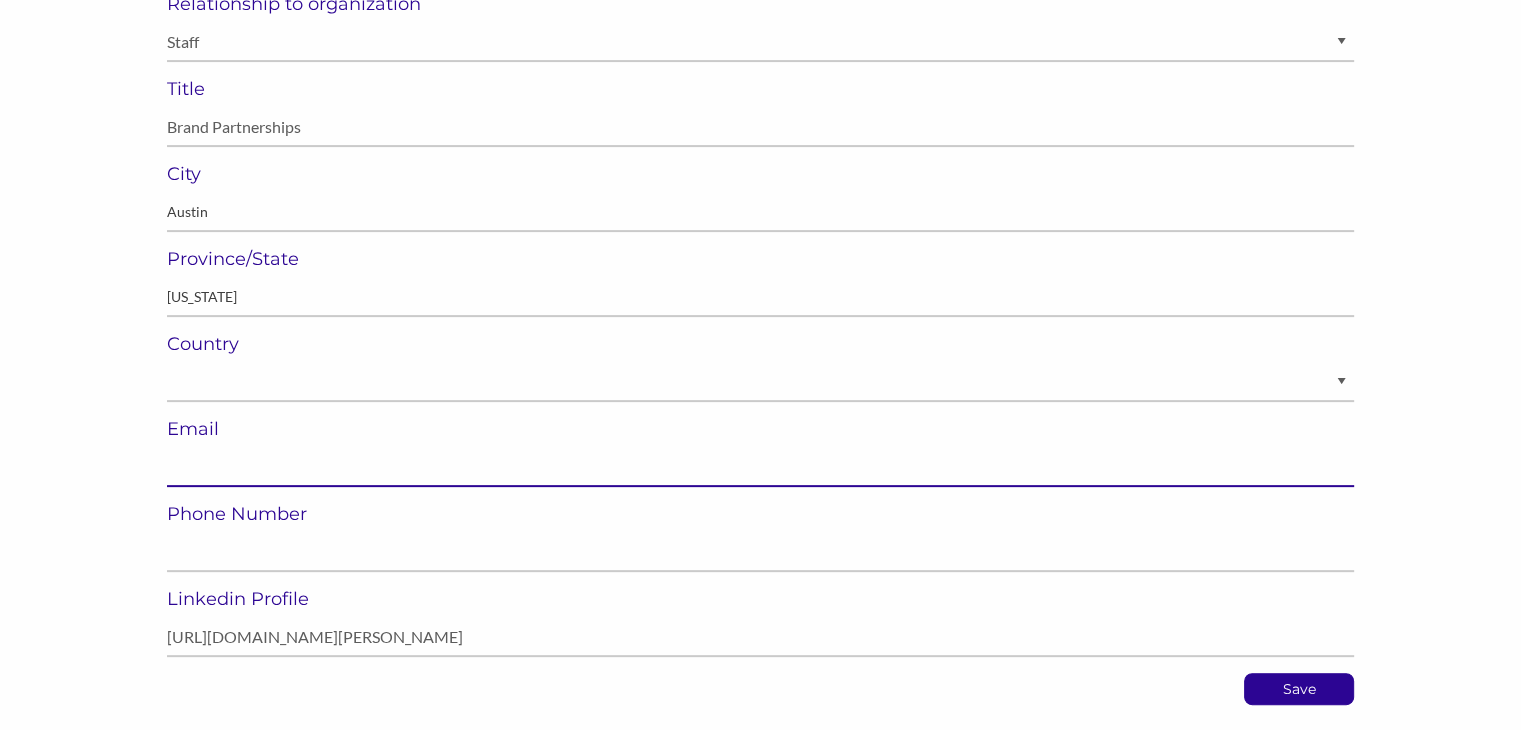 click at bounding box center [760, 467] 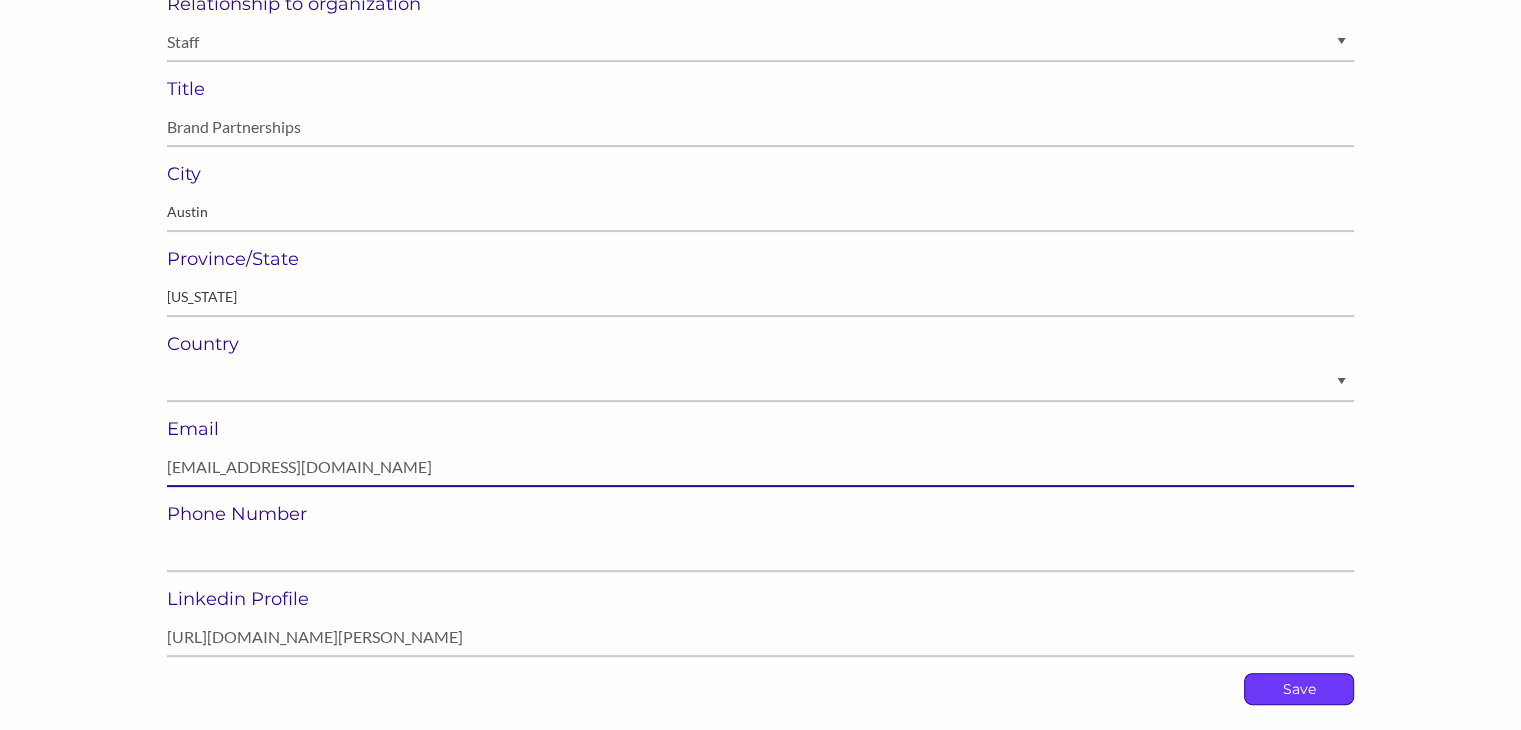 type on "vlee@c3presents.com" 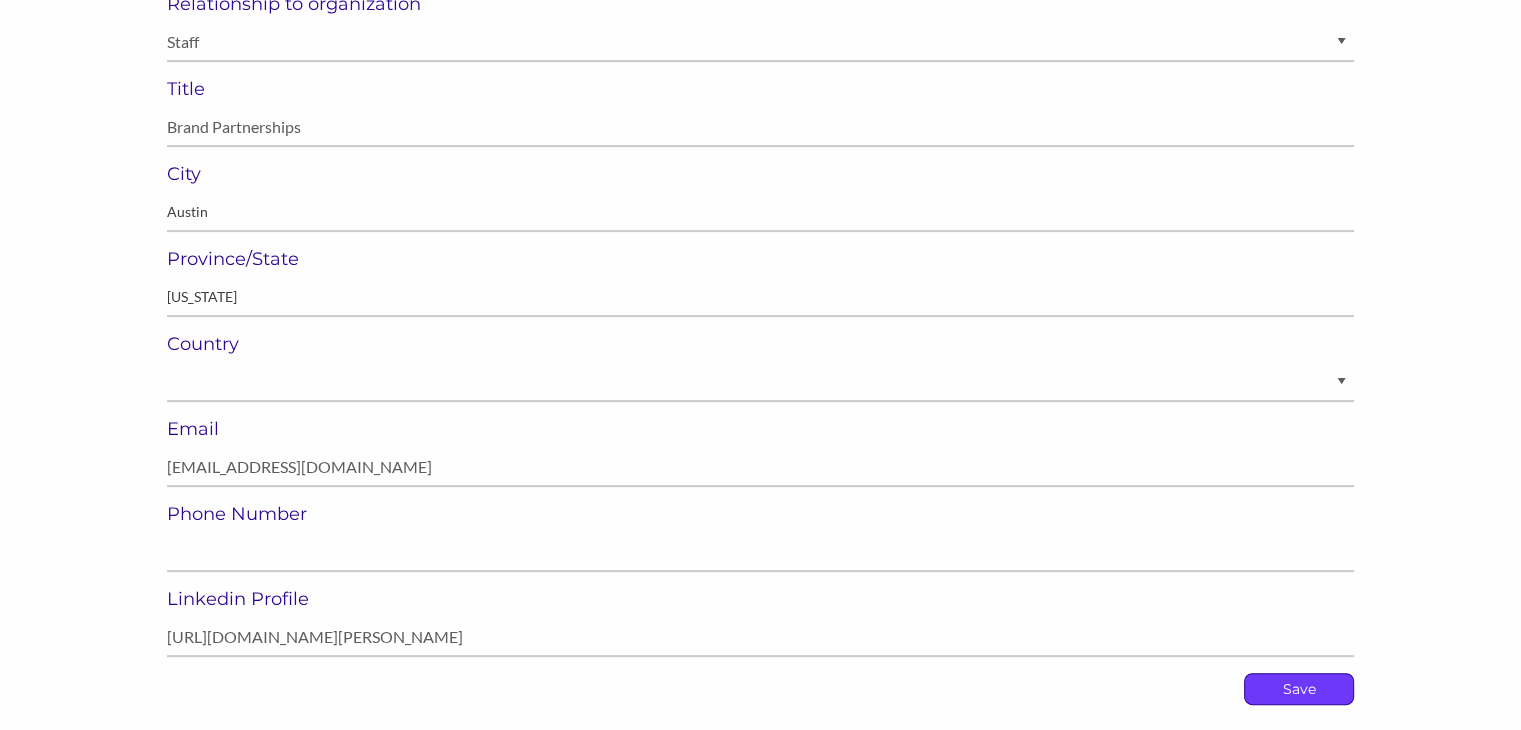 click on "Save" at bounding box center [1299, 689] 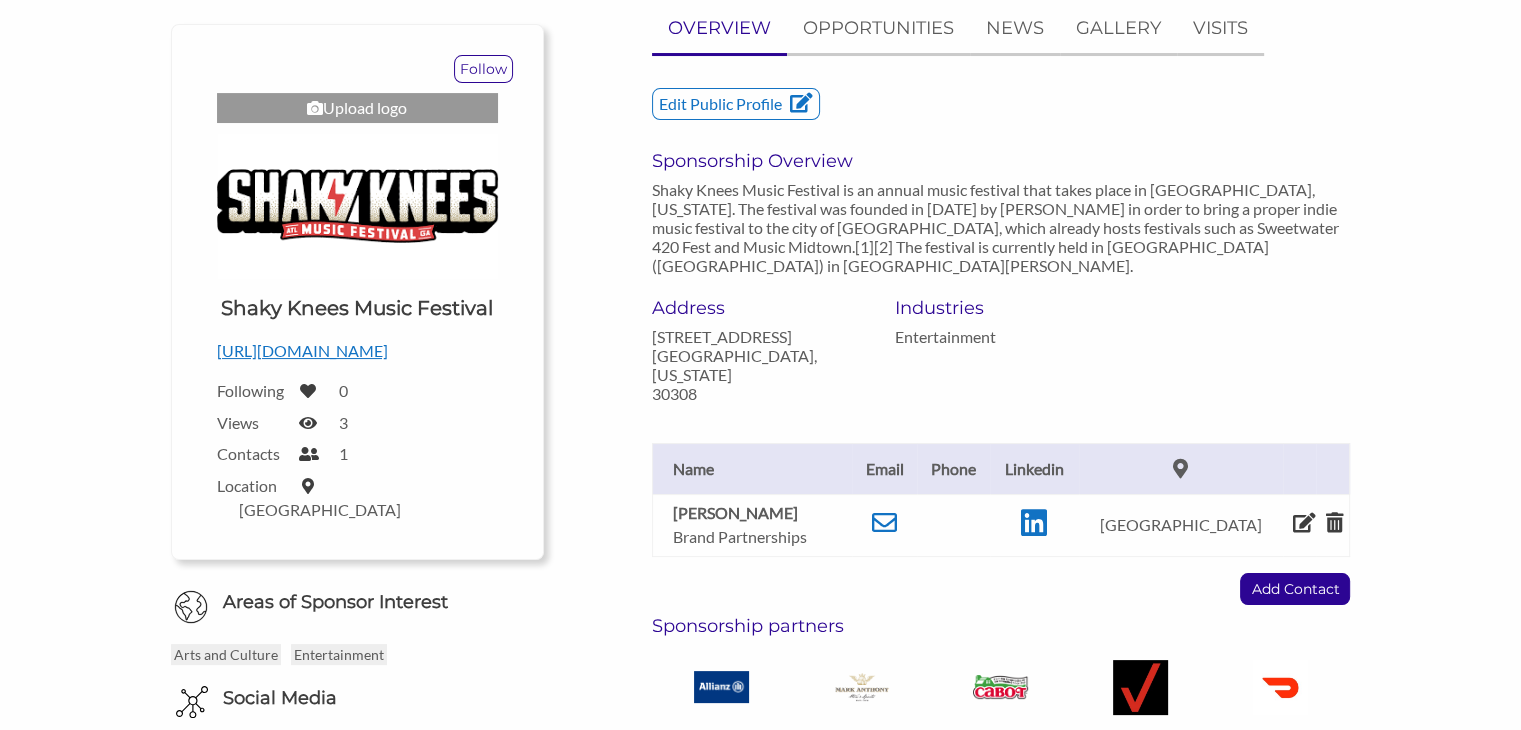 scroll, scrollTop: 228, scrollLeft: 0, axis: vertical 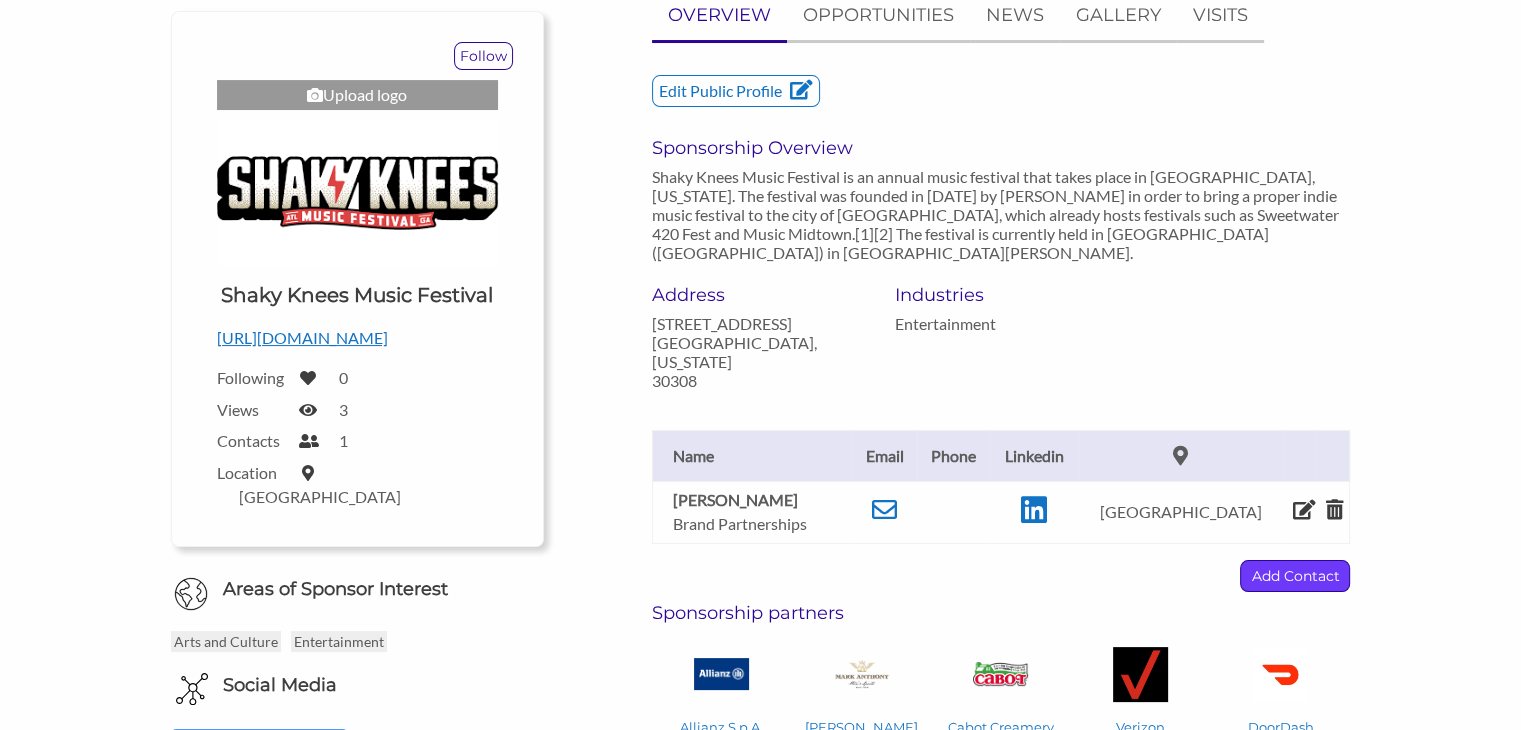 click on "Add Contact" at bounding box center [1295, 576] 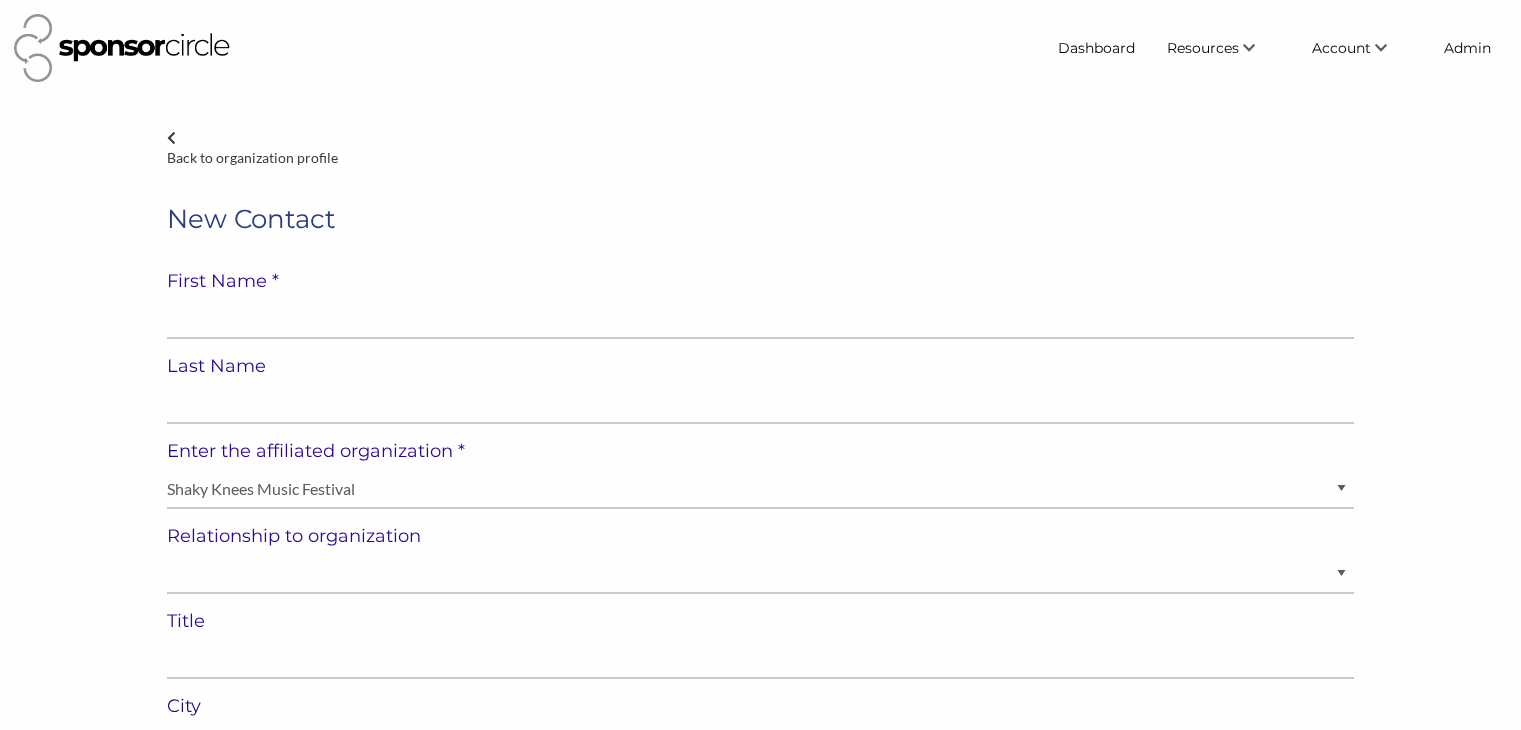 select on "[GEOGRAPHIC_DATA]" 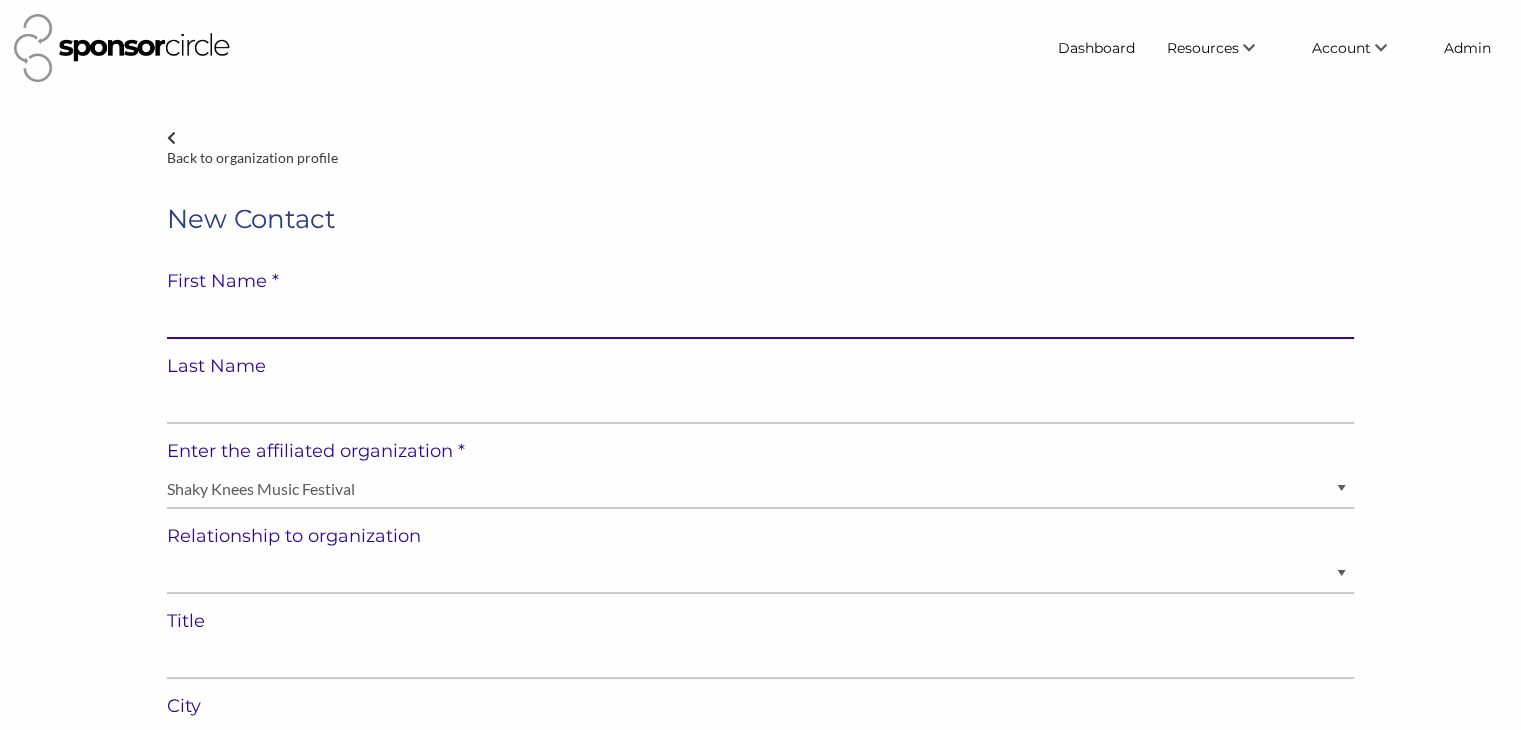 click at bounding box center [760, 319] 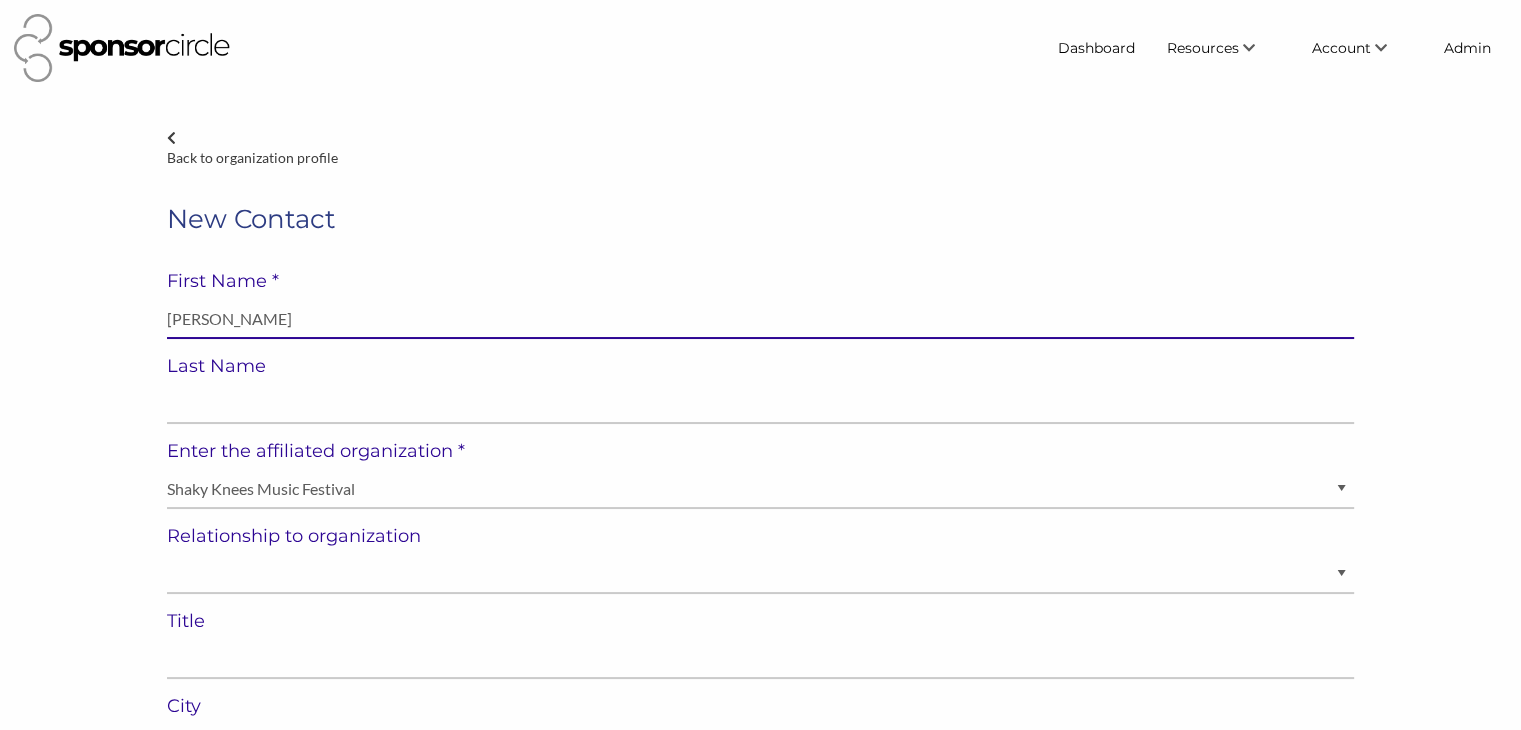 type on "Alex Joffe" 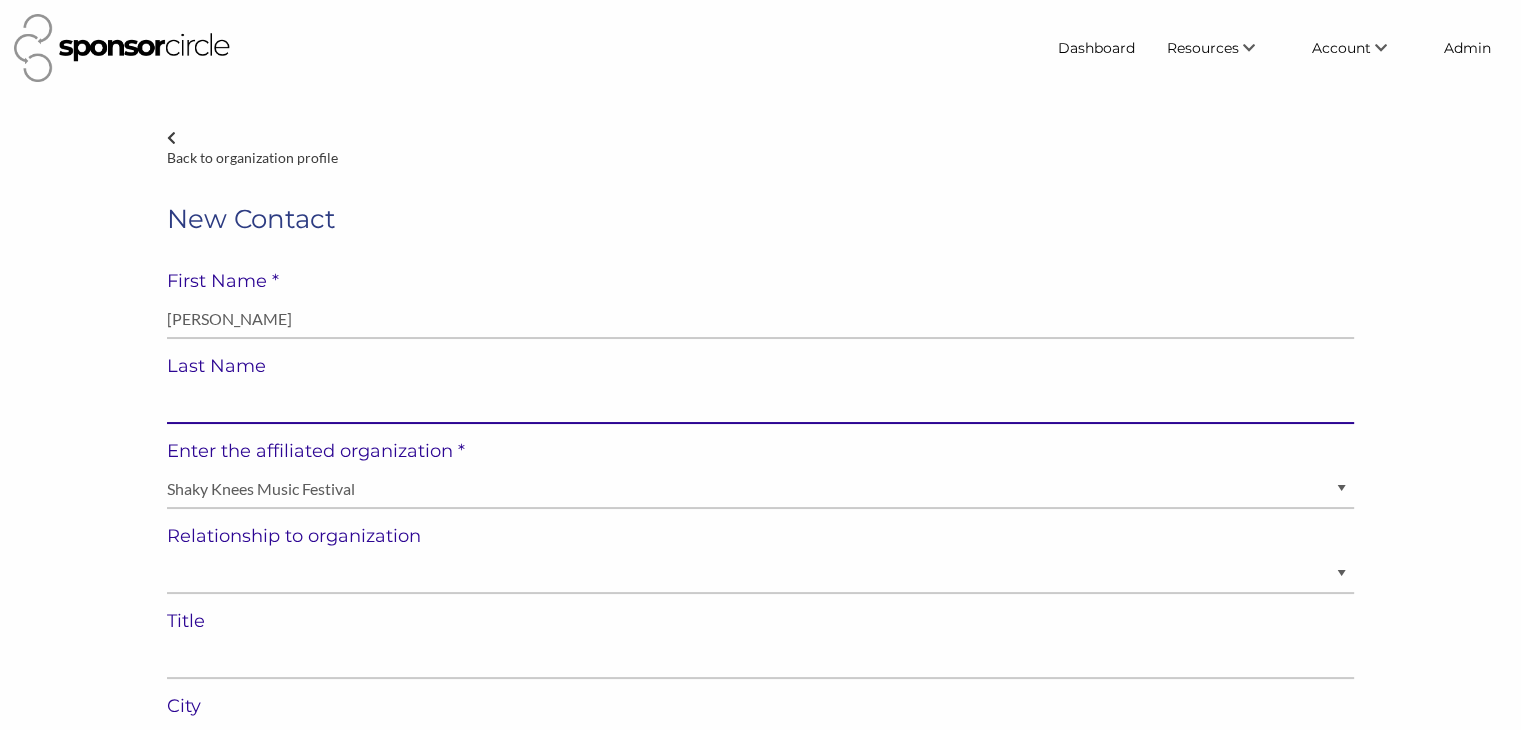 click at bounding box center (760, 404) 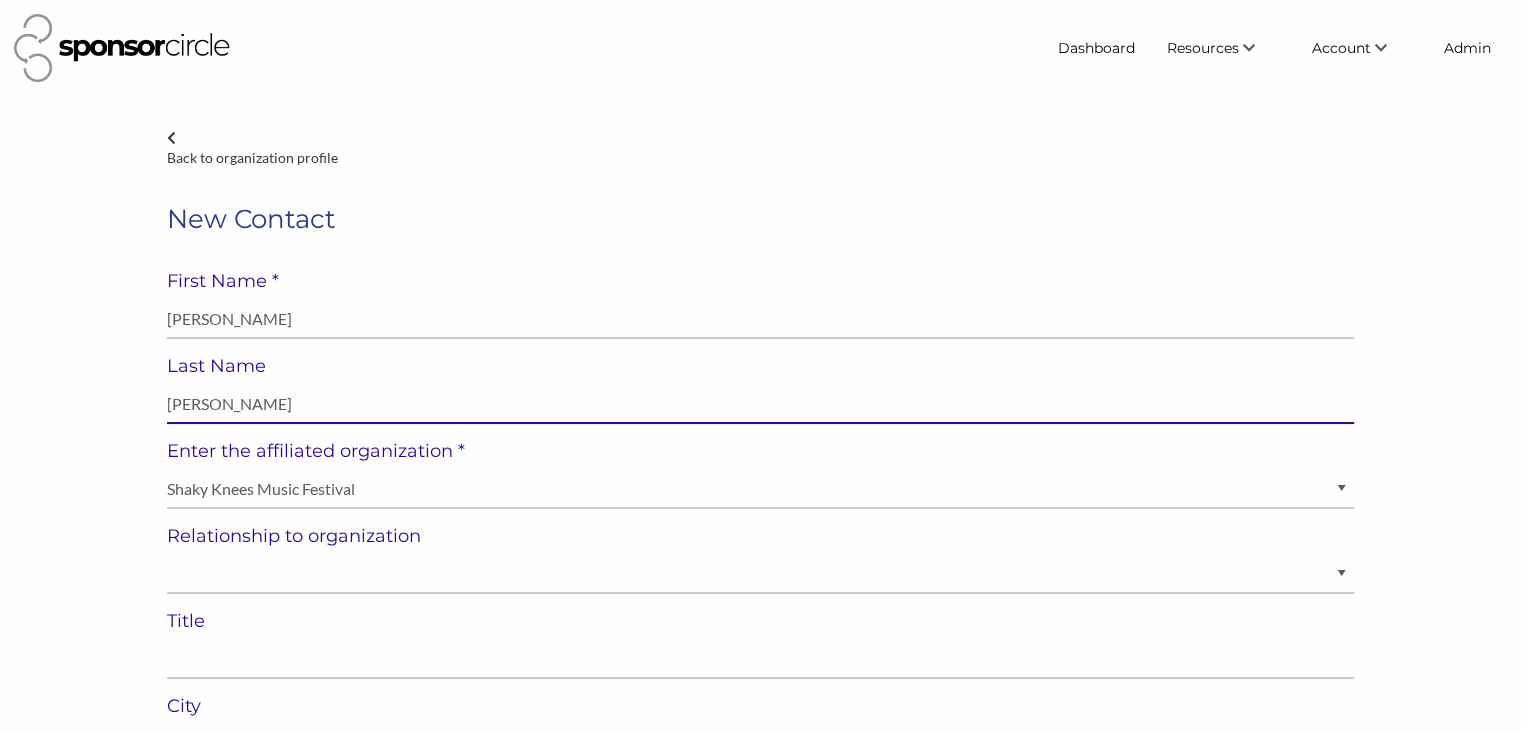 type on "Alex Joffe" 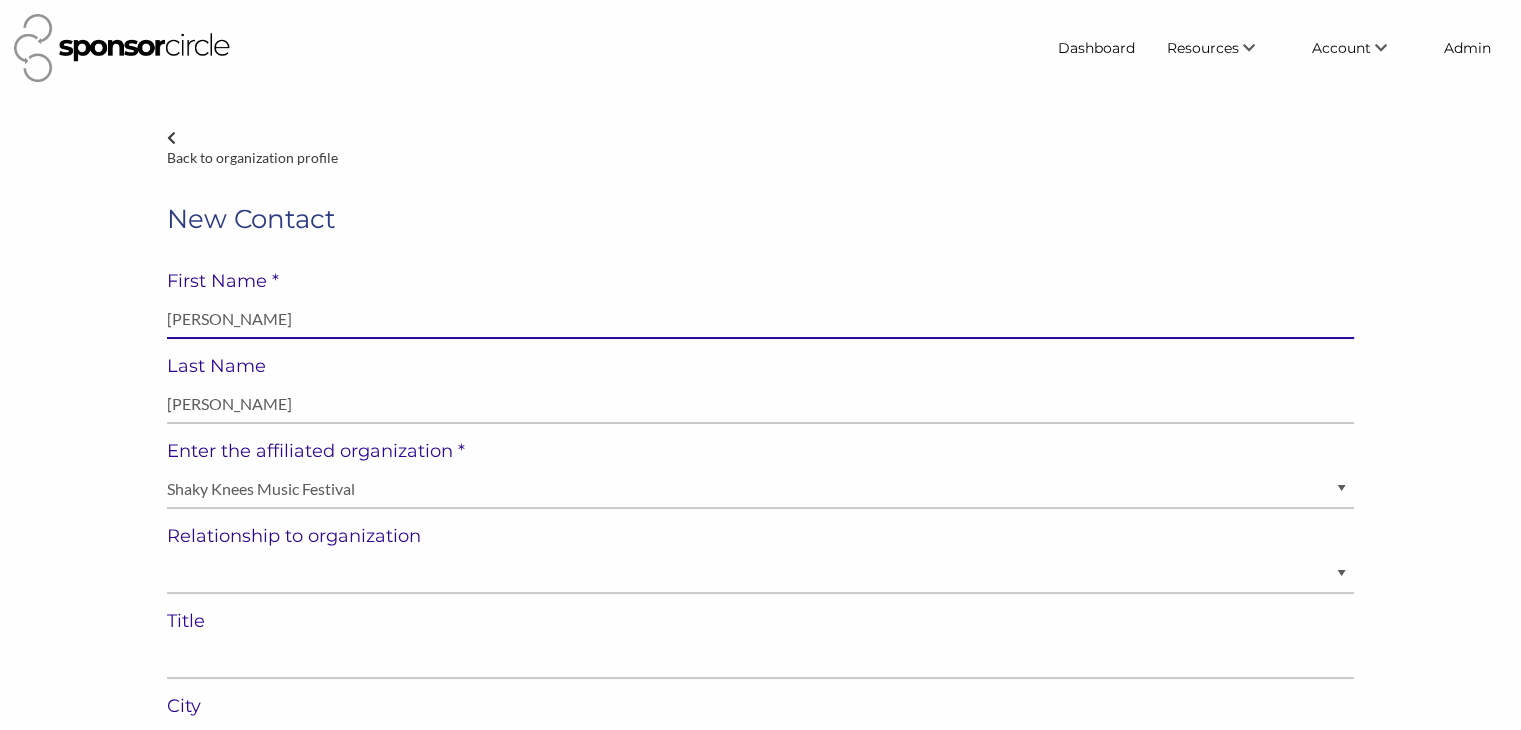 click on "Alex Joffe" at bounding box center [760, 319] 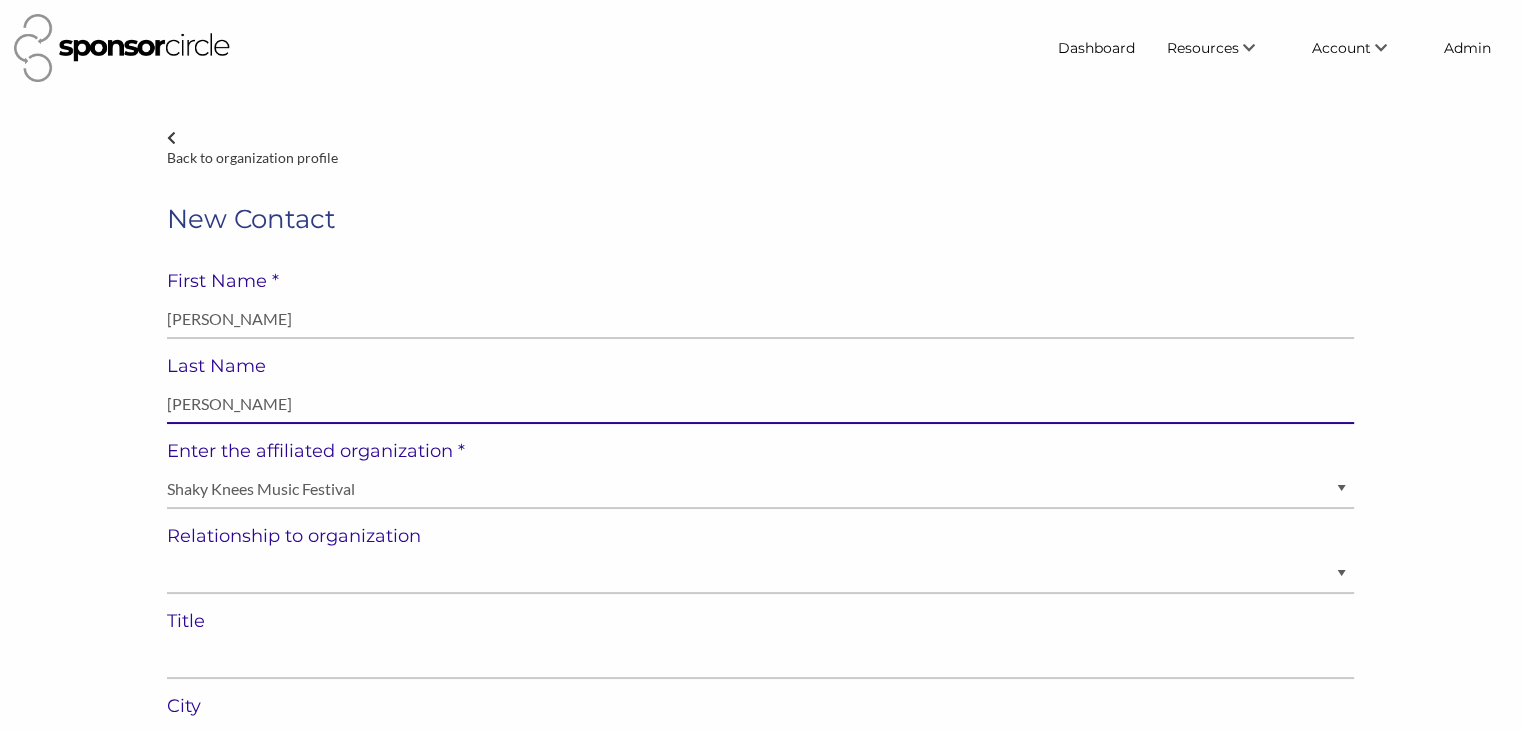 click on "Alex Joffe" at bounding box center (760, 404) 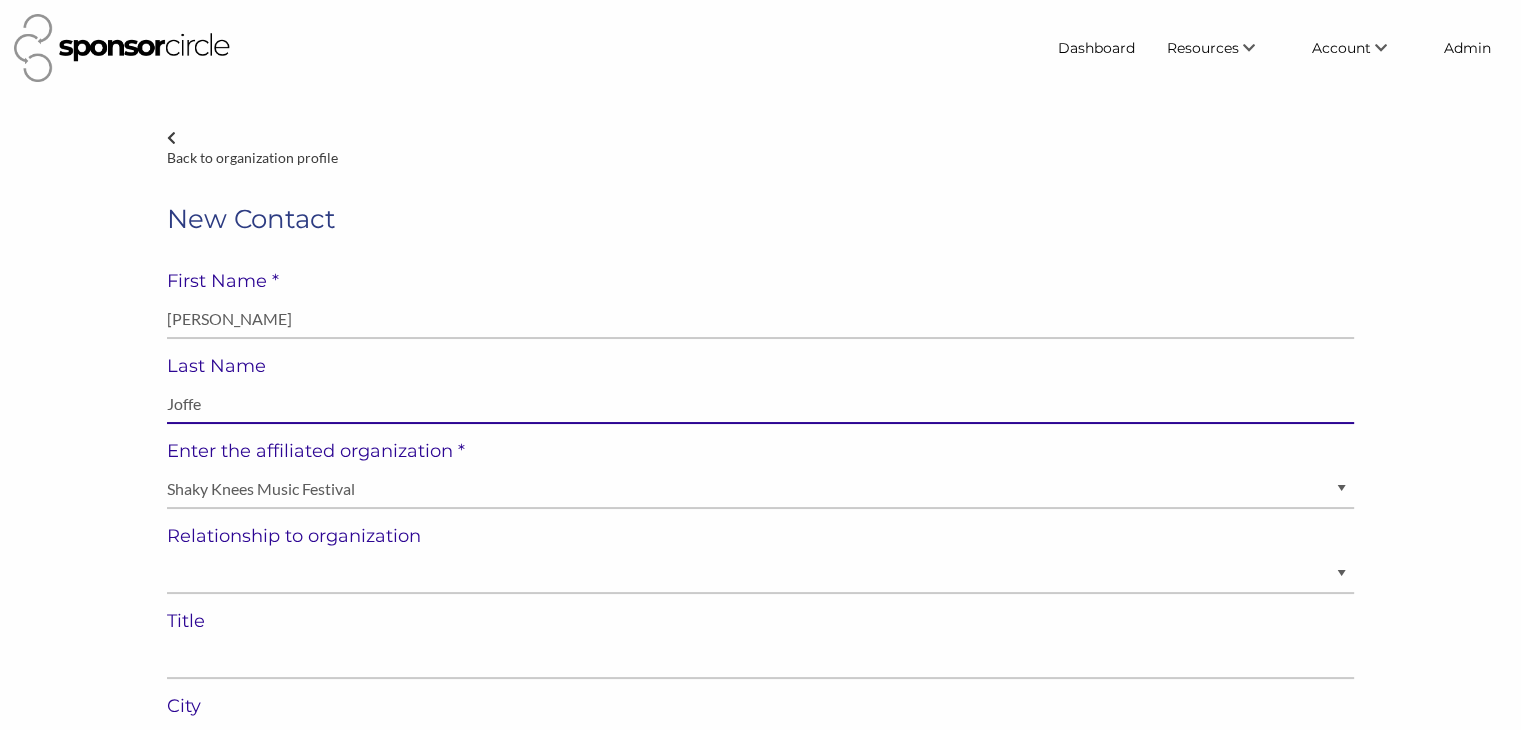type on "Joffe" 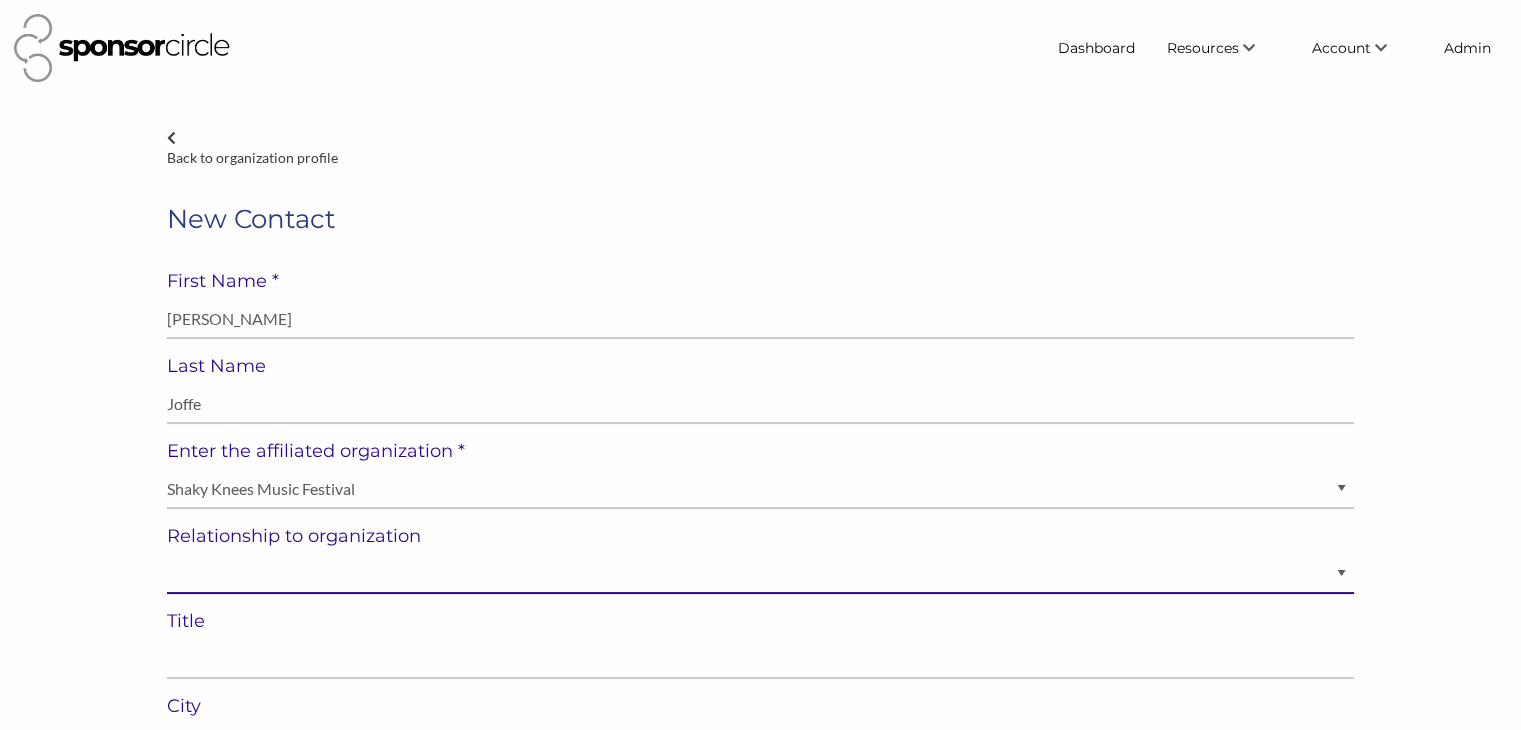 click on "Staff Volunteer" at bounding box center (760, 574) 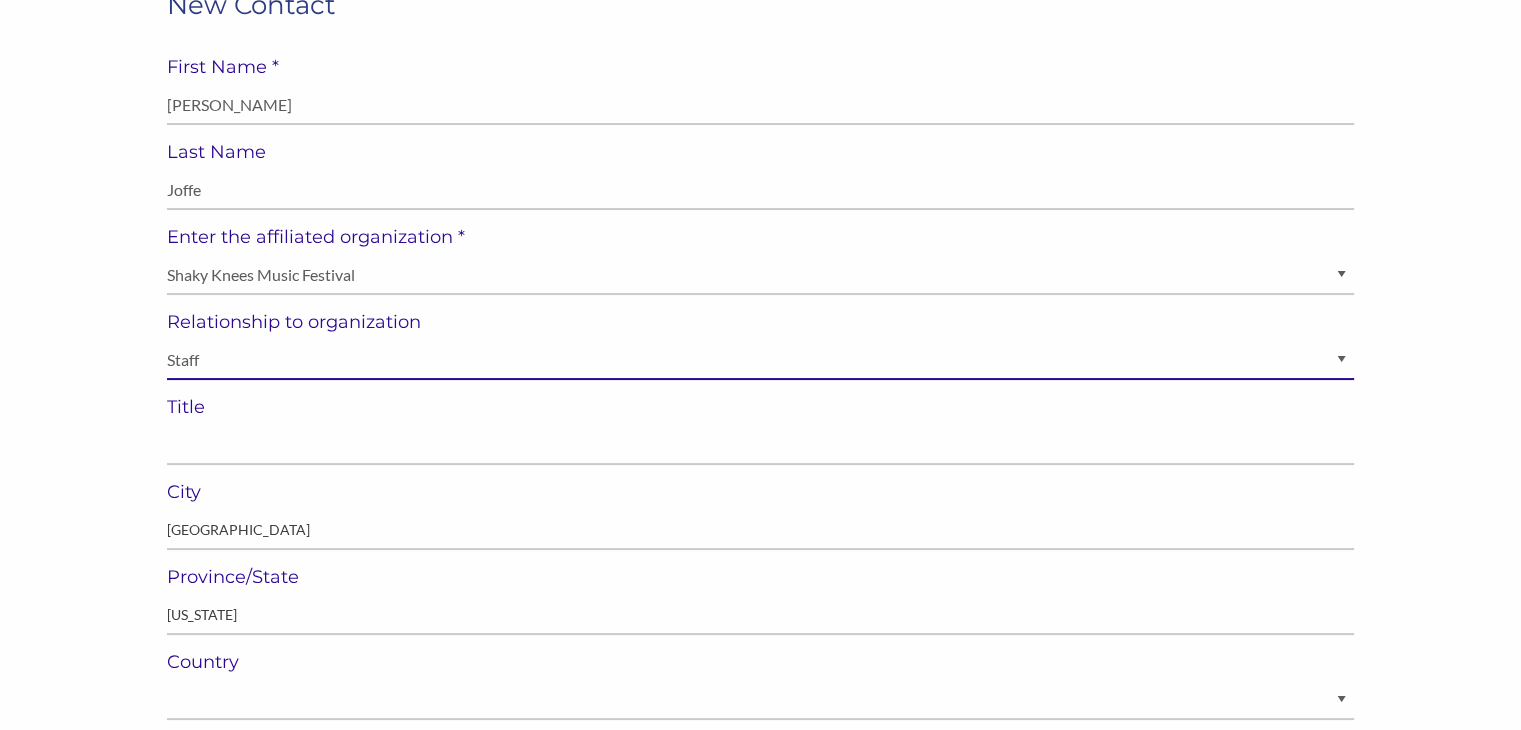 scroll, scrollTop: 226, scrollLeft: 0, axis: vertical 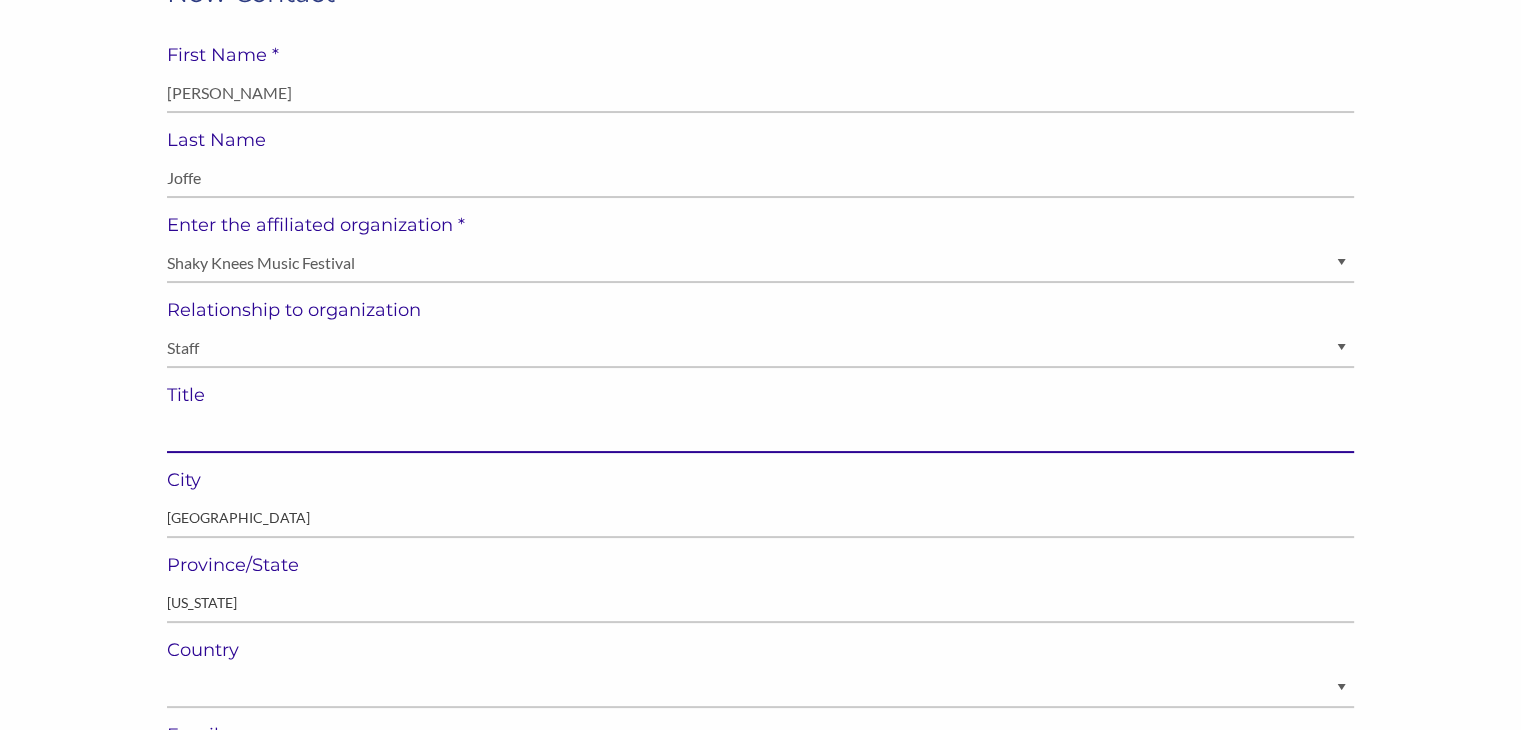 click at bounding box center (760, 433) 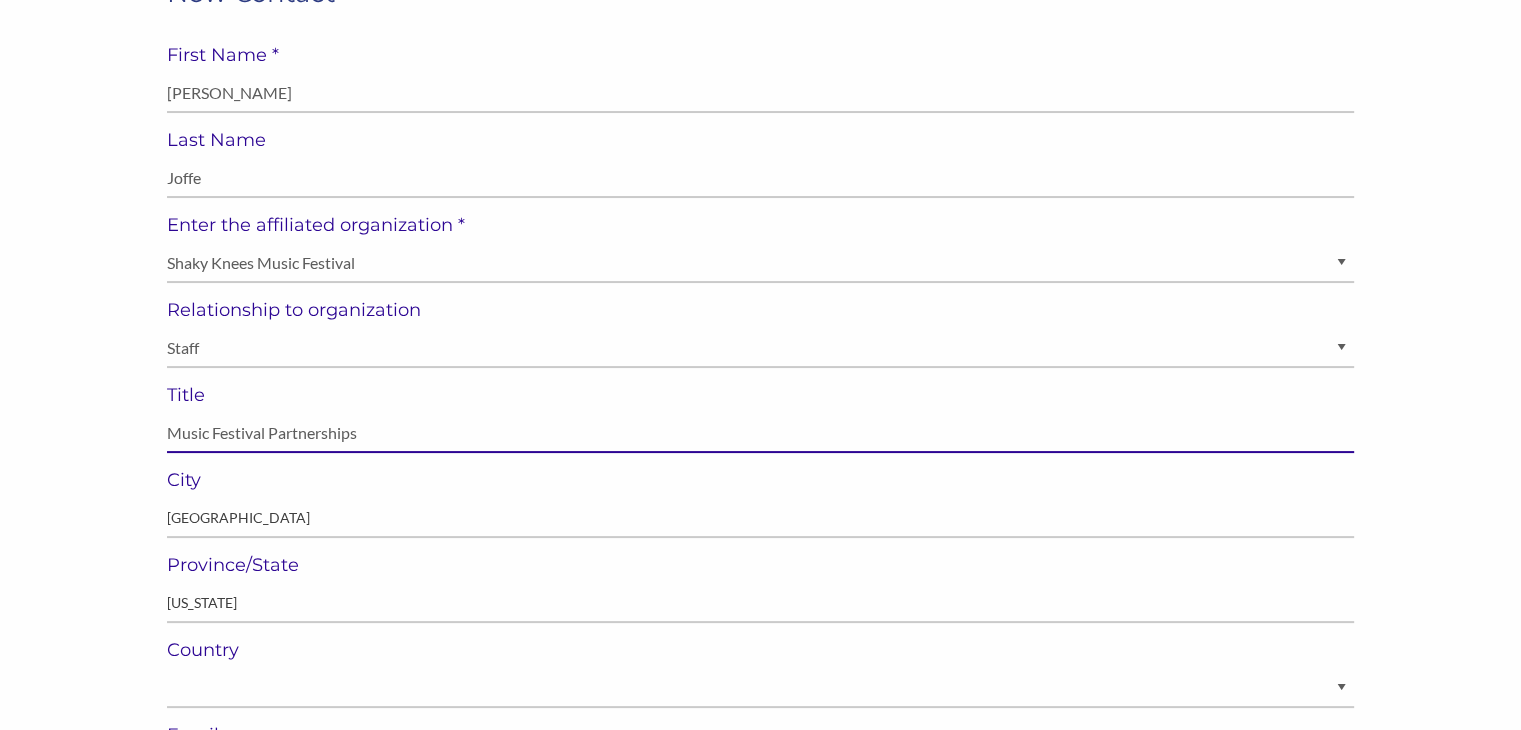 type on "Music Festival Partnerships" 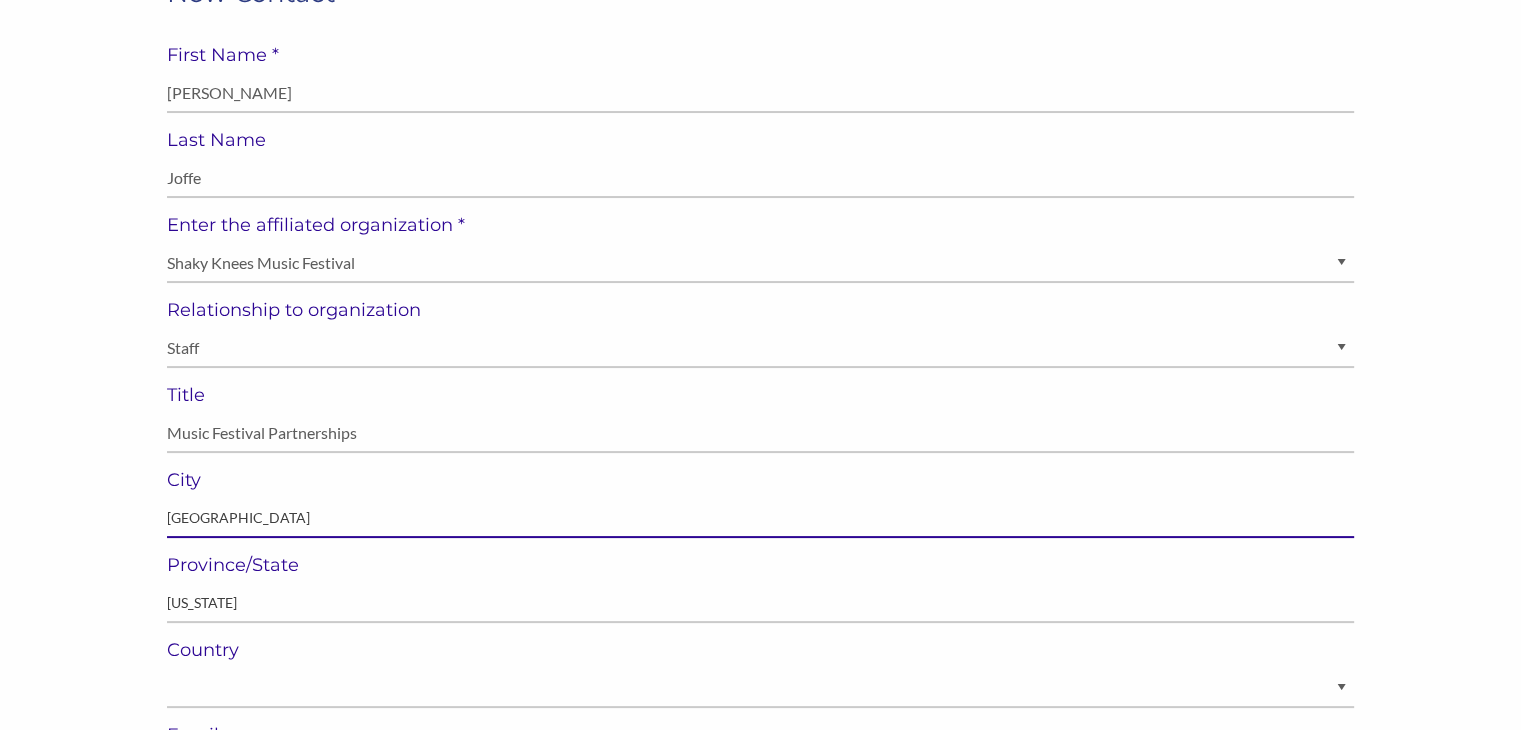 click on "Atlanta" at bounding box center (760, 518) 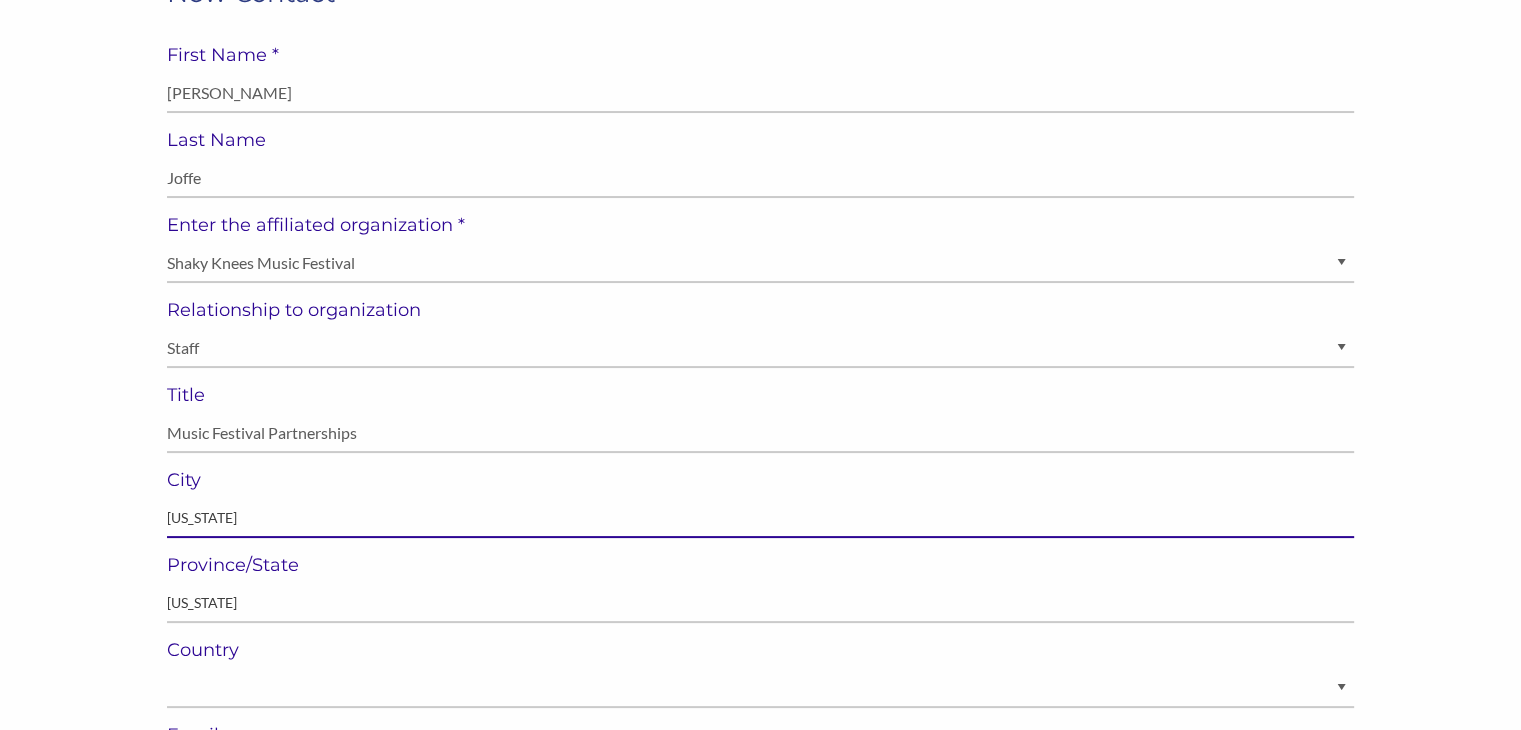 type on "[US_STATE]" 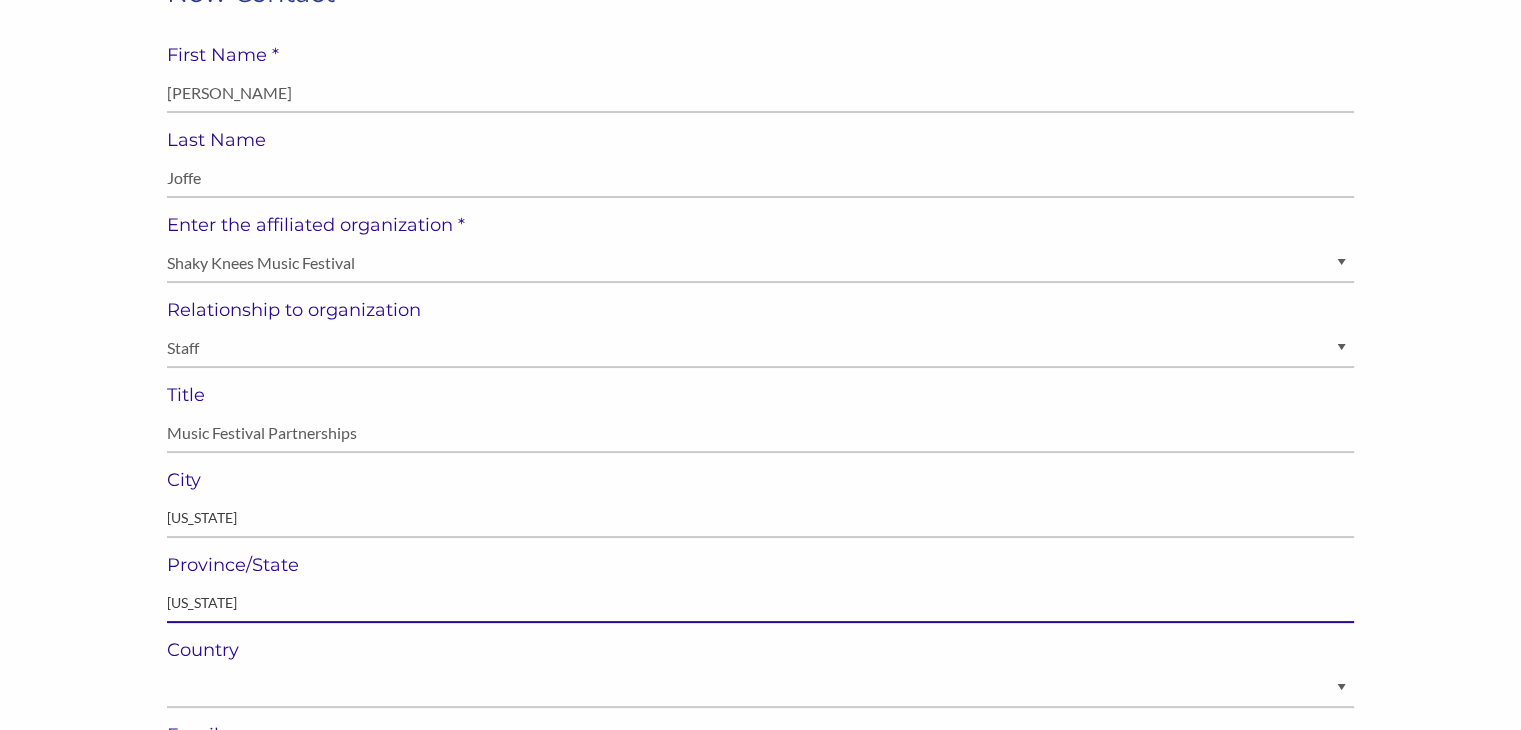 click on "[US_STATE]" at bounding box center (760, 603) 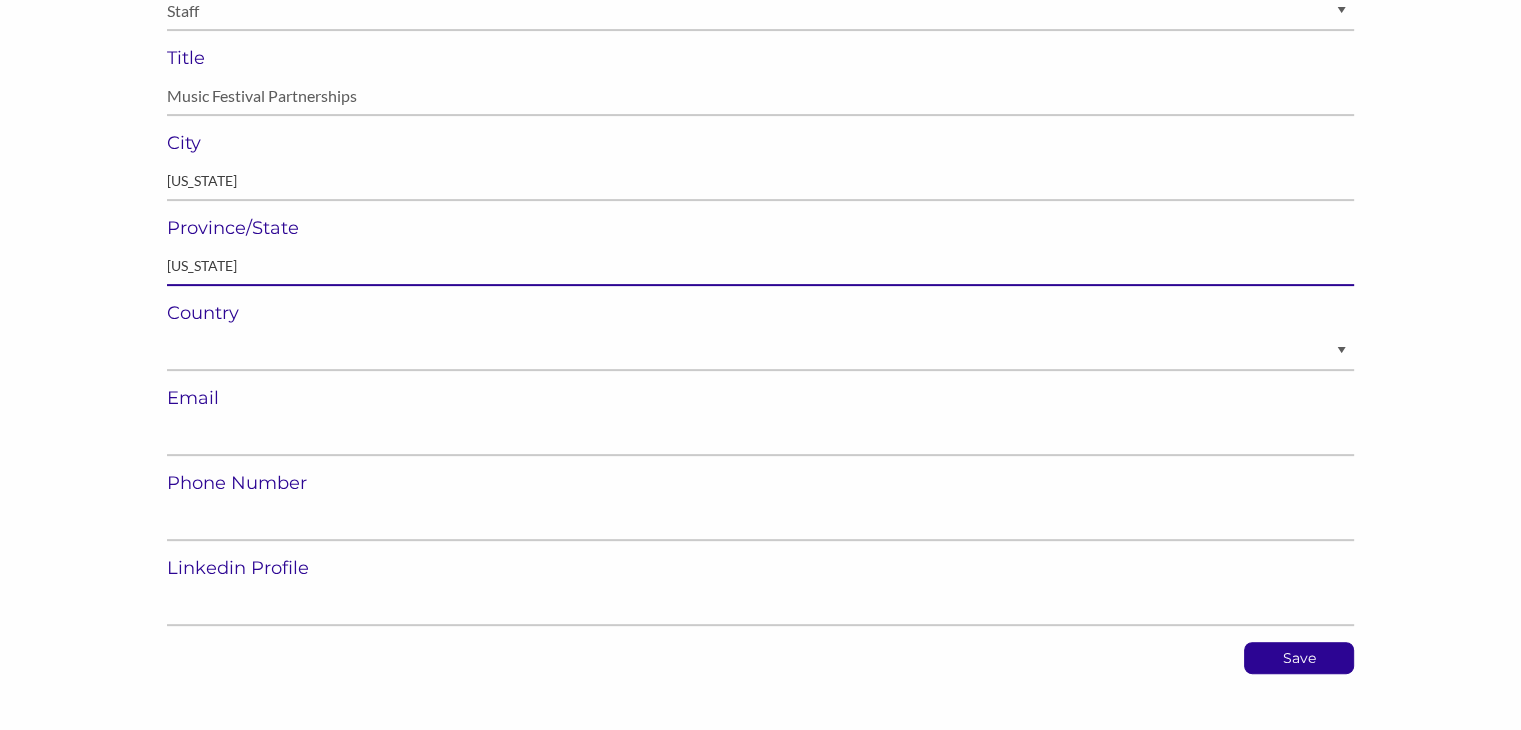 scroll, scrollTop: 567, scrollLeft: 0, axis: vertical 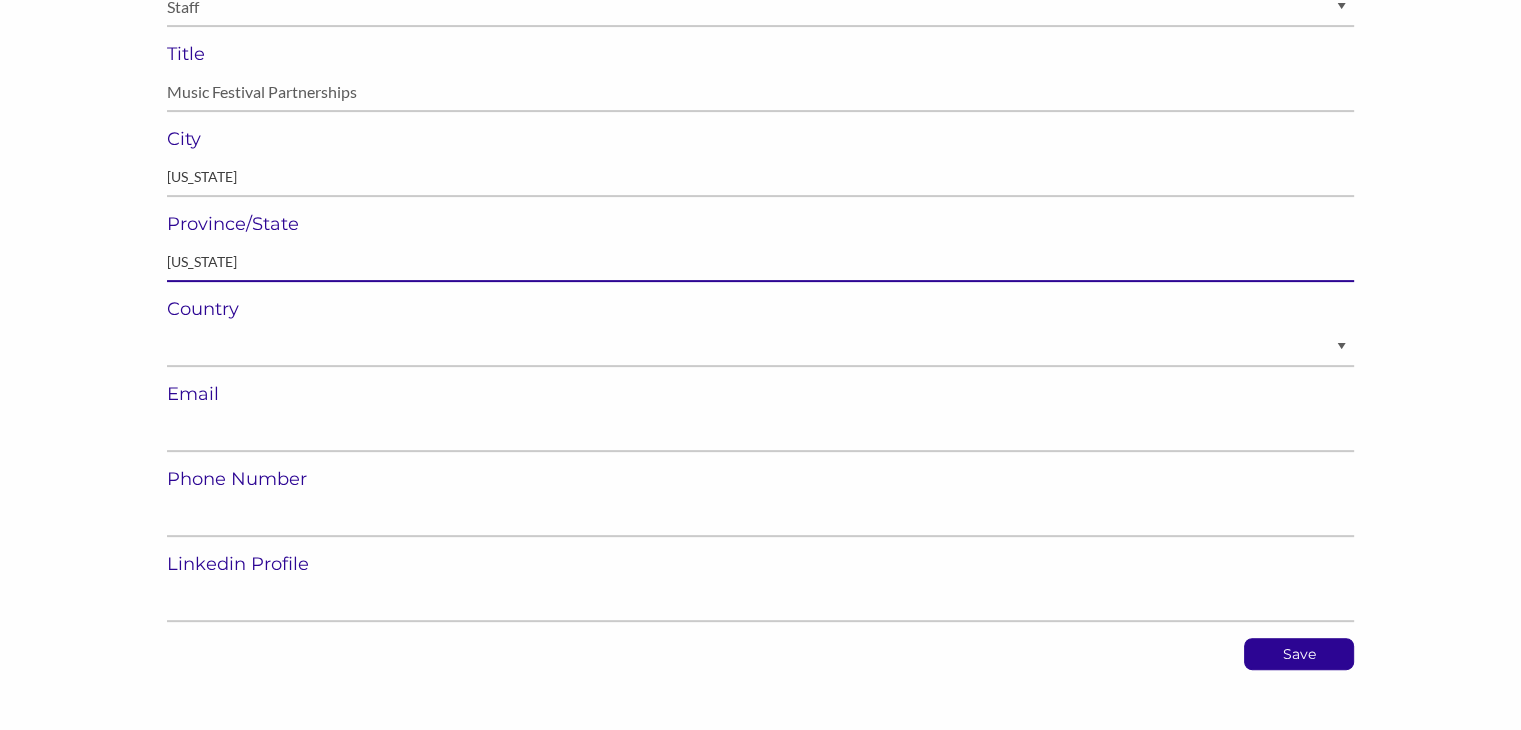 type on "[US_STATE]" 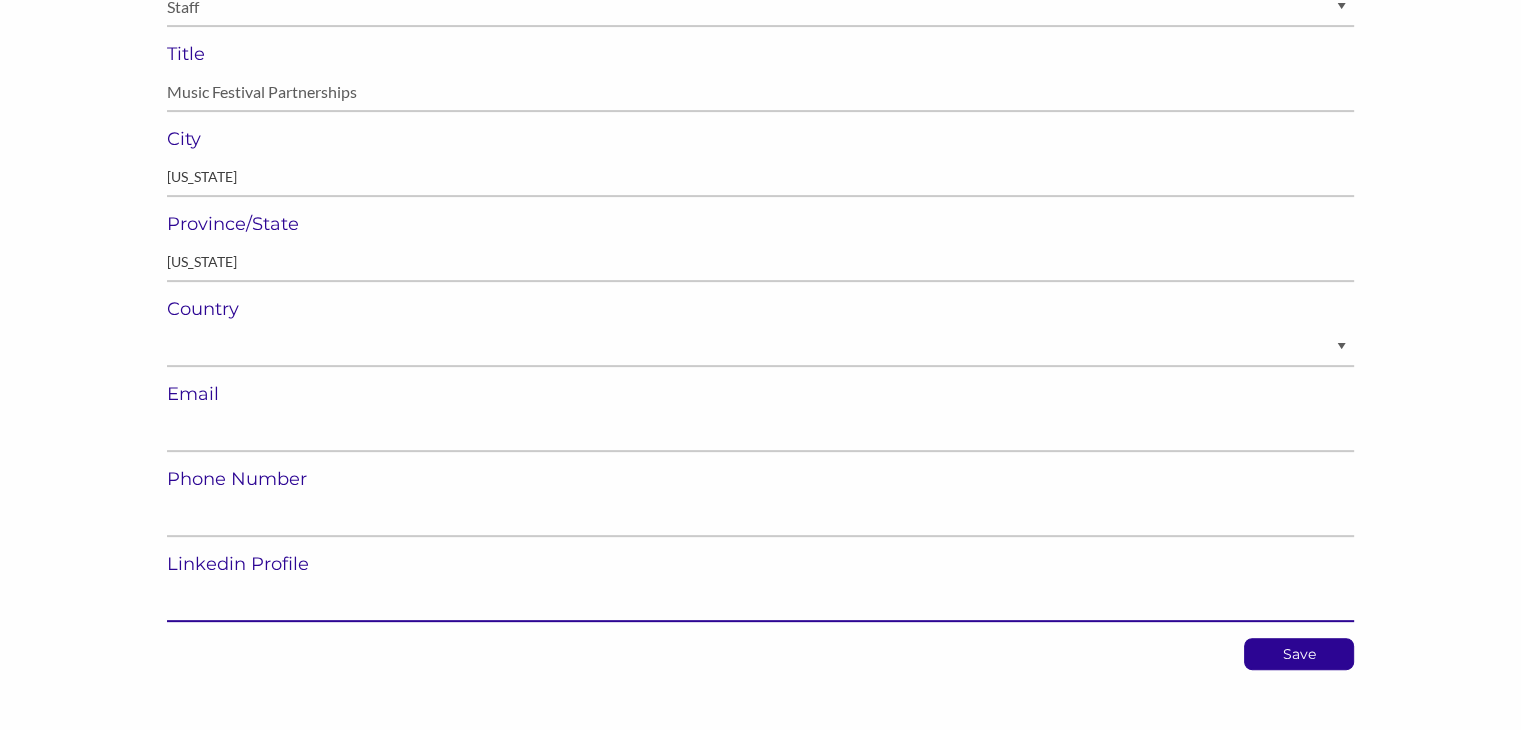 click at bounding box center (760, 602) 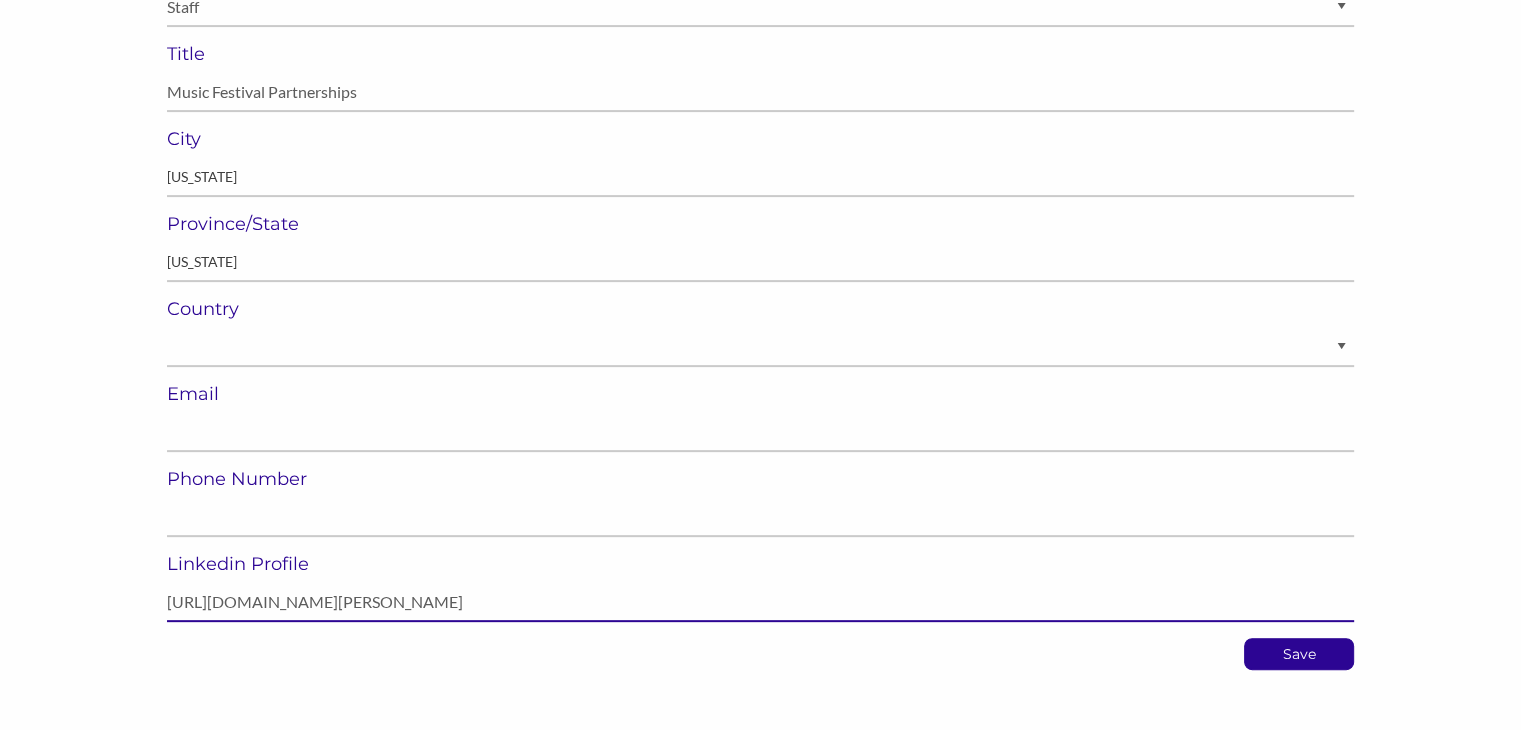 type on "https://www.linkedin.com/in/alex-joffe-b410695/" 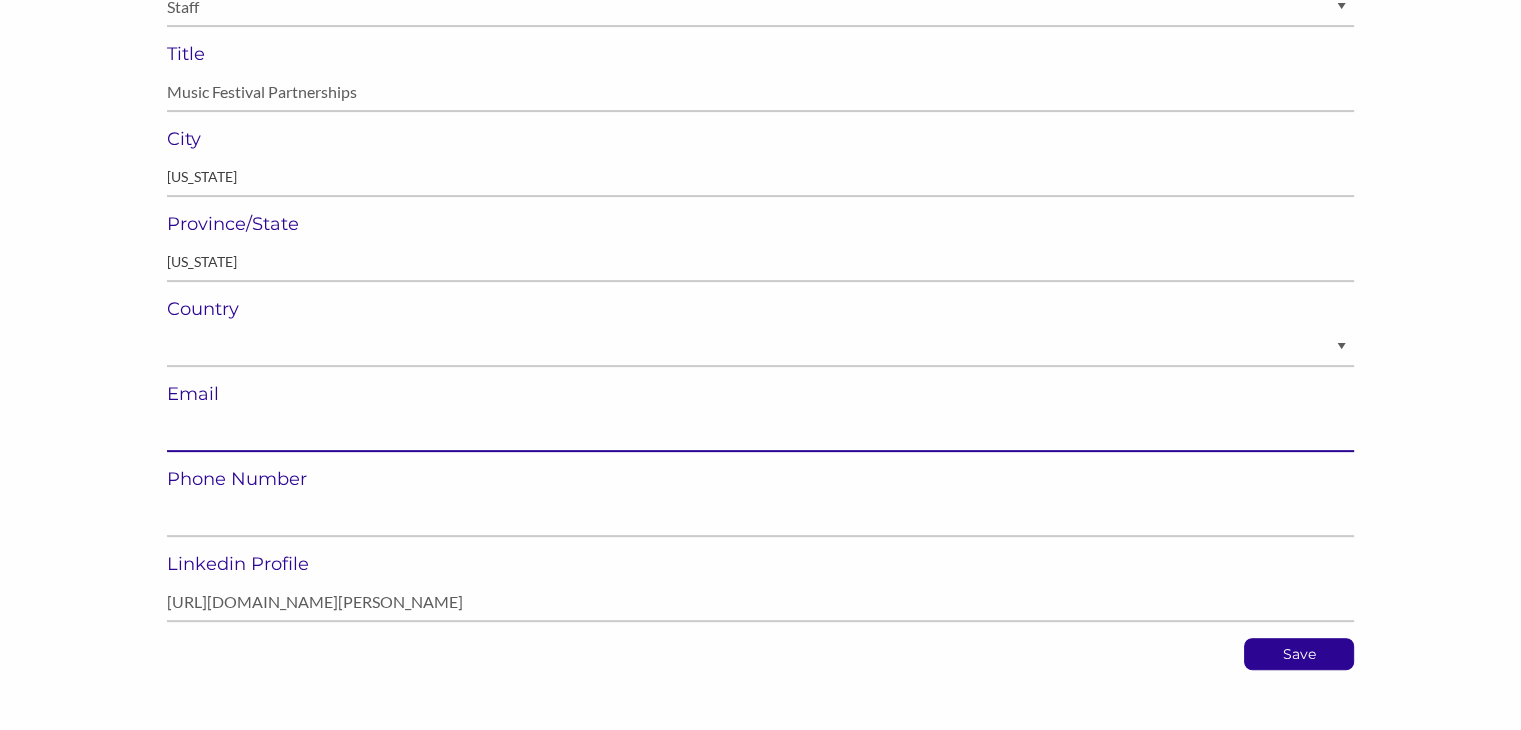 click at bounding box center (760, 432) 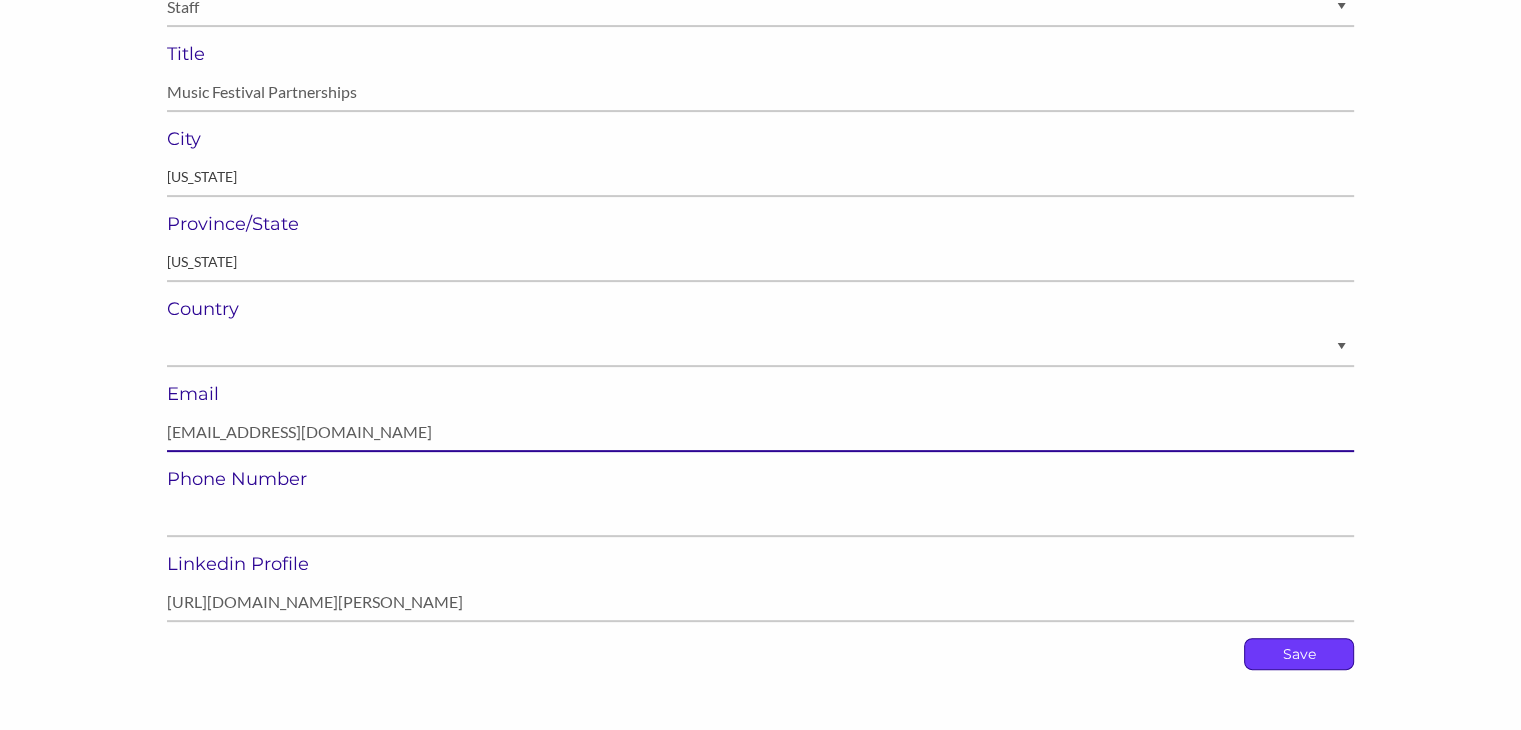 type on "ajoffe@c3presents.com" 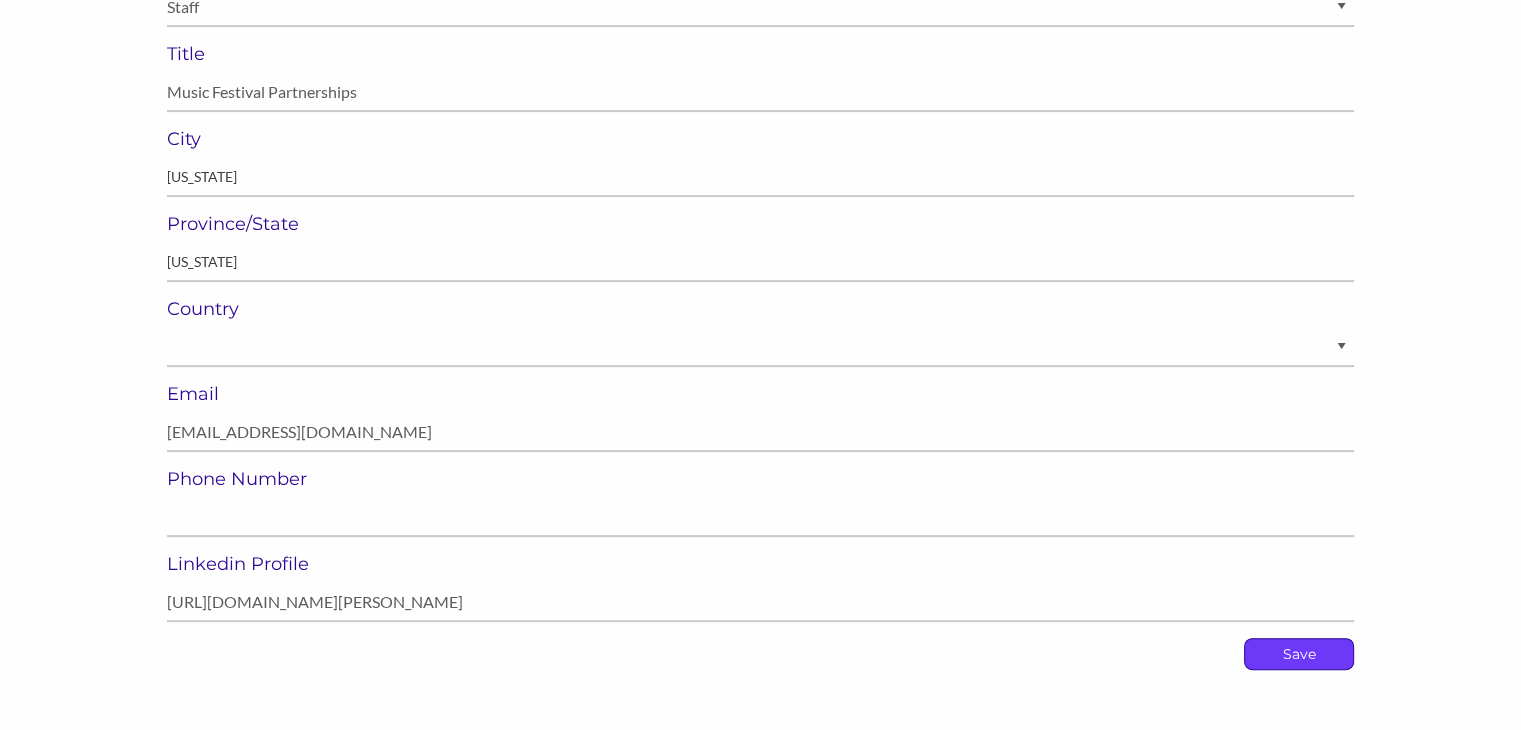 click on "Save" at bounding box center (1299, 654) 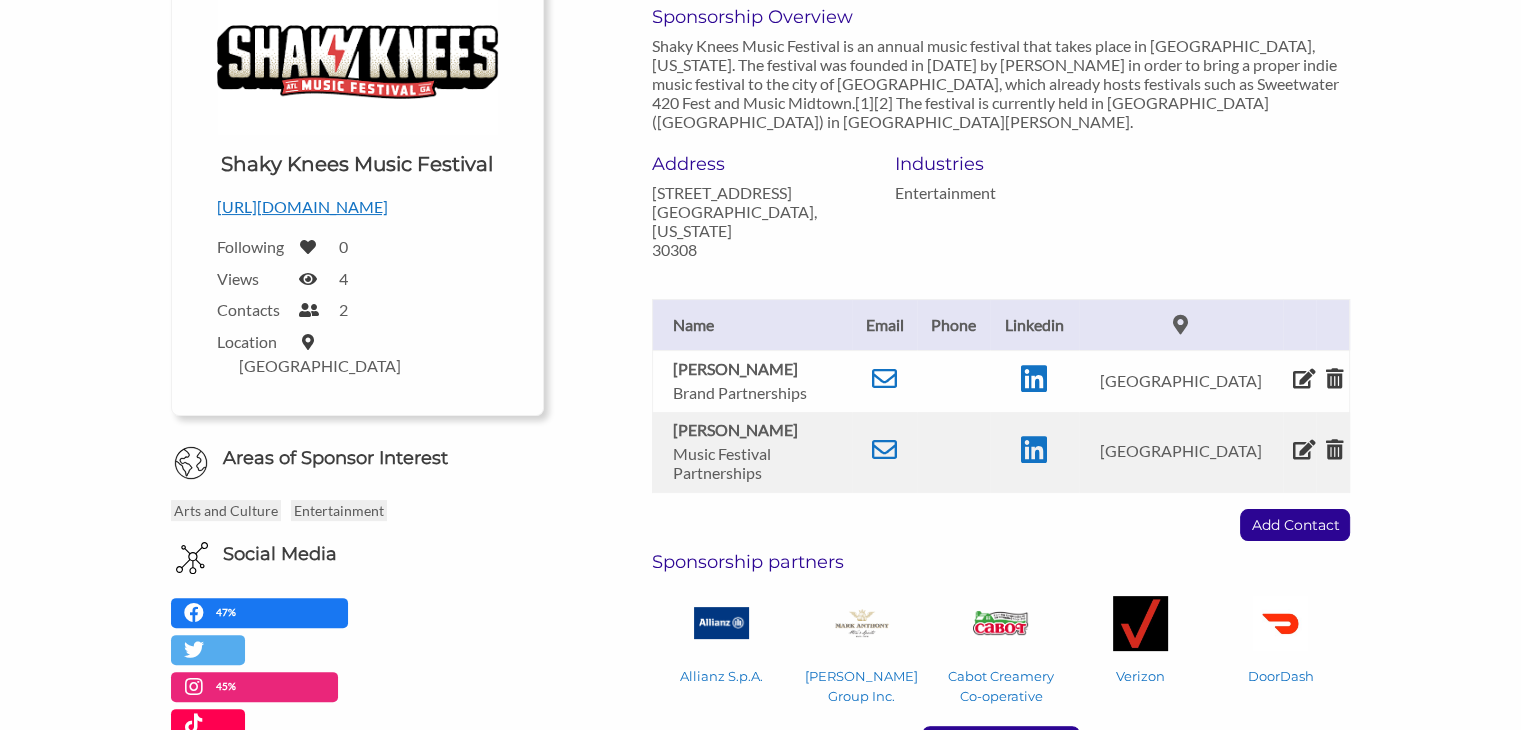scroll, scrollTop: 360, scrollLeft: 0, axis: vertical 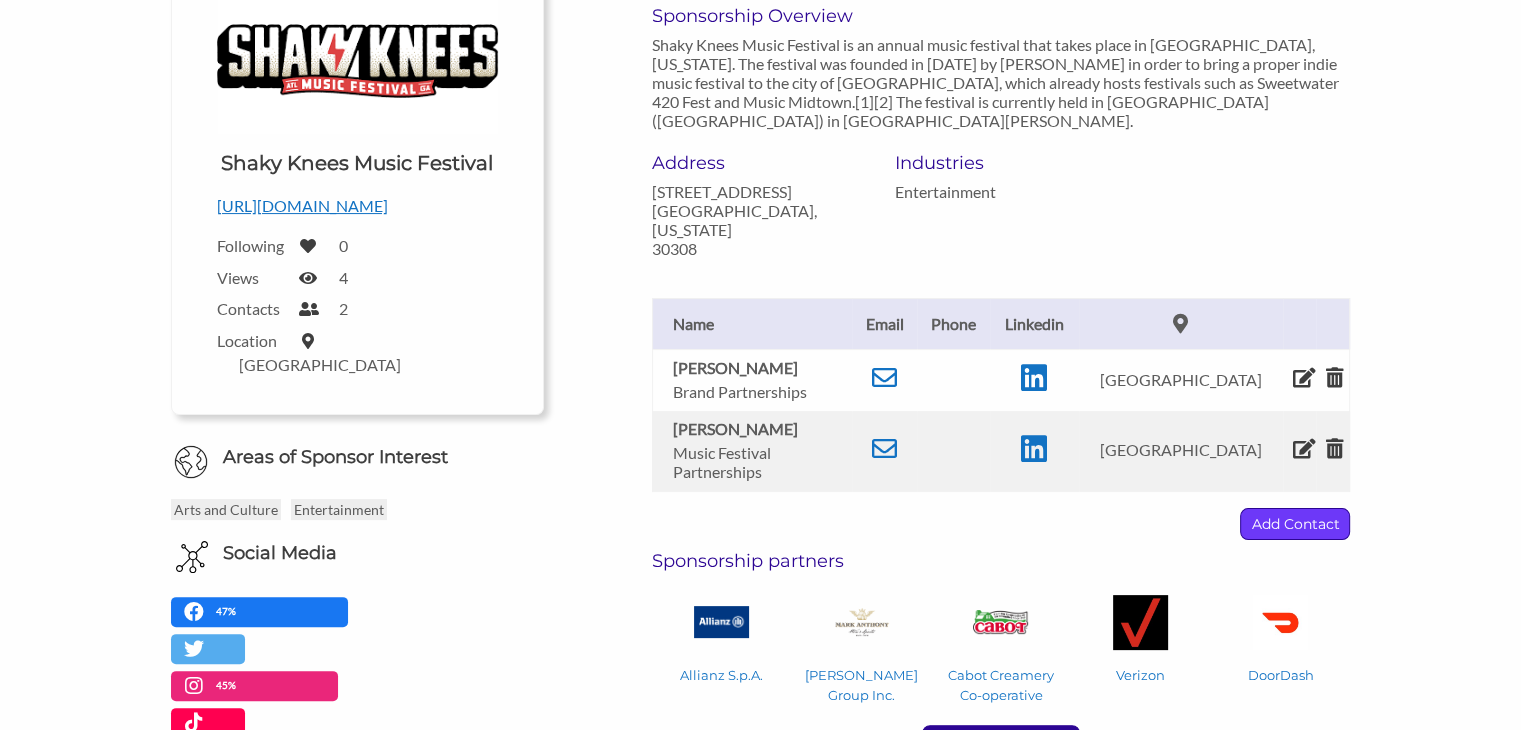 click on "Add Contact" at bounding box center (1295, 524) 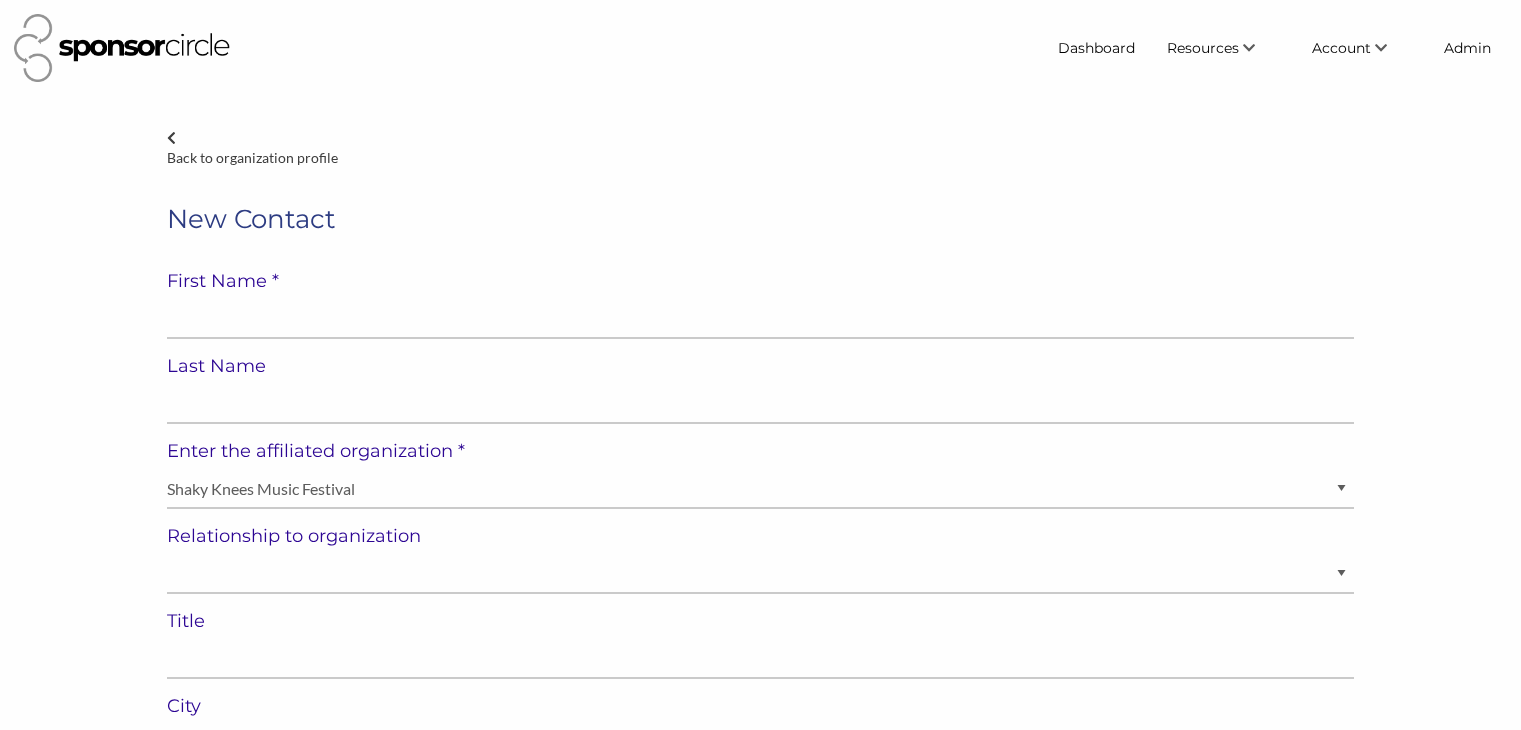 scroll, scrollTop: 0, scrollLeft: 0, axis: both 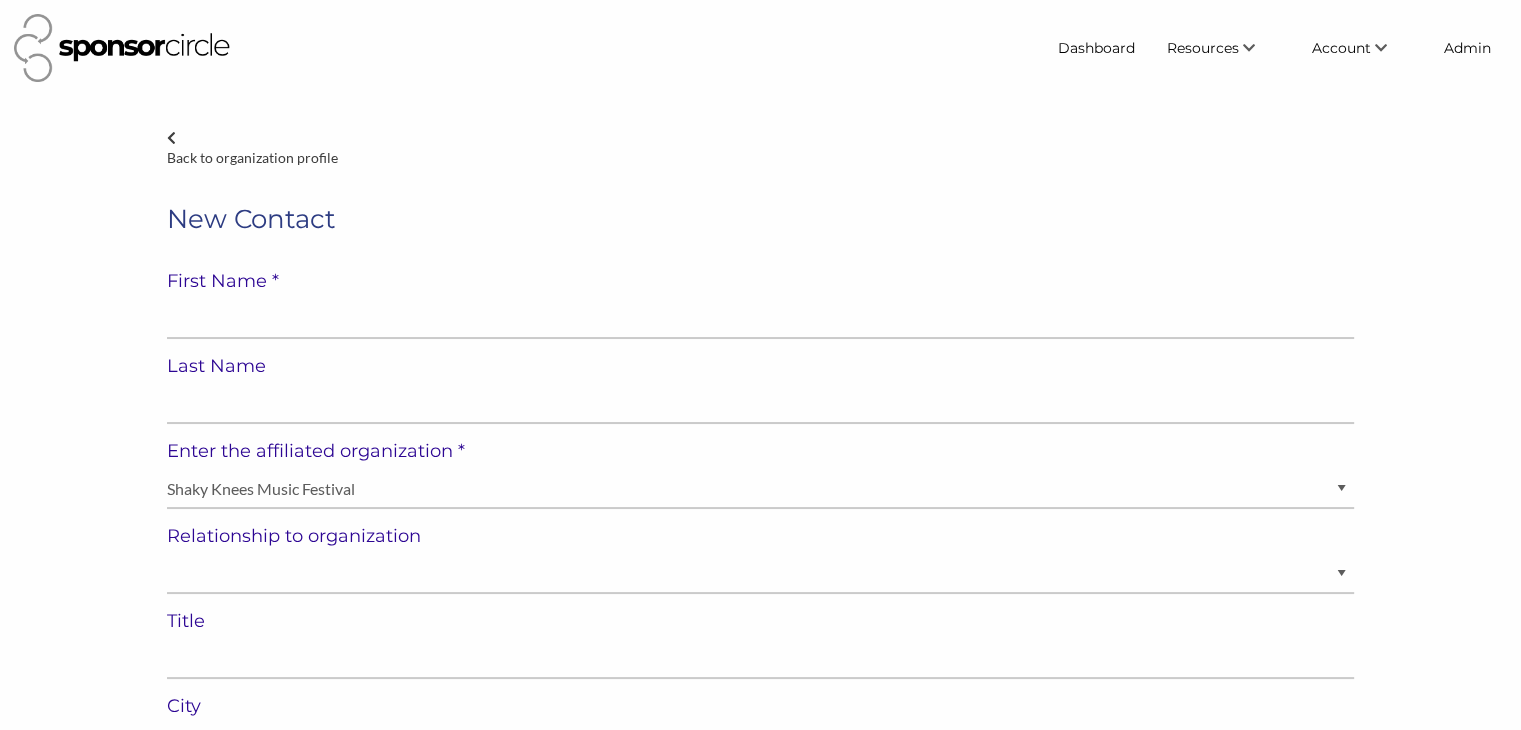 select on "[GEOGRAPHIC_DATA]" 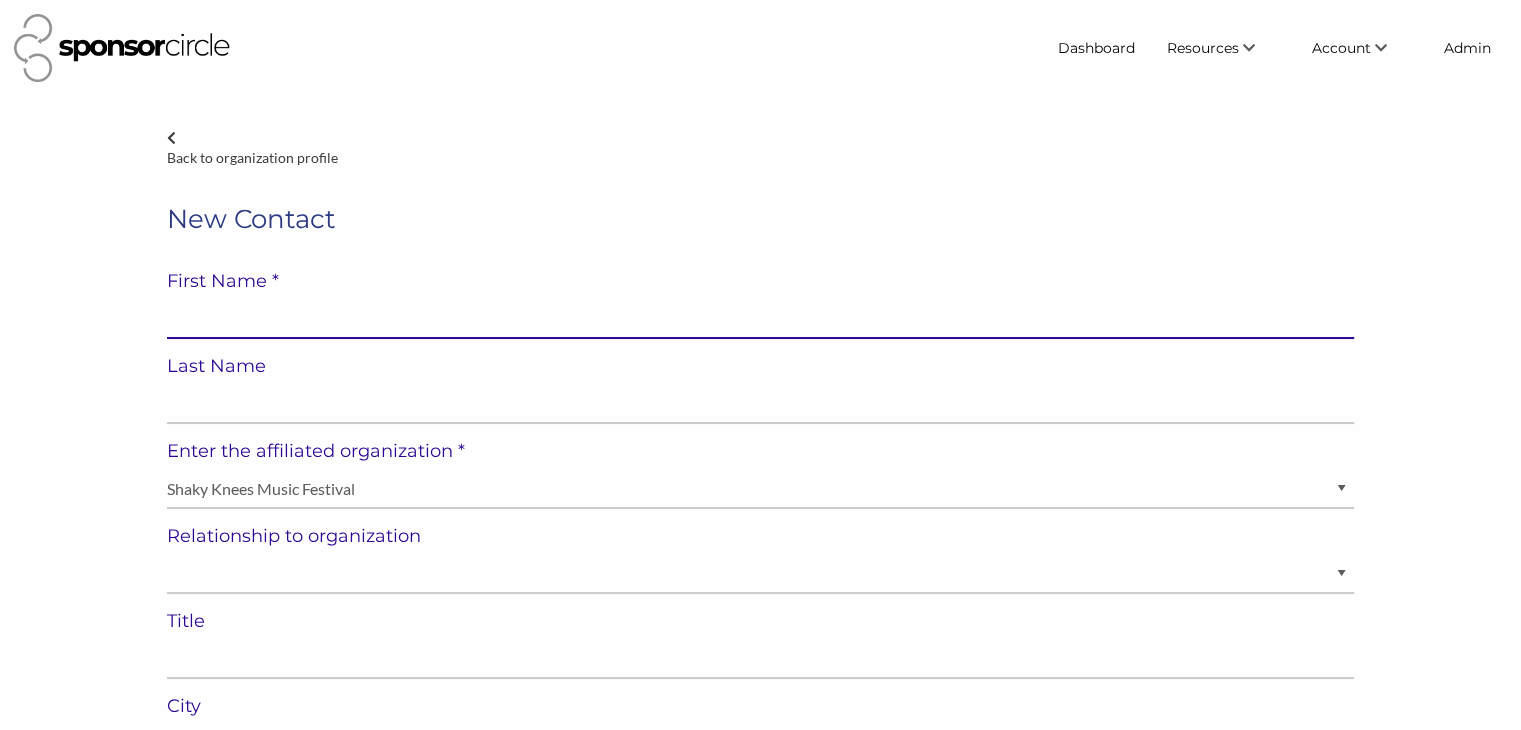 click at bounding box center [760, 319] 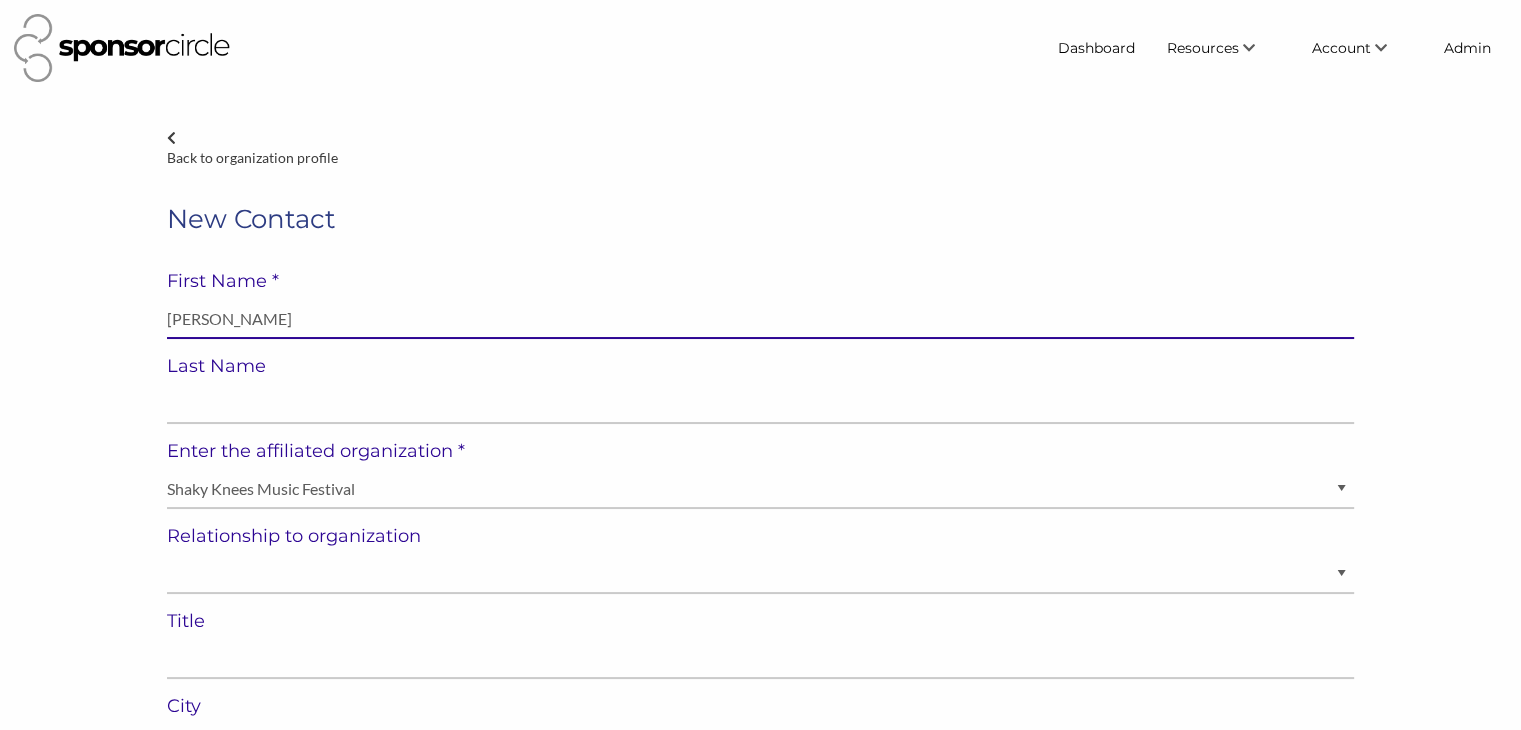 type on "[PERSON_NAME]" 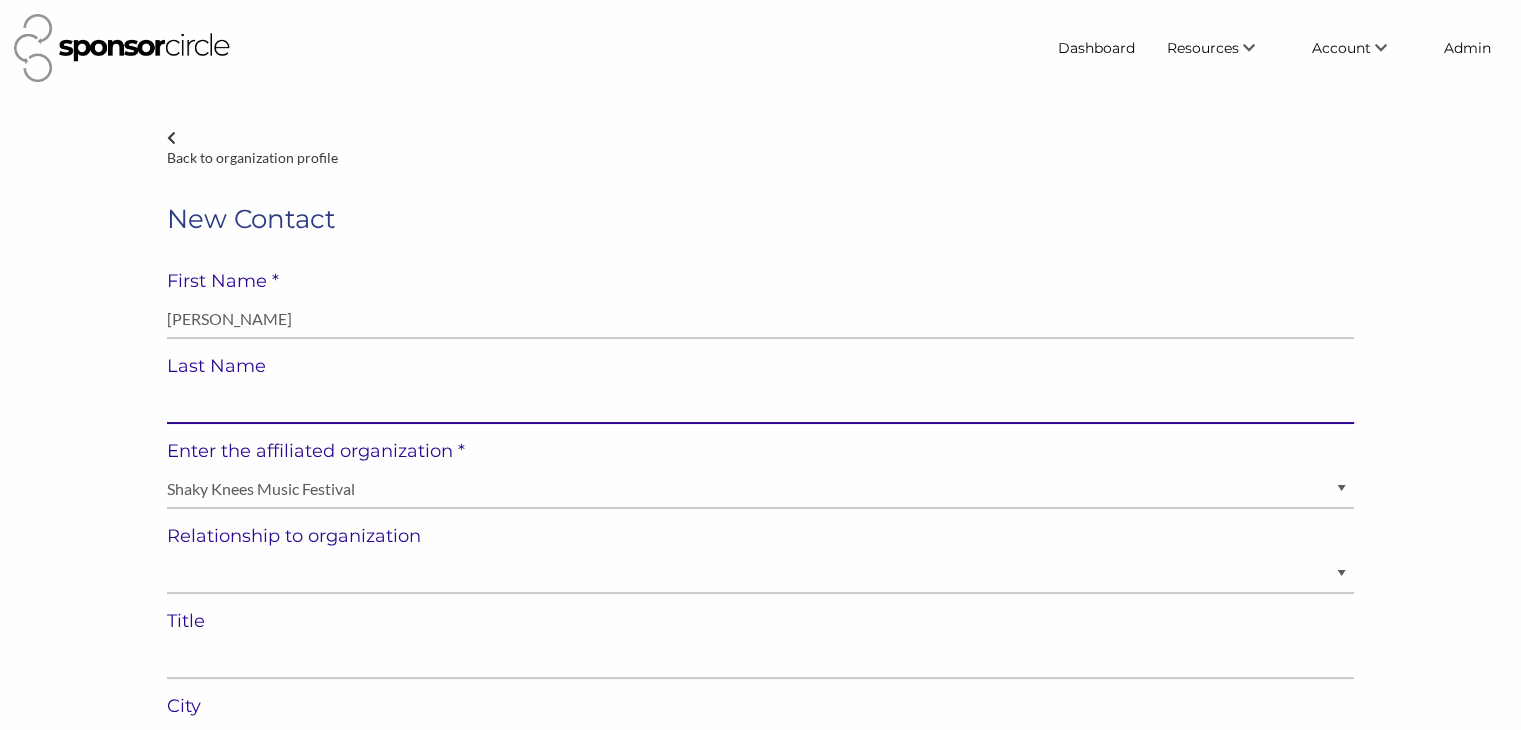 click at bounding box center [760, 404] 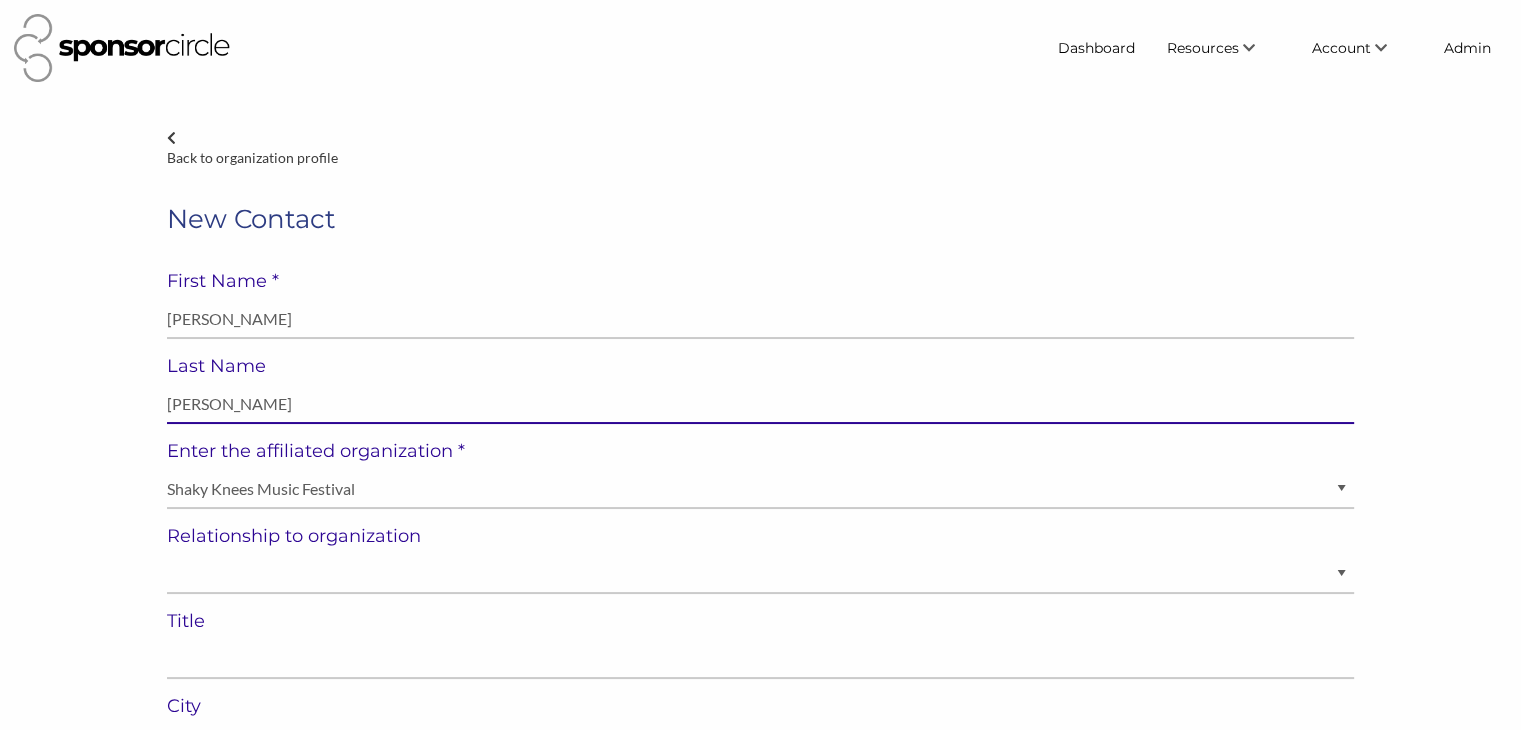 type on "[PERSON_NAME]" 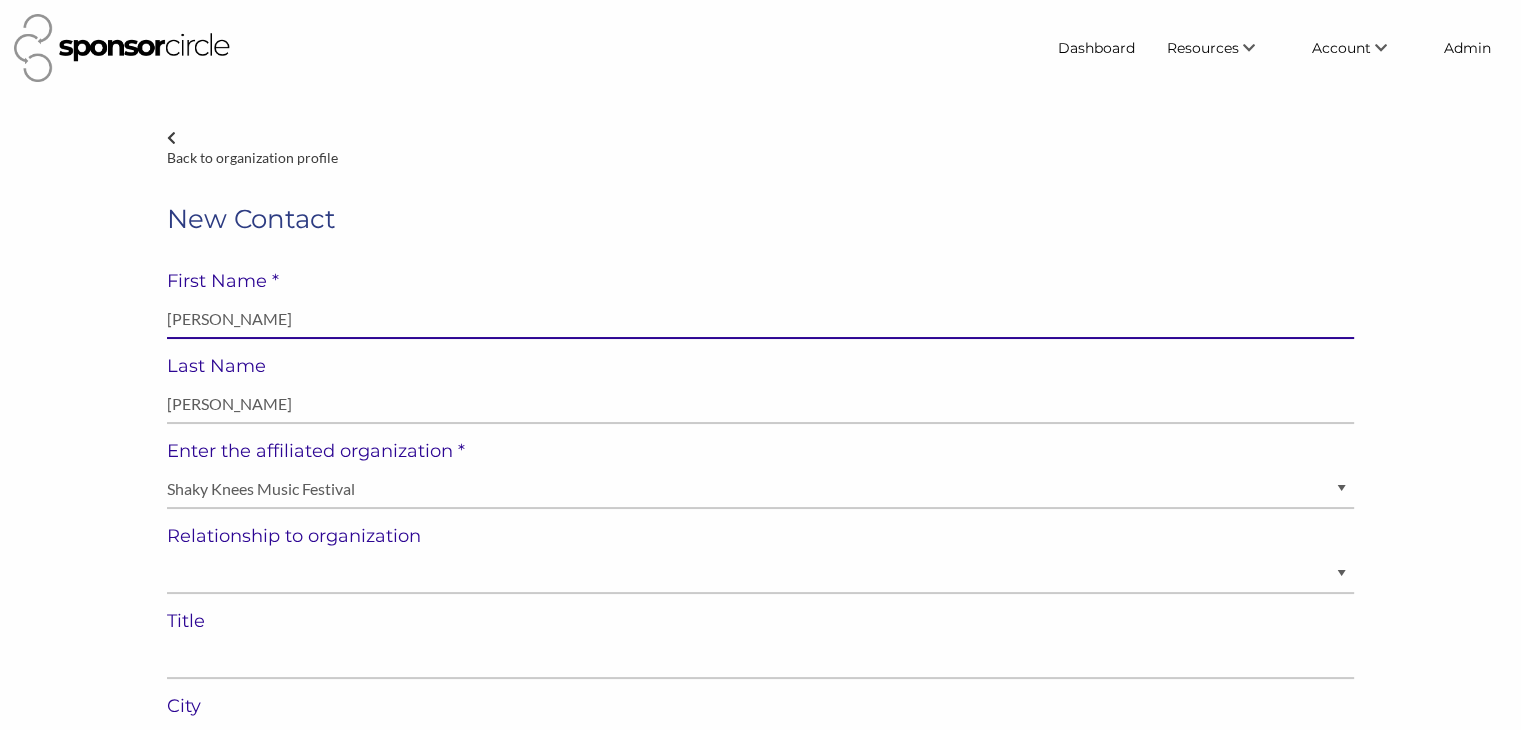 click on "[PERSON_NAME]" at bounding box center [760, 319] 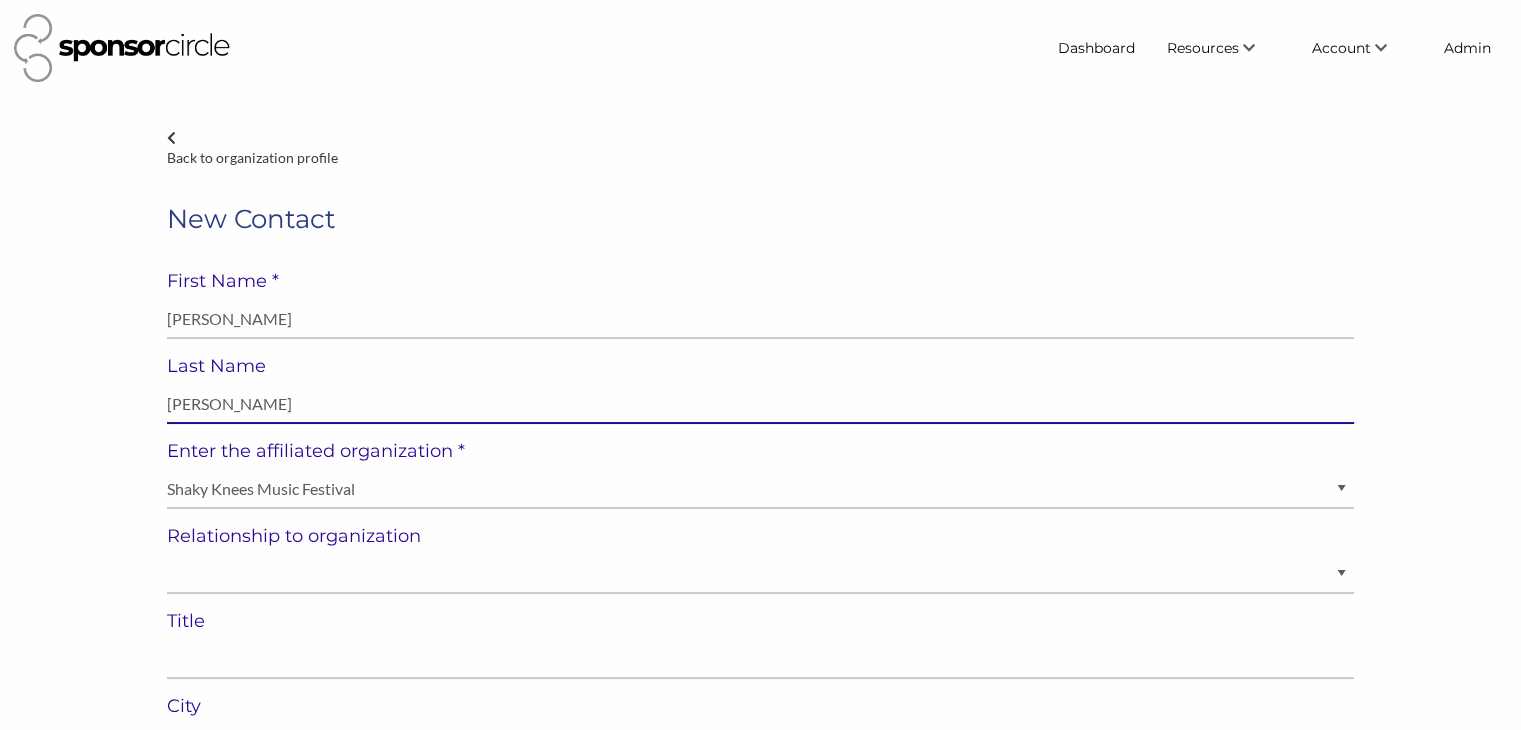 click on "[PERSON_NAME]" at bounding box center (760, 404) 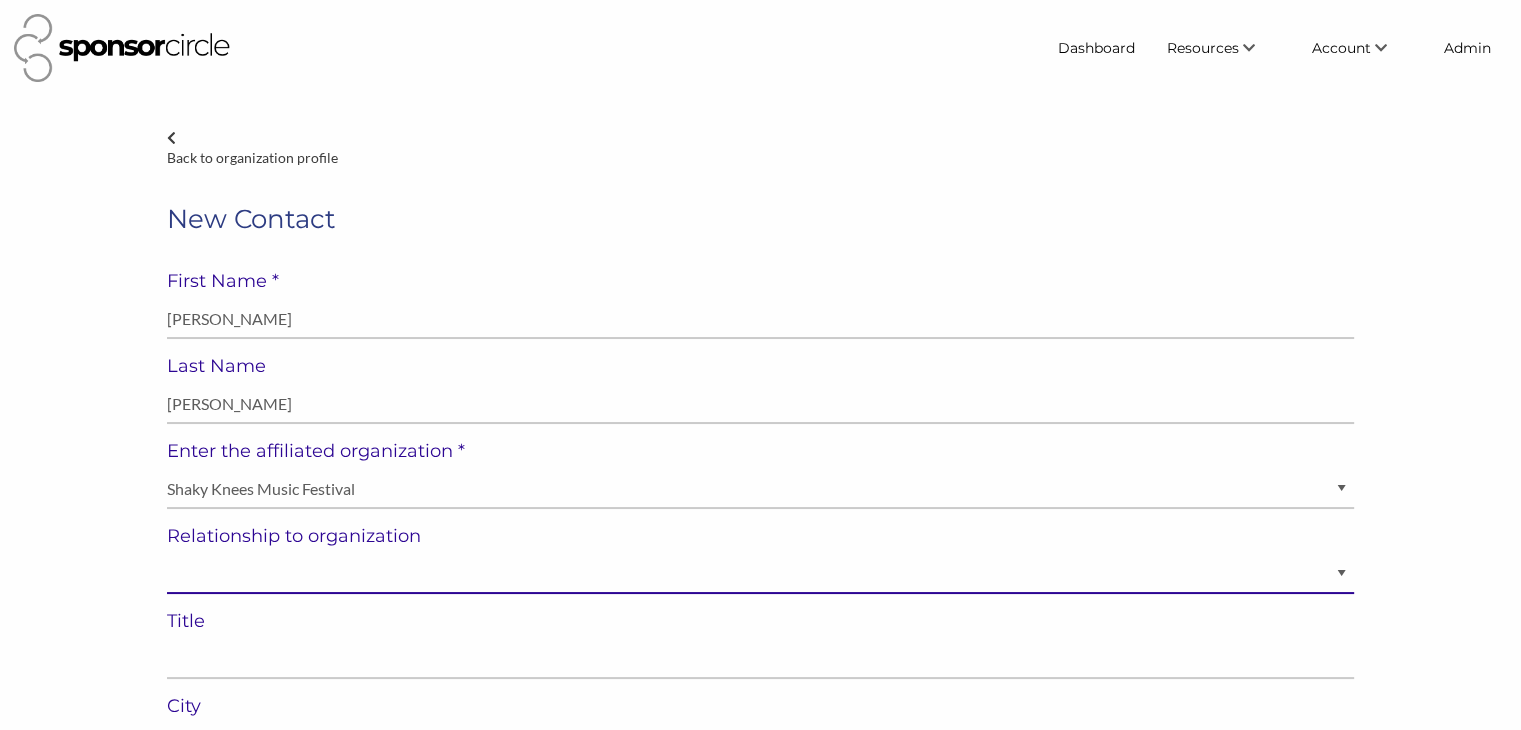 click on "Staff Volunteer" at bounding box center [760, 574] 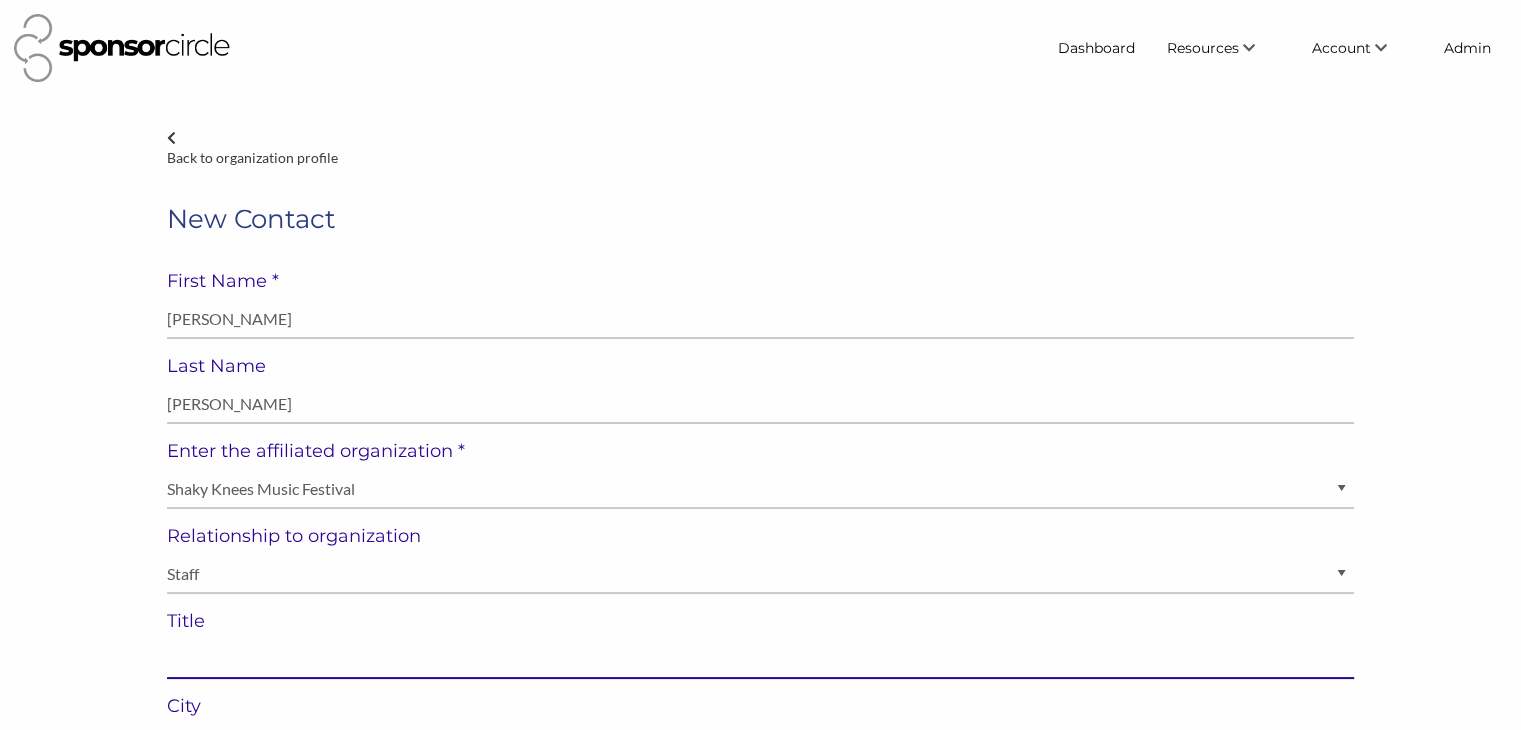 click at bounding box center [760, 659] 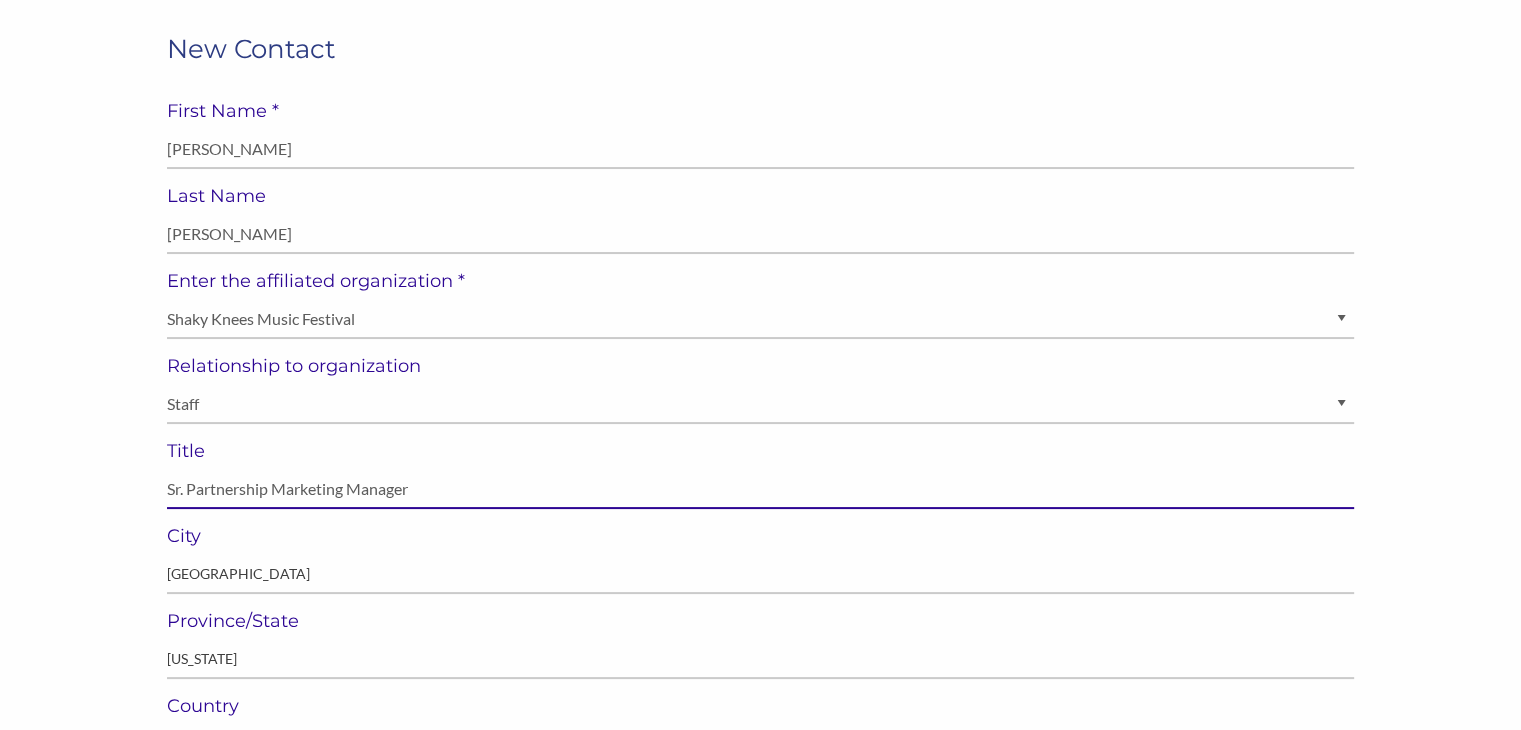 scroll, scrollTop: 171, scrollLeft: 0, axis: vertical 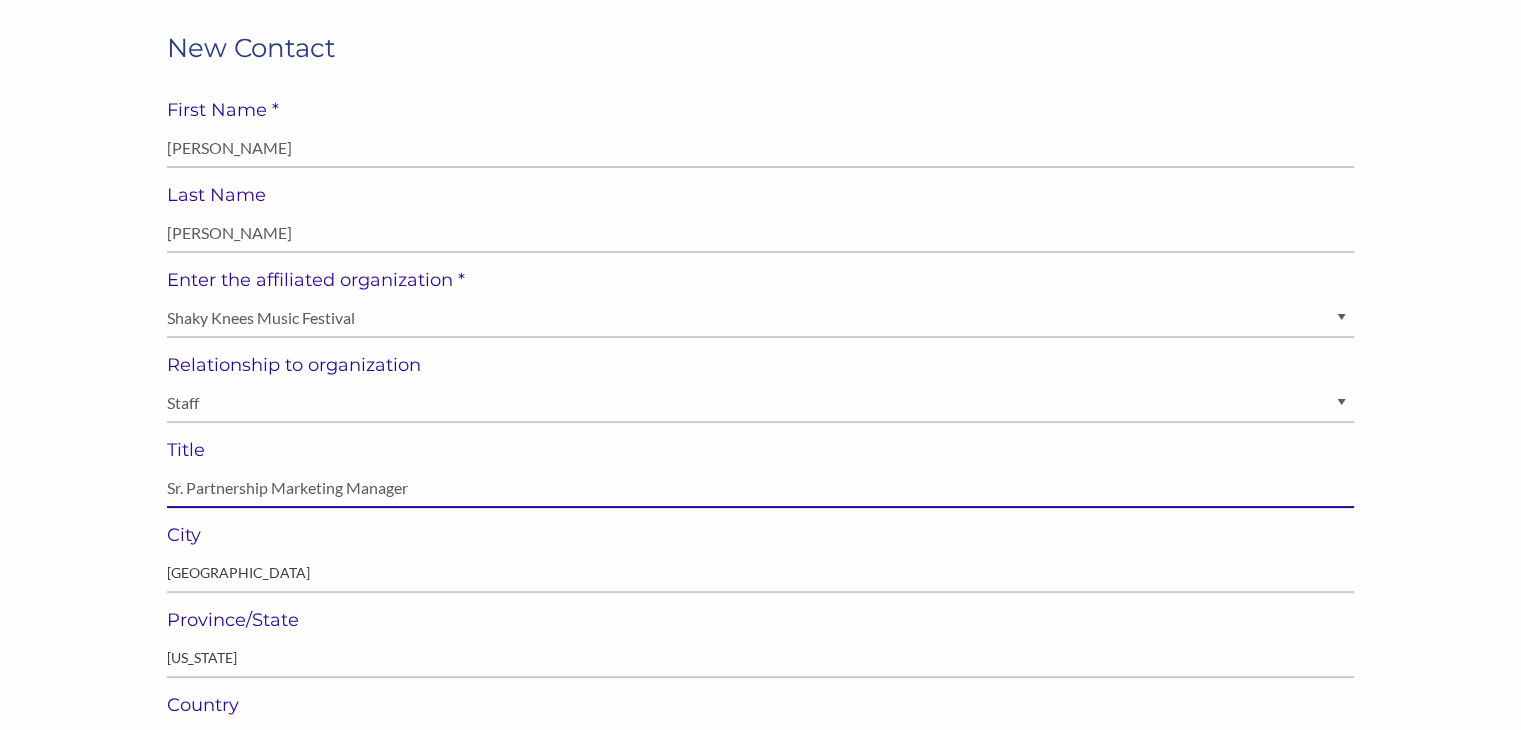 type on "Sr. Partnership Marketing Manager" 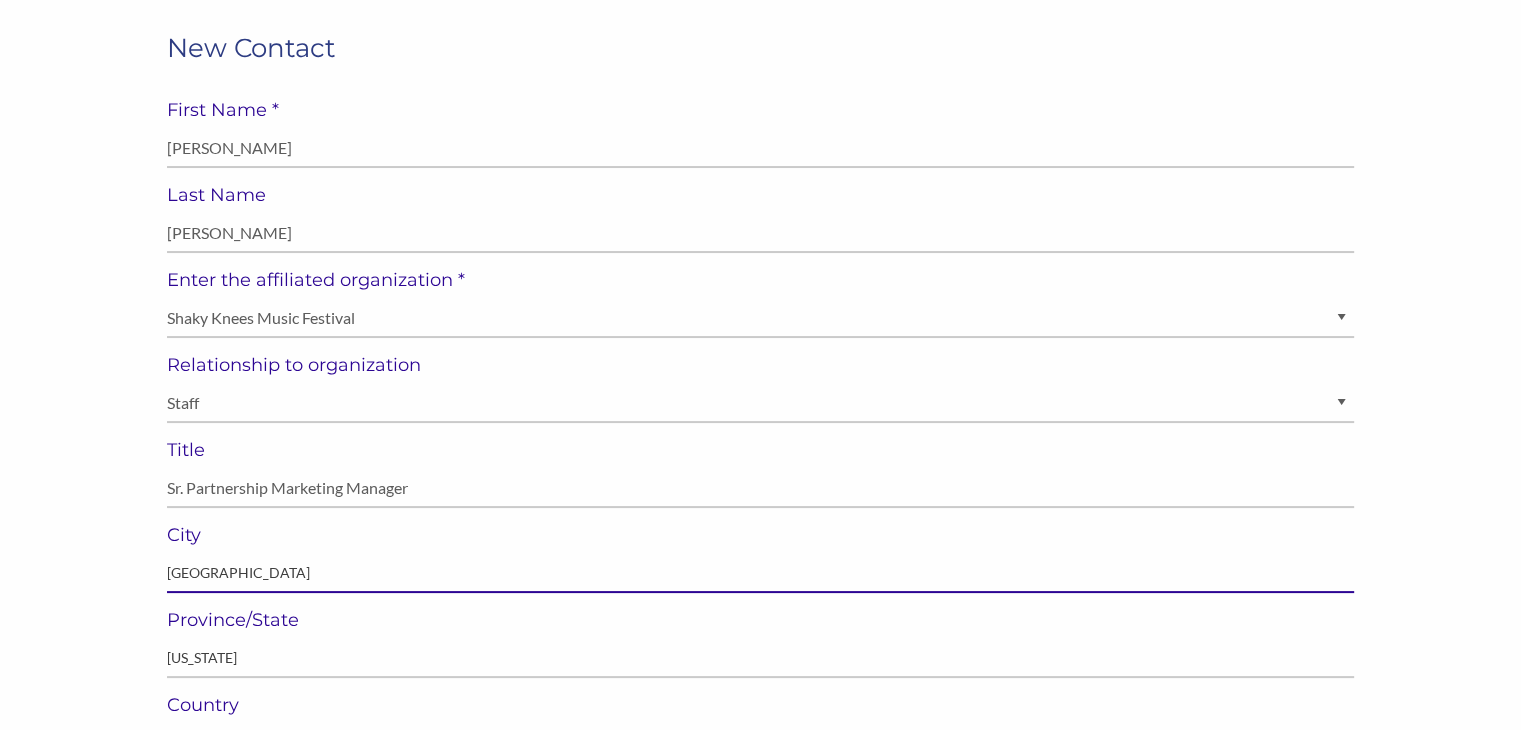 click at bounding box center [760, 573] 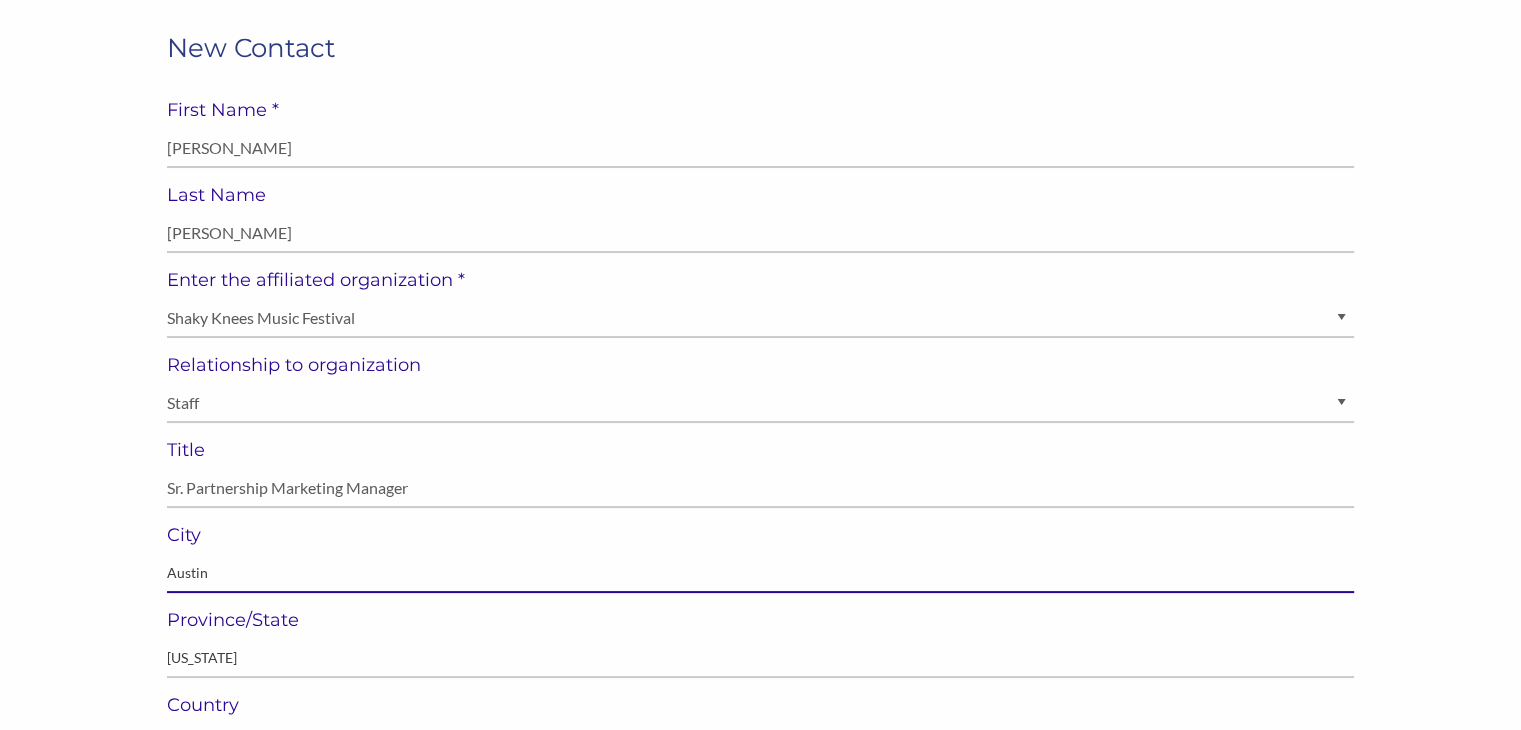 type on "Austin" 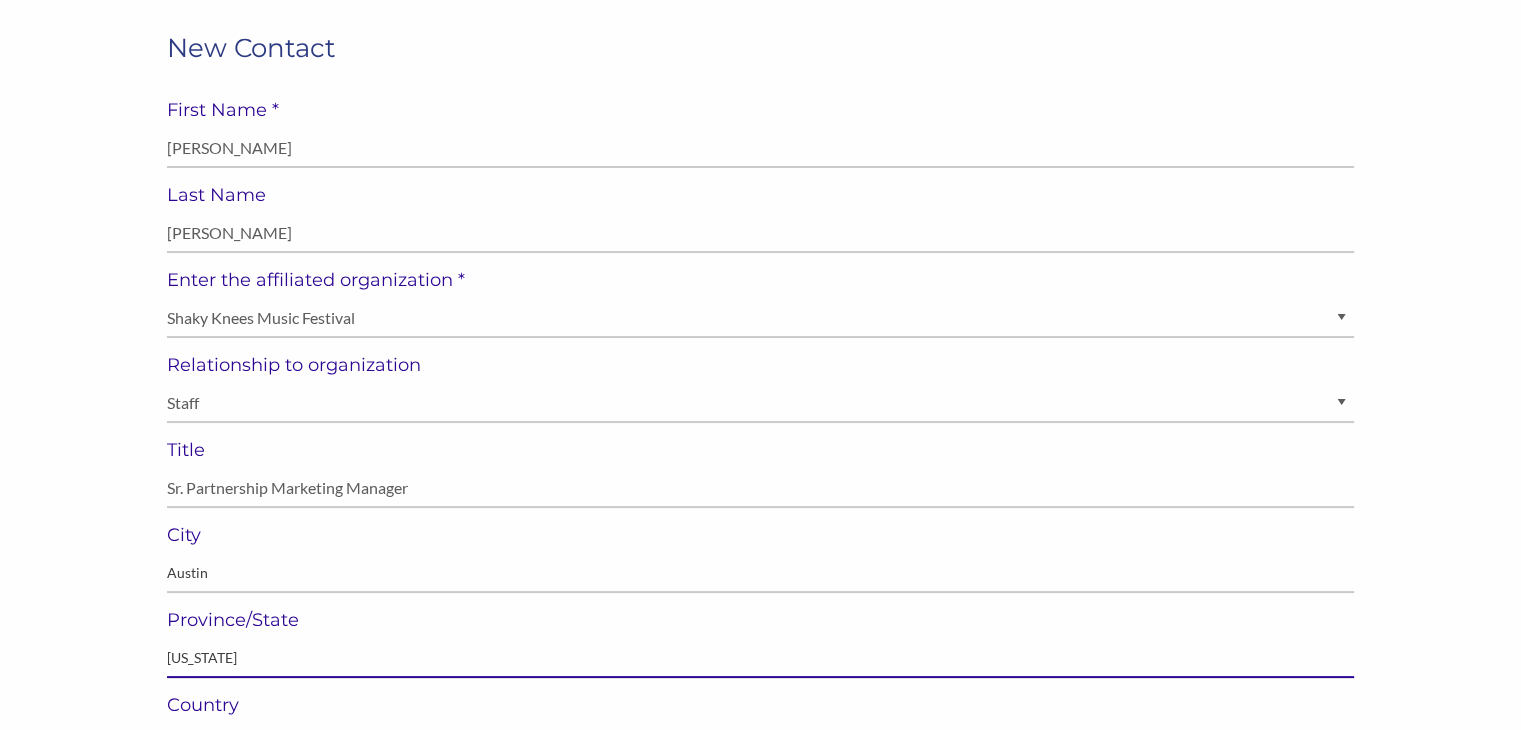 click at bounding box center (760, 658) 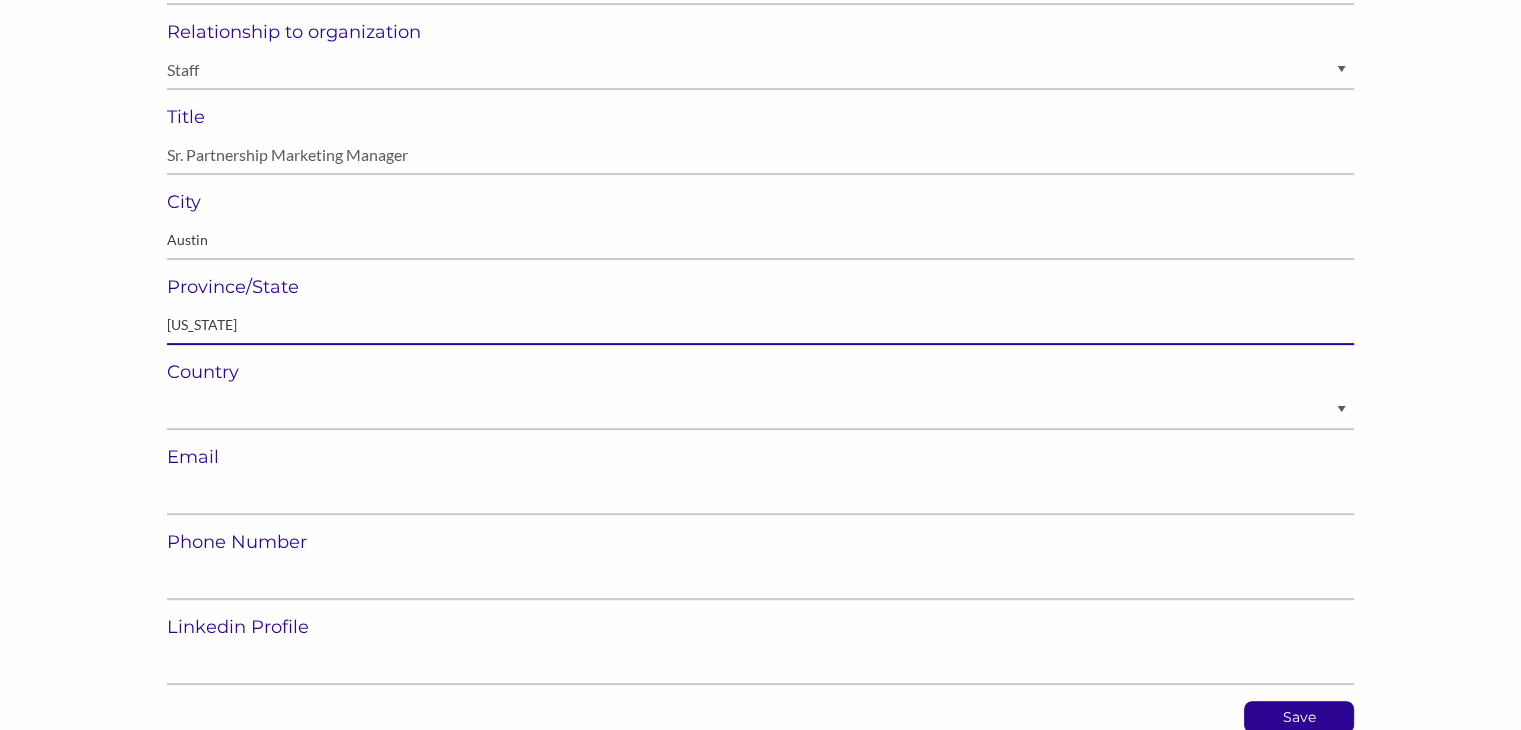 scroll, scrollTop: 507, scrollLeft: 0, axis: vertical 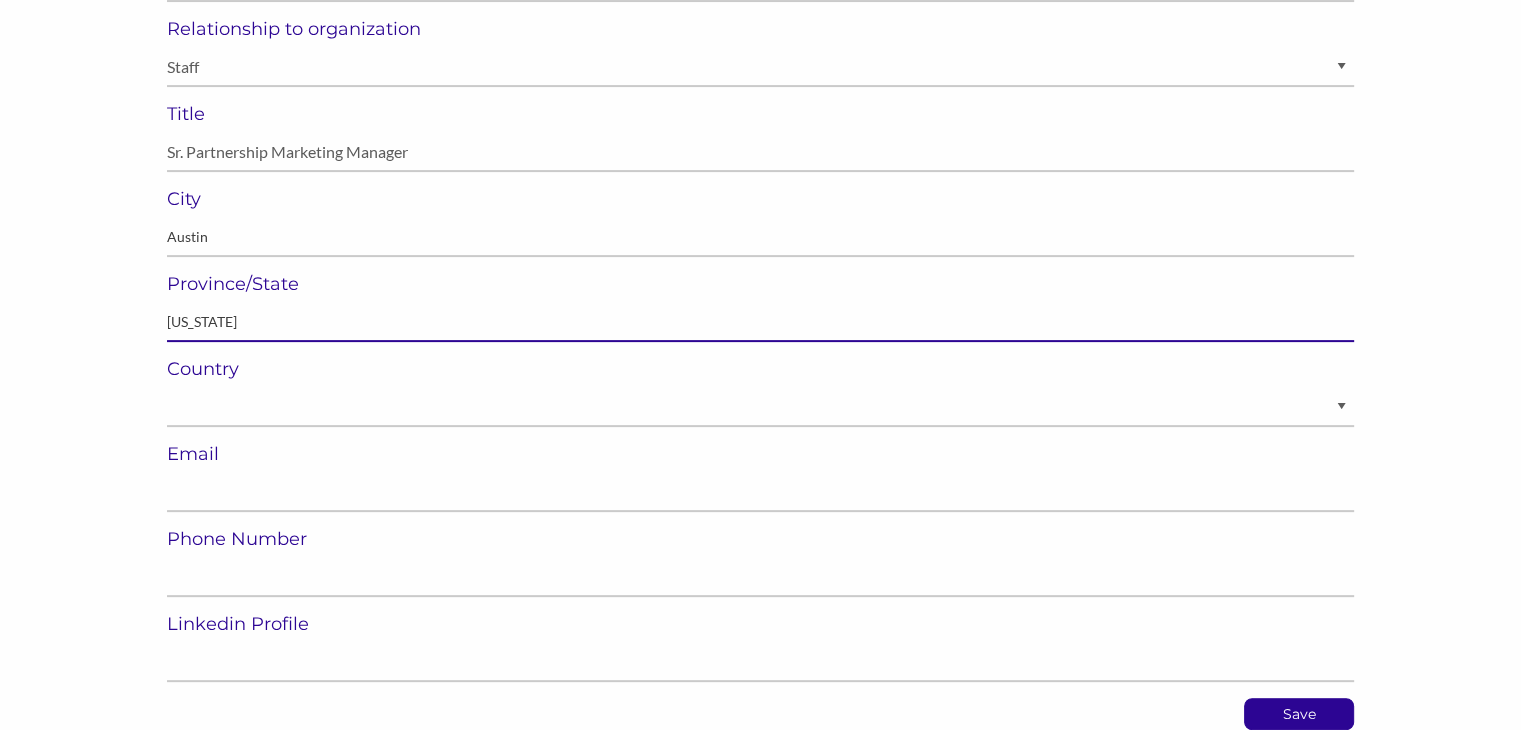 type on "[US_STATE]" 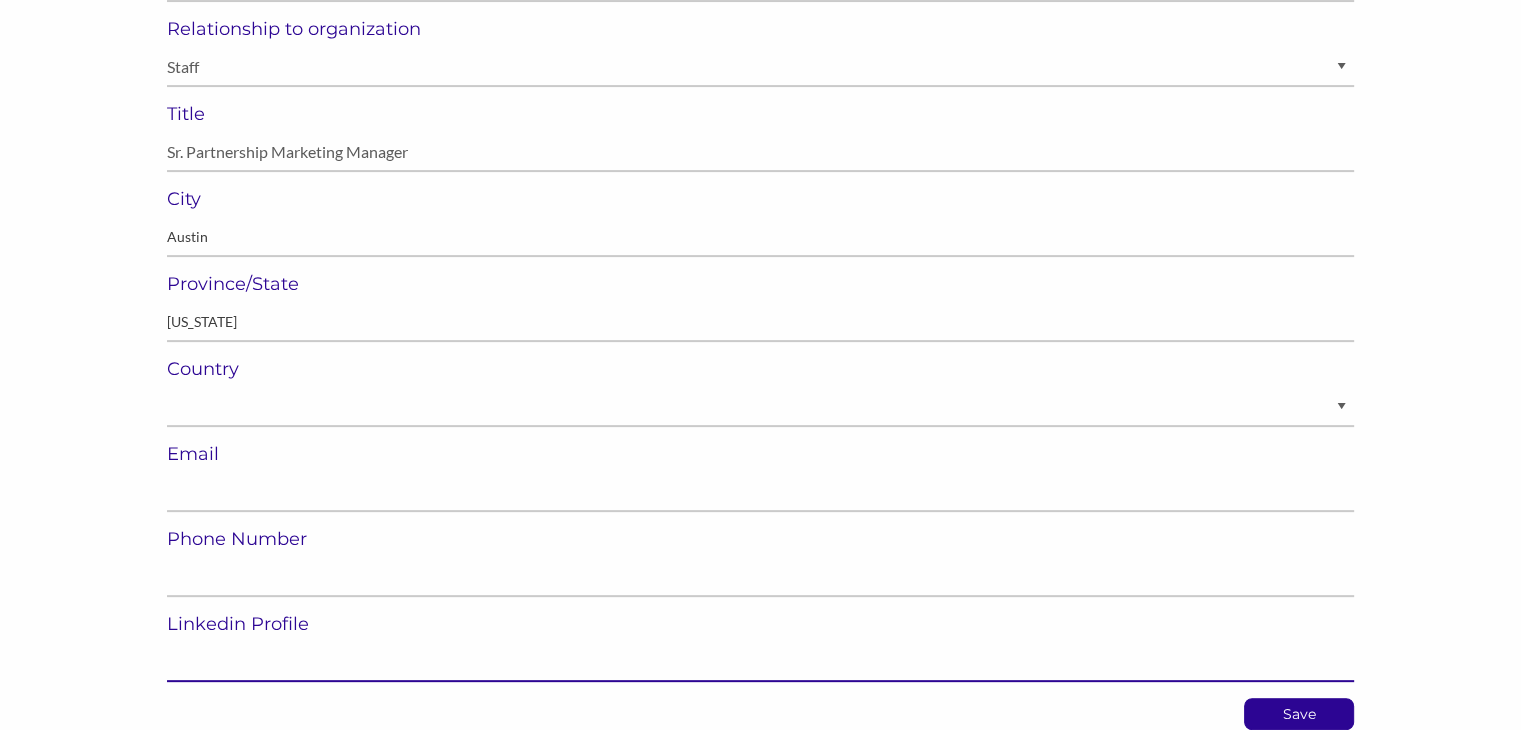 click at bounding box center [760, 662] 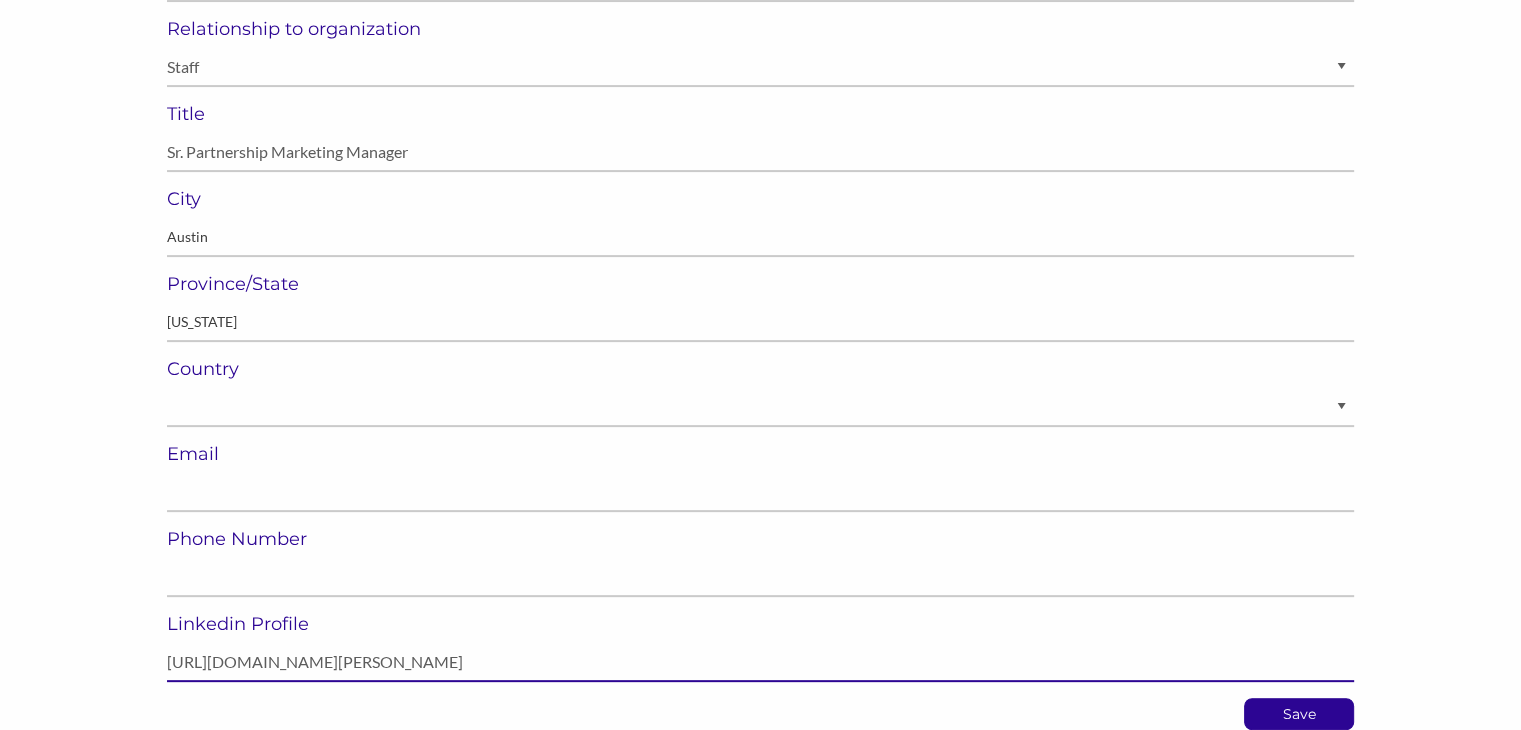 type on "https://www.linkedin.com/in/erica-mcguire/" 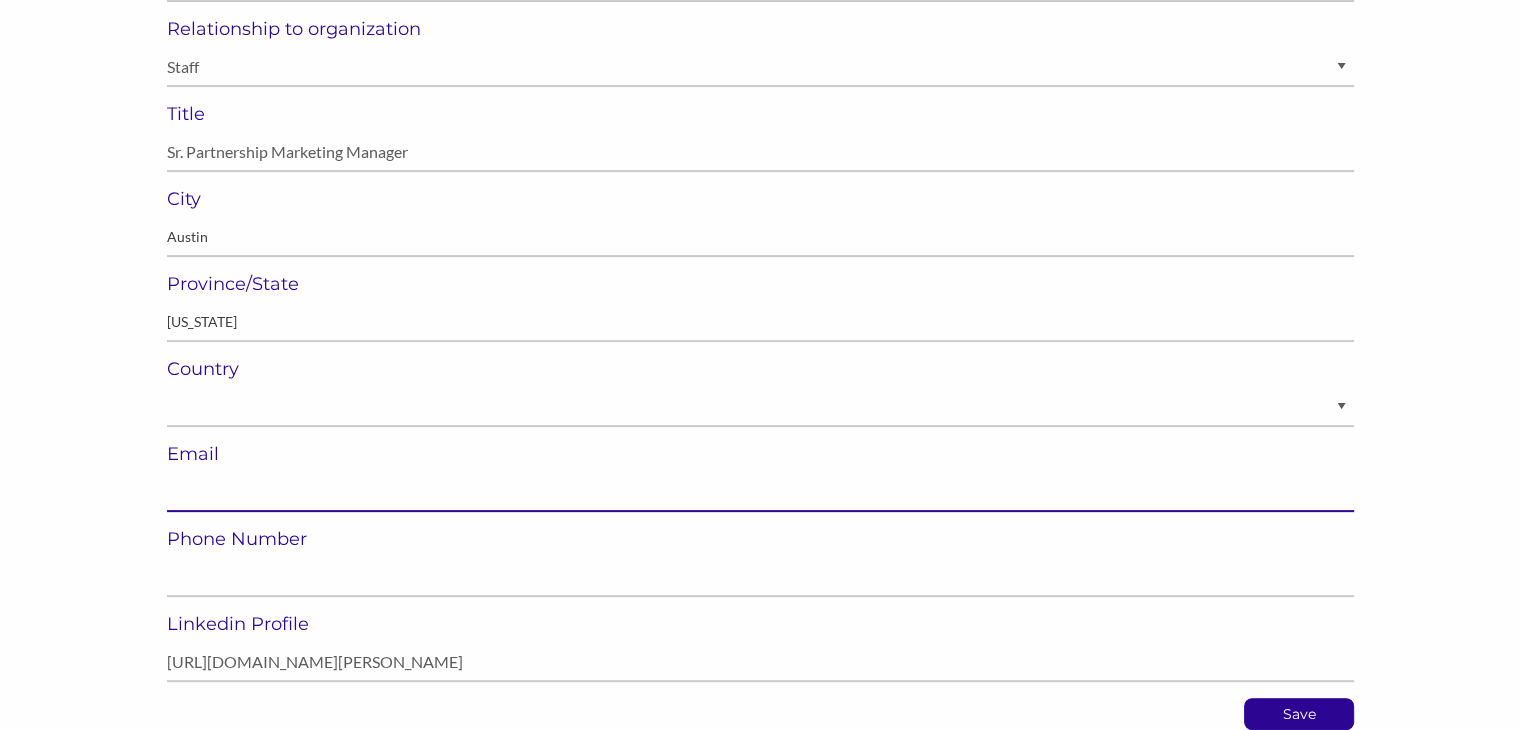 click at bounding box center [760, 492] 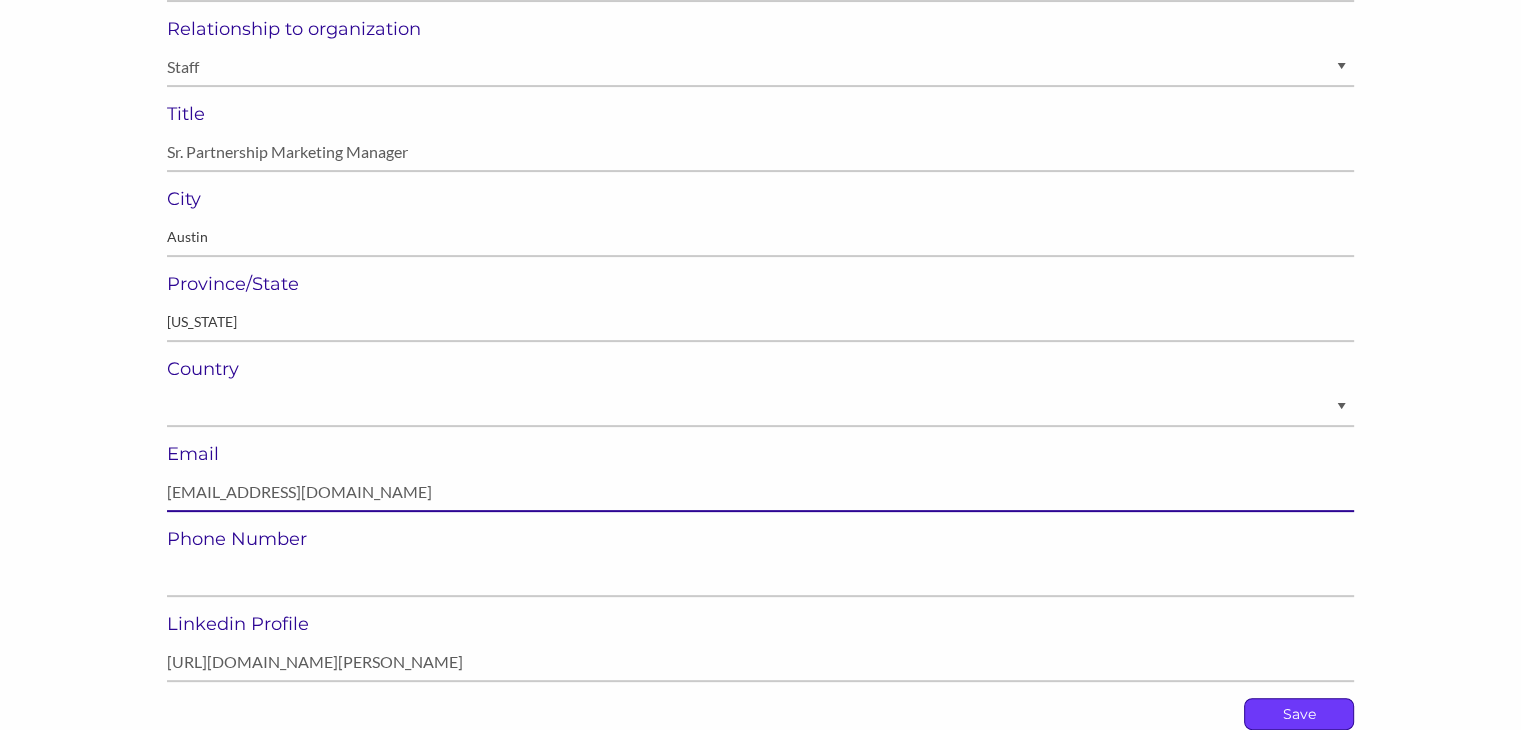 type on "emcguire@c3presents.com" 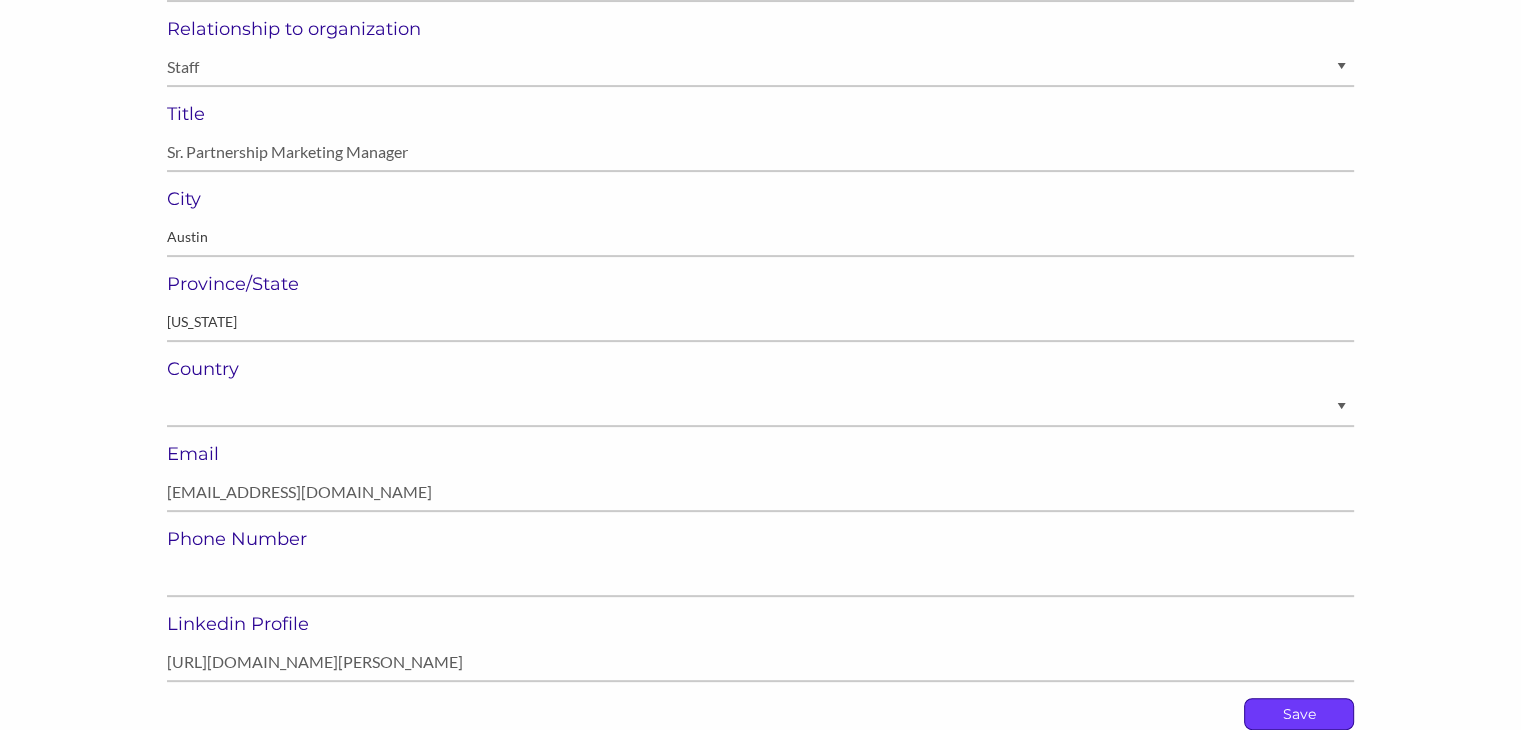 click on "Save" at bounding box center (1299, 714) 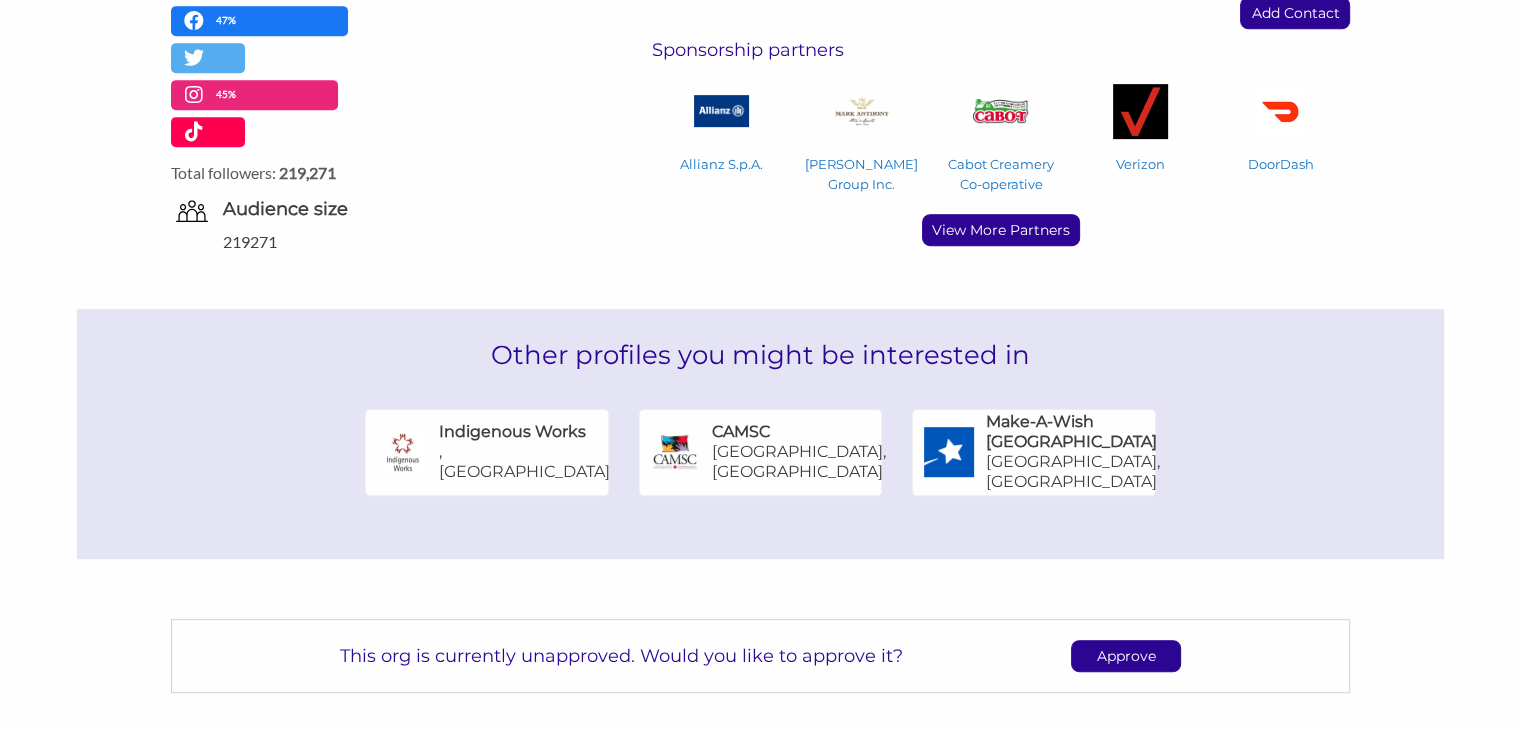 scroll, scrollTop: 952, scrollLeft: 0, axis: vertical 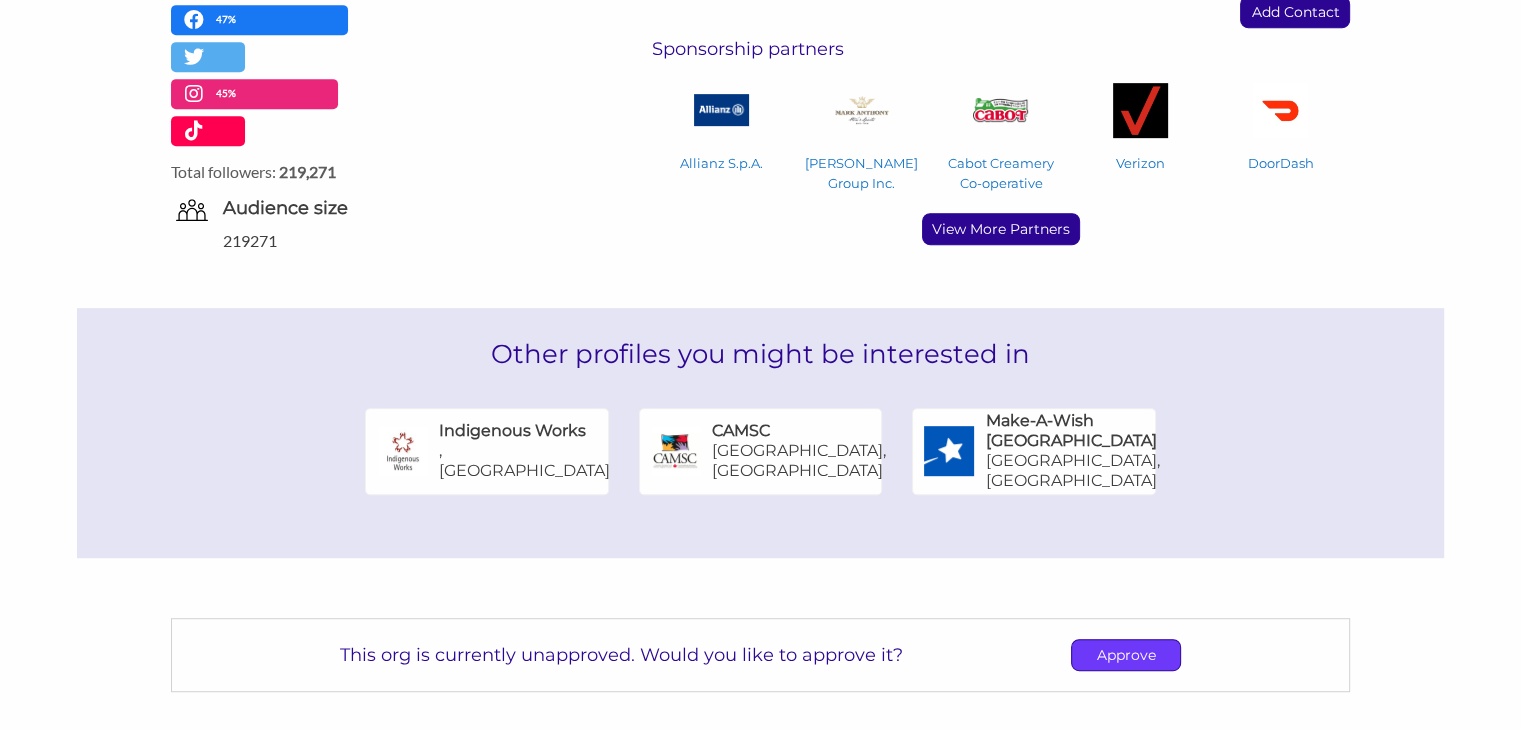 click on "Approve" at bounding box center (1126, 655) 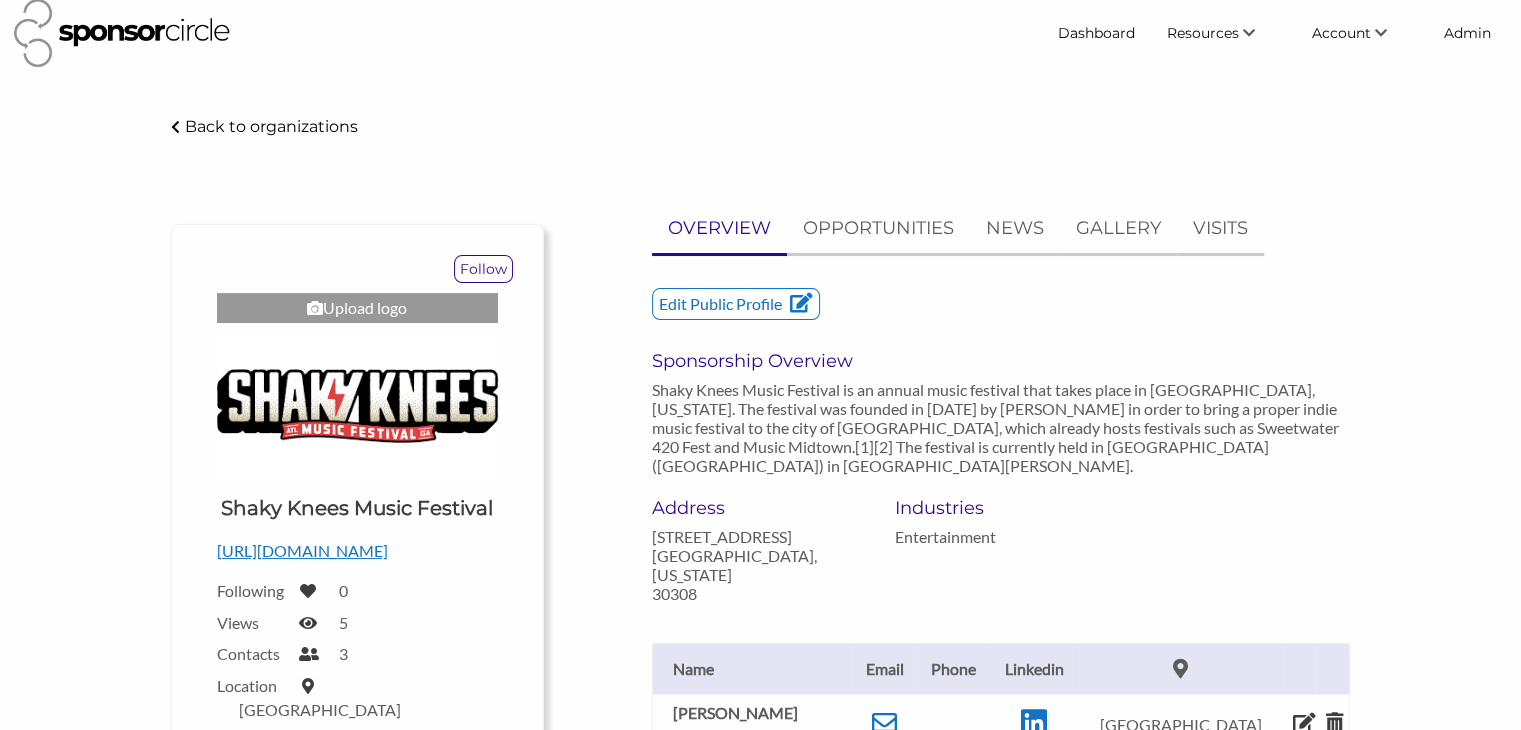 scroll, scrollTop: 0, scrollLeft: 0, axis: both 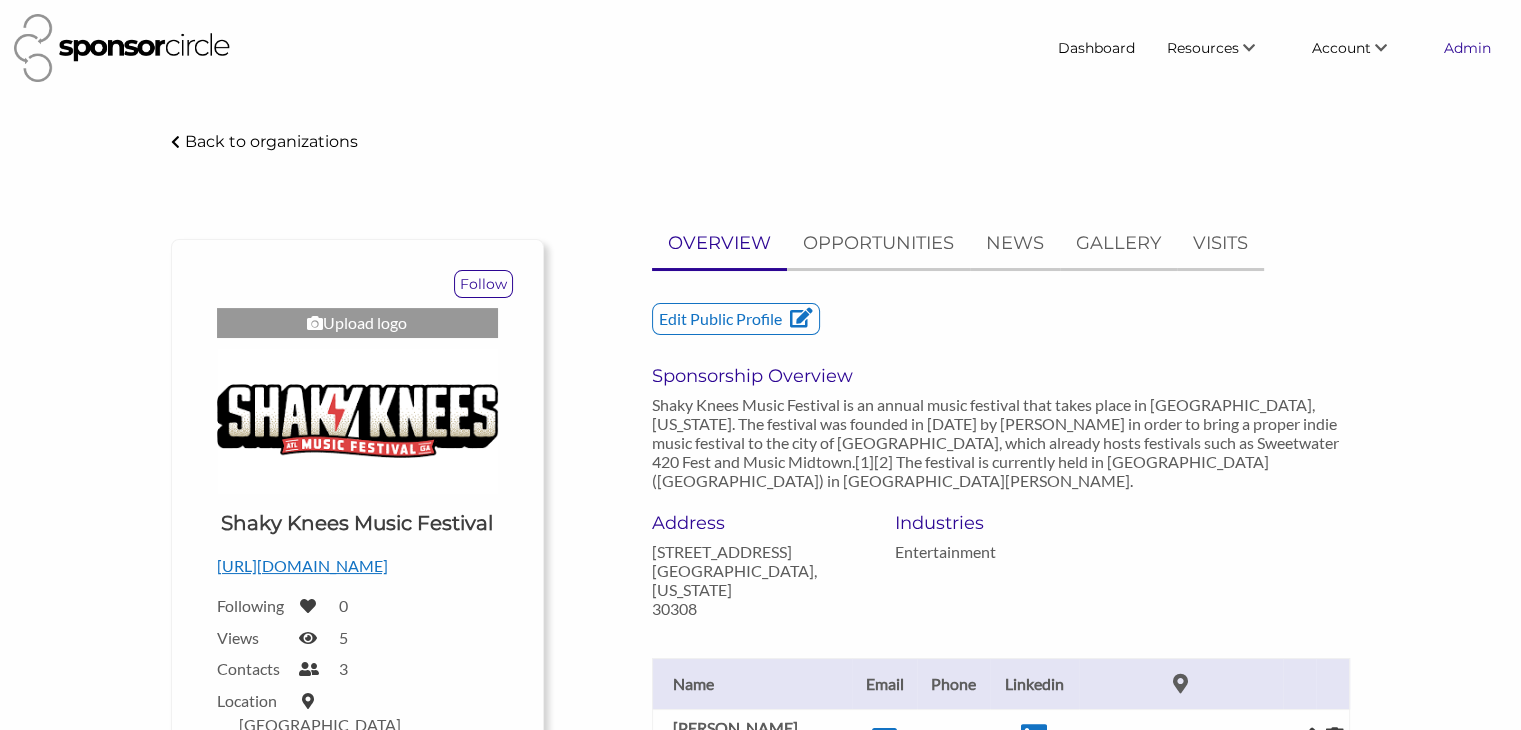 click on "Admin" at bounding box center (1467, 48) 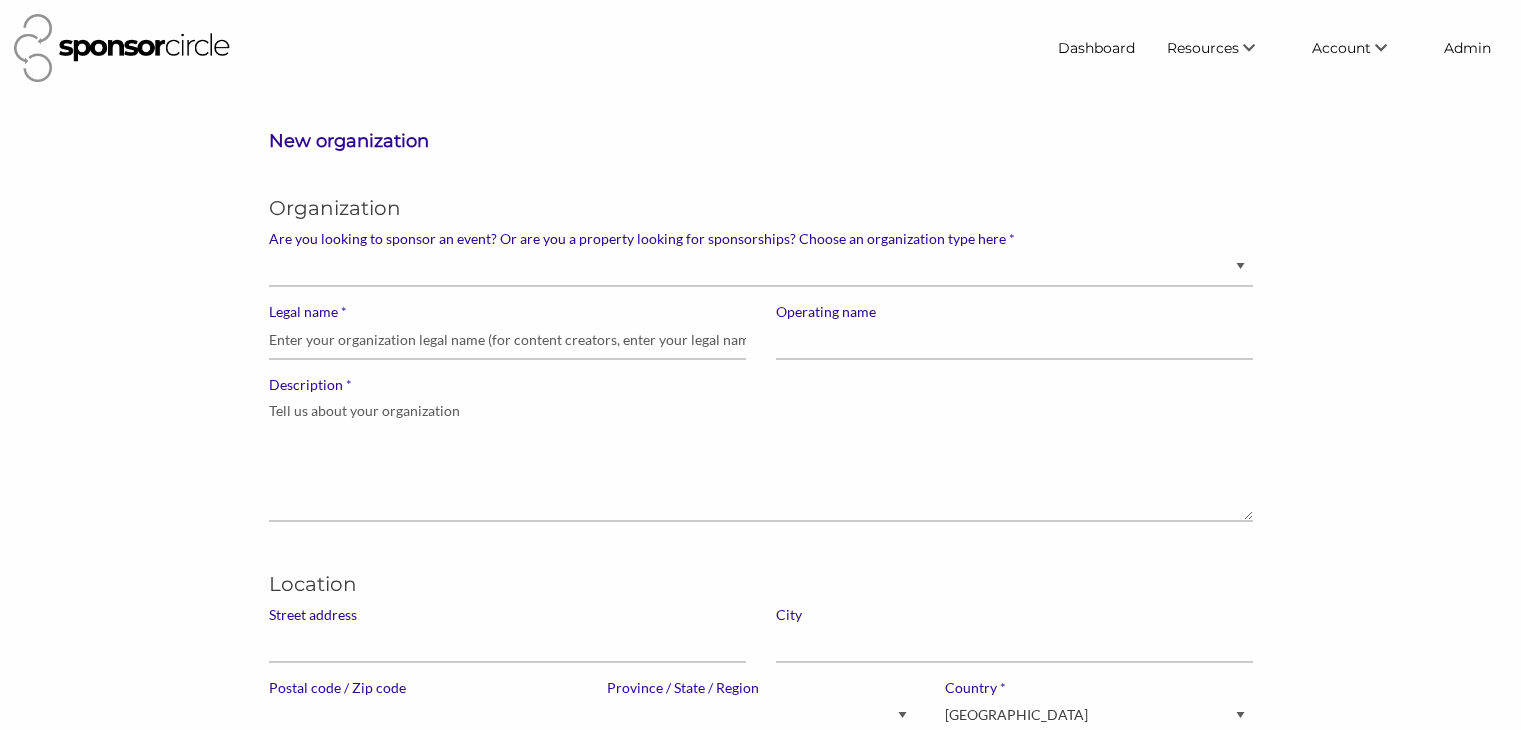 scroll, scrollTop: 0, scrollLeft: 0, axis: both 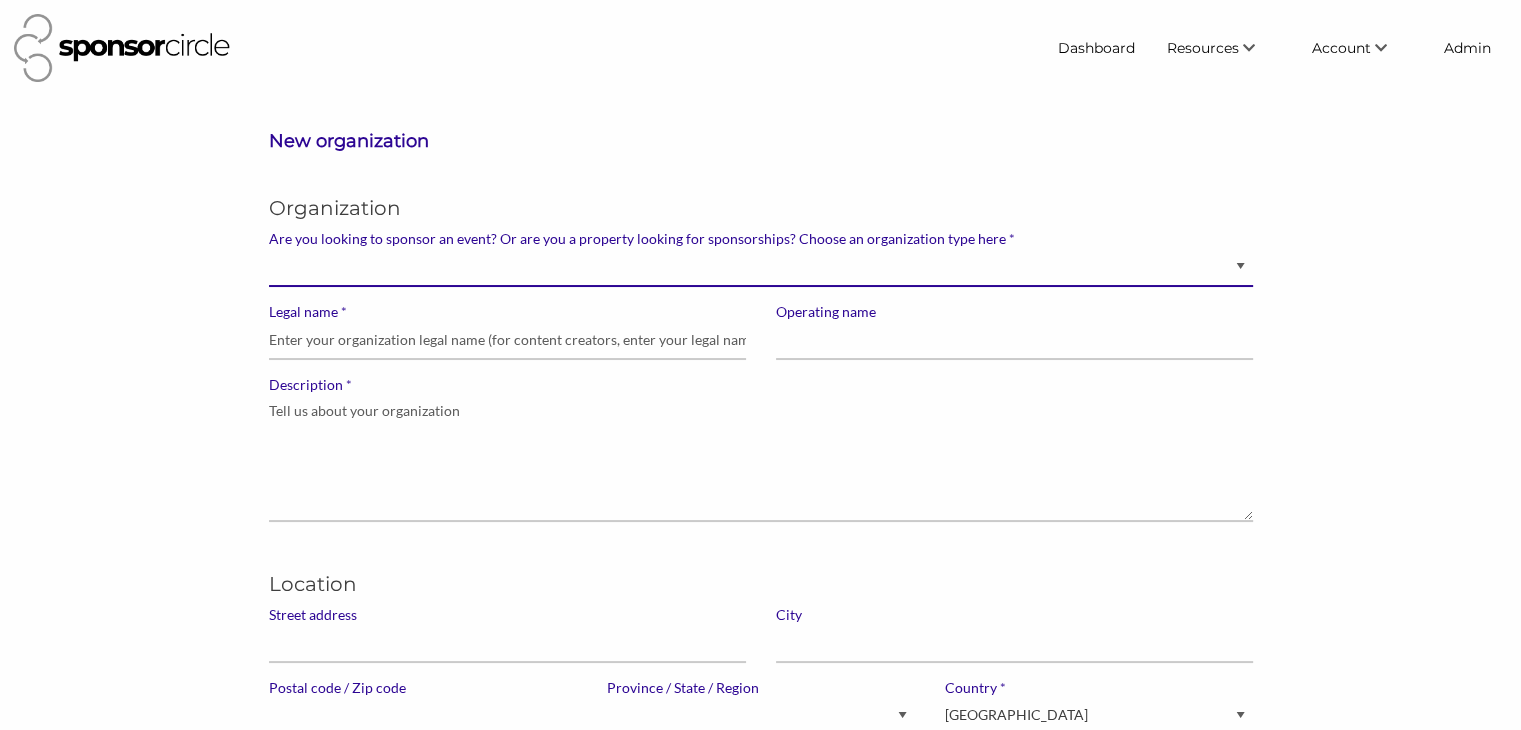 click on "Brand manager looking to sell to or sponsor events and sports teams
Event organizer seeking new partnerships with suppliers, exhibitors or sponsors
Advertising agency
Content creator, athlete or celebrity looking for sponsors" at bounding box center (761, 267) 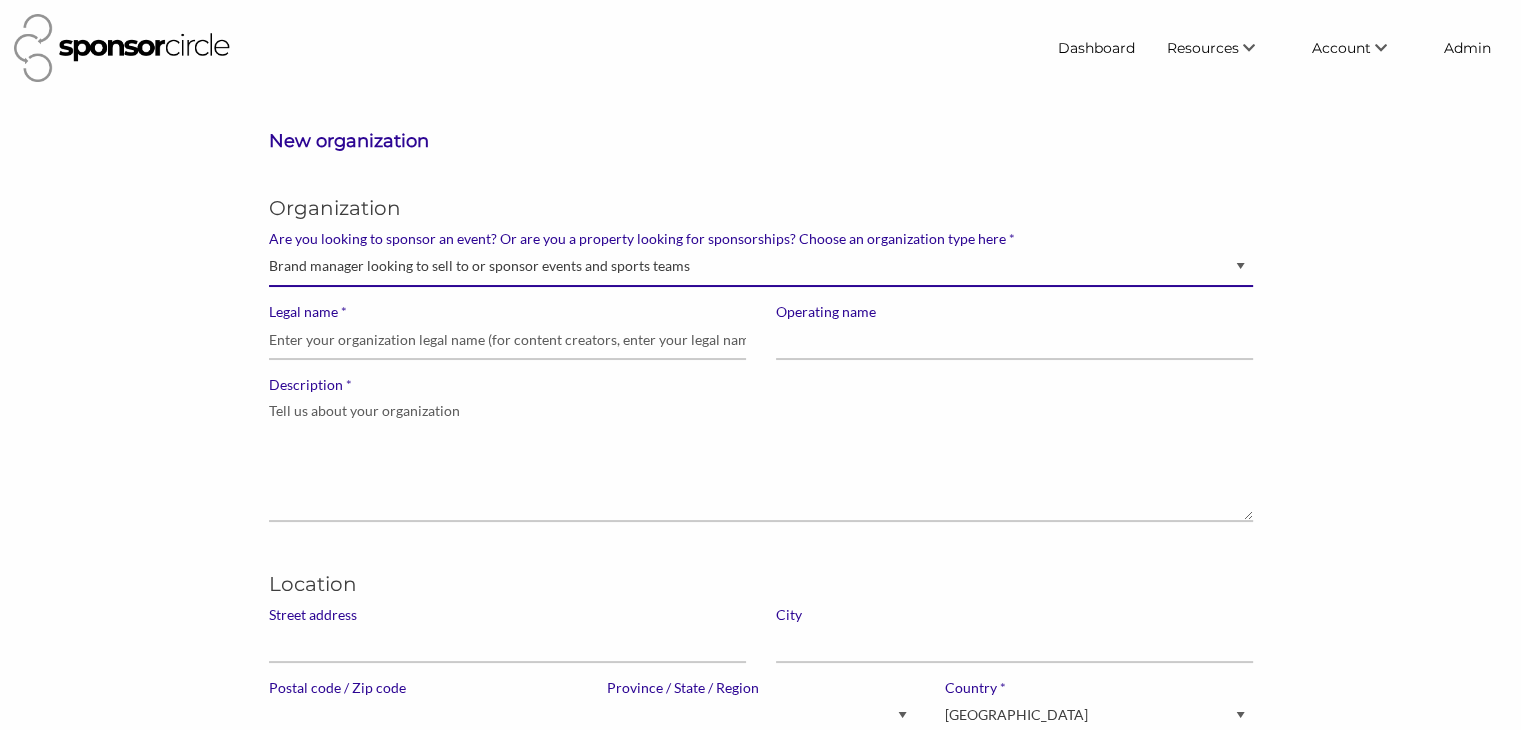 click on "Brand manager looking to sell to or sponsor events and sports teams
Event organizer seeking new partnerships with suppliers, exhibitors or sponsors
Advertising agency
Content creator, athlete or celebrity looking for sponsors" at bounding box center (761, 267) 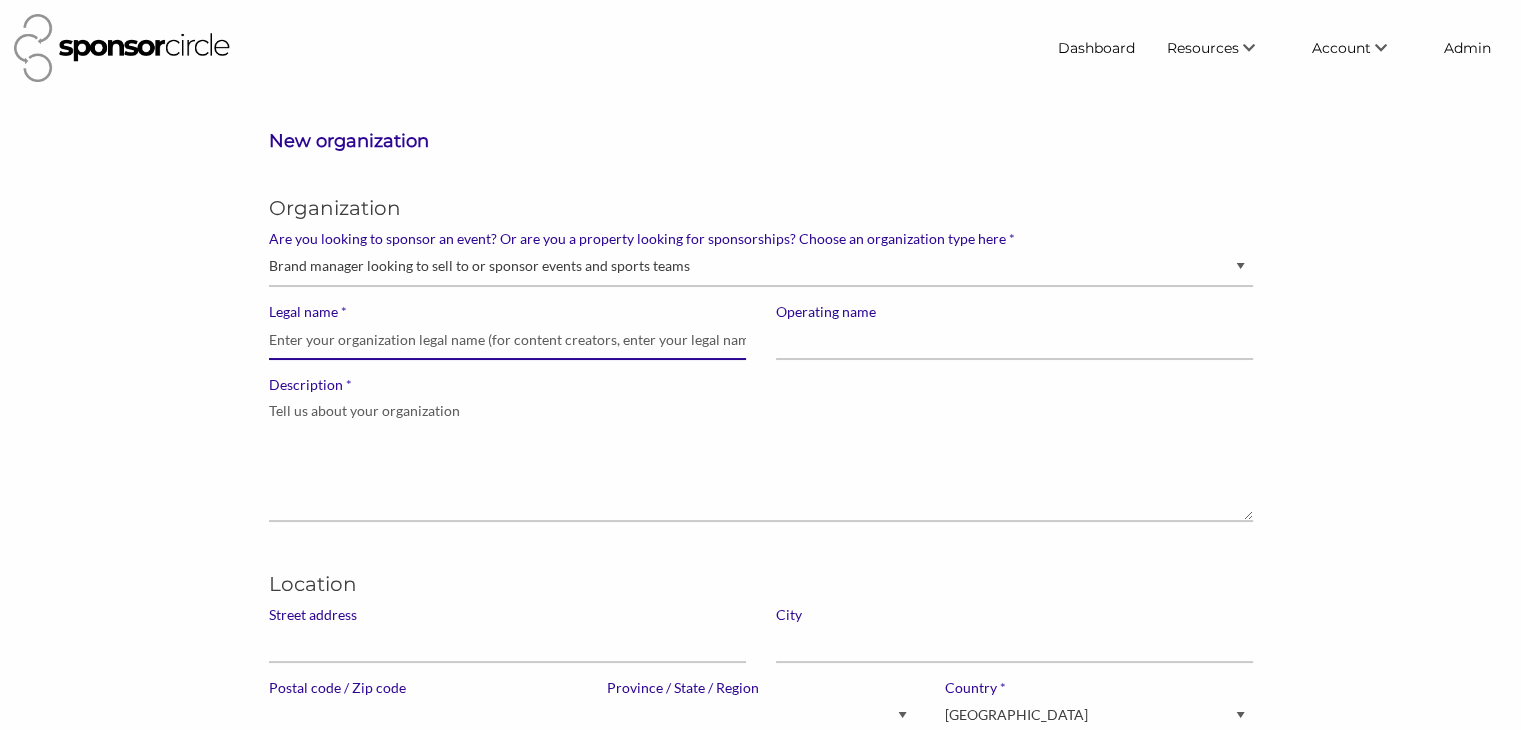 click on "*  Legal name" at bounding box center [507, 340] 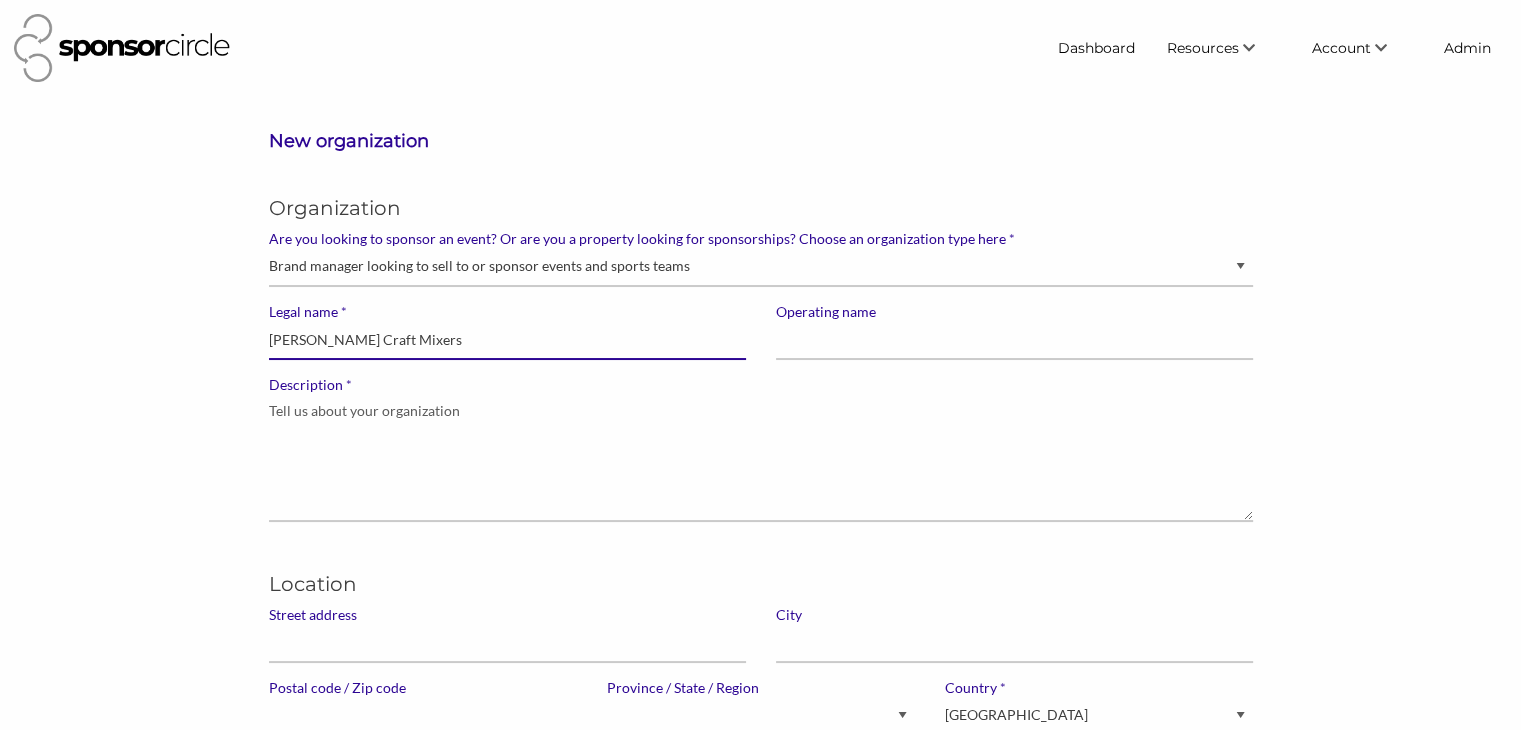 type on "[PERSON_NAME] Craft Mixers" 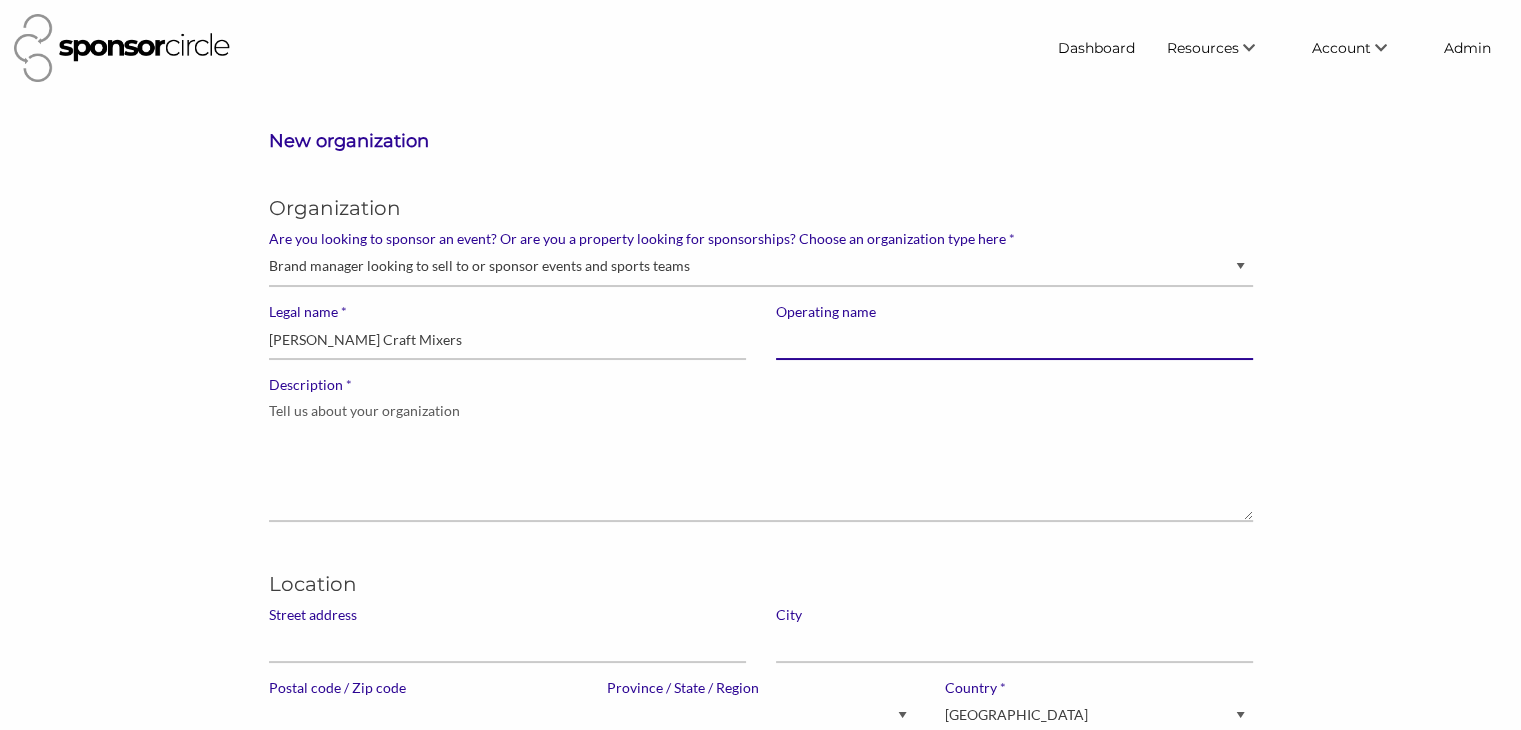 click on "Operating name" at bounding box center (1014, 340) 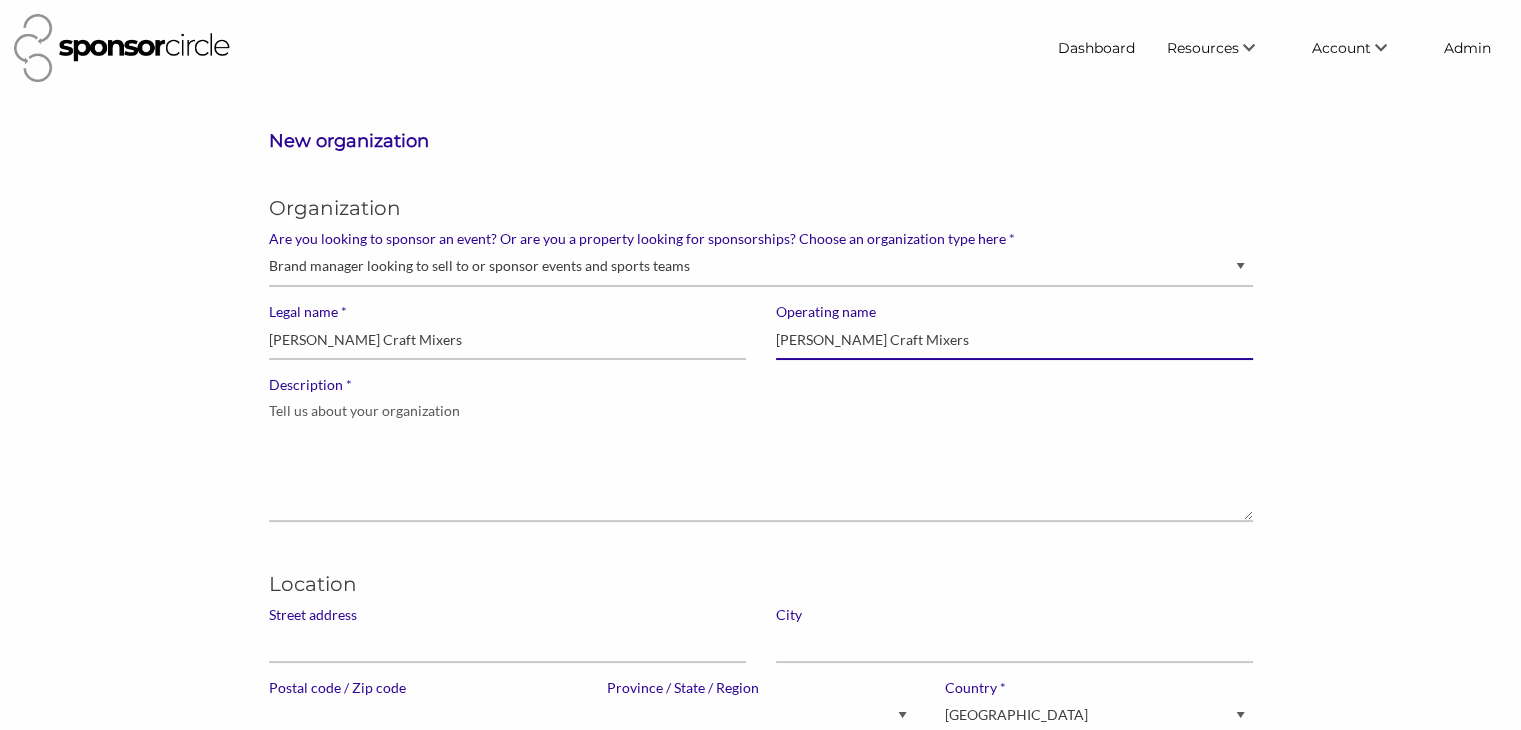 type on "[PERSON_NAME] Craft Mixers" 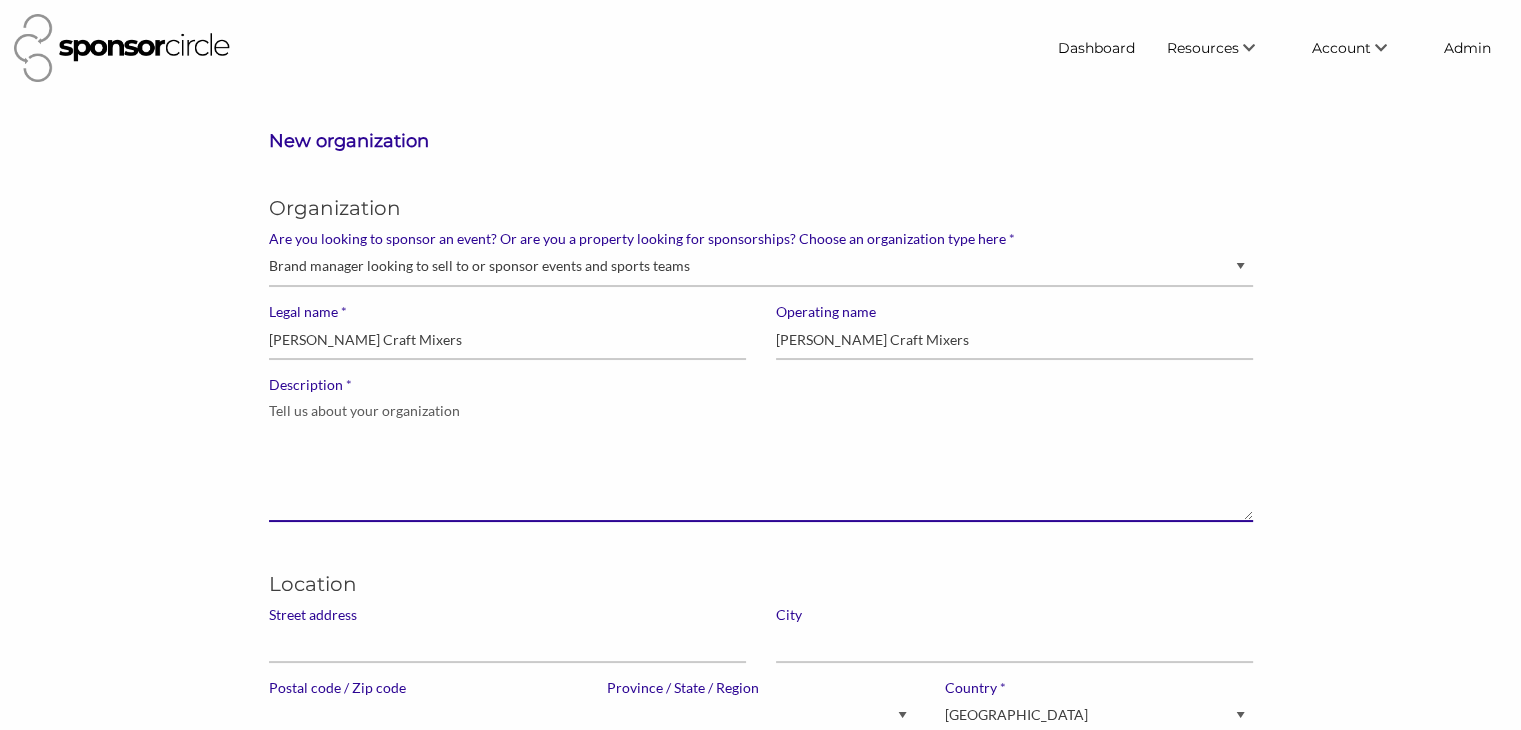 click on "*  Description" at bounding box center (761, 458) 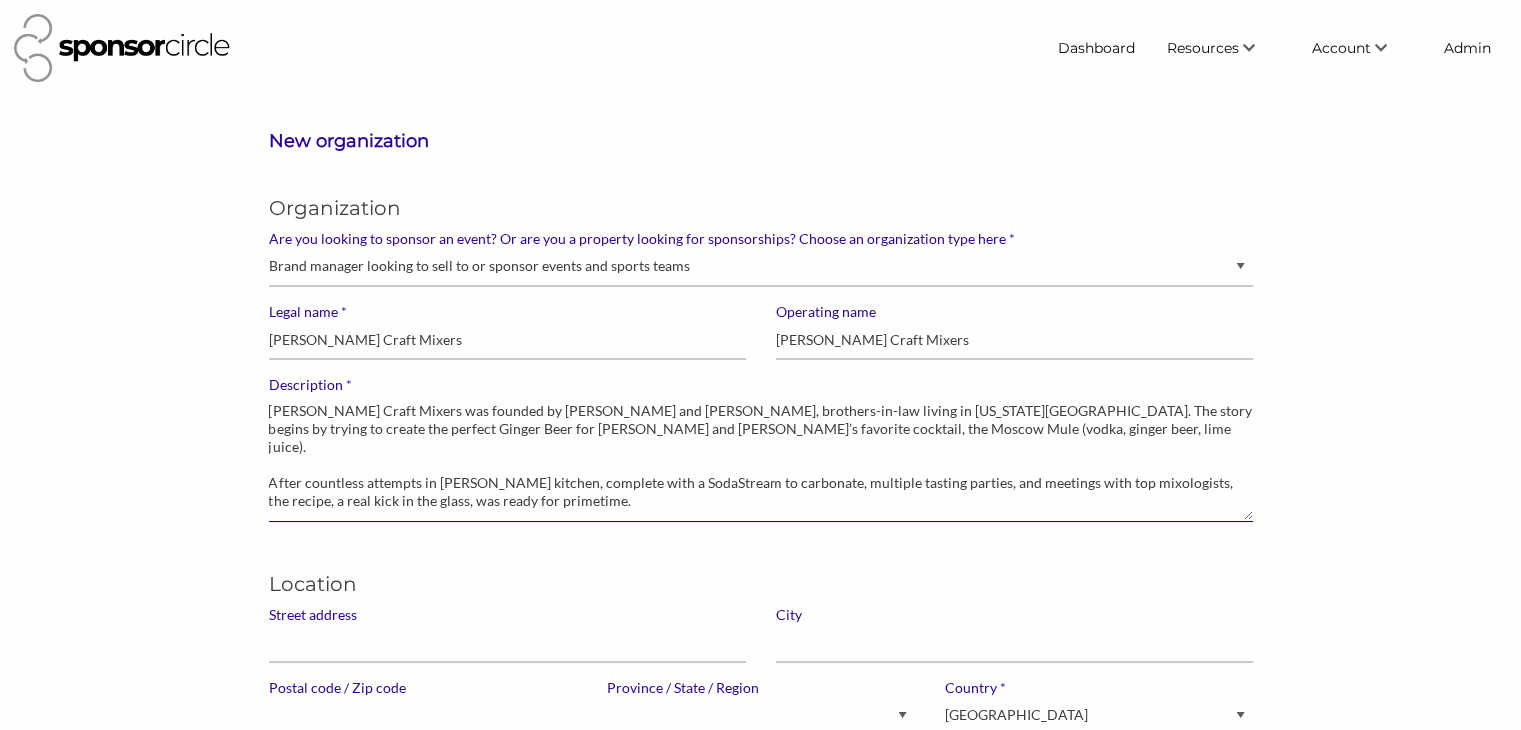 scroll, scrollTop: 79, scrollLeft: 0, axis: vertical 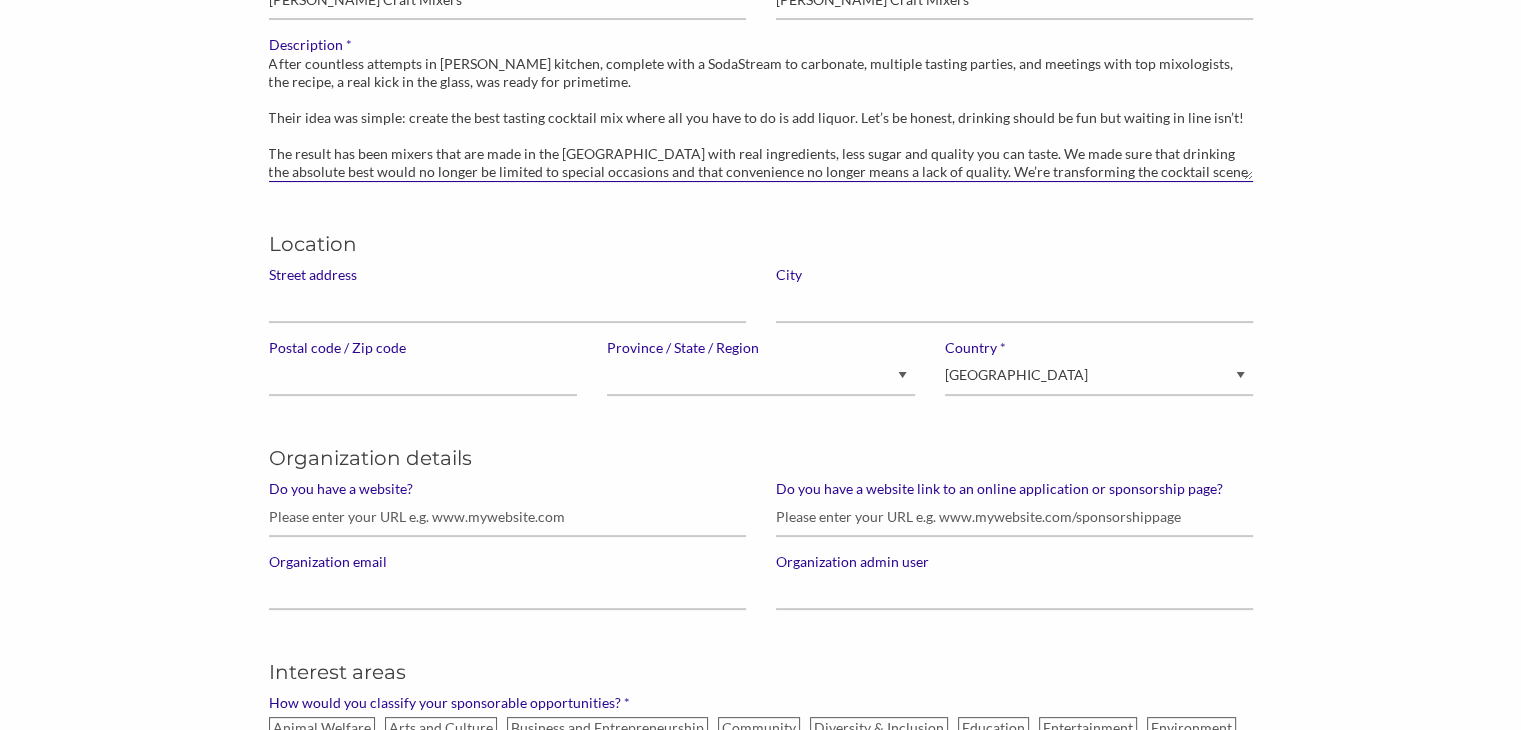 type on "[PERSON_NAME] Craft Mixers was founded by [PERSON_NAME] and [PERSON_NAME], brothers-in-law living in [US_STATE][GEOGRAPHIC_DATA]. The story begins by trying to create the perfect Ginger Beer for [PERSON_NAME] and [PERSON_NAME]’s favorite cocktail, the Moscow Mule (vodka, ginger beer, lime juice).
After countless attempts in [PERSON_NAME] kitchen, complete with a SodaStream to carbonate, multiple tasting parties, and meetings with top mixologists, the recipe, a real kick in the glass, was ready for primetime.
Their idea was simple: create the best tasting cocktail mix where all you have to do is add liquor. Let’s be honest, drinking should be fun but waiting in line isn’t!
The result has been mixers that are made in the [GEOGRAPHIC_DATA] with real ingredients, less sugar and quality you can taste. We made sure that drinking the absolute best would no longer be limited to special occasions and that convenience no longer means a lack of quality. We’re transforming the cocktail scene across the [GEOGRAPHIC_DATA] and hope you will join us. Summon Your Spirits Animal [DATE]!" 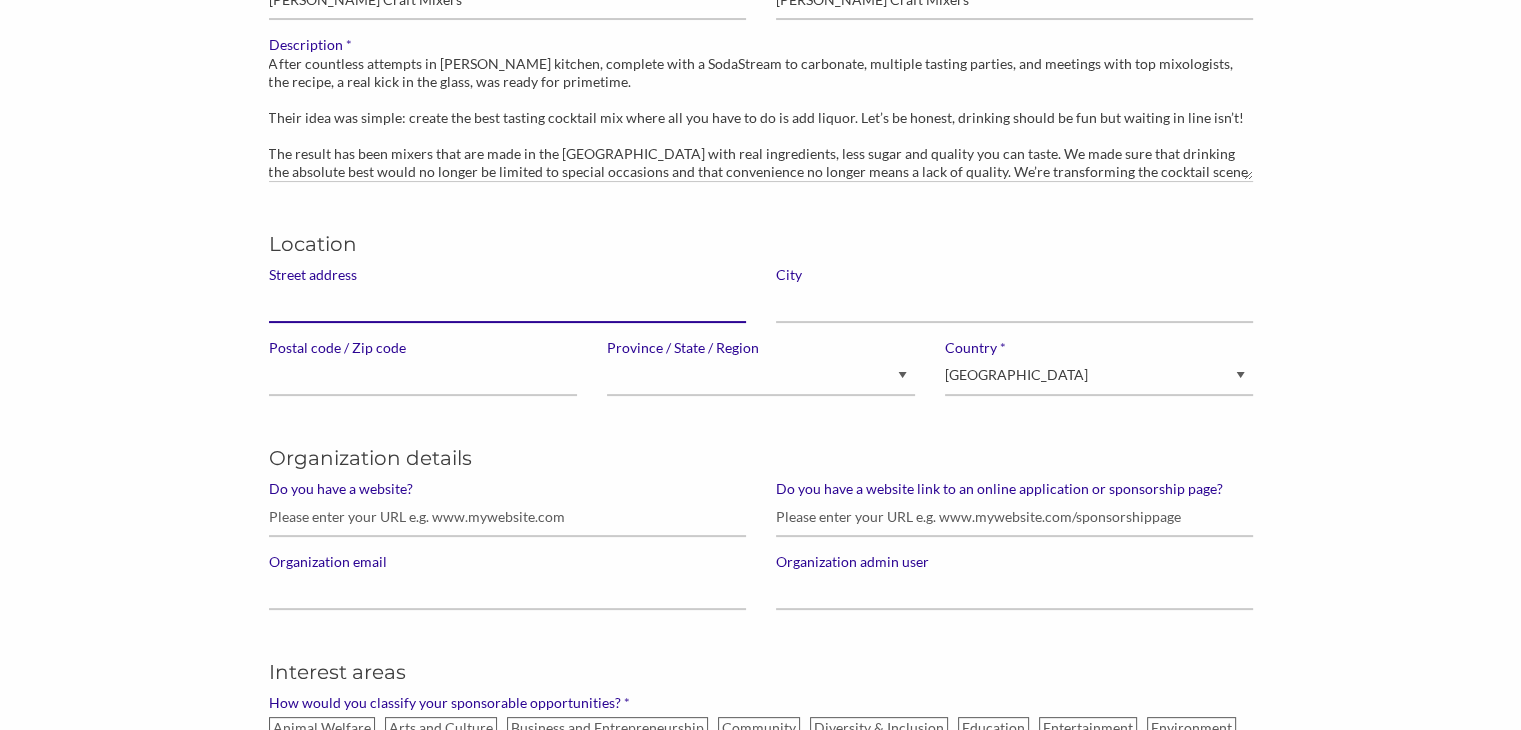click on "Street address" at bounding box center [507, 303] 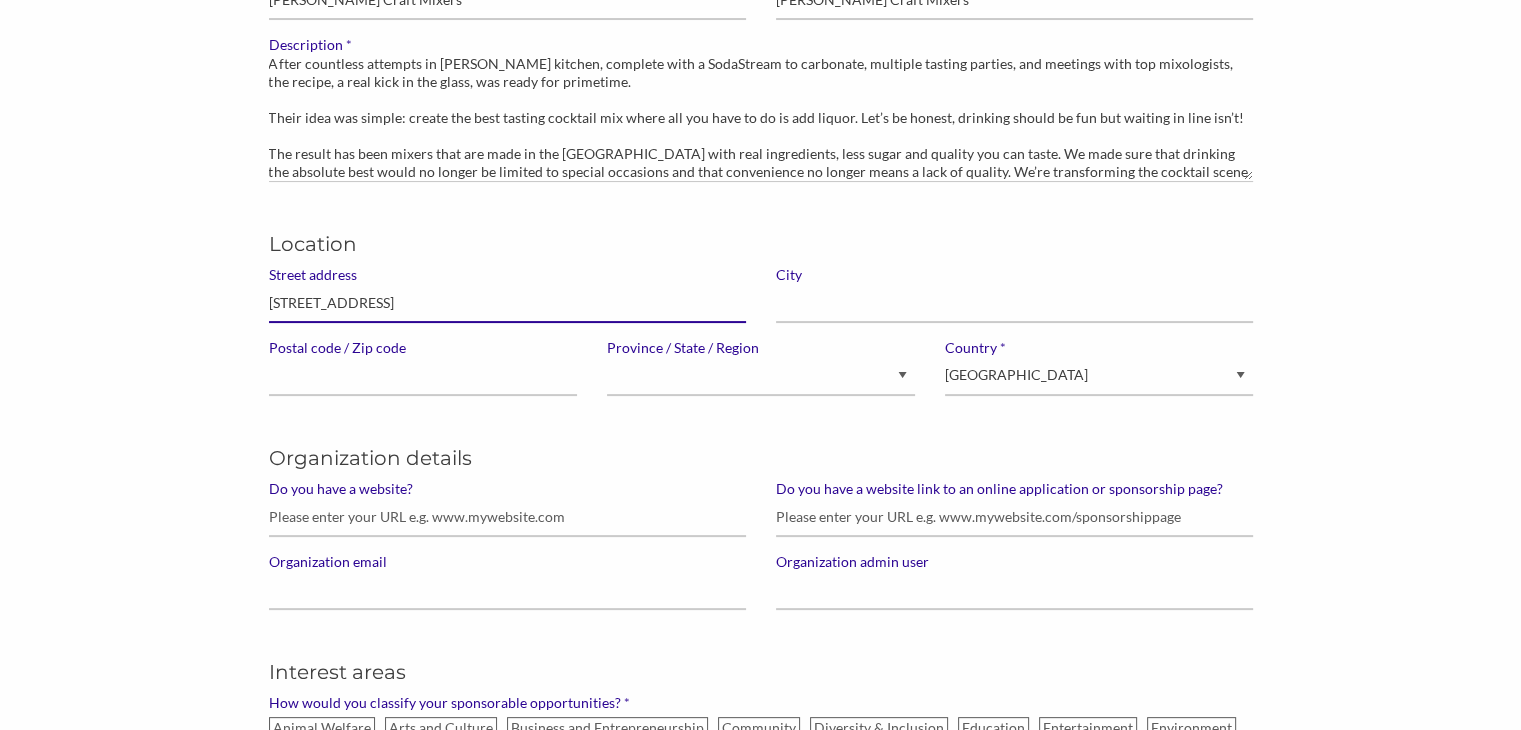 type on "[STREET_ADDRESS]" 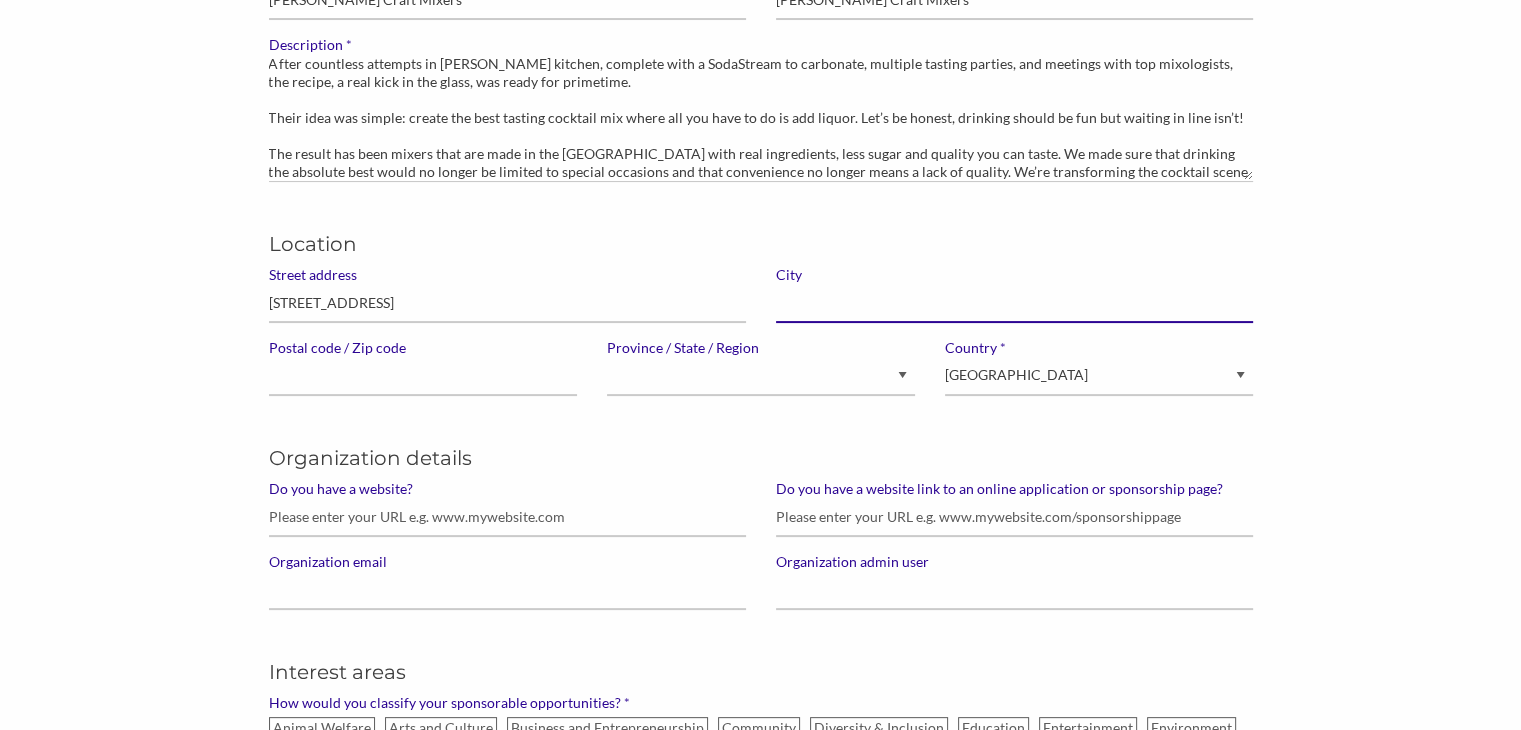 click at bounding box center (1014, 303) 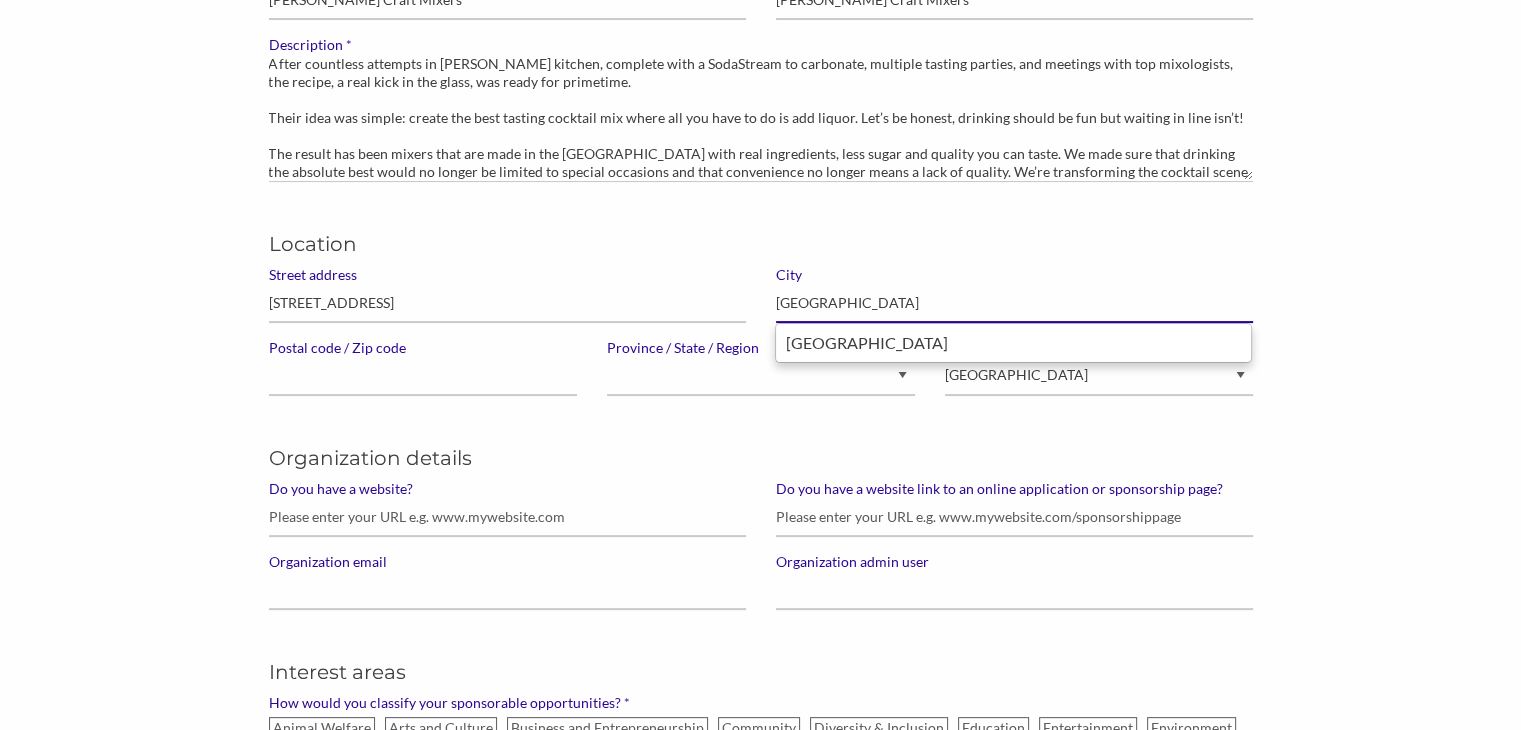 type on "[GEOGRAPHIC_DATA]" 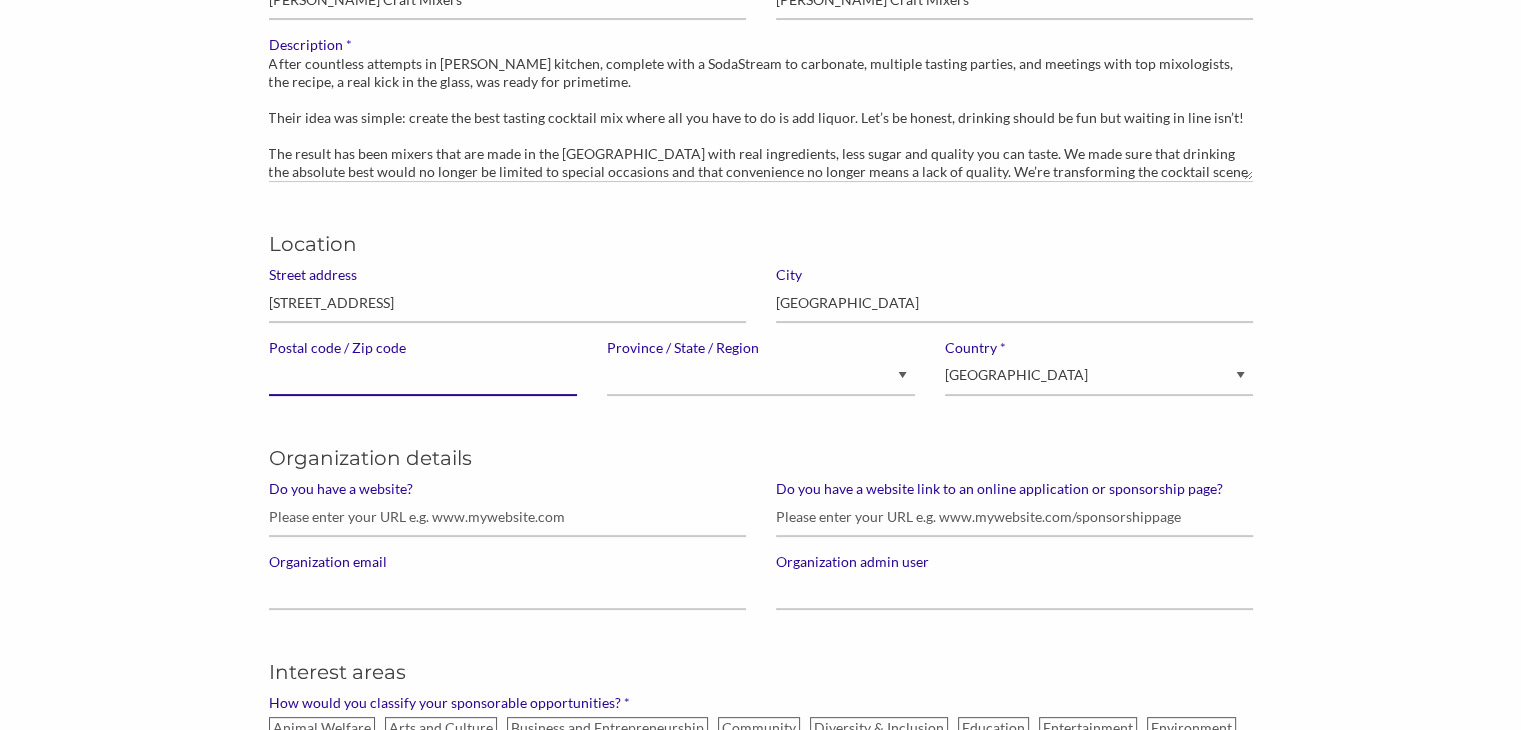 click on "Postal code / Zip code" at bounding box center [423, 376] 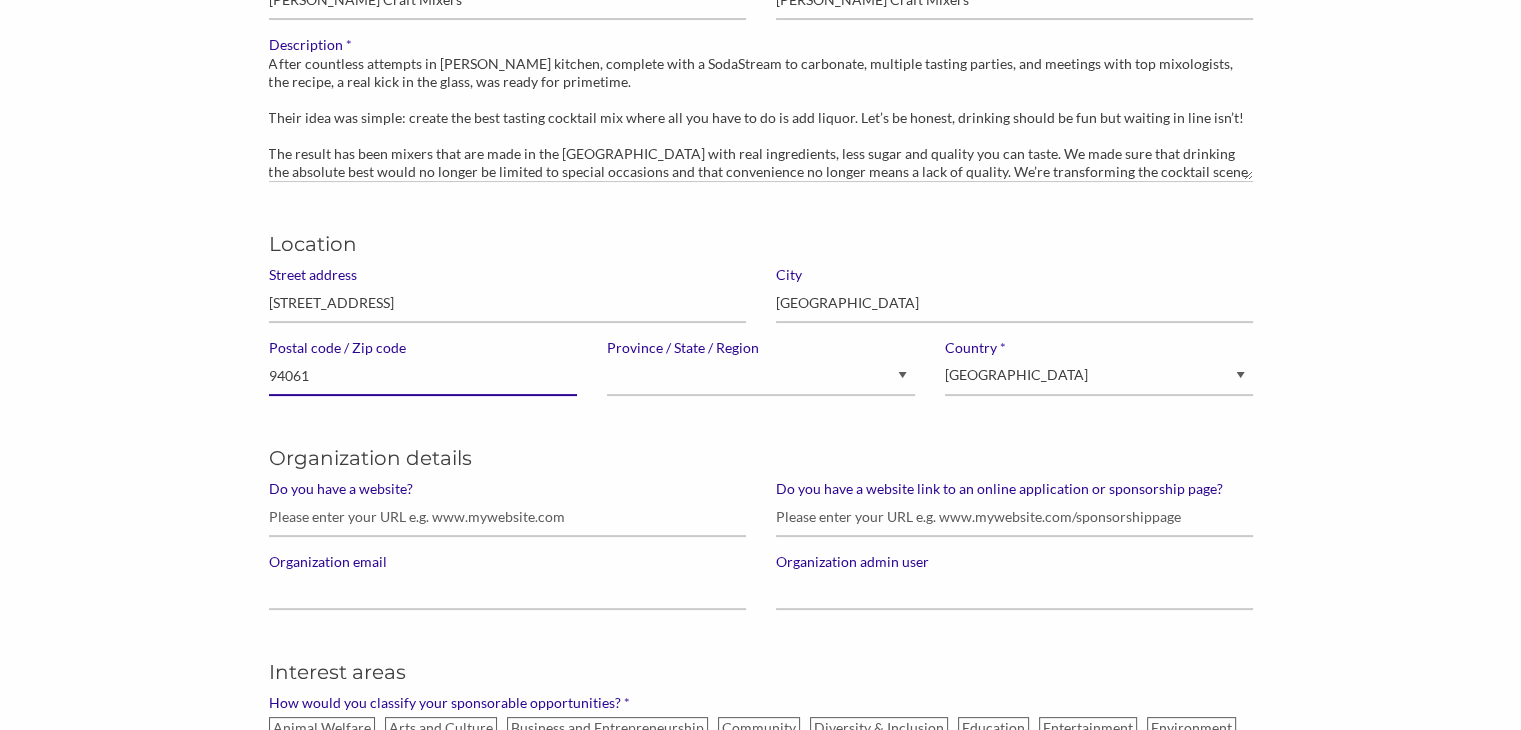 type on "94061" 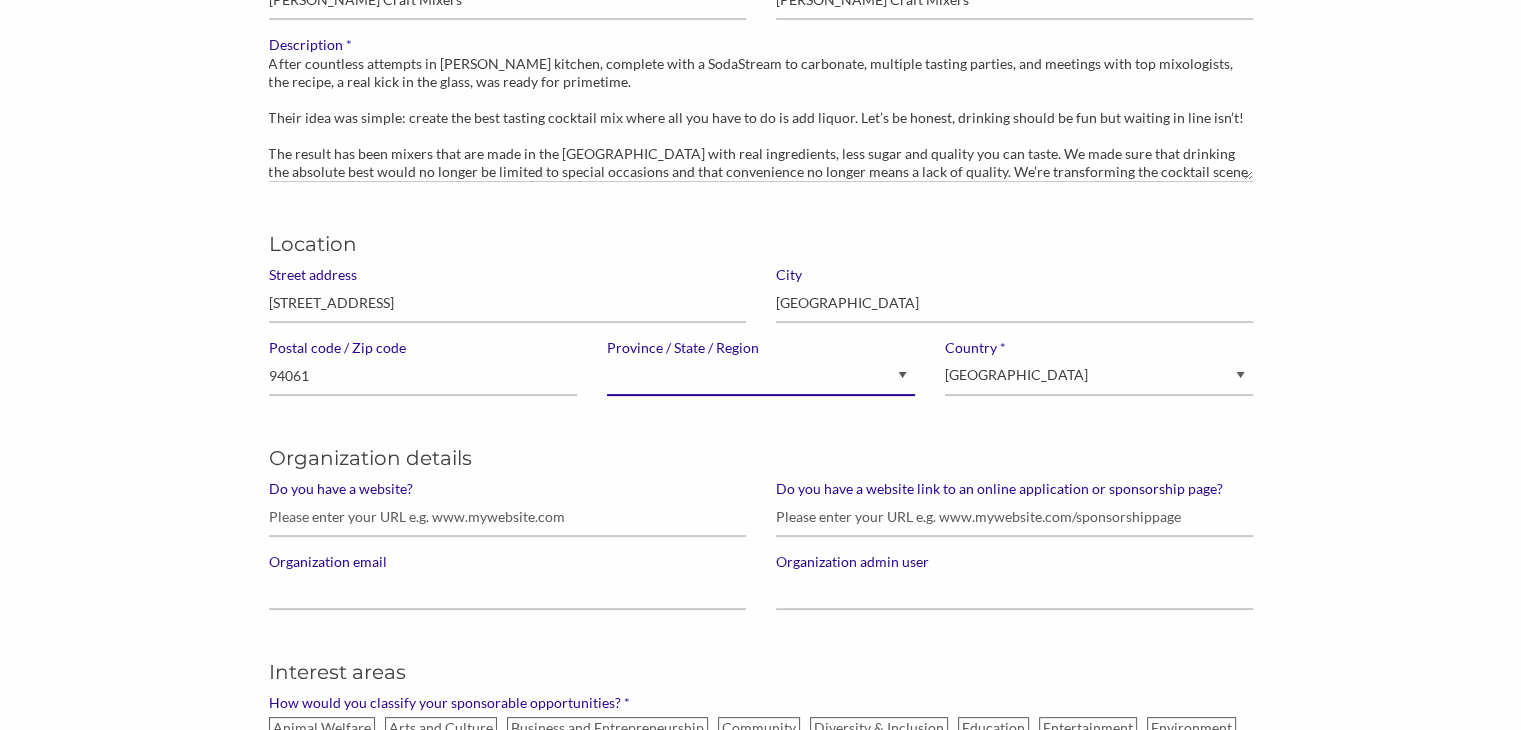 click on "[GEOGRAPHIC_DATA]
[GEOGRAPHIC_DATA]
[GEOGRAPHIC_DATA]
[GEOGRAPHIC_DATA]
[GEOGRAPHIC_DATA]
[GEOGRAPHIC_DATA]
[GEOGRAPHIC_DATA]
[GEOGRAPHIC_DATA]
[GEOGRAPHIC_DATA]
[PERSON_NAME][GEOGRAPHIC_DATA]
[GEOGRAPHIC_DATA]
[GEOGRAPHIC_DATA]
[GEOGRAPHIC_DATA] [US_STATE]
[US_STATE]
[US_STATE]
[US_STATE]
[US_STATE]
[US_STATE]
[US_STATE]
[US_STATE]
[GEOGRAPHIC_DATA][US_STATE][GEOGRAPHIC_DATA]
[US_STATE]
[US_STATE]
[US_STATE]
[US_STATE]
[US_STATE]
[US_STATE]
[US_STATE]
[US_STATE]
[US_STATE]
[US_STATE]
[US_STATE]
[US_STATE]
[US_STATE]
[US_STATE]
[US_STATE]
[US_STATE]
[US_STATE]
[US_STATE]
[US_STATE]
[US_STATE]
[US_STATE]
[US_STATE]
[US_STATE]
[US_STATE]
[US_STATE]
[US_STATE]
[US_STATE]
[US_STATE]
[US_STATE]
[US_STATE]
[US_STATE]
[US_STATE]
[US_STATE]
[US_STATE]
[US_STATE]
[US_STATE]
[US_STATE]
[US_STATE]
[US_STATE]
[US_STATE]
[GEOGRAPHIC_DATA]
[US_STATE]
[US_STATE]
[US_STATE]
[US_STATE]
[US_STATE] N/A" at bounding box center (761, 376) 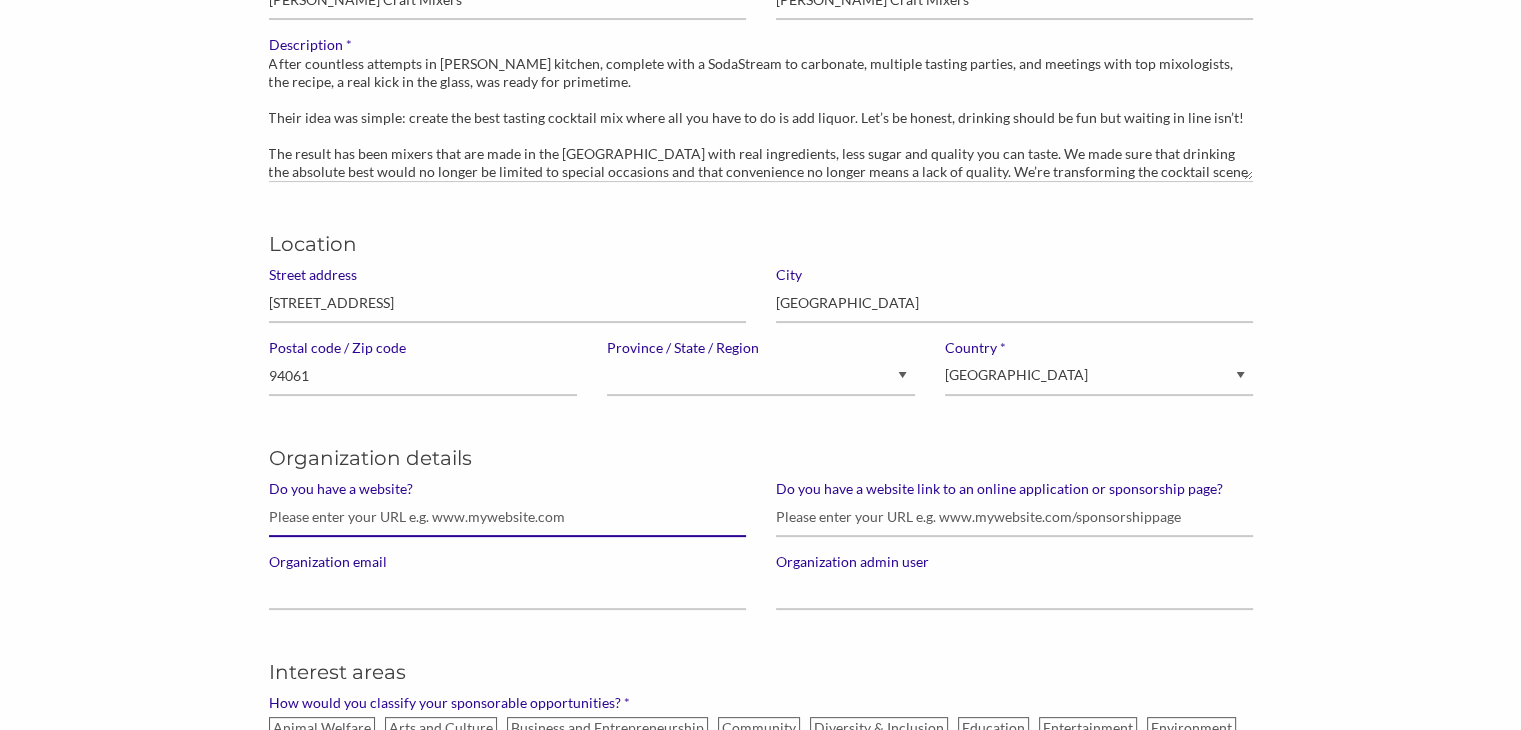 click on "Do you have a website?" at bounding box center [507, 517] 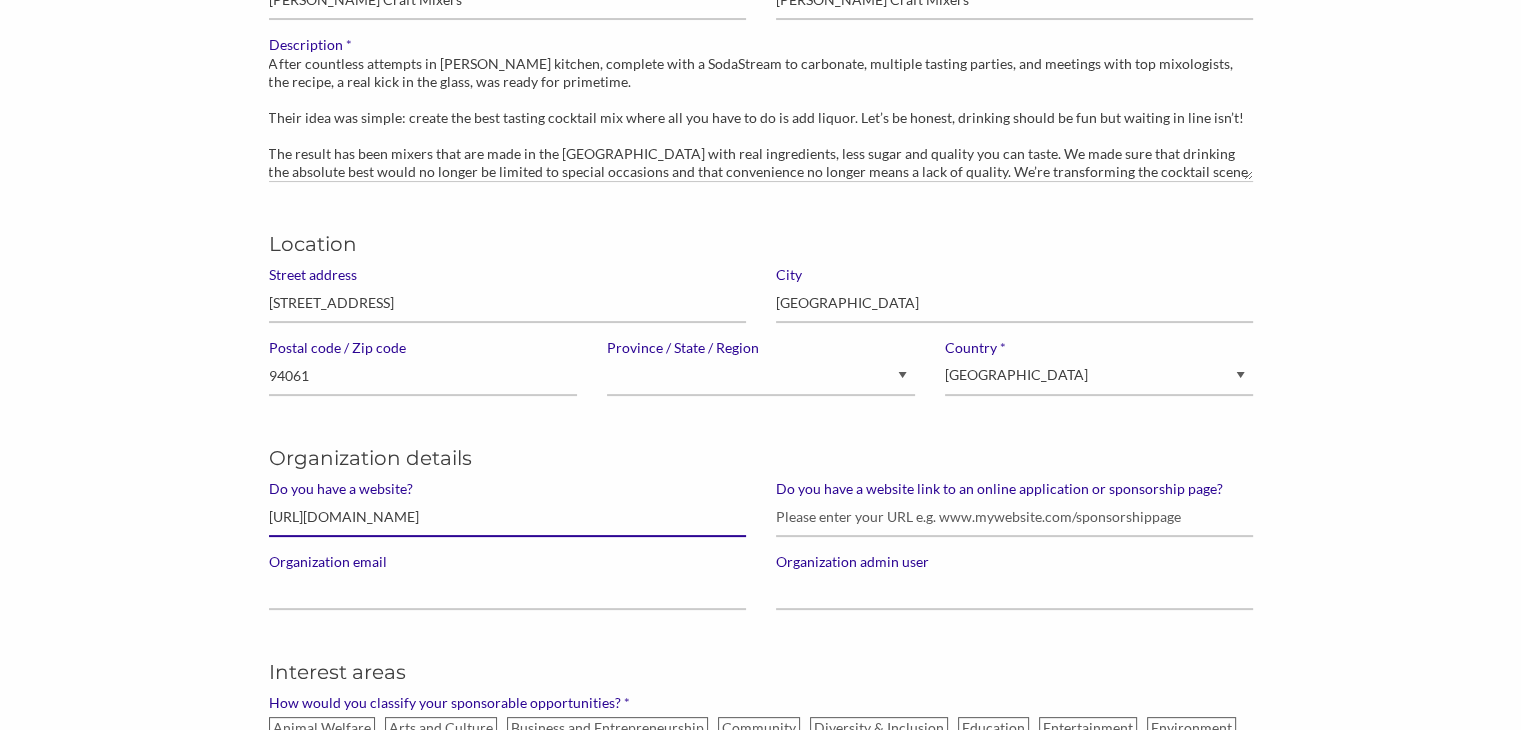 type on "[URL][DOMAIN_NAME]" 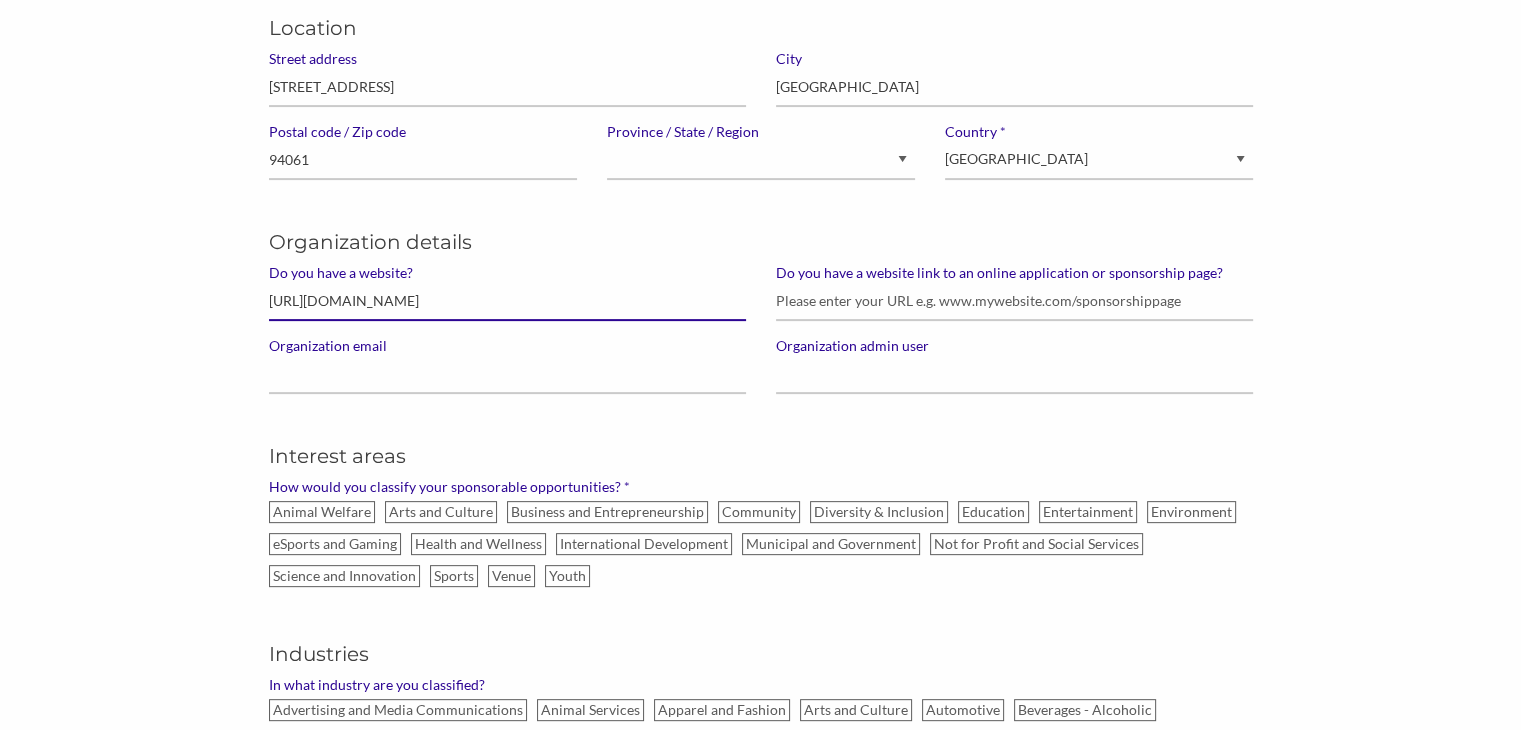 scroll, scrollTop: 563, scrollLeft: 0, axis: vertical 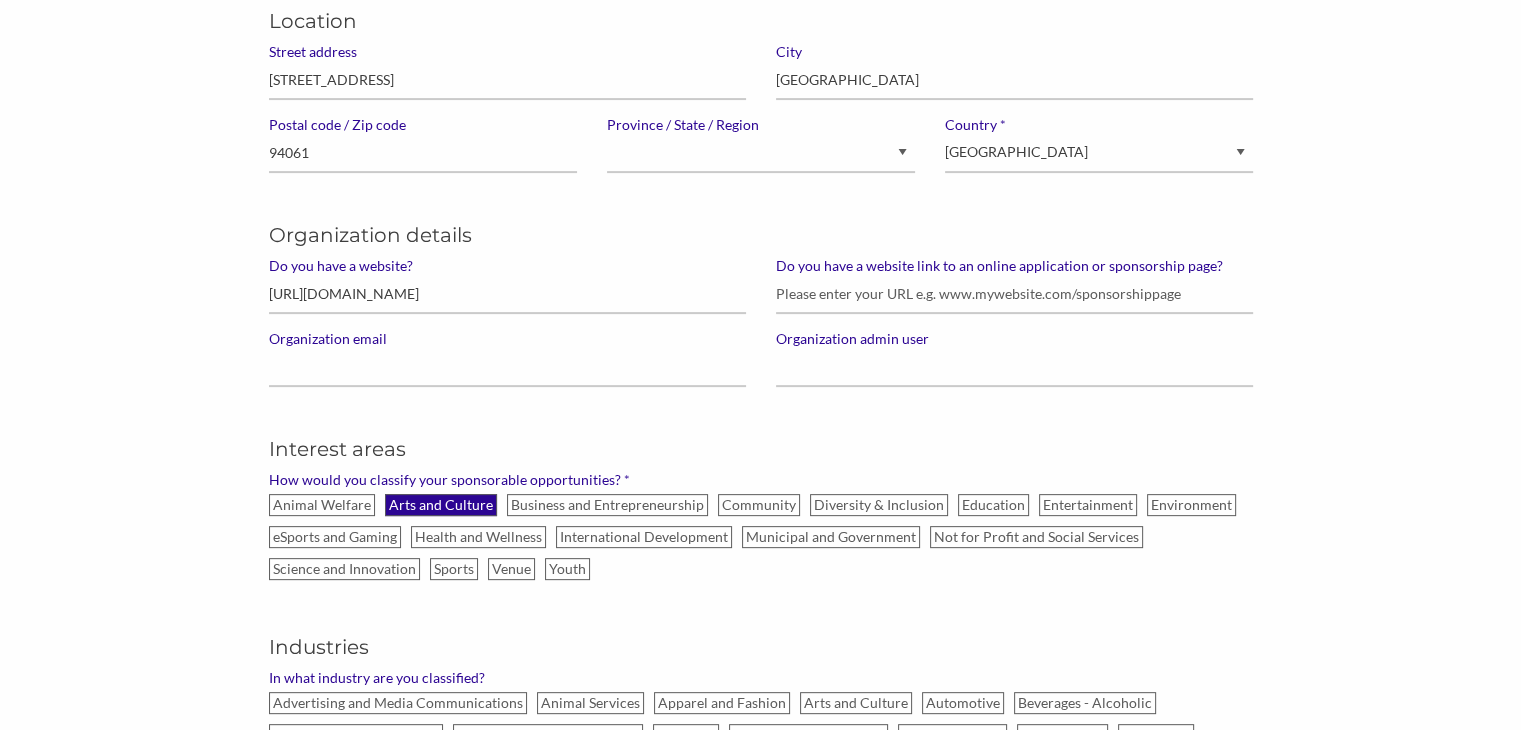 click on "Arts and Culture" at bounding box center (441, 505) 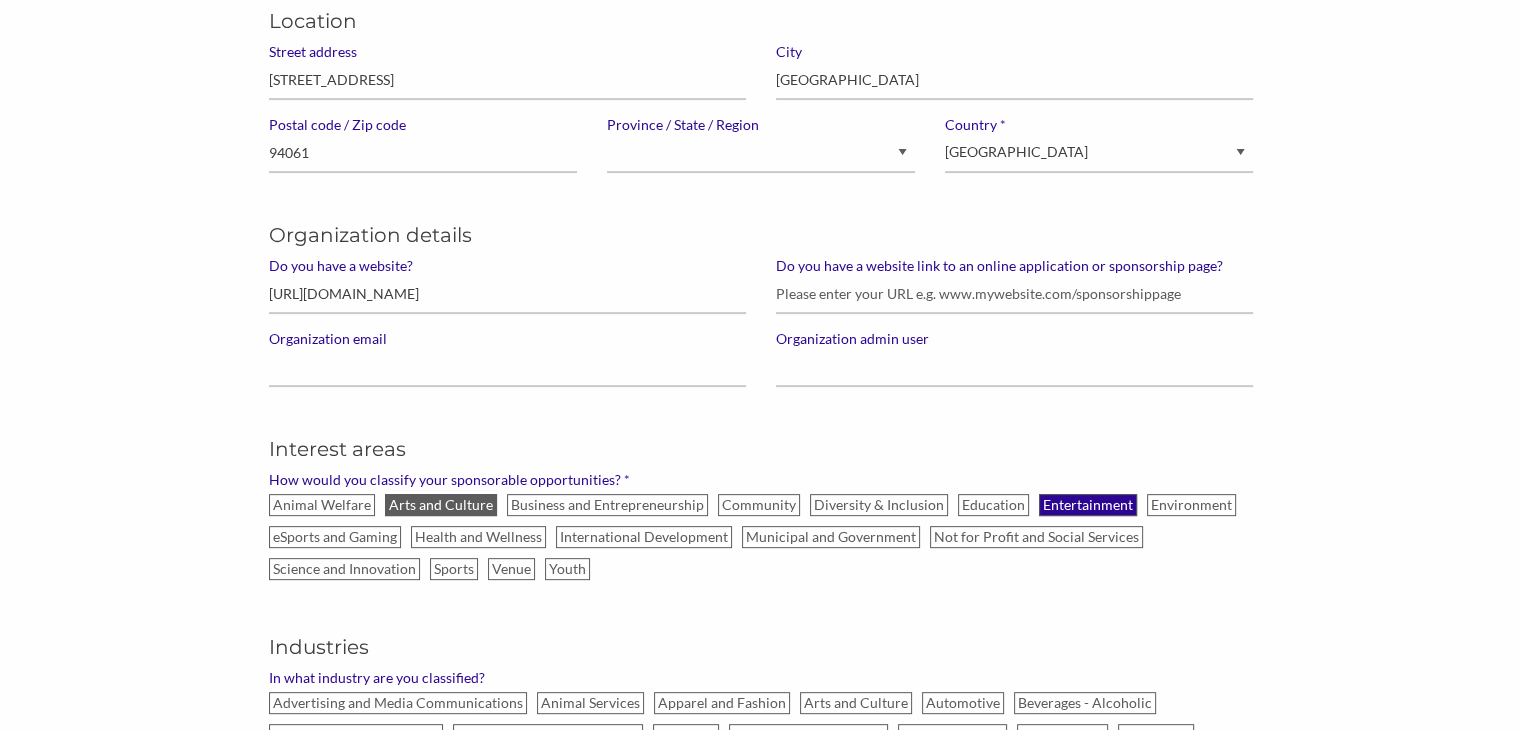 click on "Entertainment" at bounding box center [1088, 505] 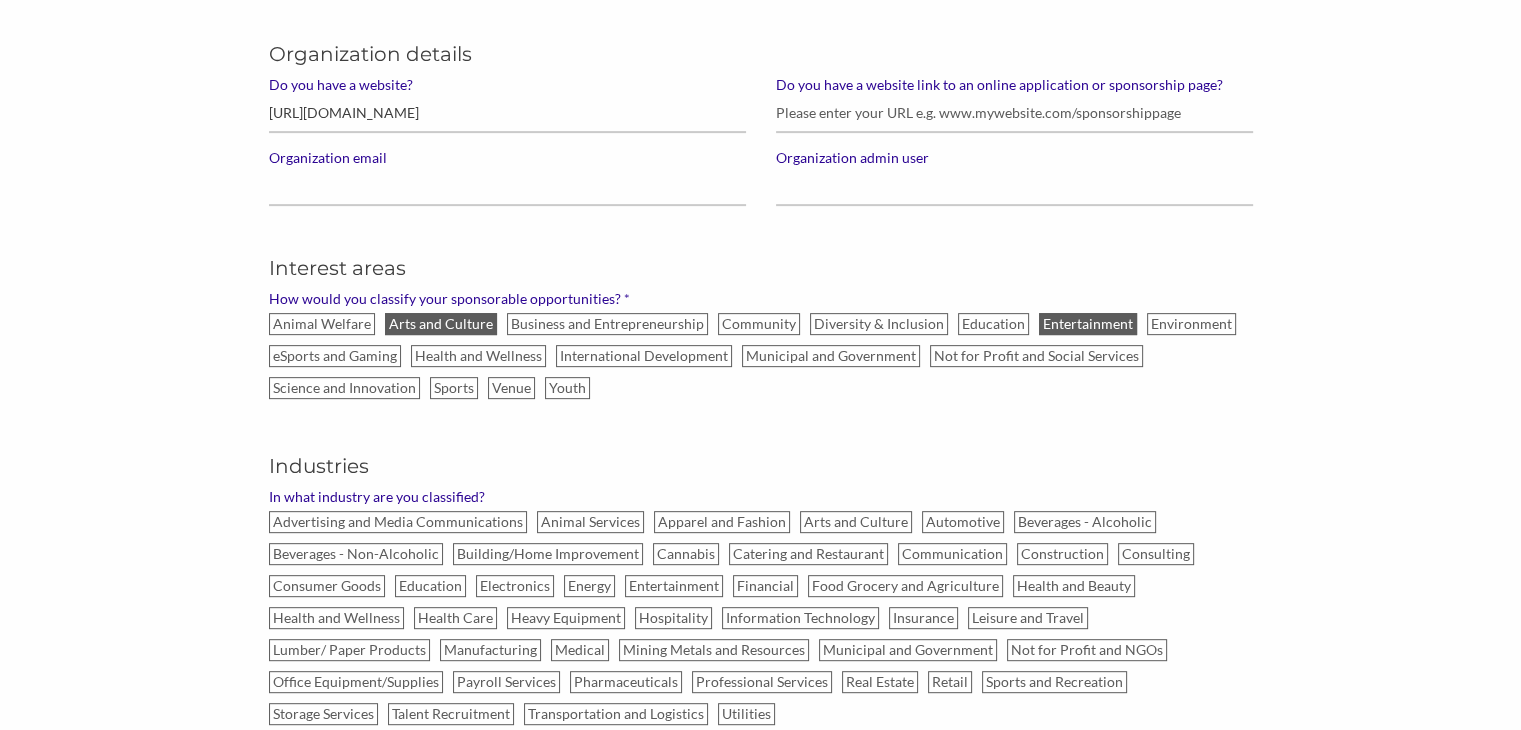 scroll, scrollTop: 783, scrollLeft: 0, axis: vertical 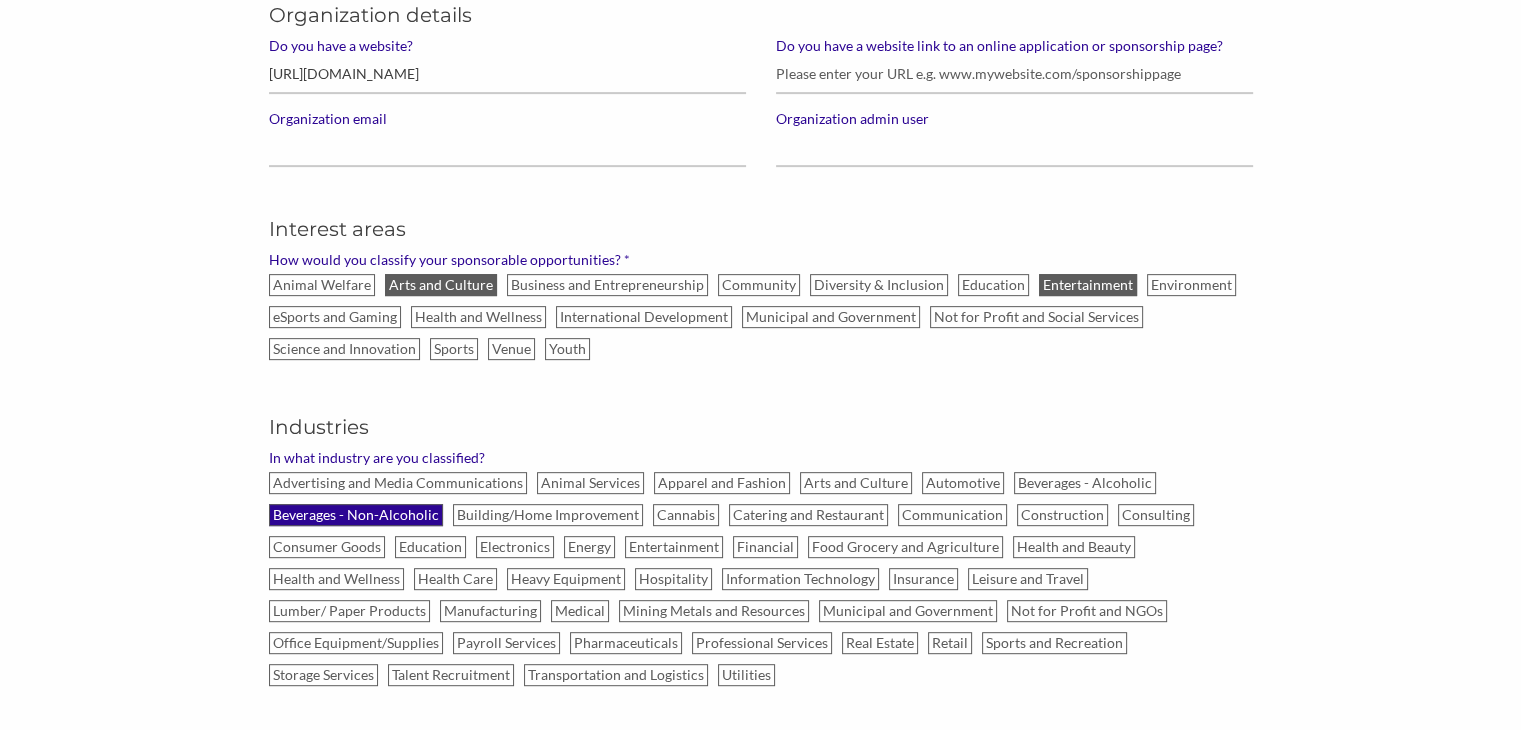click on "Beverages - Non-Alcoholic" at bounding box center [356, 515] 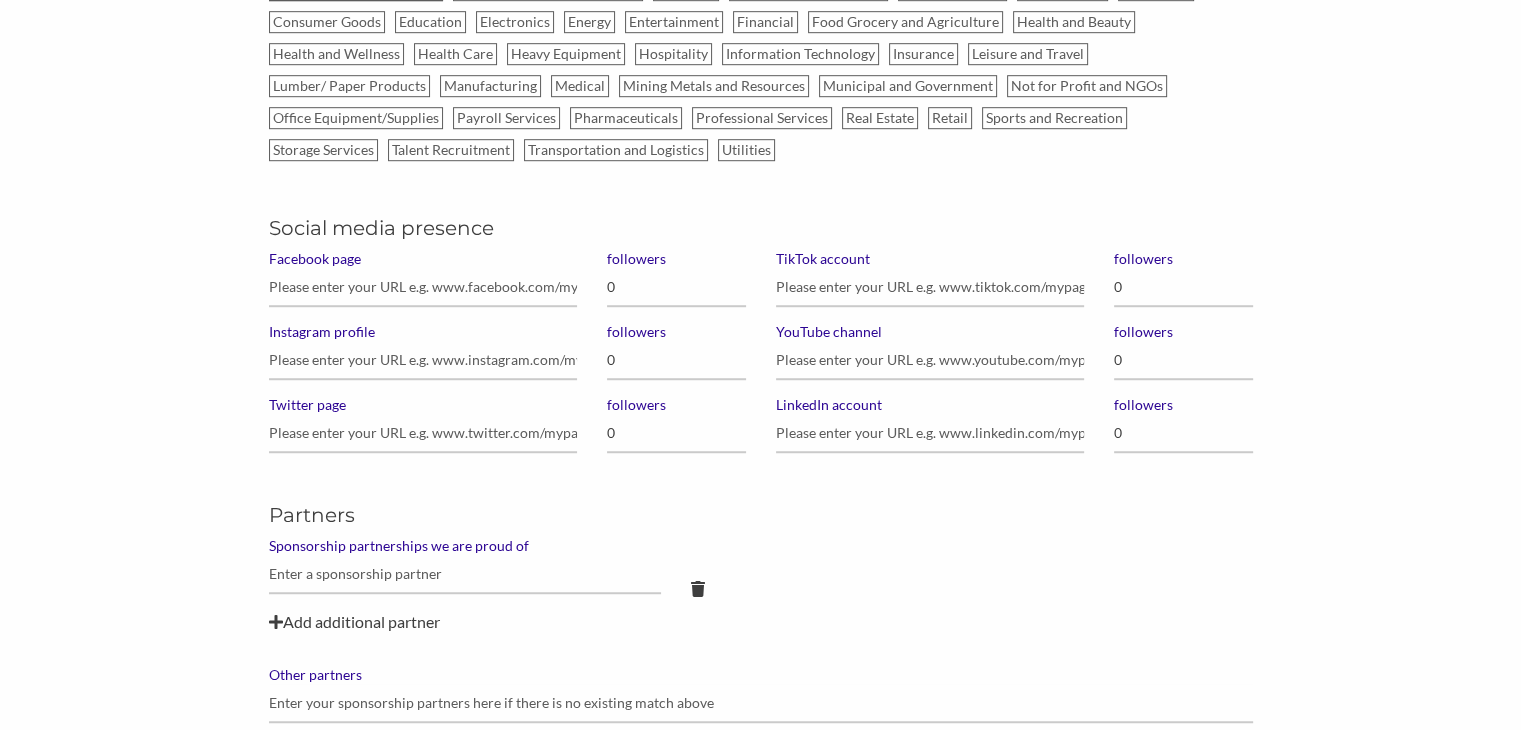 scroll, scrollTop: 1311, scrollLeft: 0, axis: vertical 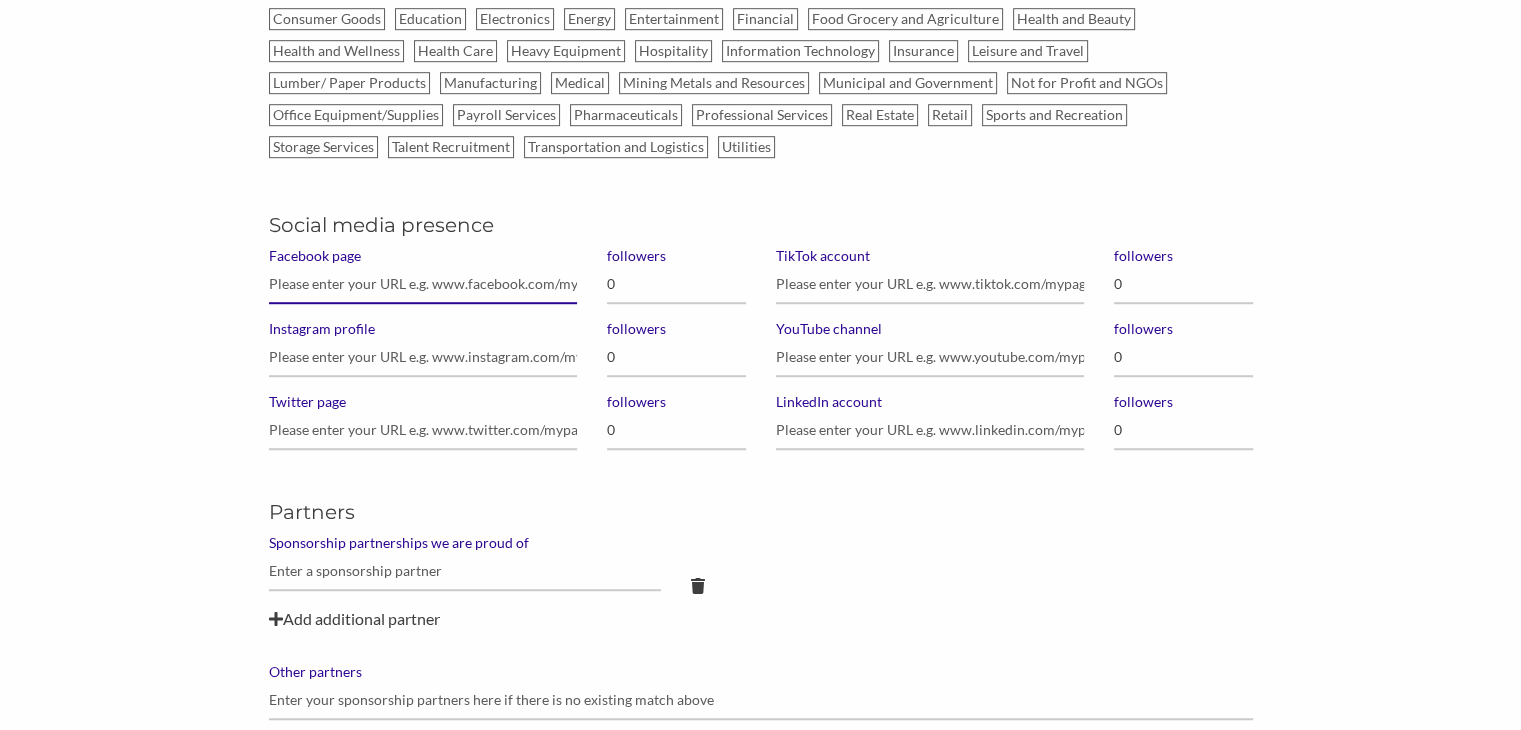 click on "Facebook page" at bounding box center (423, 284) 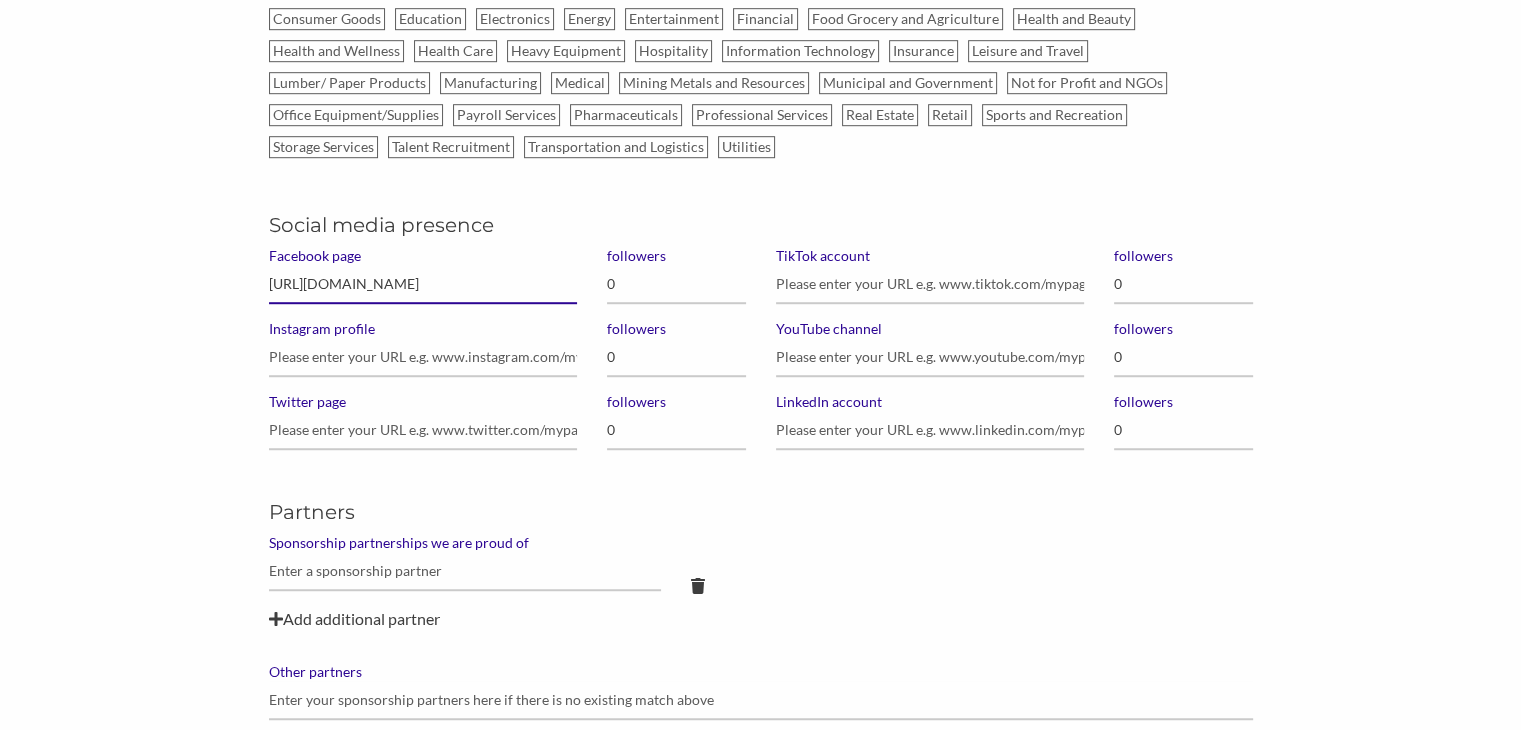 type on "[URL][DOMAIN_NAME]" 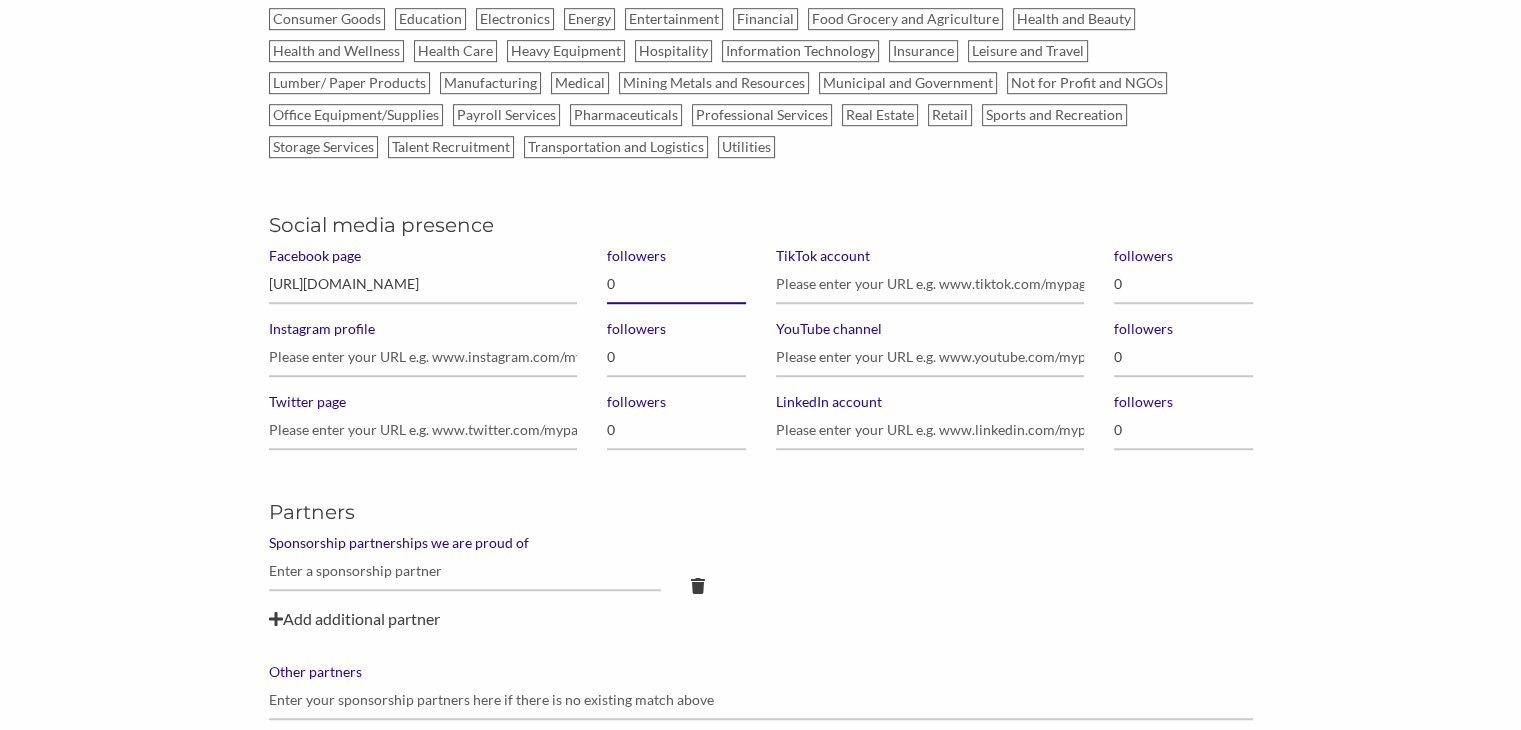 click on "0" at bounding box center (676, 284) 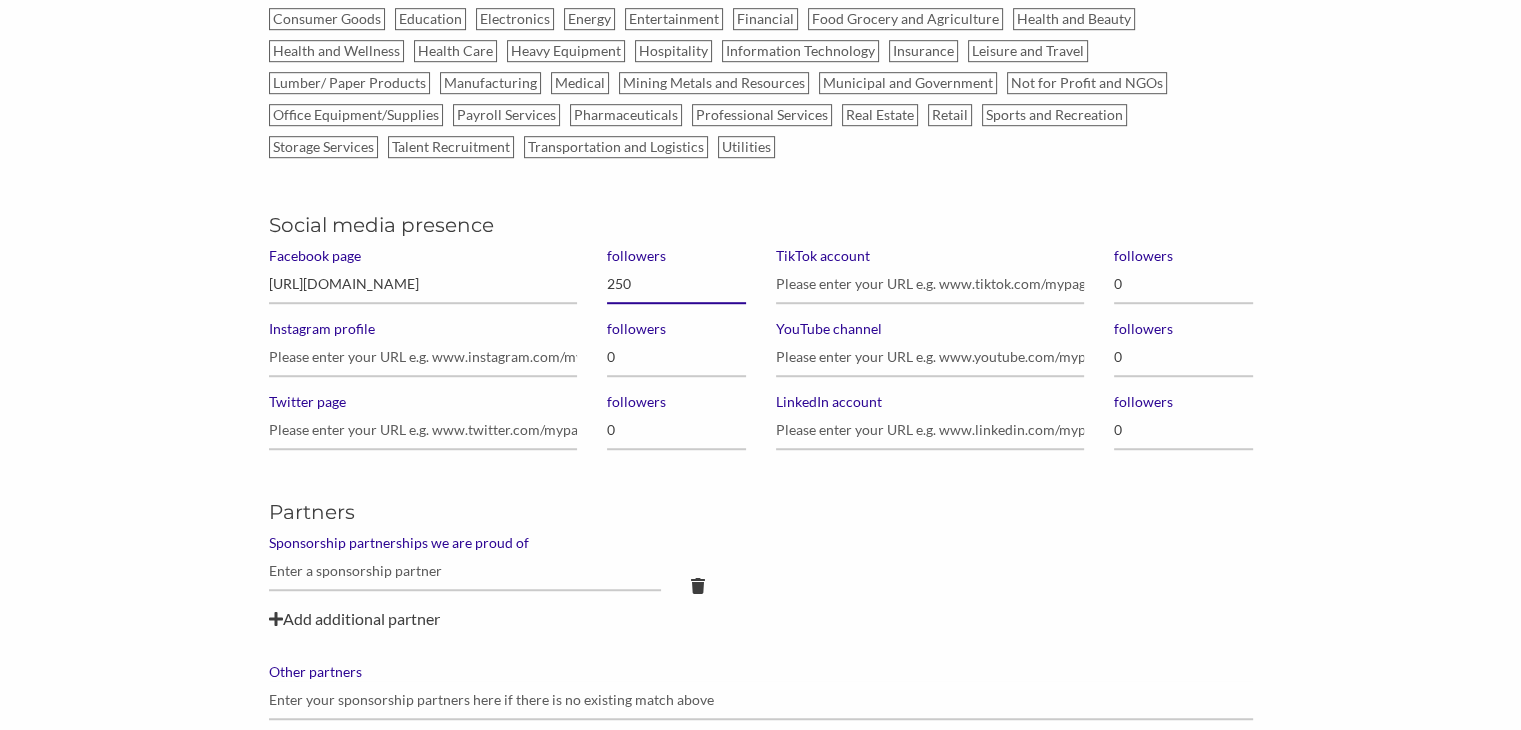 type on "2,500" 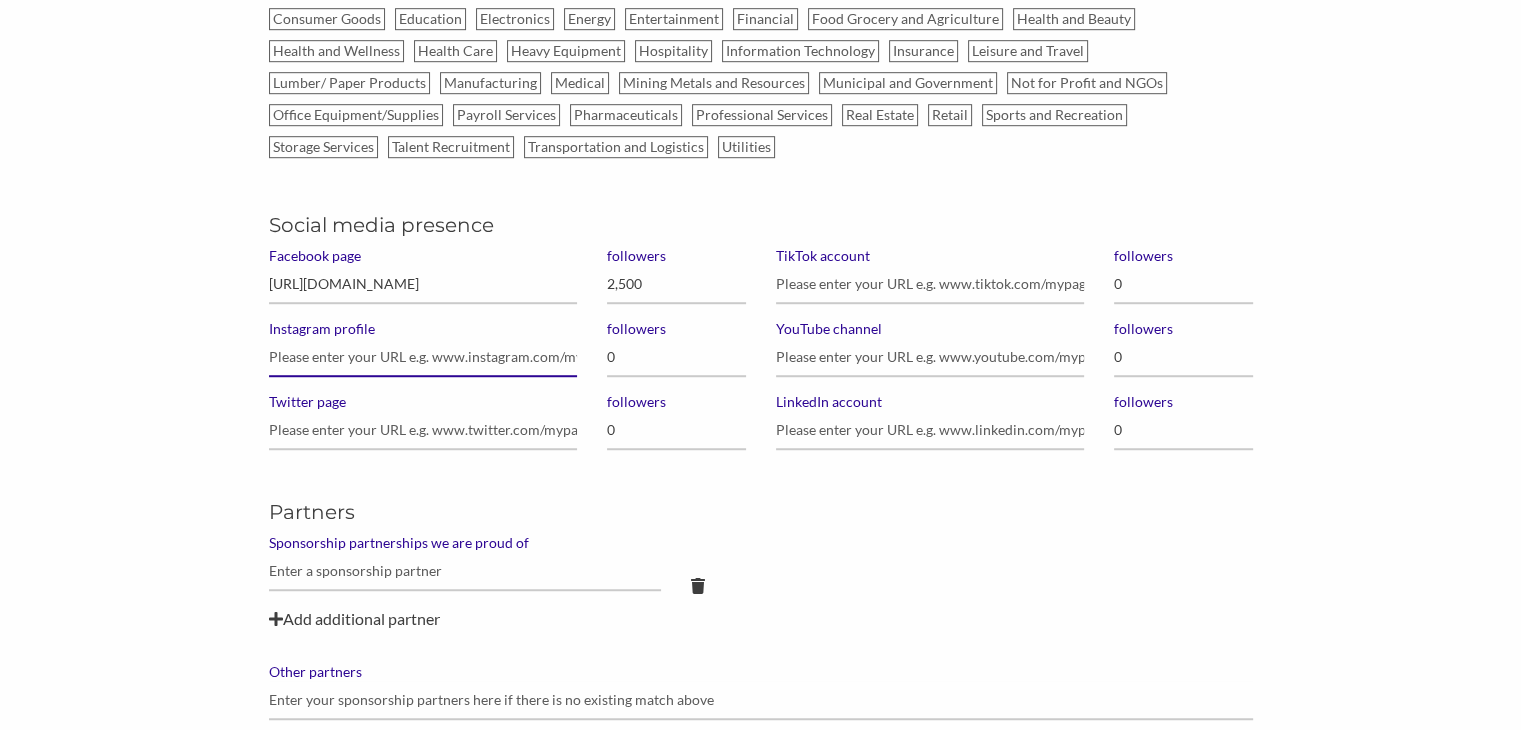 click on "Instagram profile" at bounding box center [423, 357] 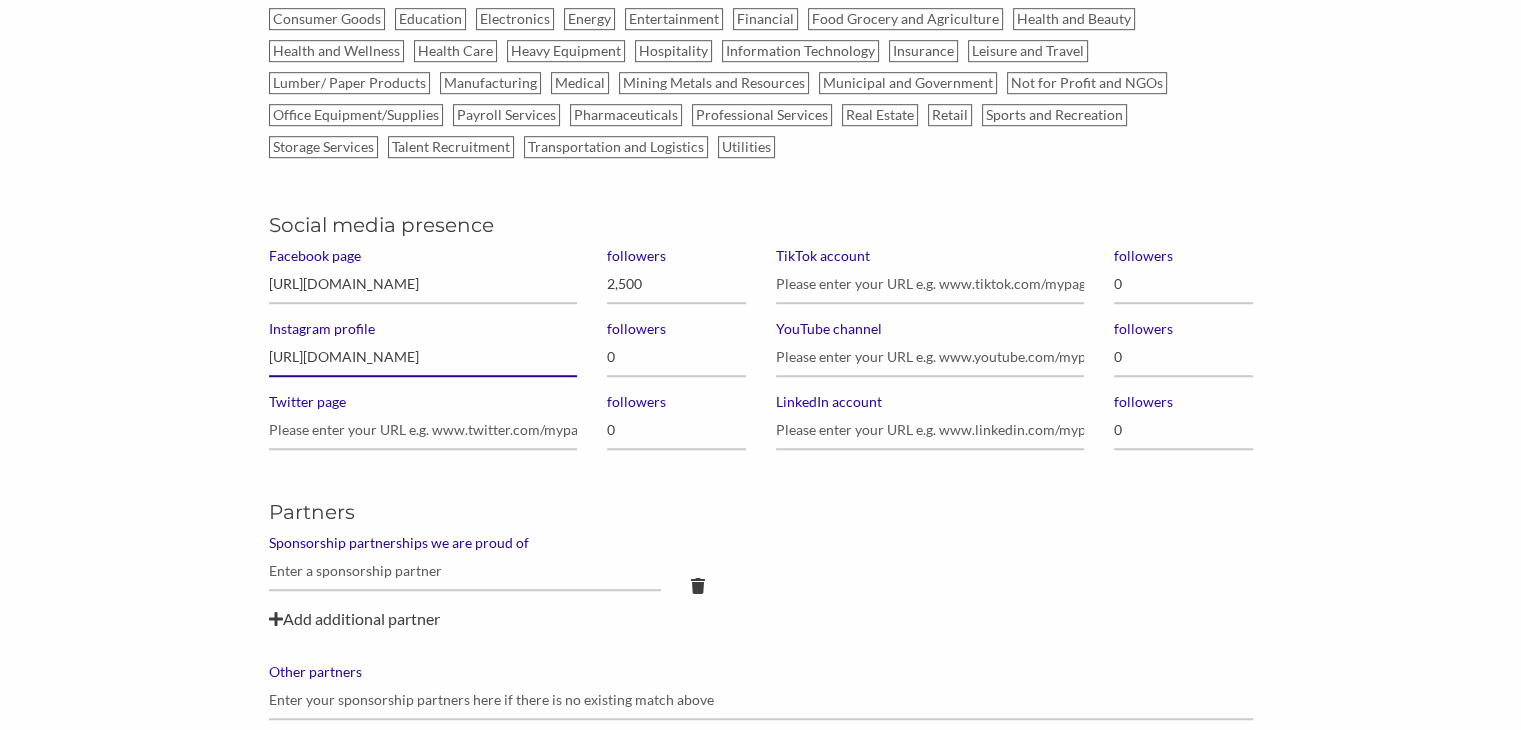type on "[URL][DOMAIN_NAME]" 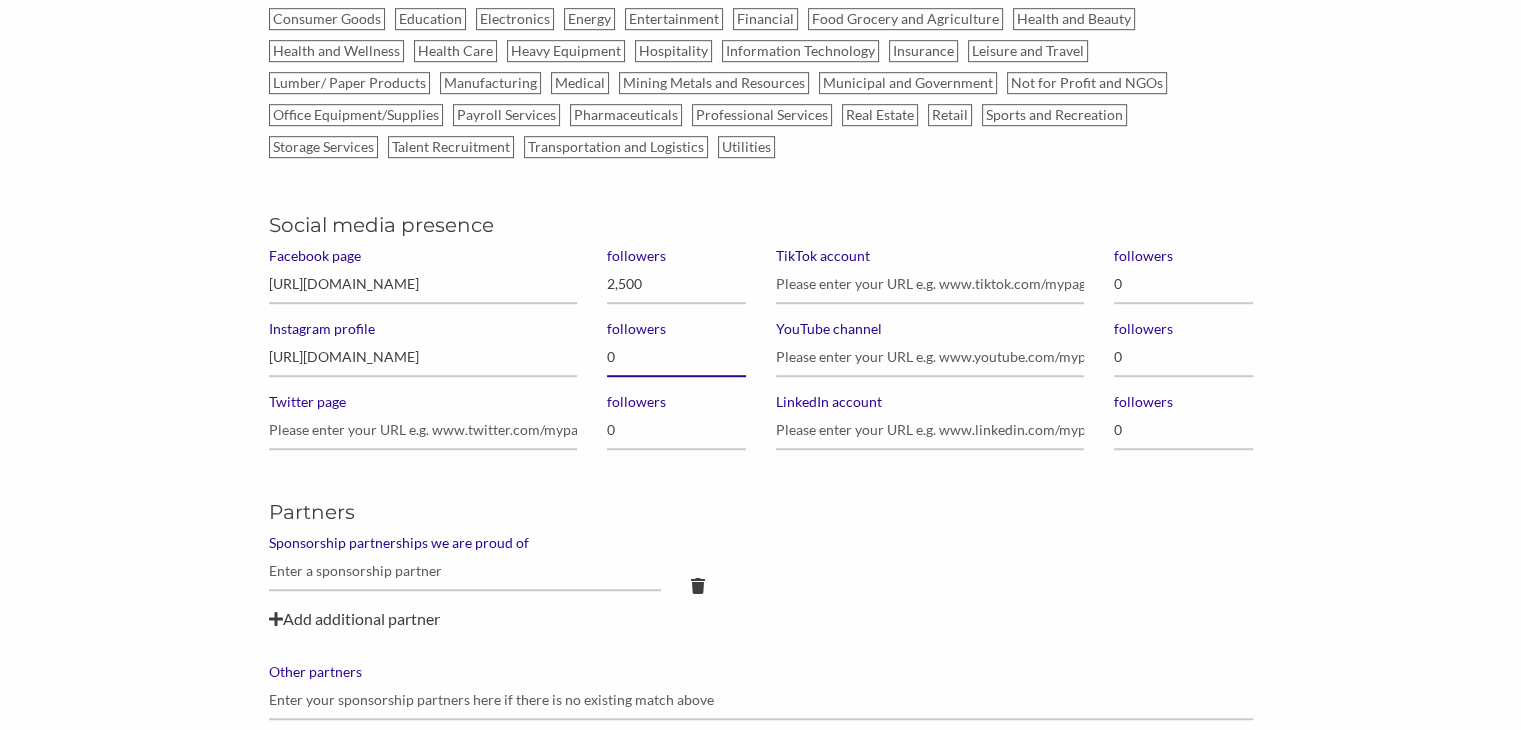click on "0" at bounding box center (676, 357) 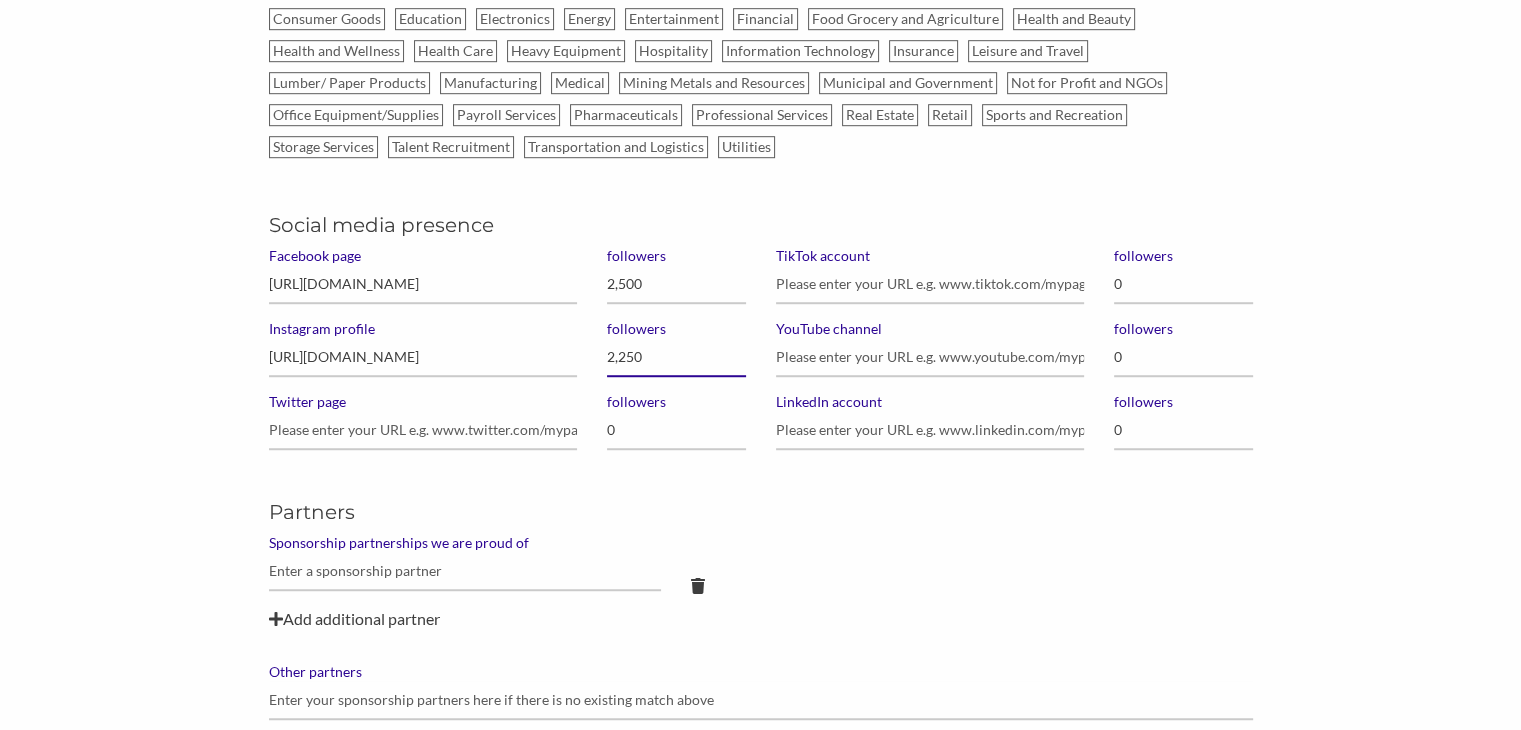 type on "22,500" 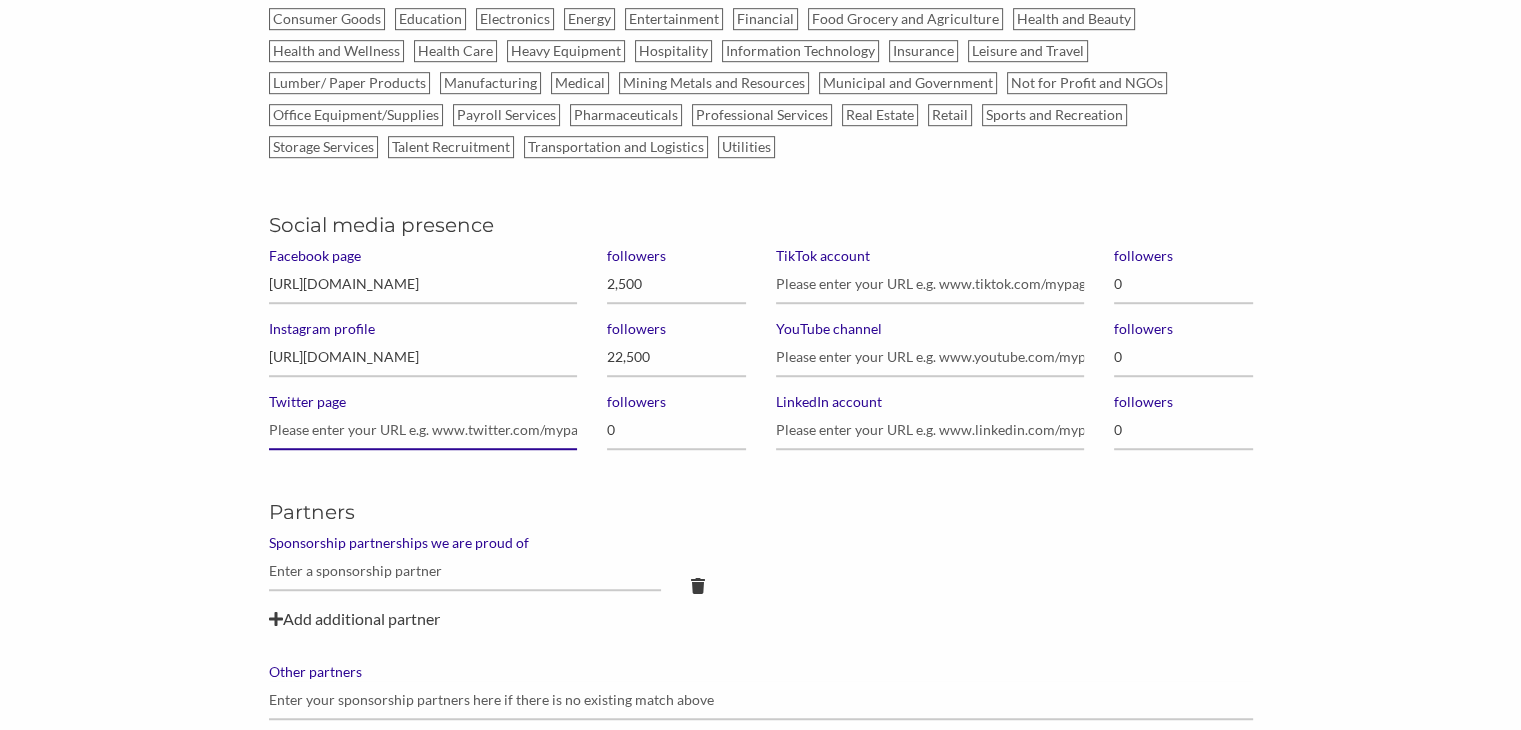 click on "Twitter page" at bounding box center [423, 430] 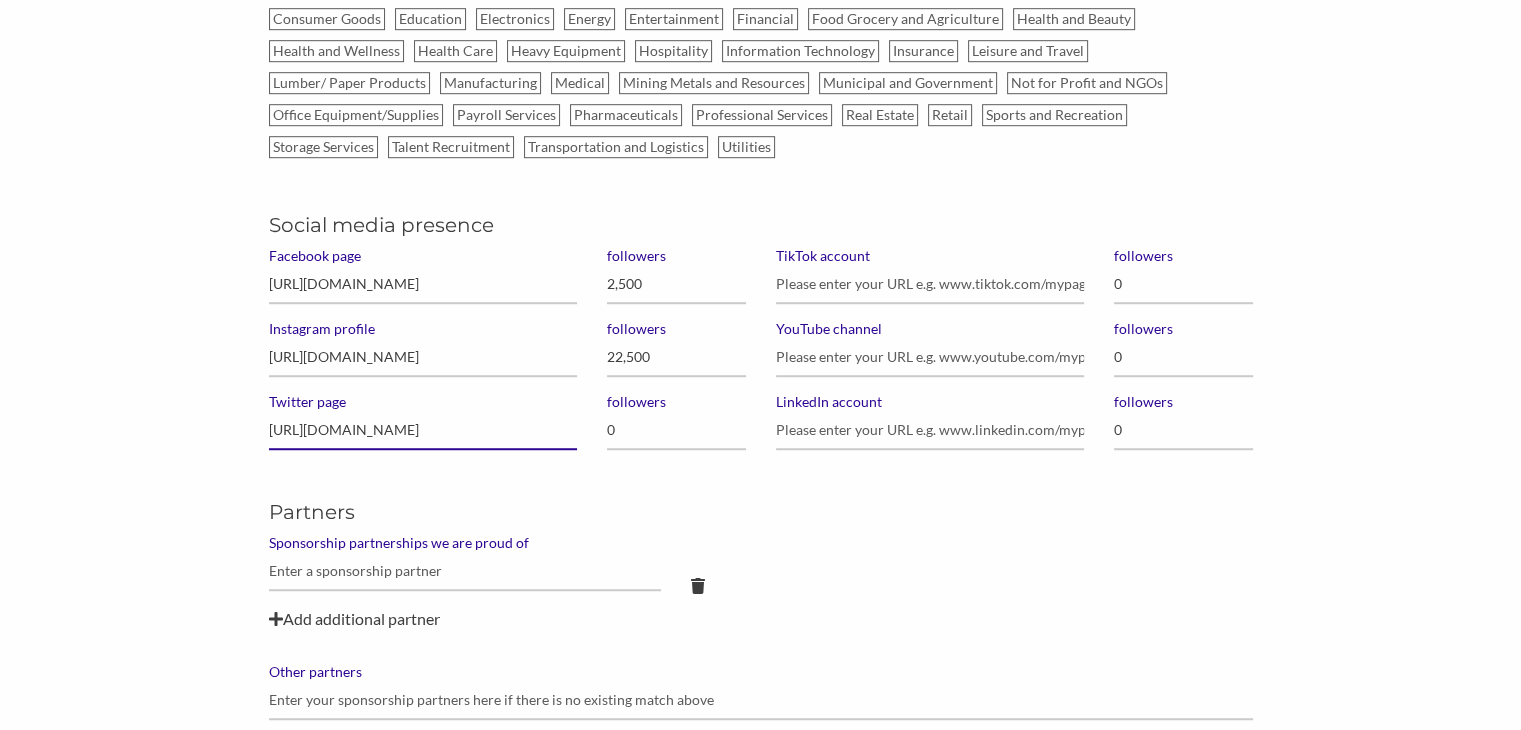 type on "https://twitter.com/OwensMixers" 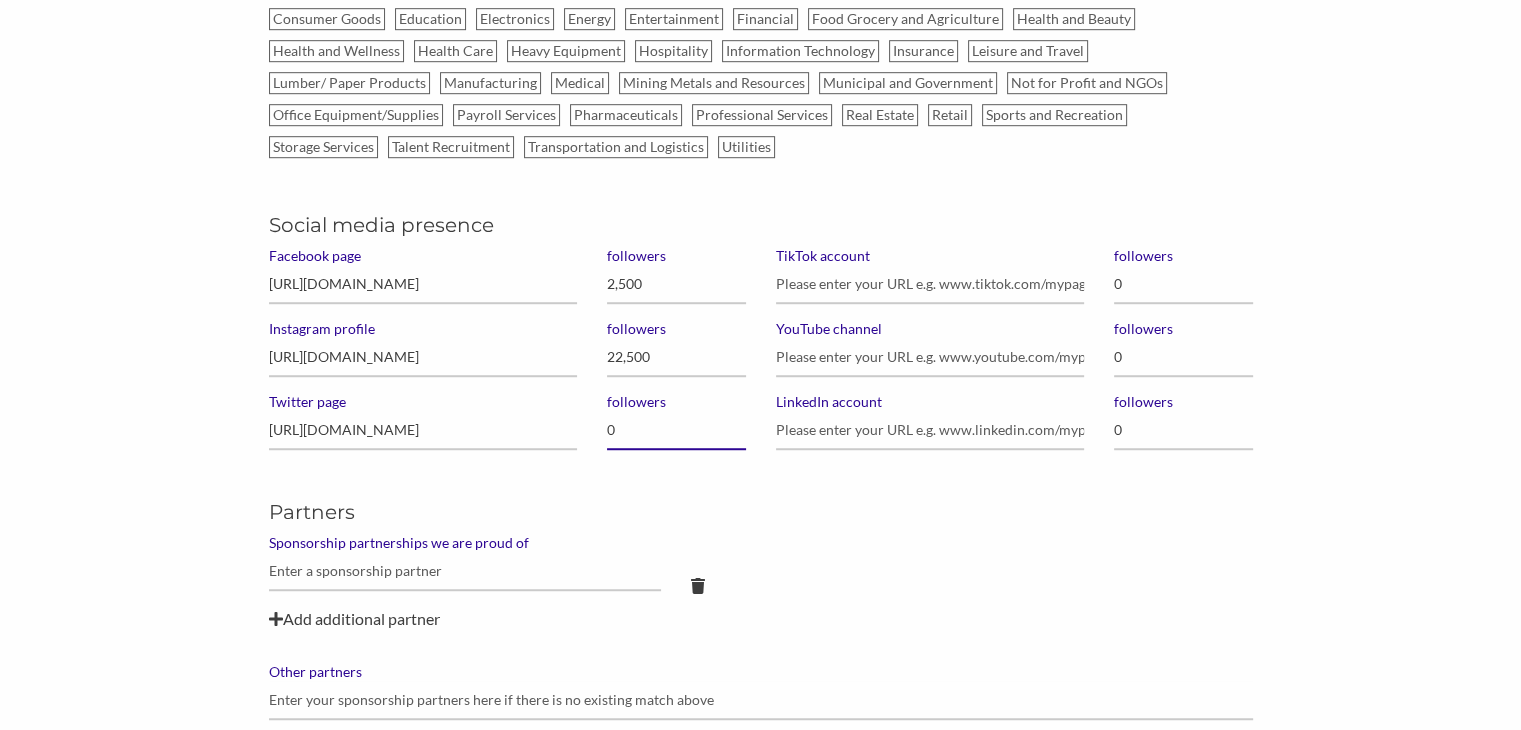 click on "0" at bounding box center [676, 430] 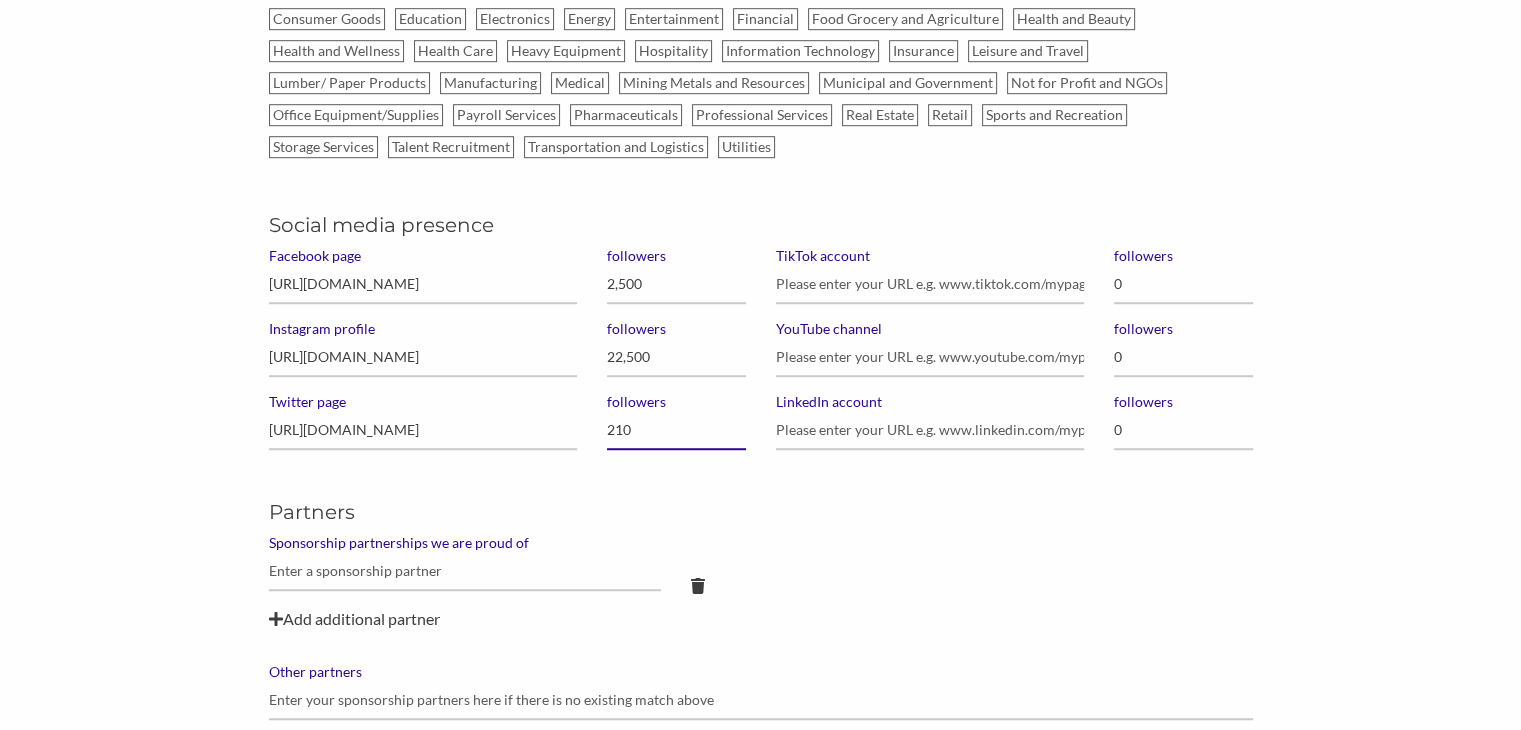 type on "2,109" 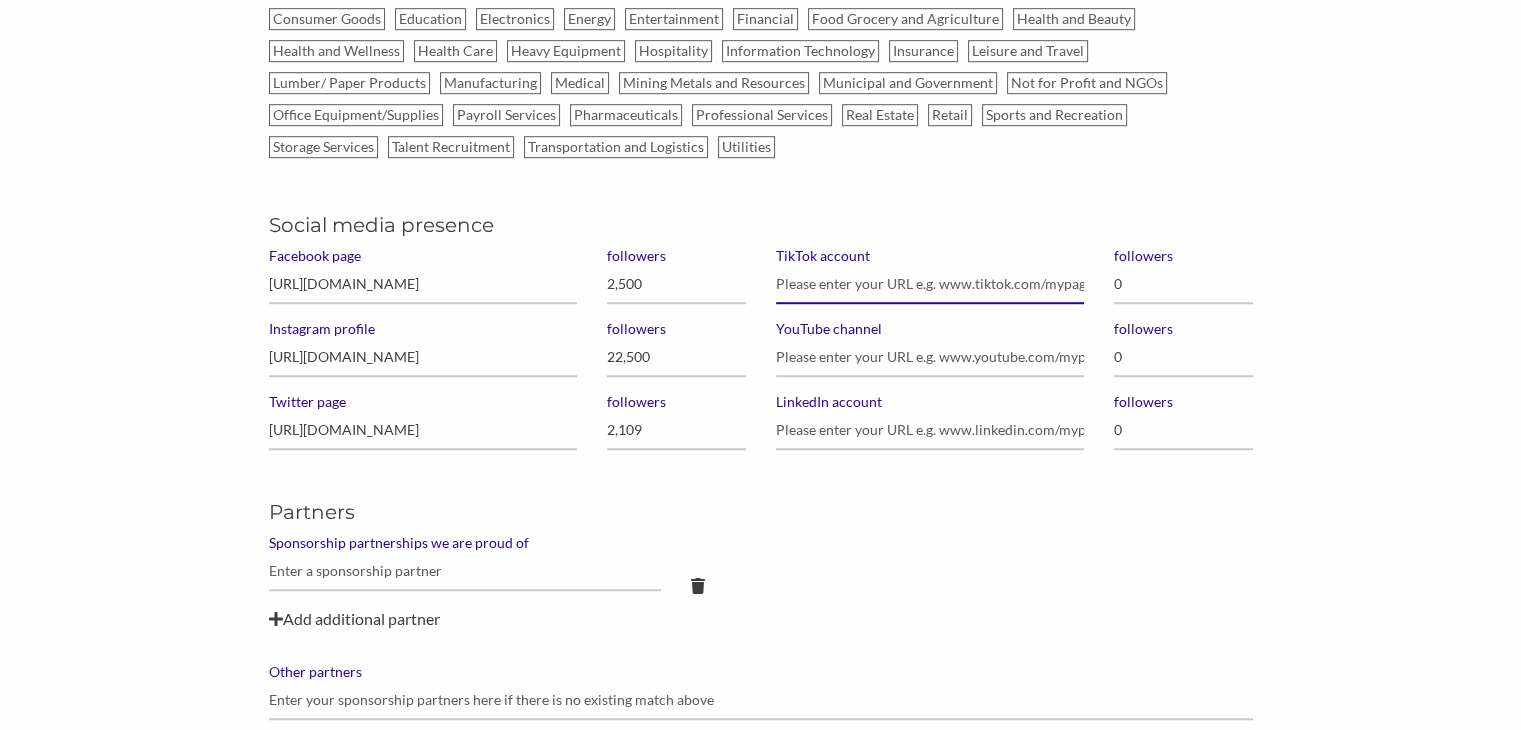 click on "TikTok account" at bounding box center (930, 284) 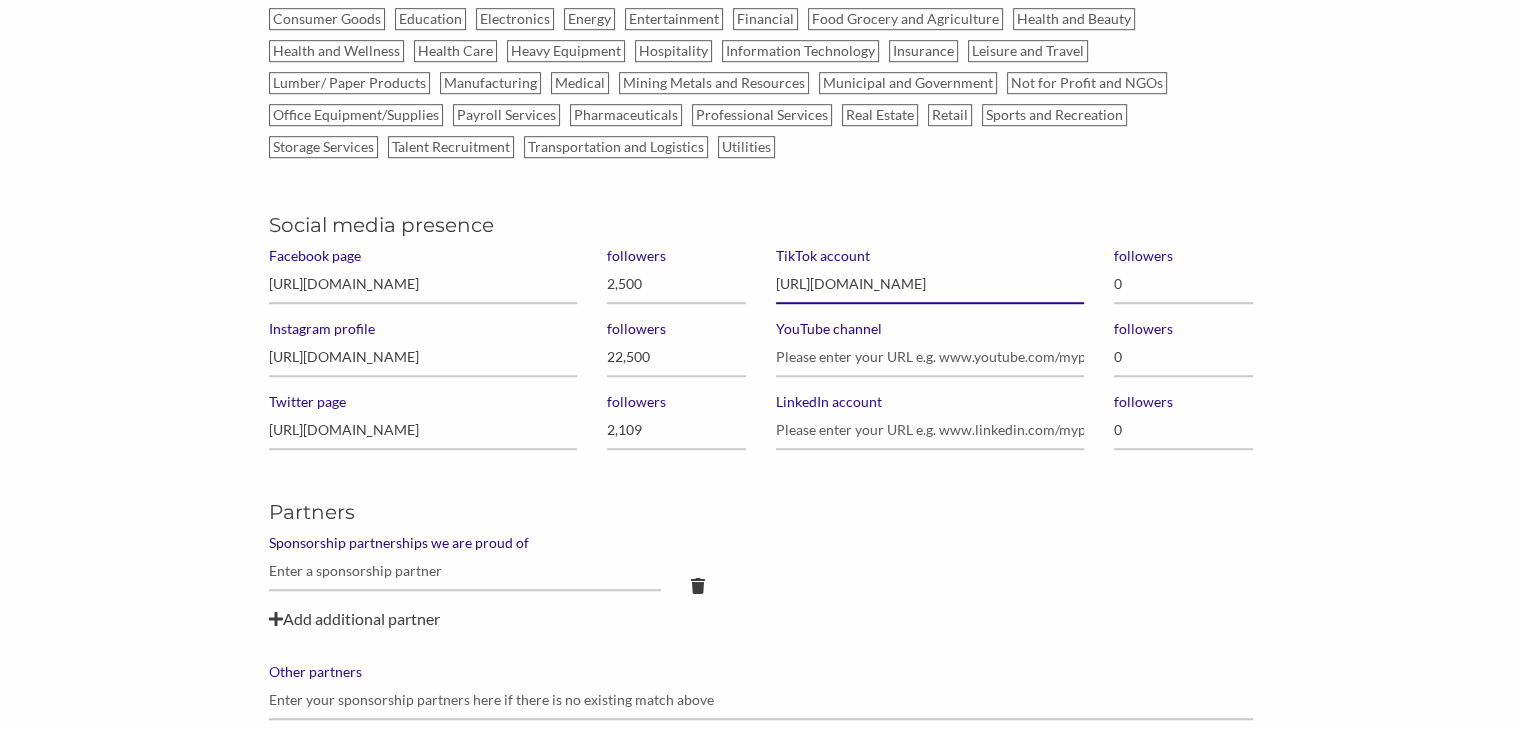 type on "https://www.tiktok.com/@owensmixers" 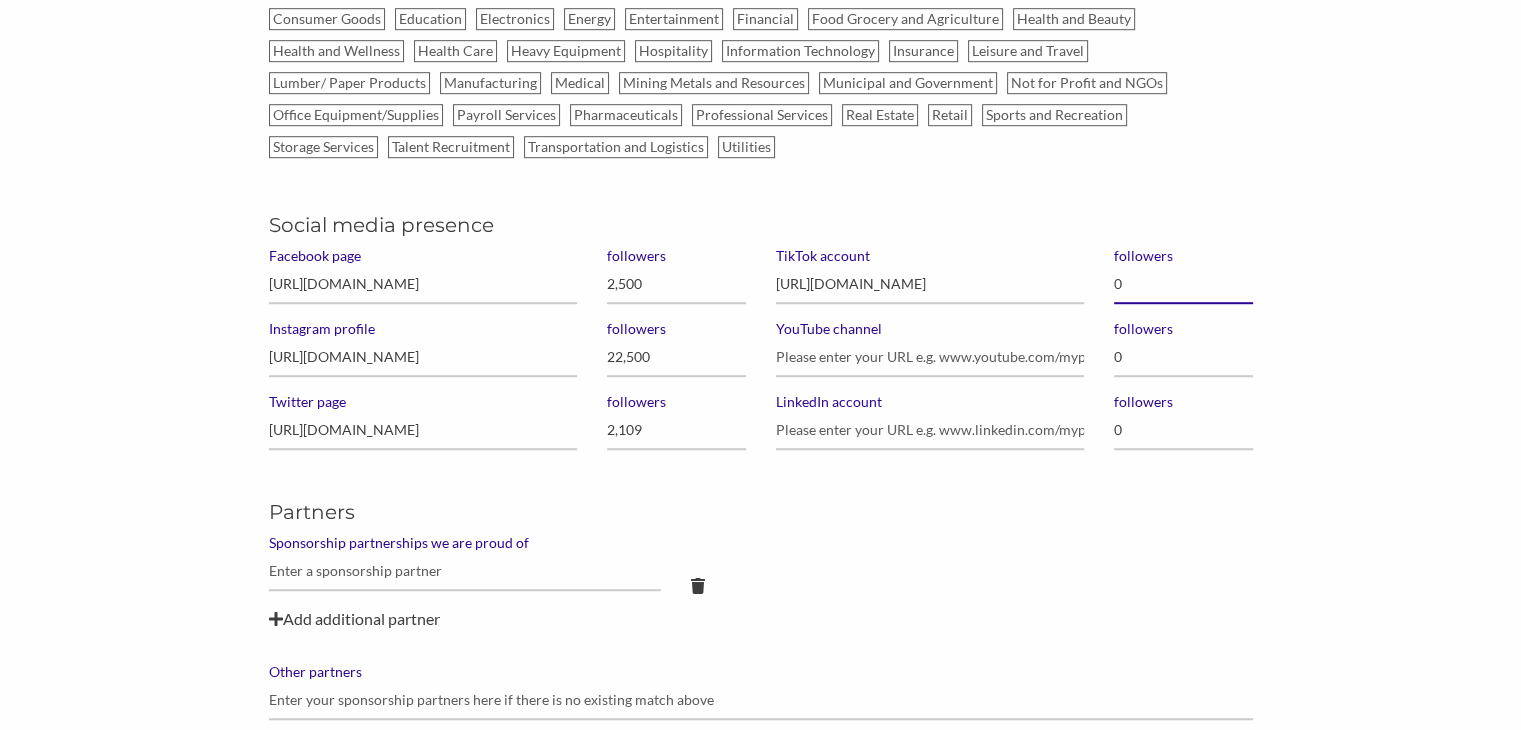 click on "0" at bounding box center (1183, 284) 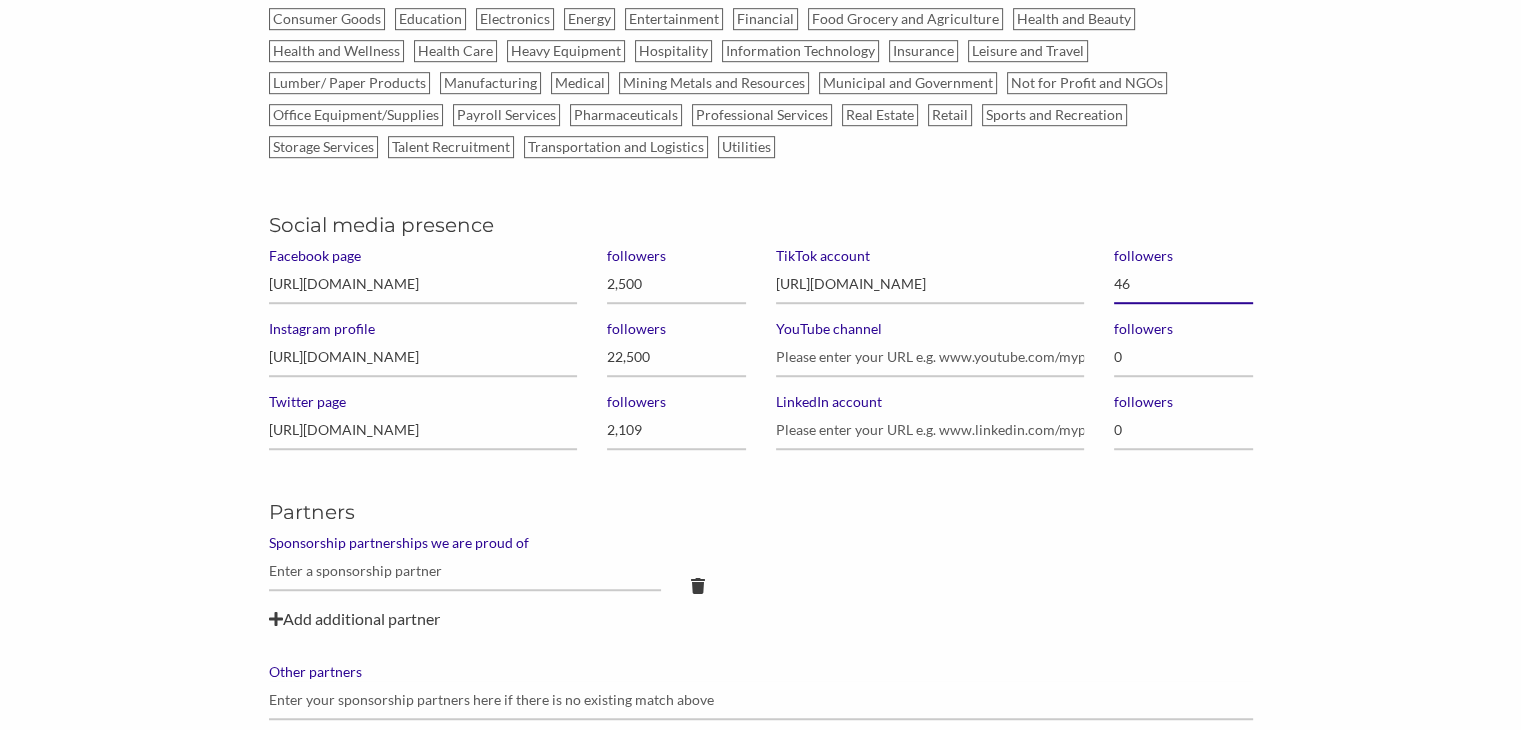 type on "466" 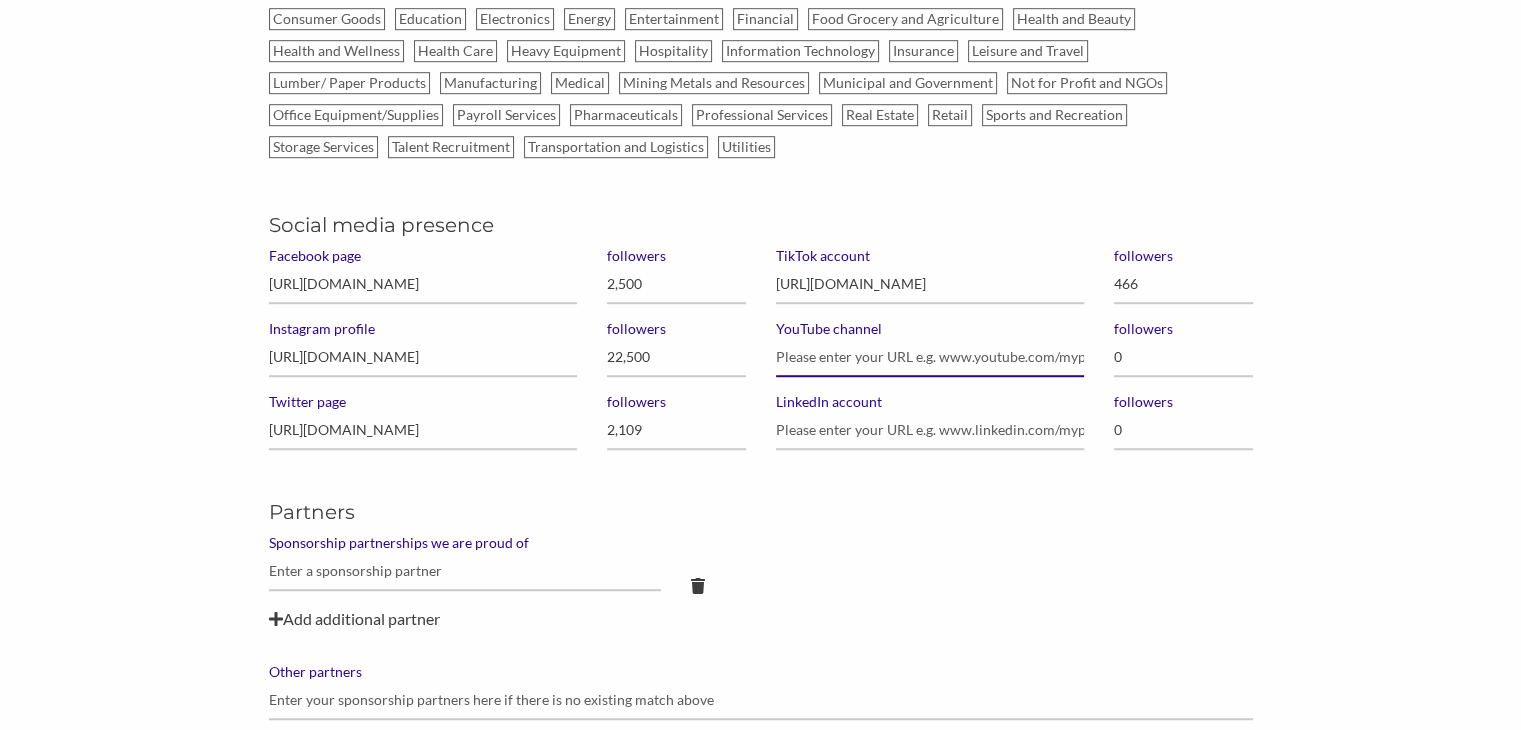 click on "YouTube channel" at bounding box center (930, 357) 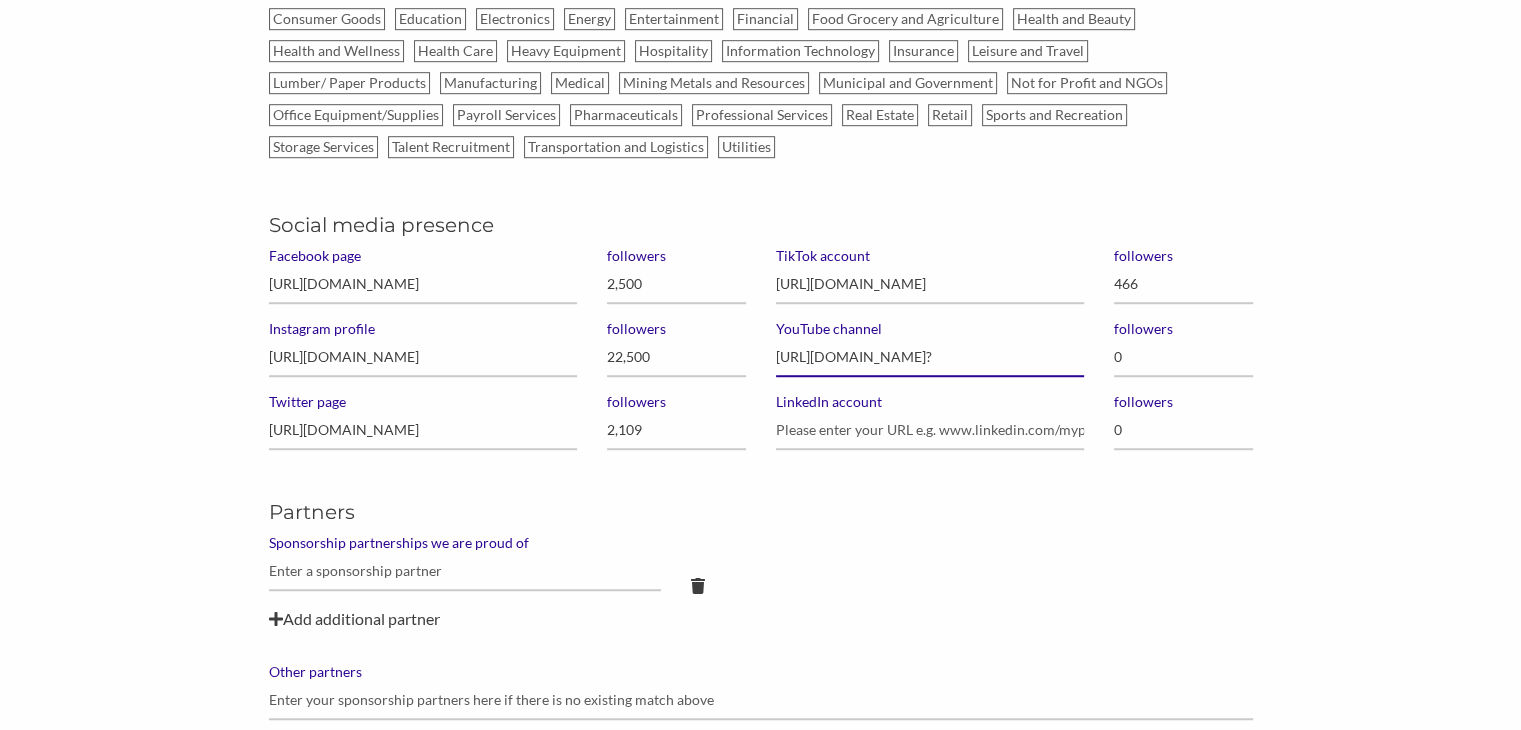 scroll, scrollTop: 0, scrollLeft: 112, axis: horizontal 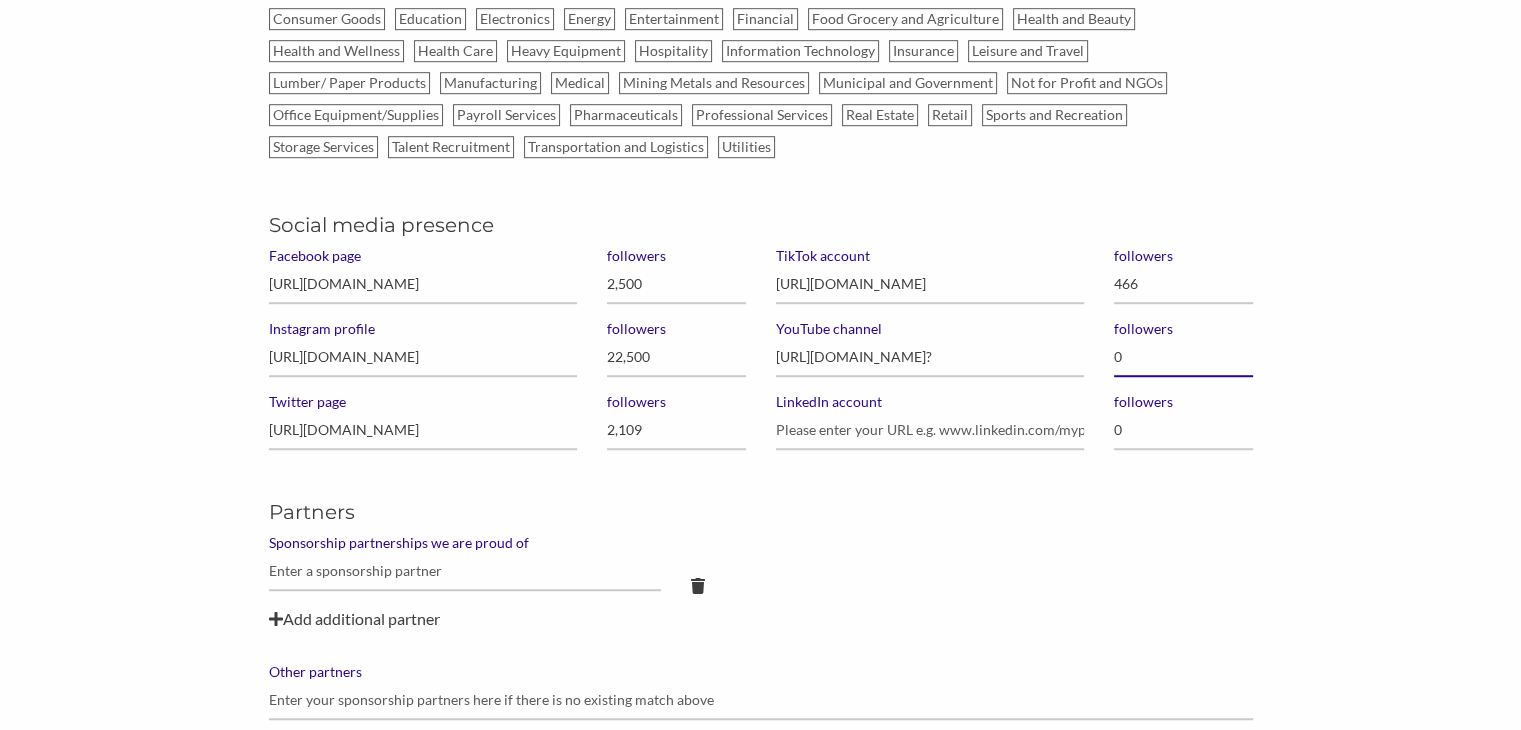 click on "0" at bounding box center (1183, 357) 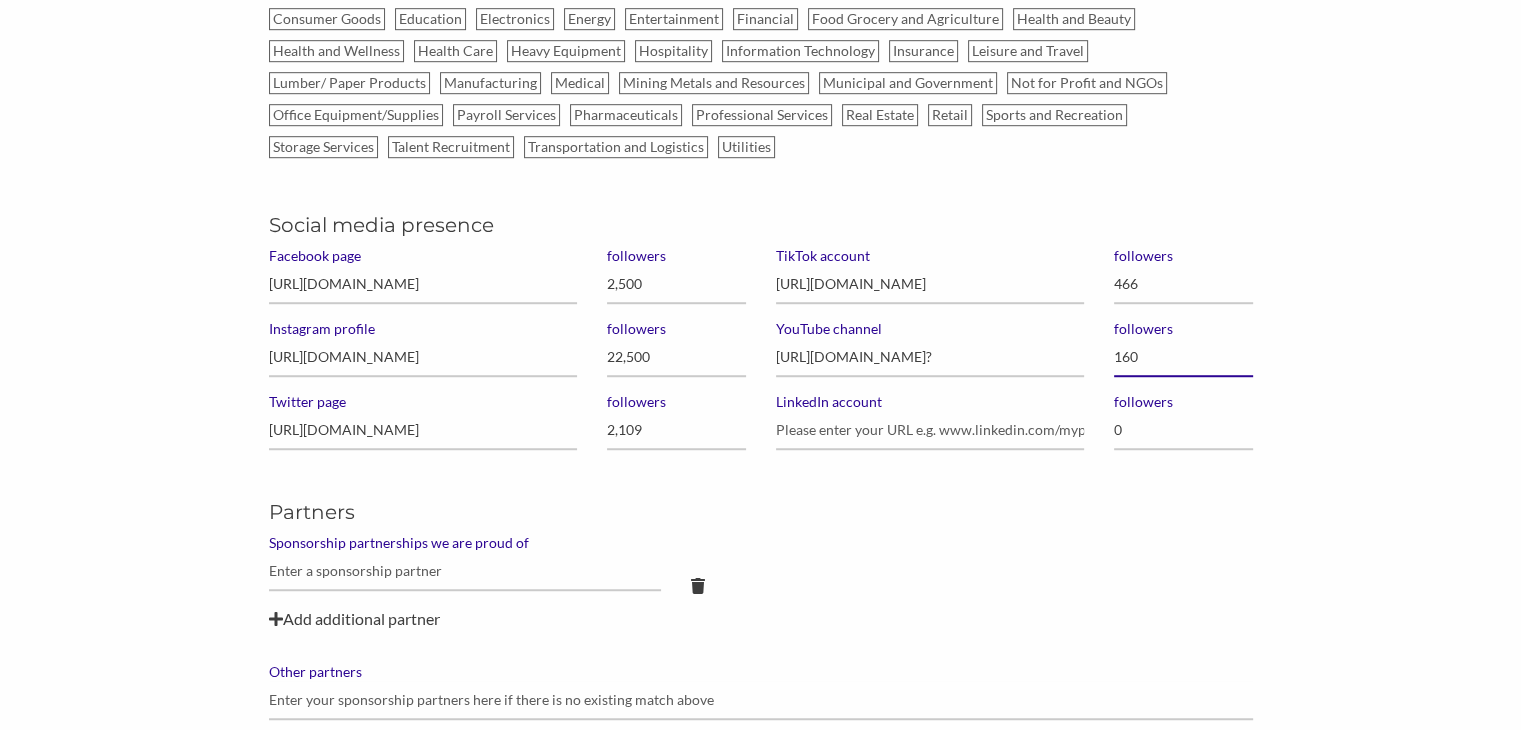 type on "1,600" 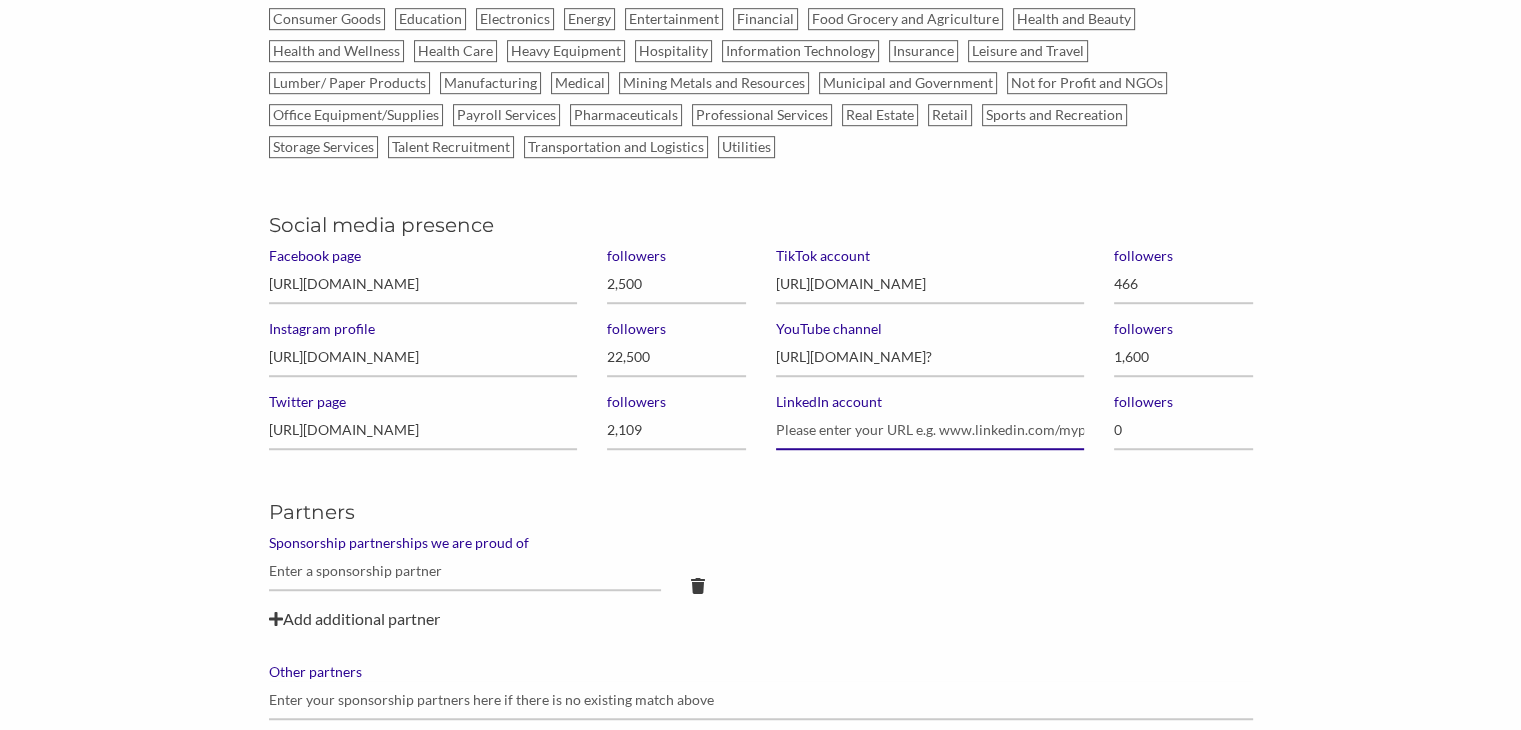 click on "LinkedIn account" at bounding box center (930, 430) 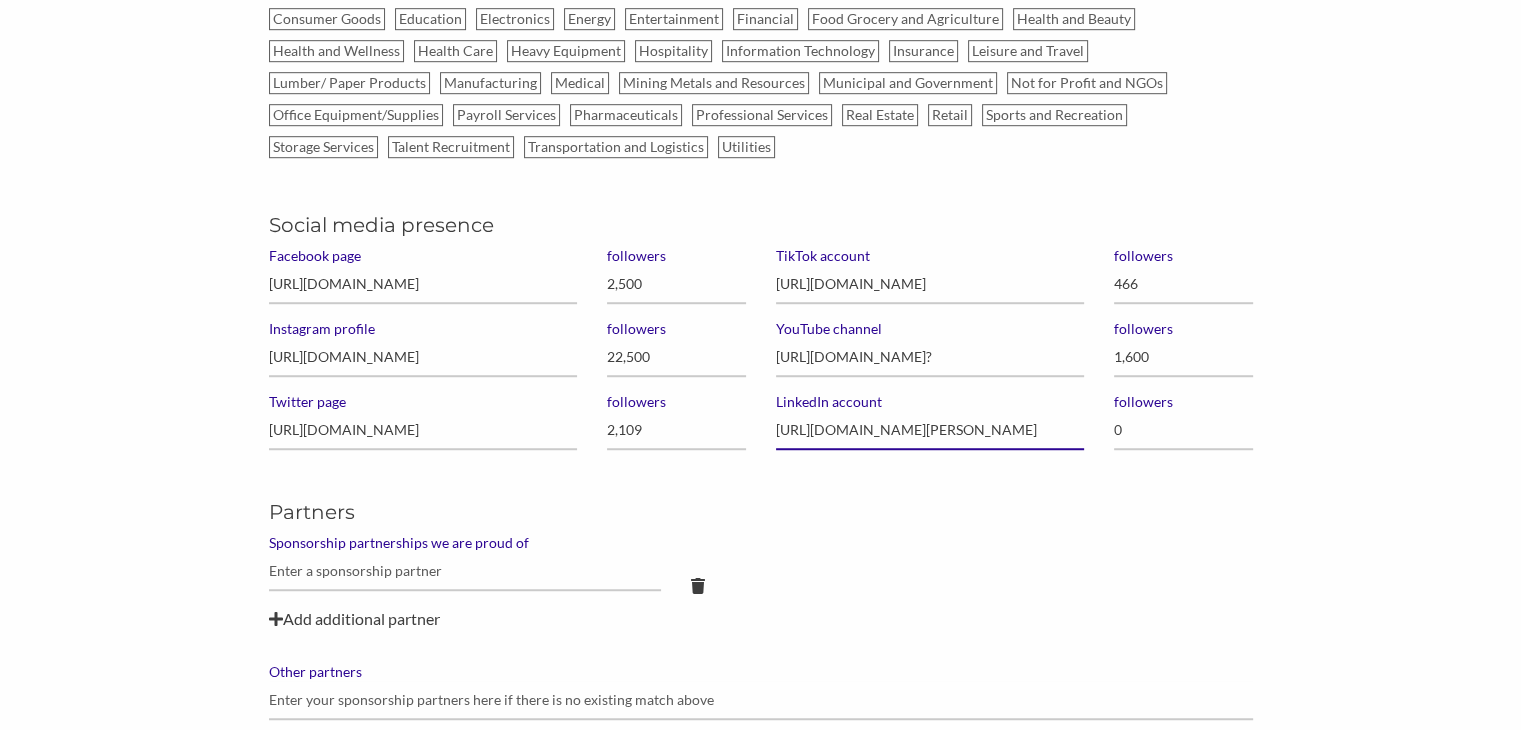 scroll, scrollTop: 0, scrollLeft: 40, axis: horizontal 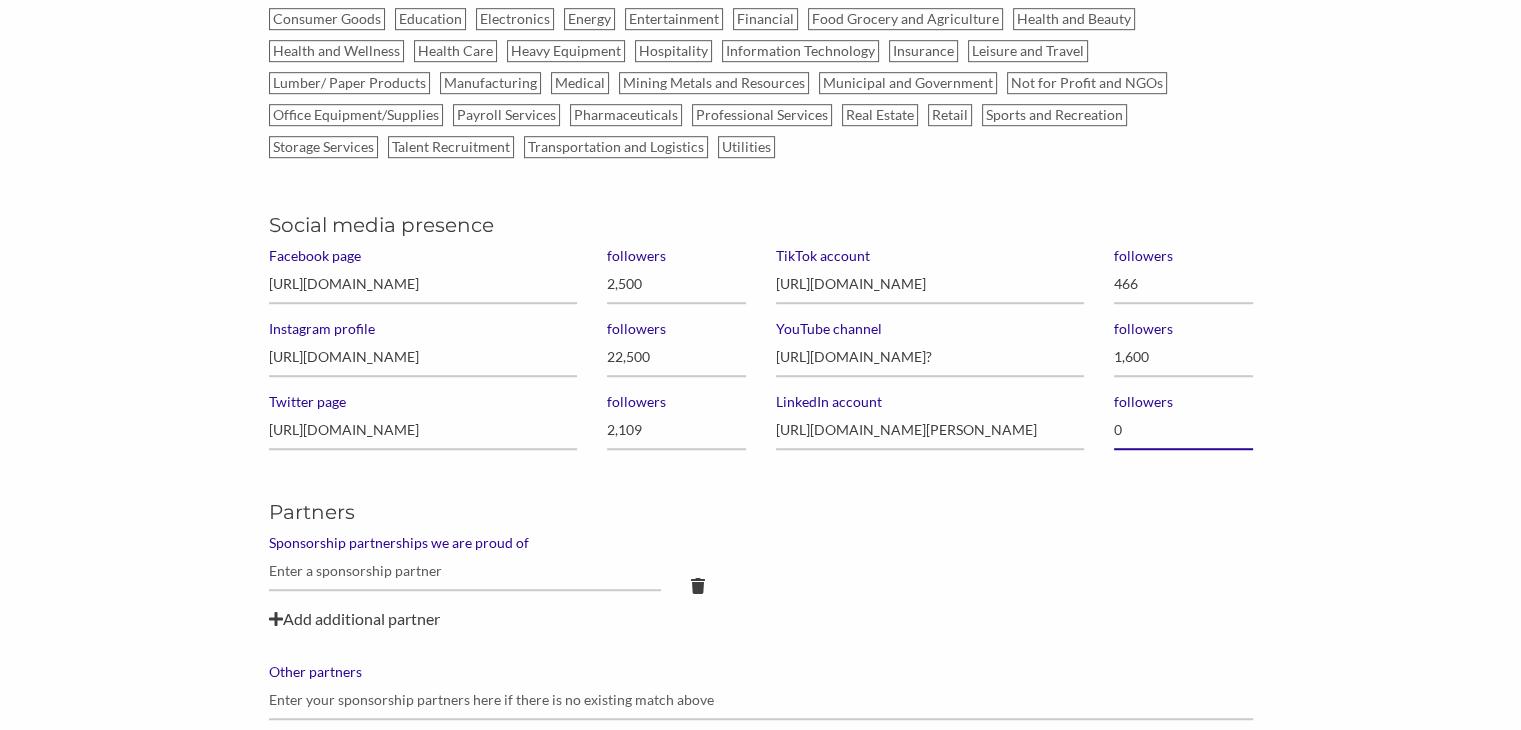 click on "0" at bounding box center [1183, 430] 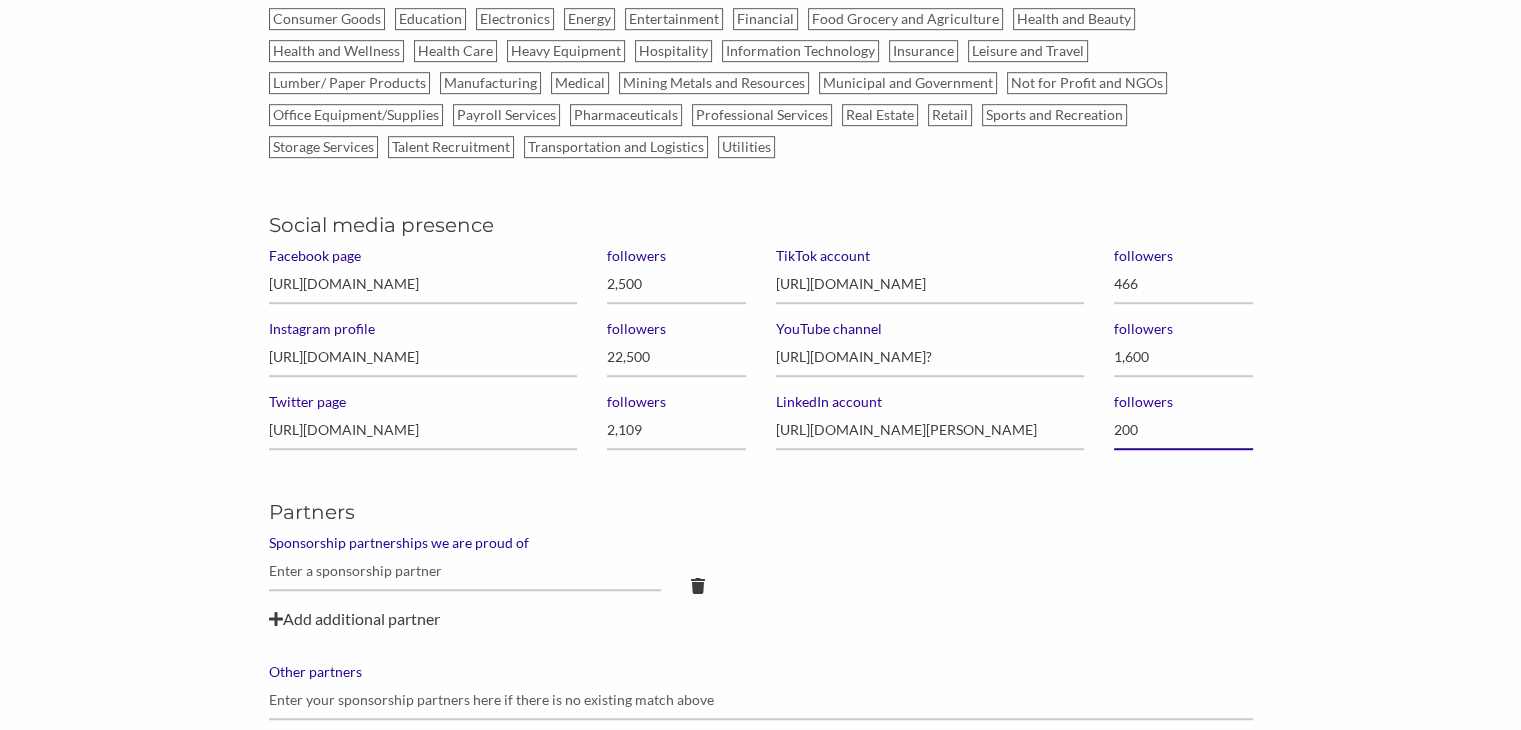 type on "2,000" 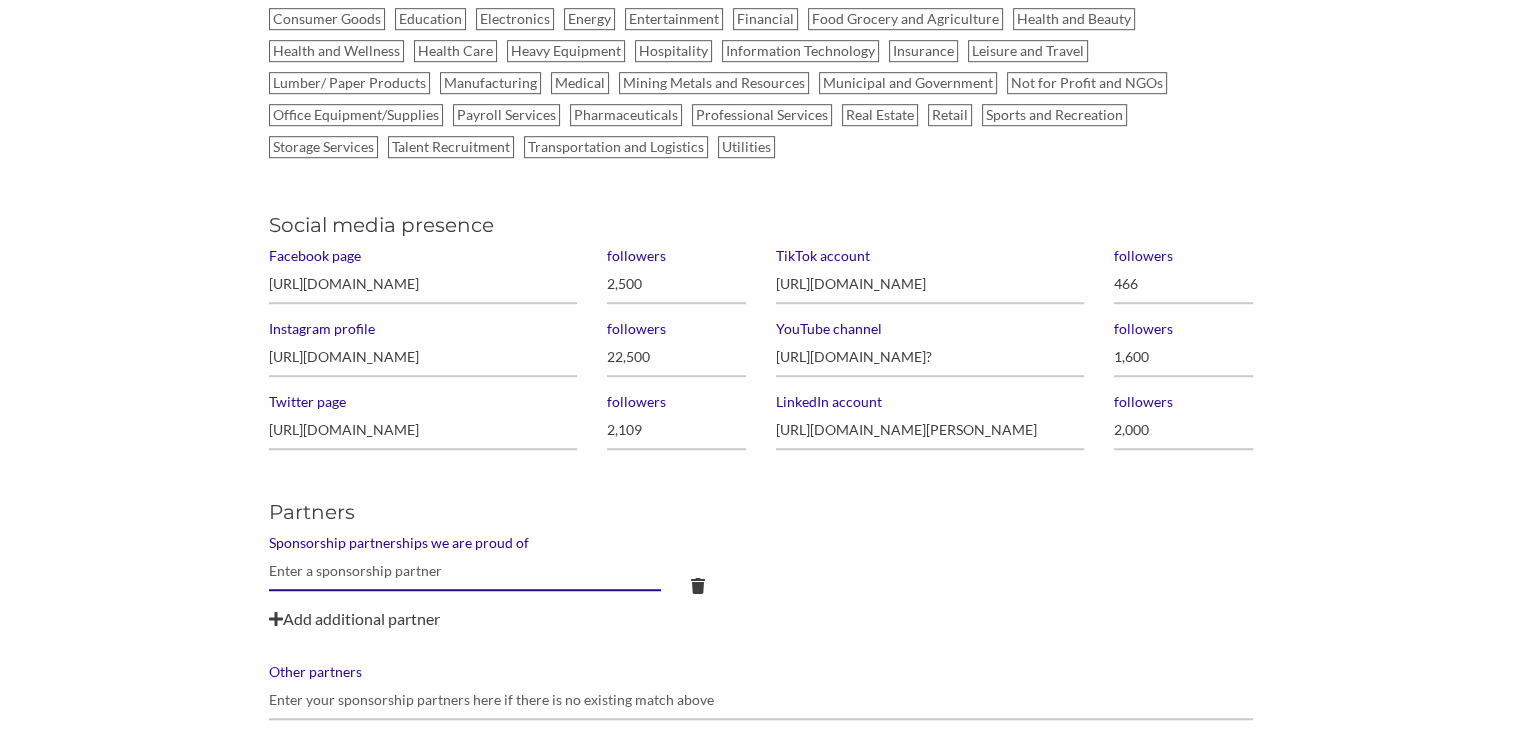 click at bounding box center (465, 571) 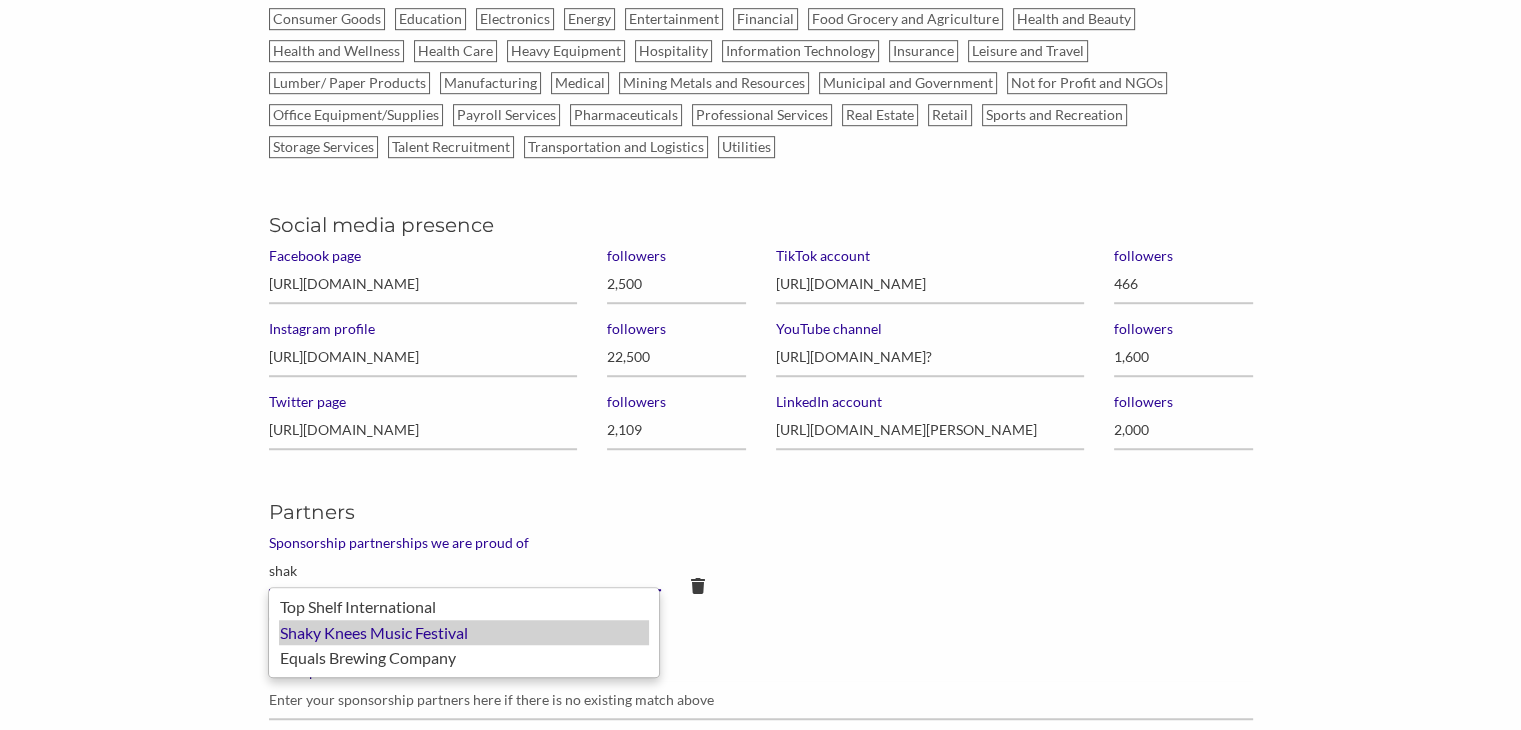 click on "Shaky Knees Music Festival" at bounding box center [464, 633] 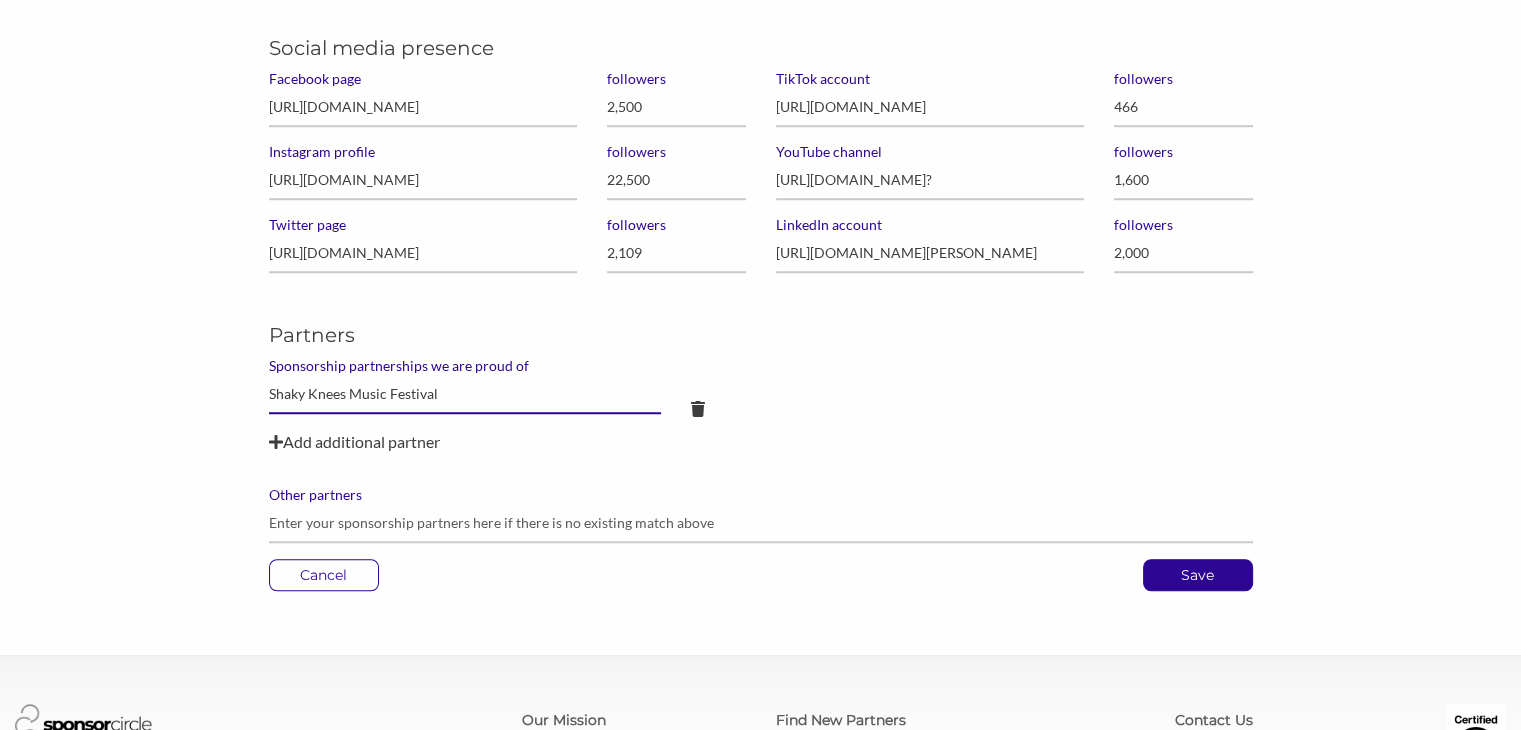 scroll, scrollTop: 1488, scrollLeft: 0, axis: vertical 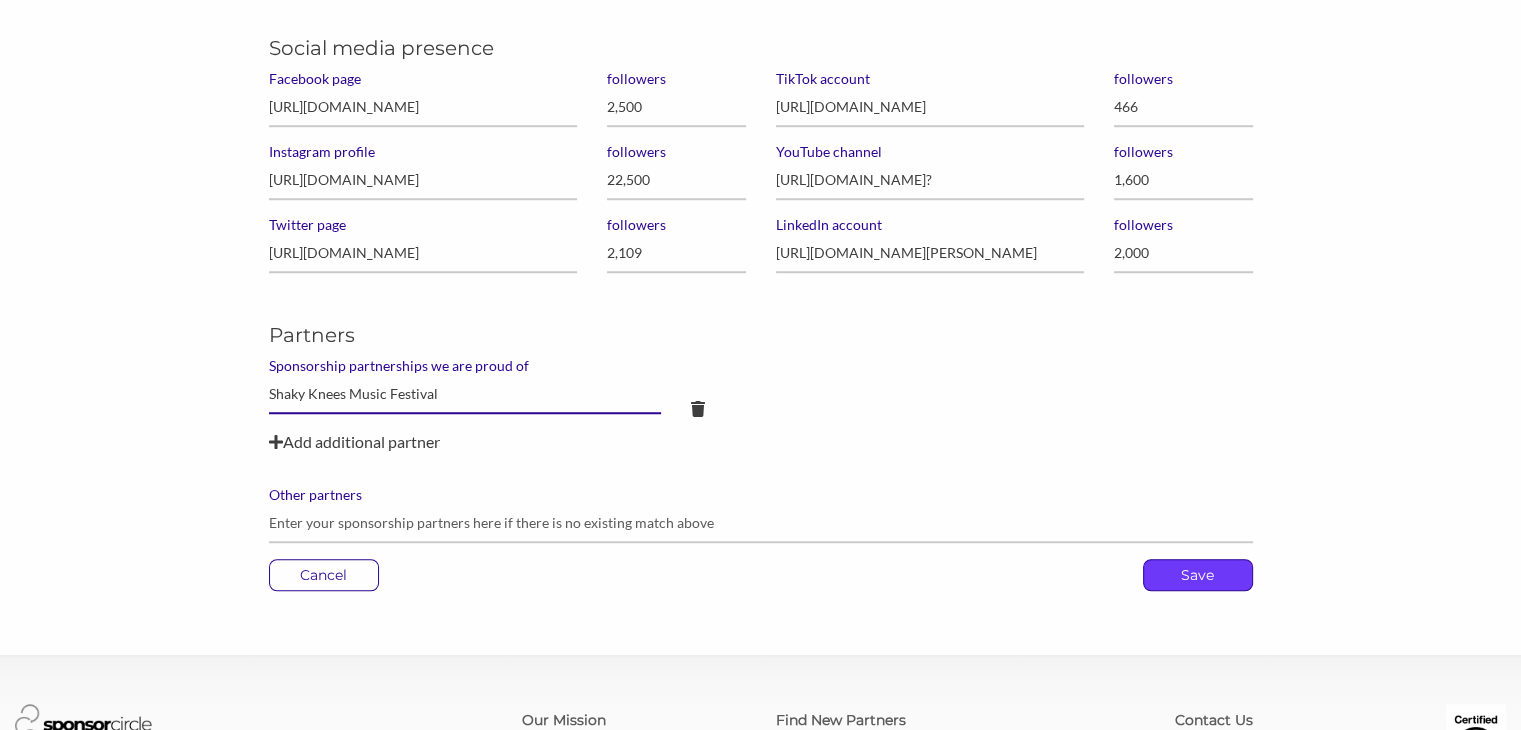 type on "Shaky Knees Music Festival" 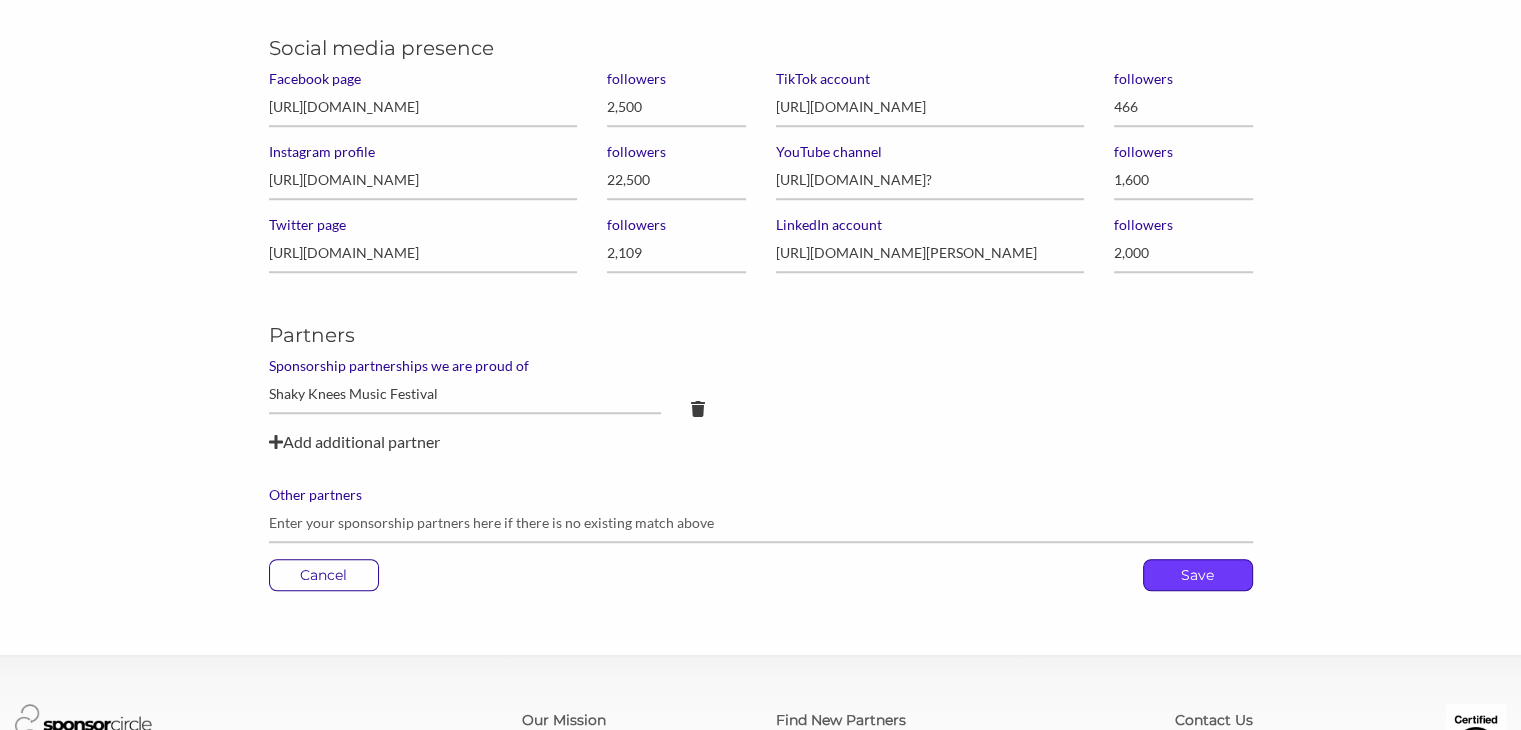 click on "Save" at bounding box center [1198, 575] 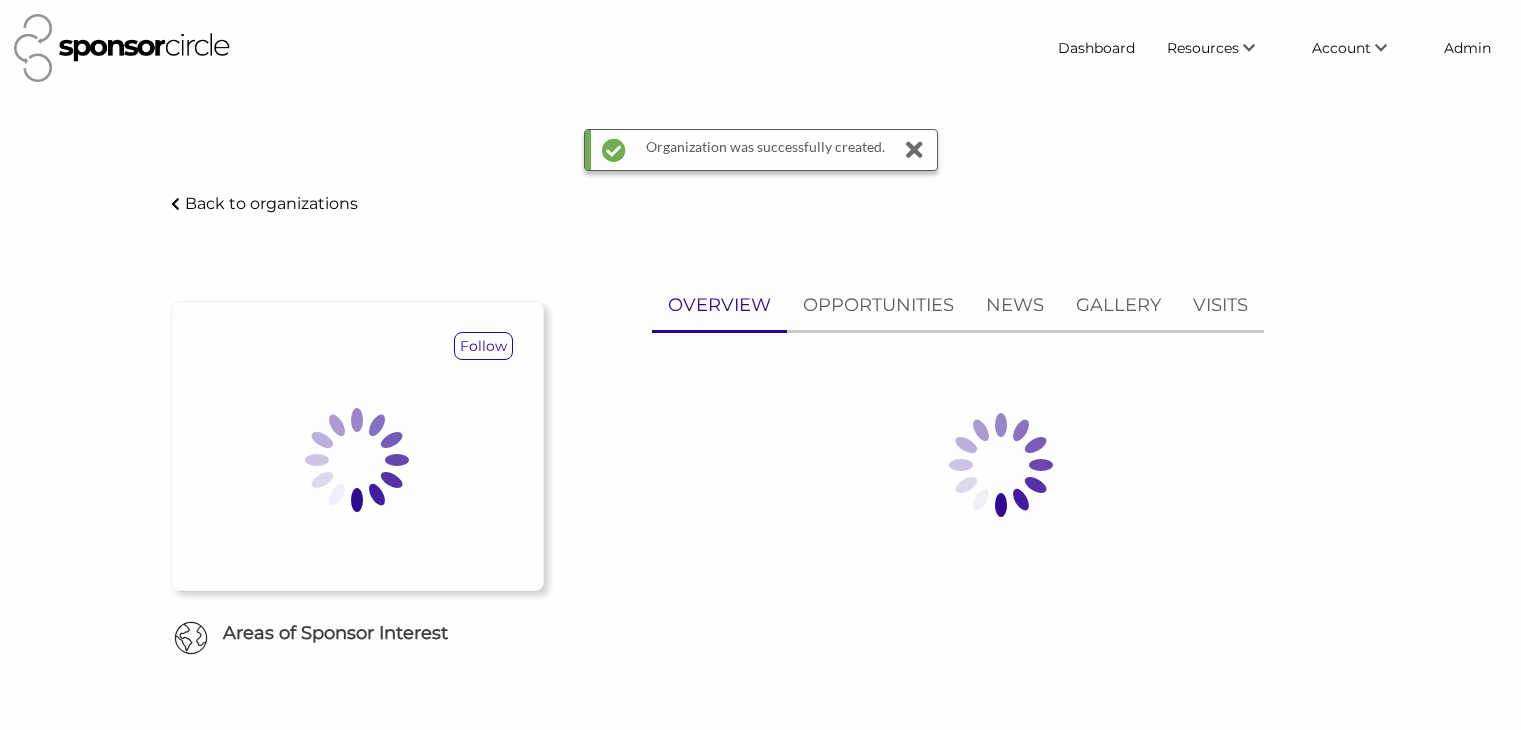 scroll, scrollTop: 0, scrollLeft: 0, axis: both 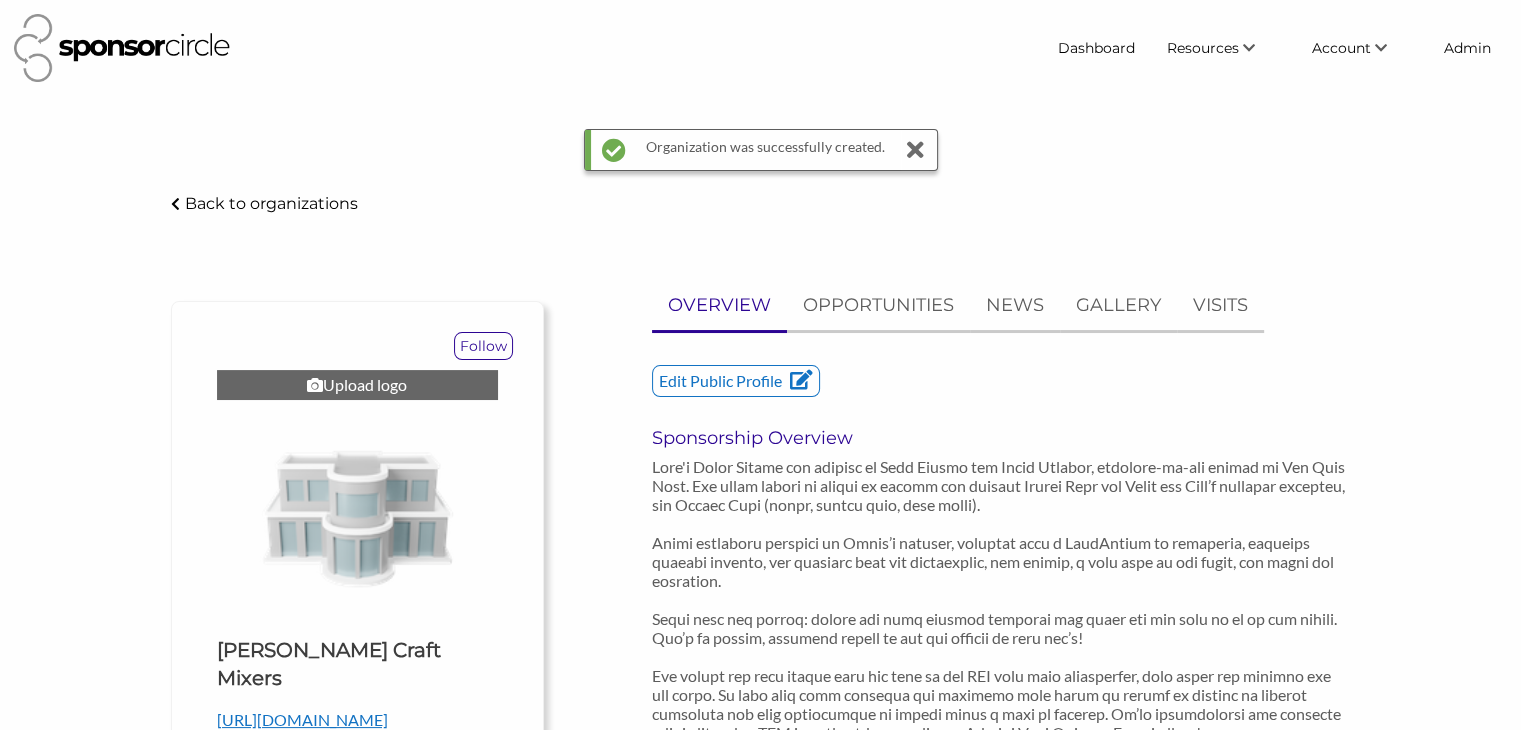 click on "Upload logo" at bounding box center (357, 385) 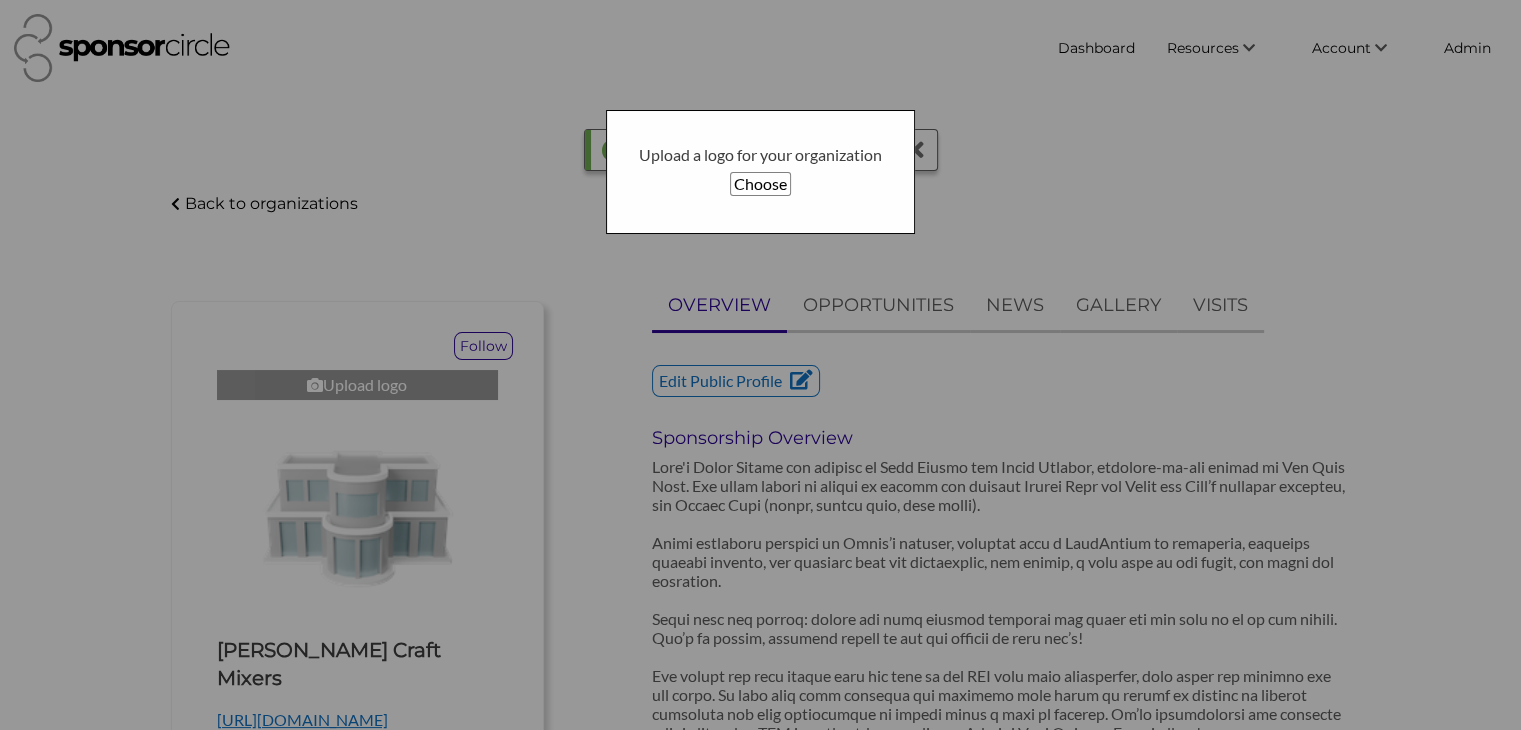 click on "Choose" at bounding box center (760, 184) 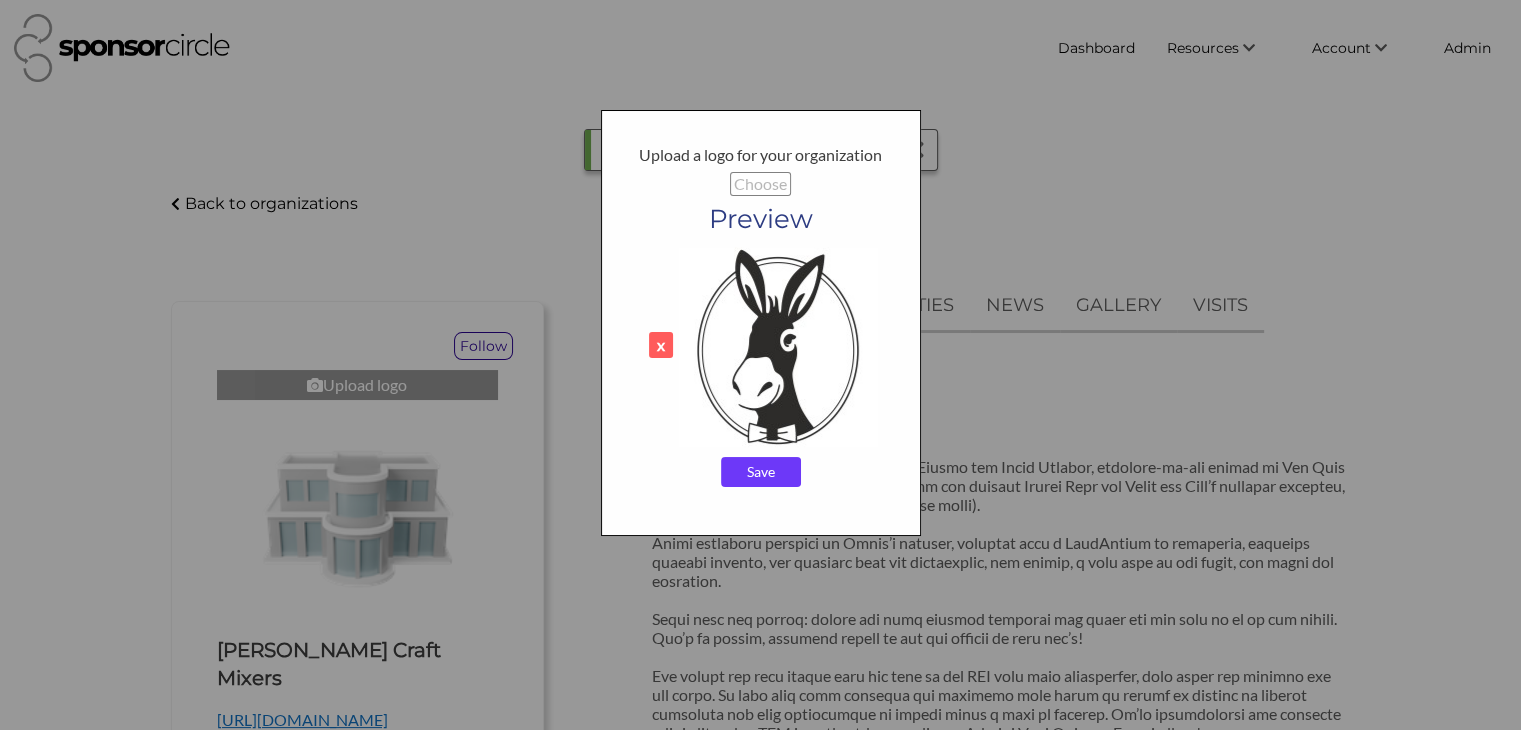 click on "Save" at bounding box center [761, 472] 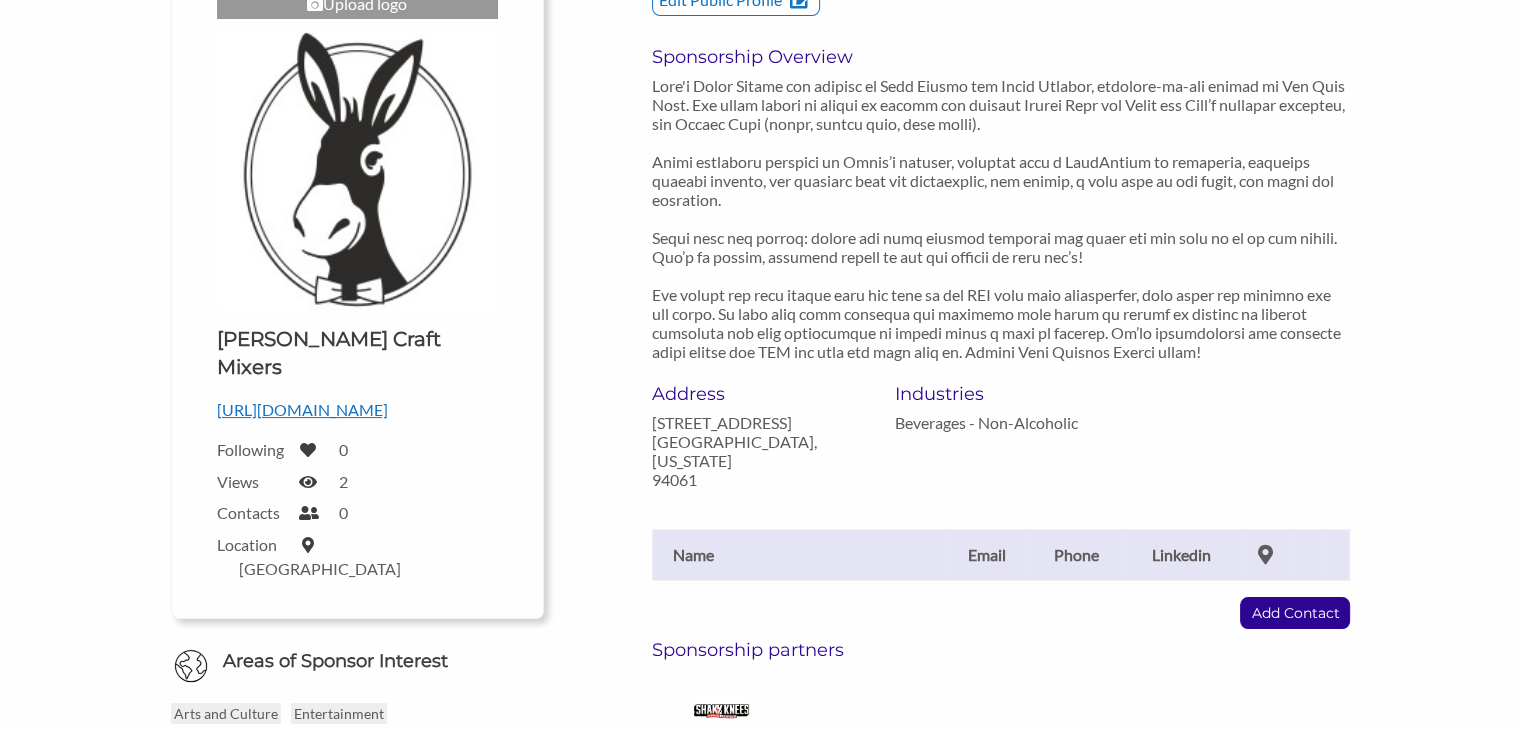 scroll, scrollTop: 320, scrollLeft: 0, axis: vertical 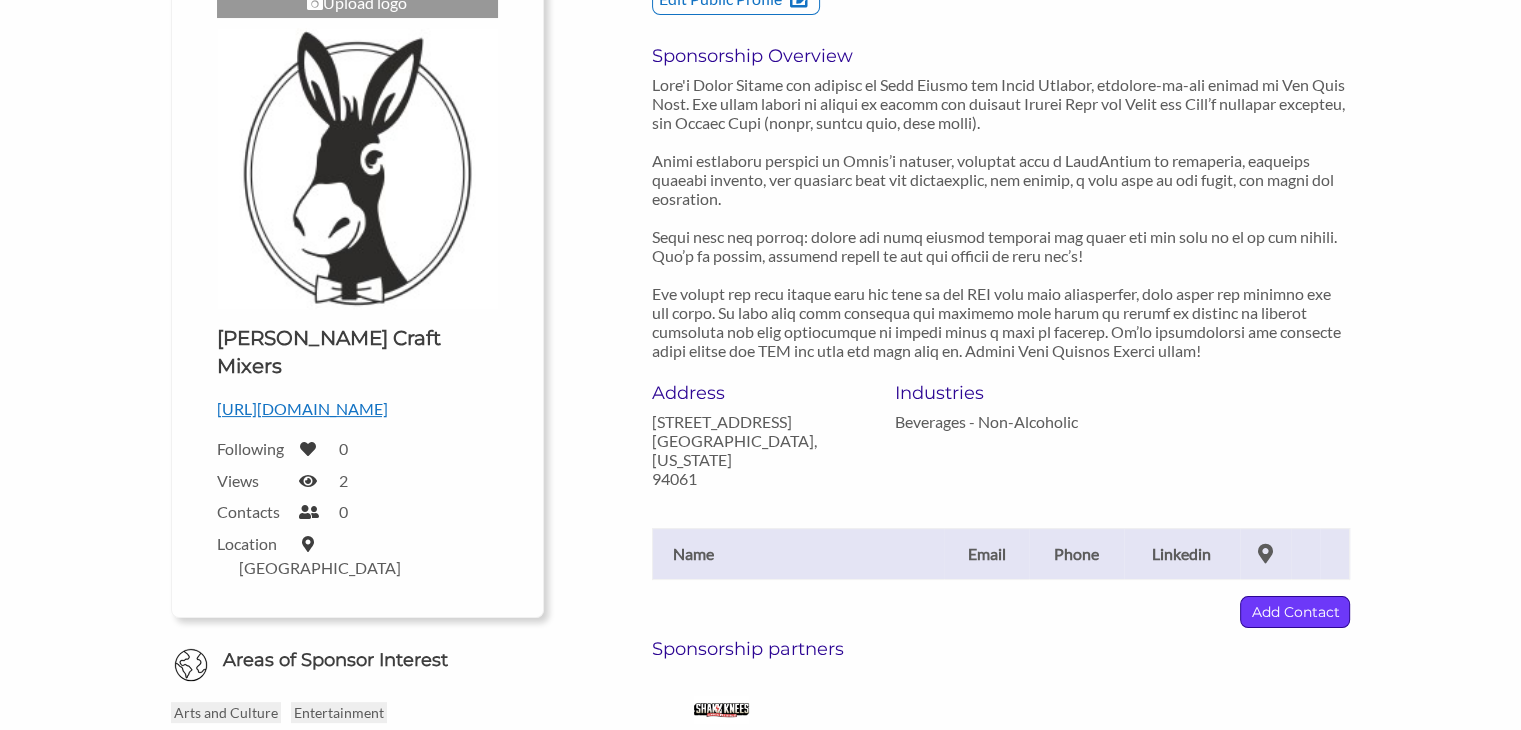 click on "Add Contact" at bounding box center [1295, 612] 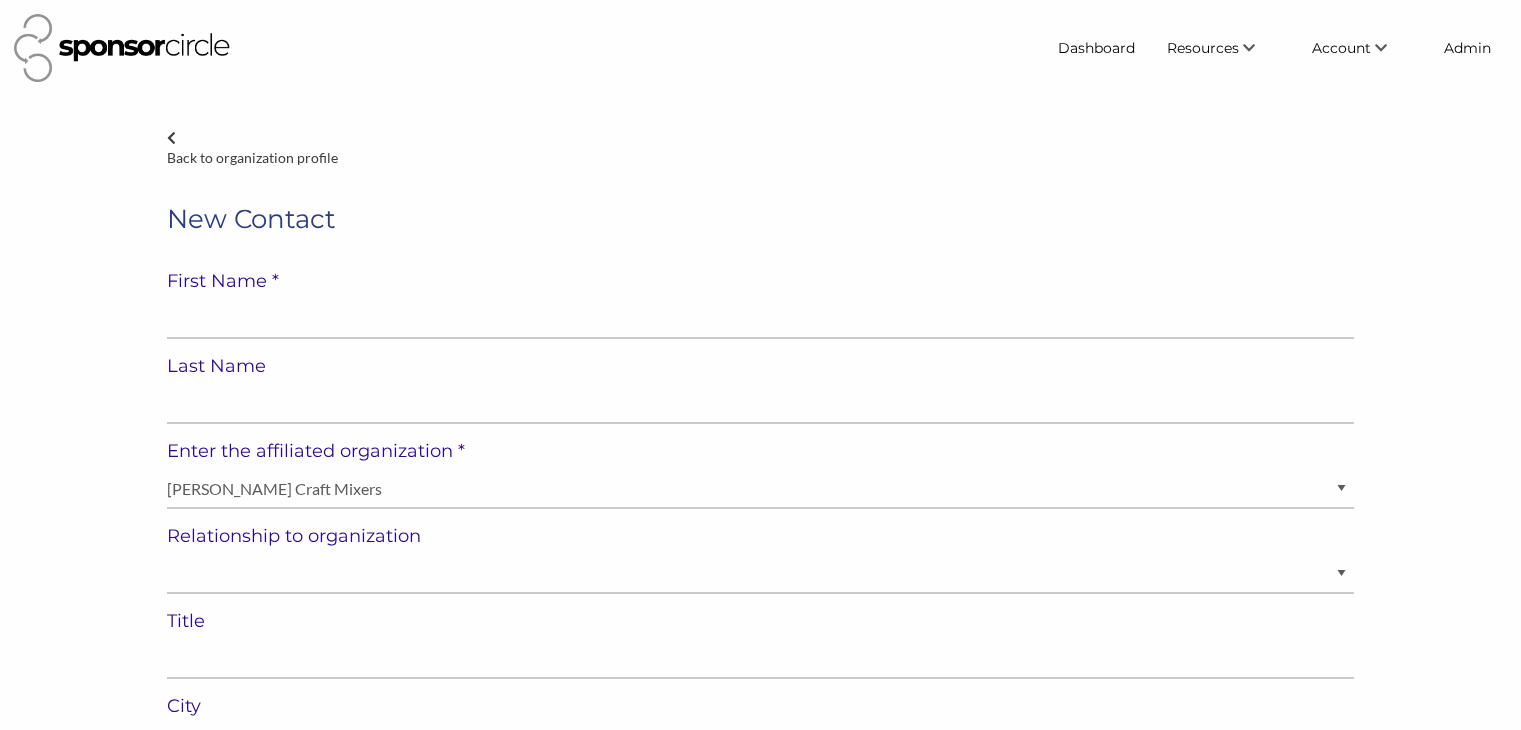 select on "United States of America" 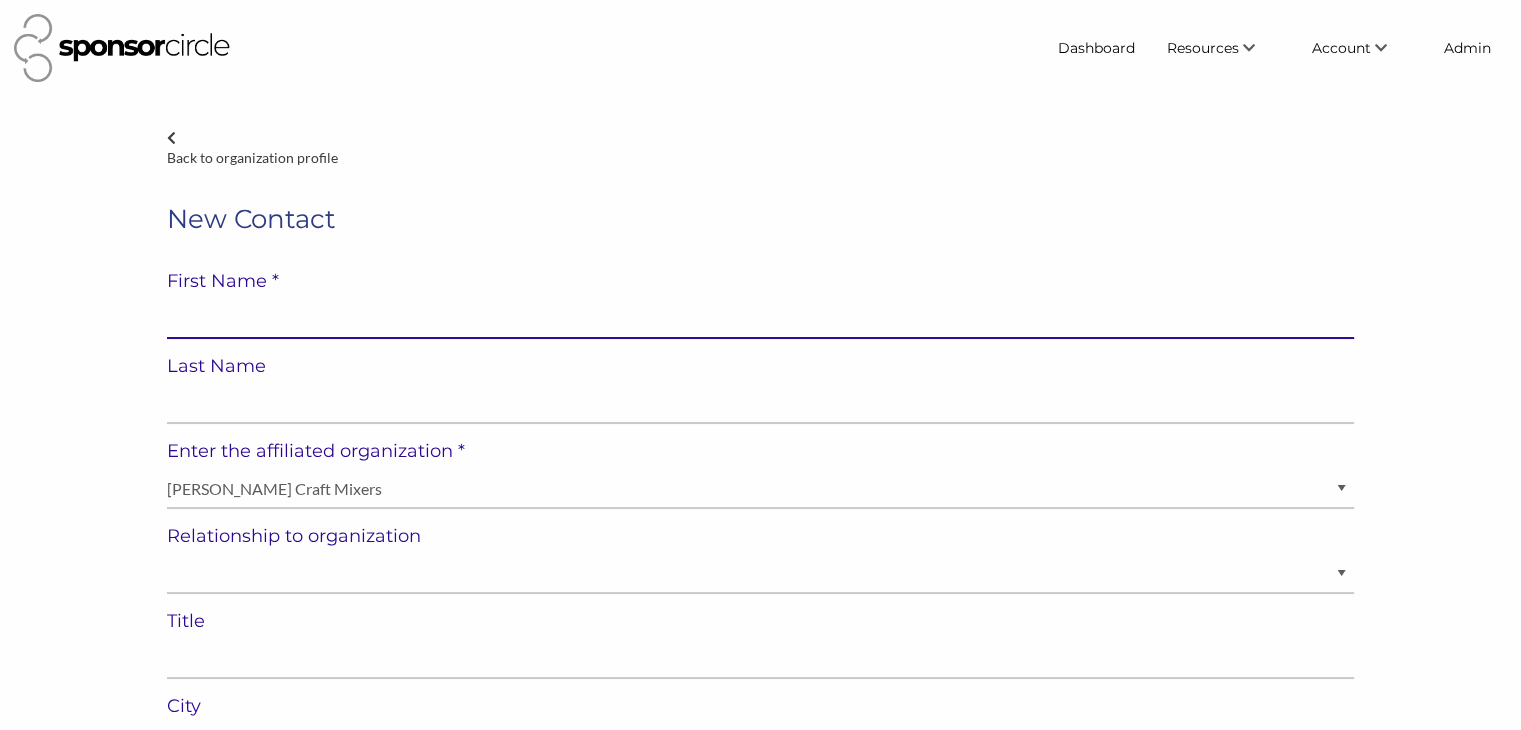 click at bounding box center [760, 319] 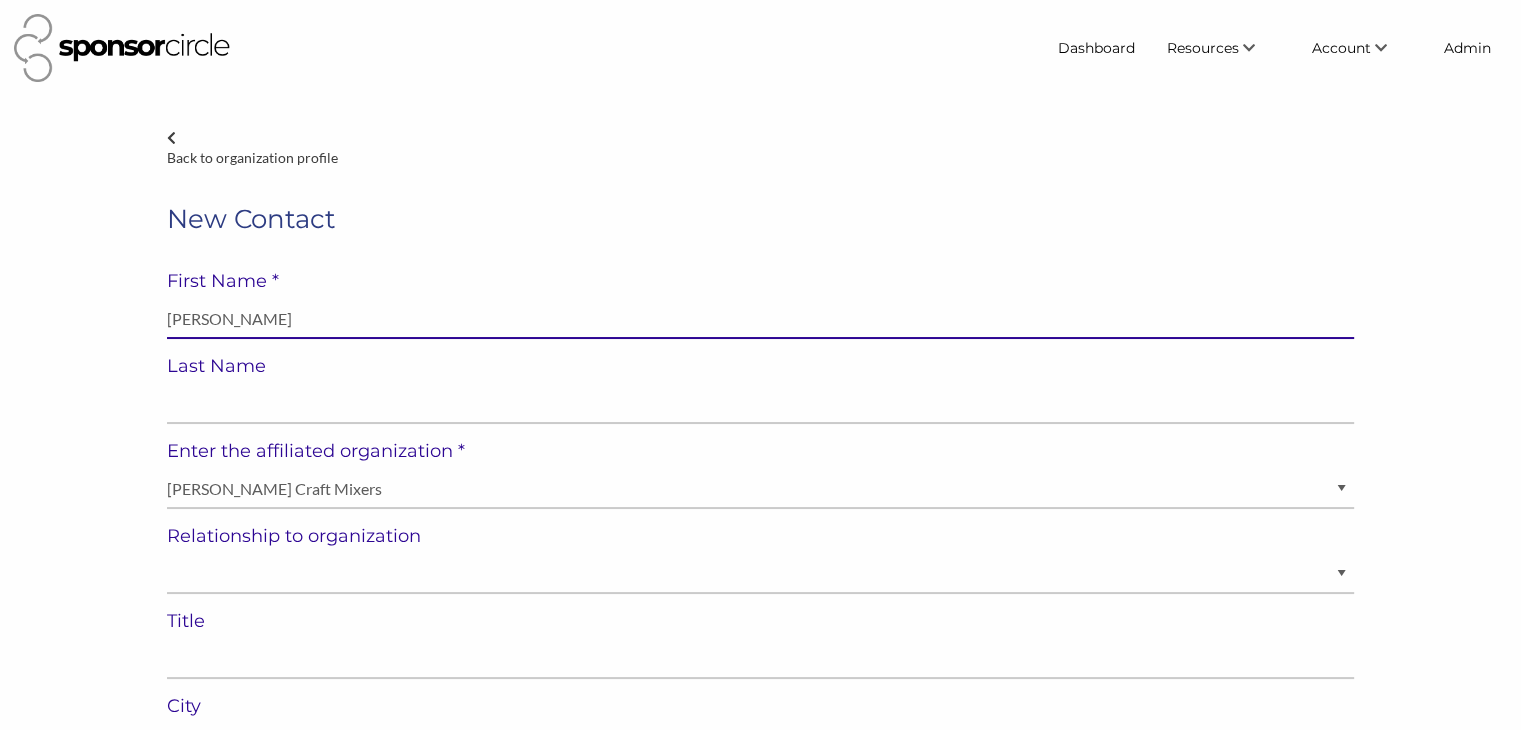type on "Lindsey Turner" 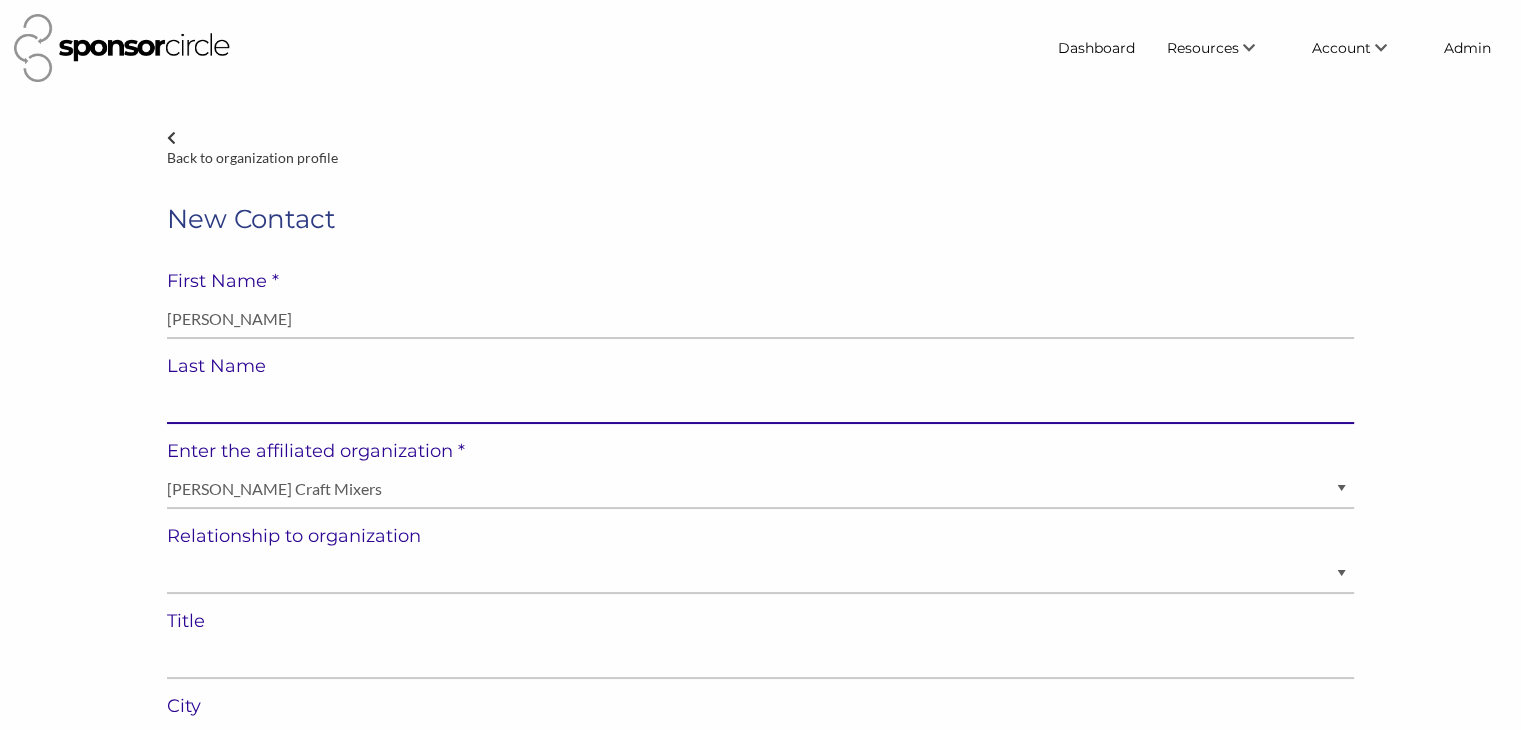 click at bounding box center (760, 404) 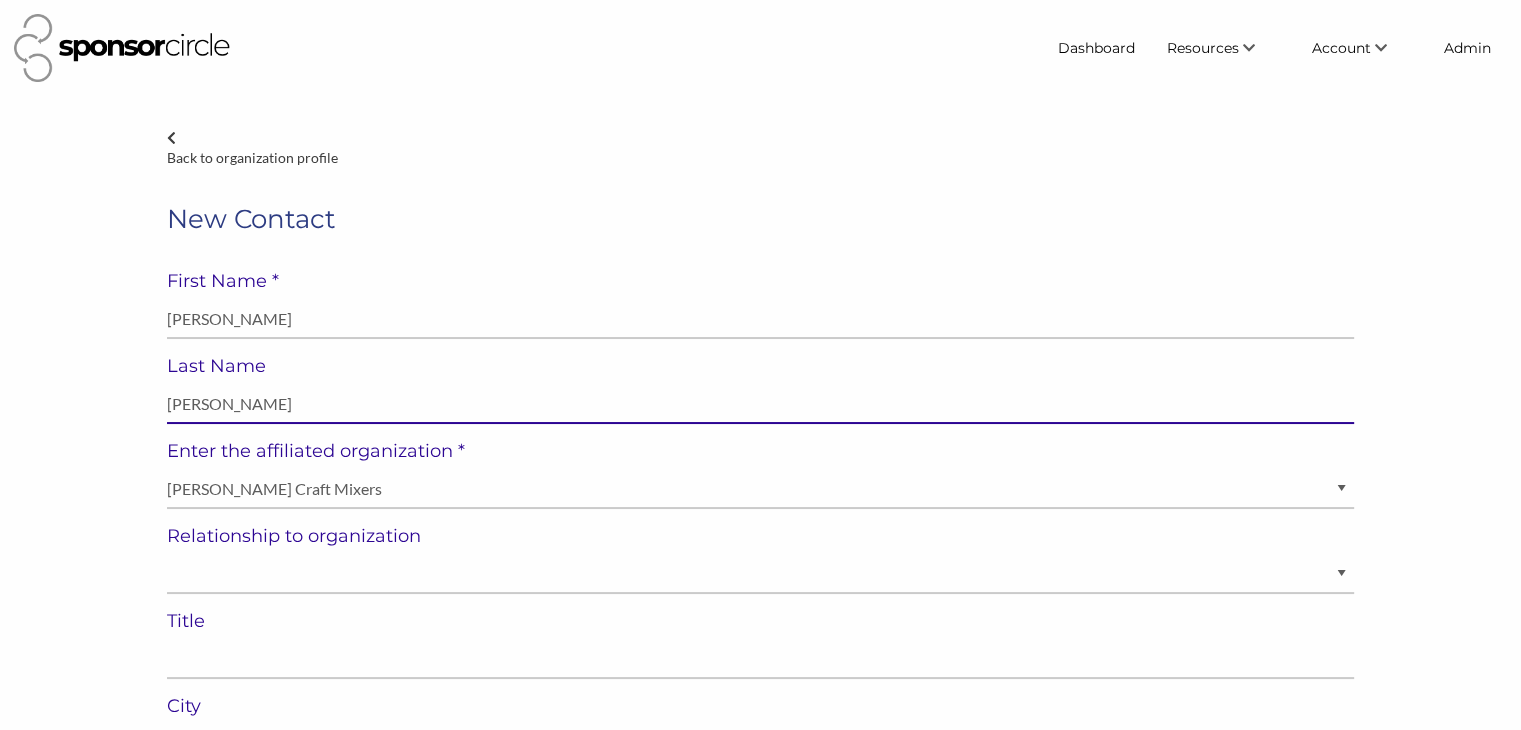 type on "Lindsey Turner" 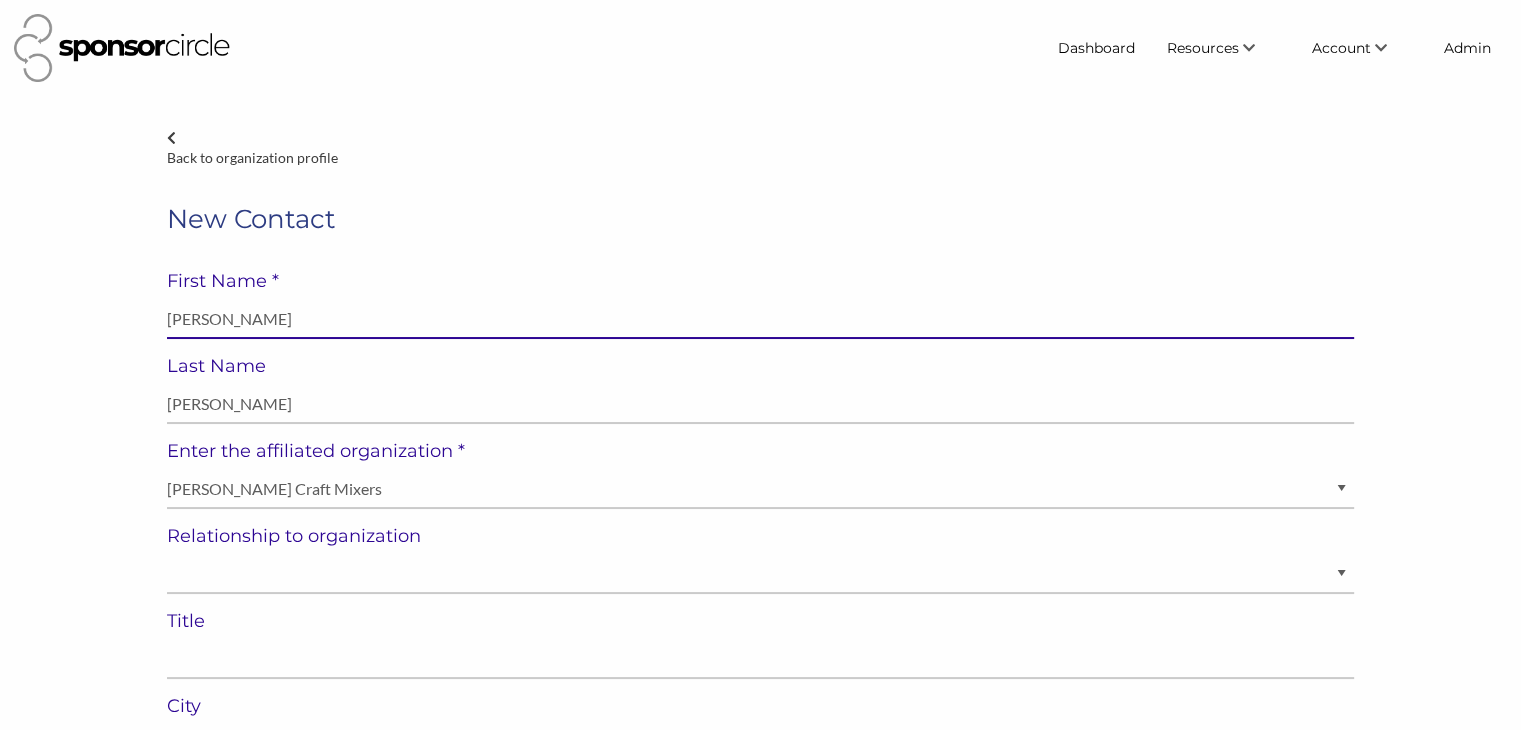 click on "Lindsey Turner" at bounding box center [760, 319] 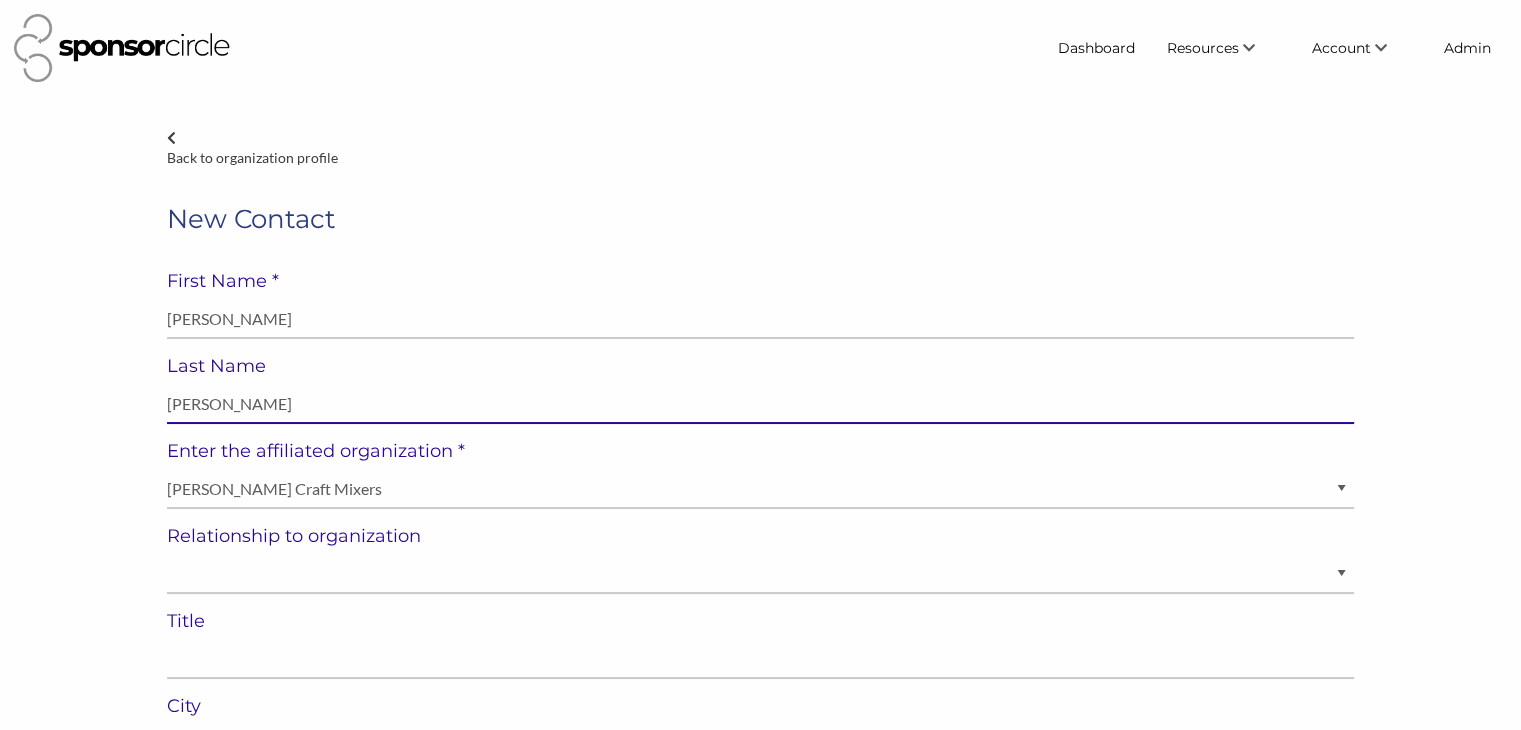 click on "Lindsey Turner" at bounding box center (760, 404) 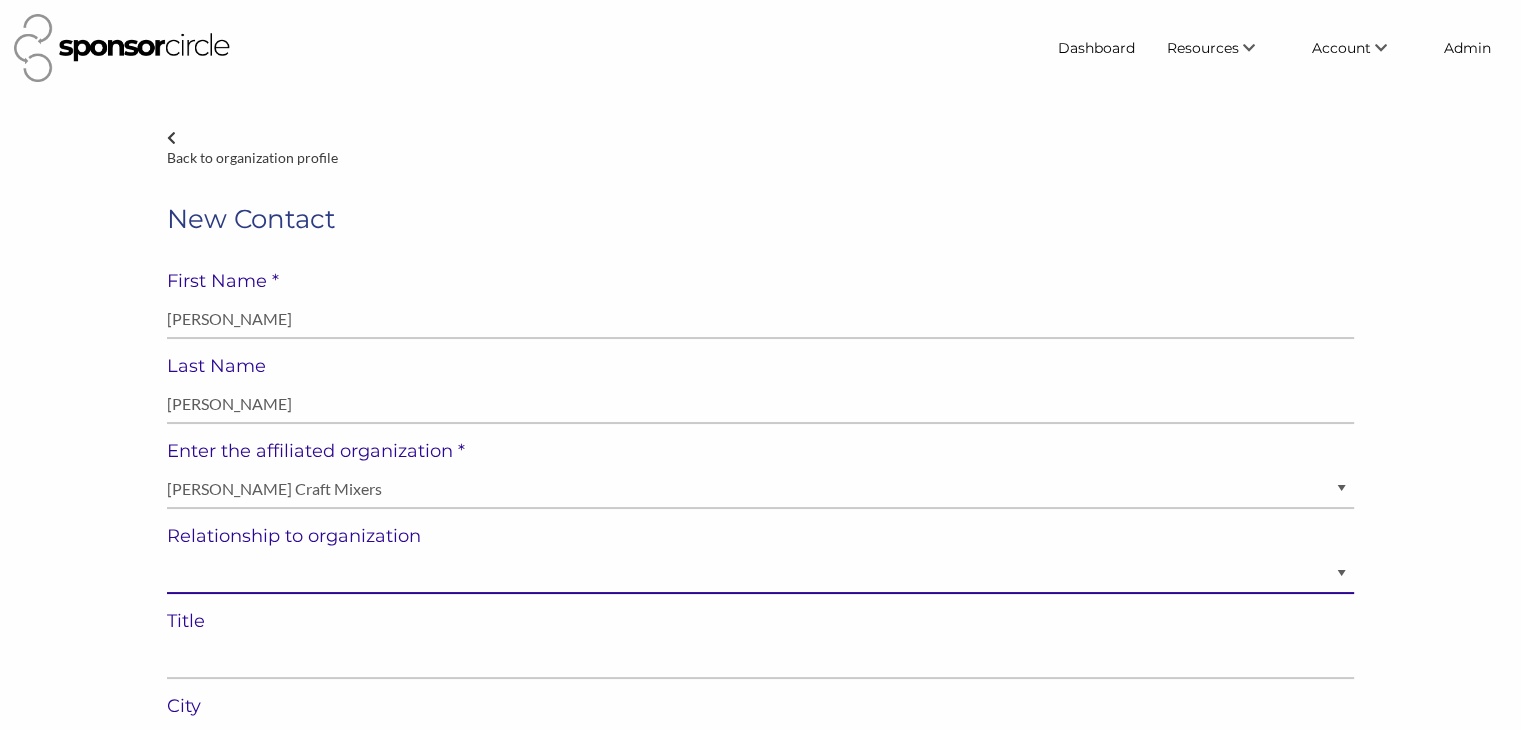 click on "Staff Volunteer" at bounding box center (760, 574) 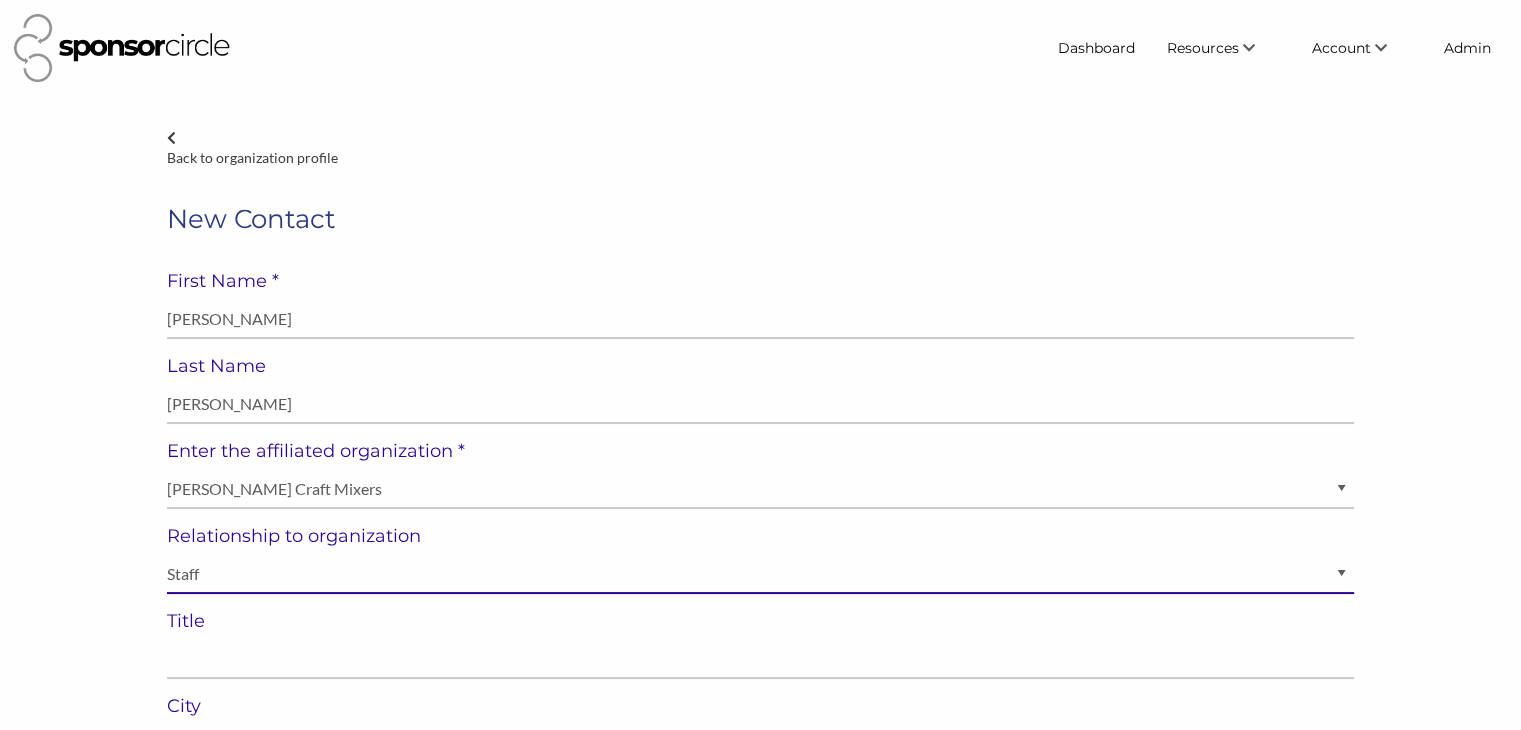 click on "Staff Volunteer" at bounding box center [760, 574] 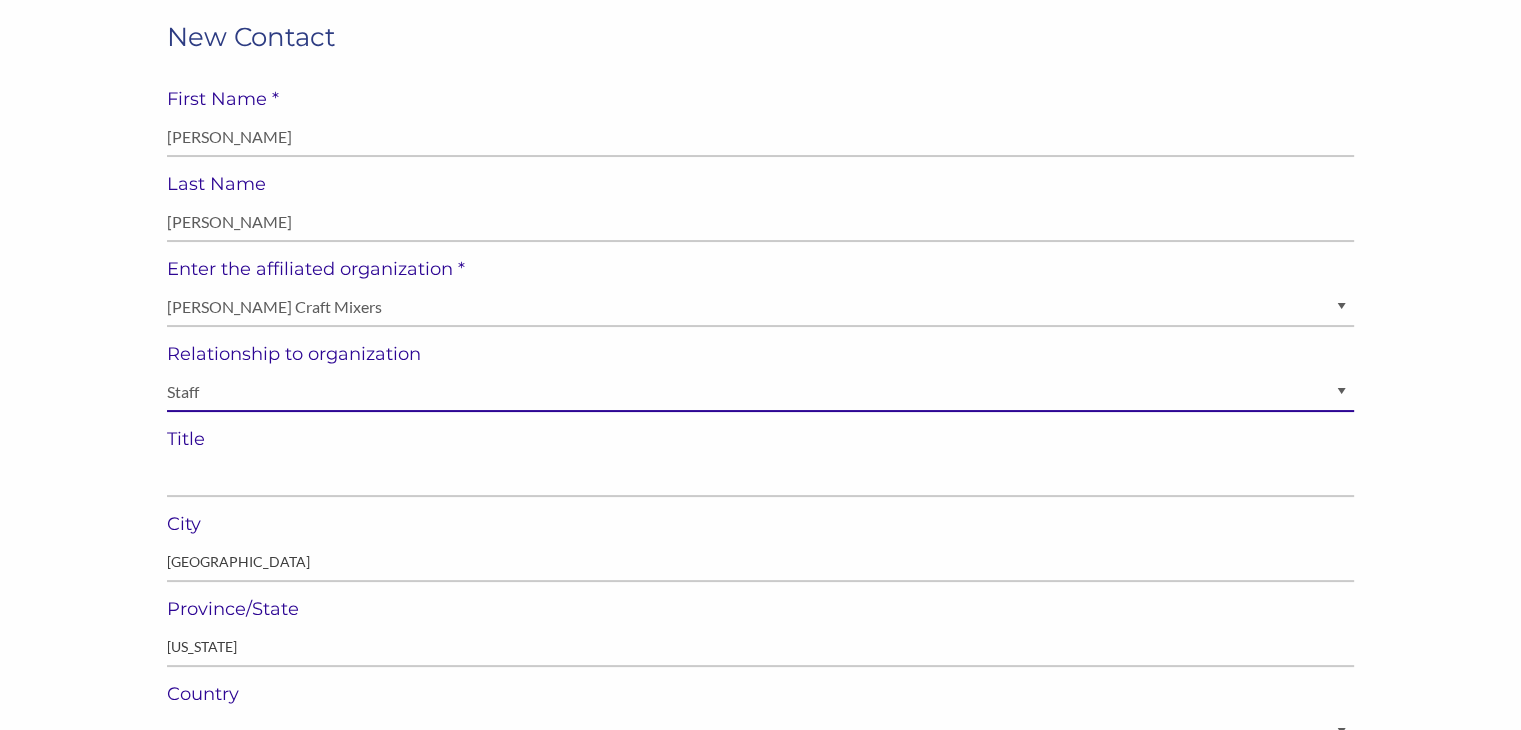scroll, scrollTop: 183, scrollLeft: 0, axis: vertical 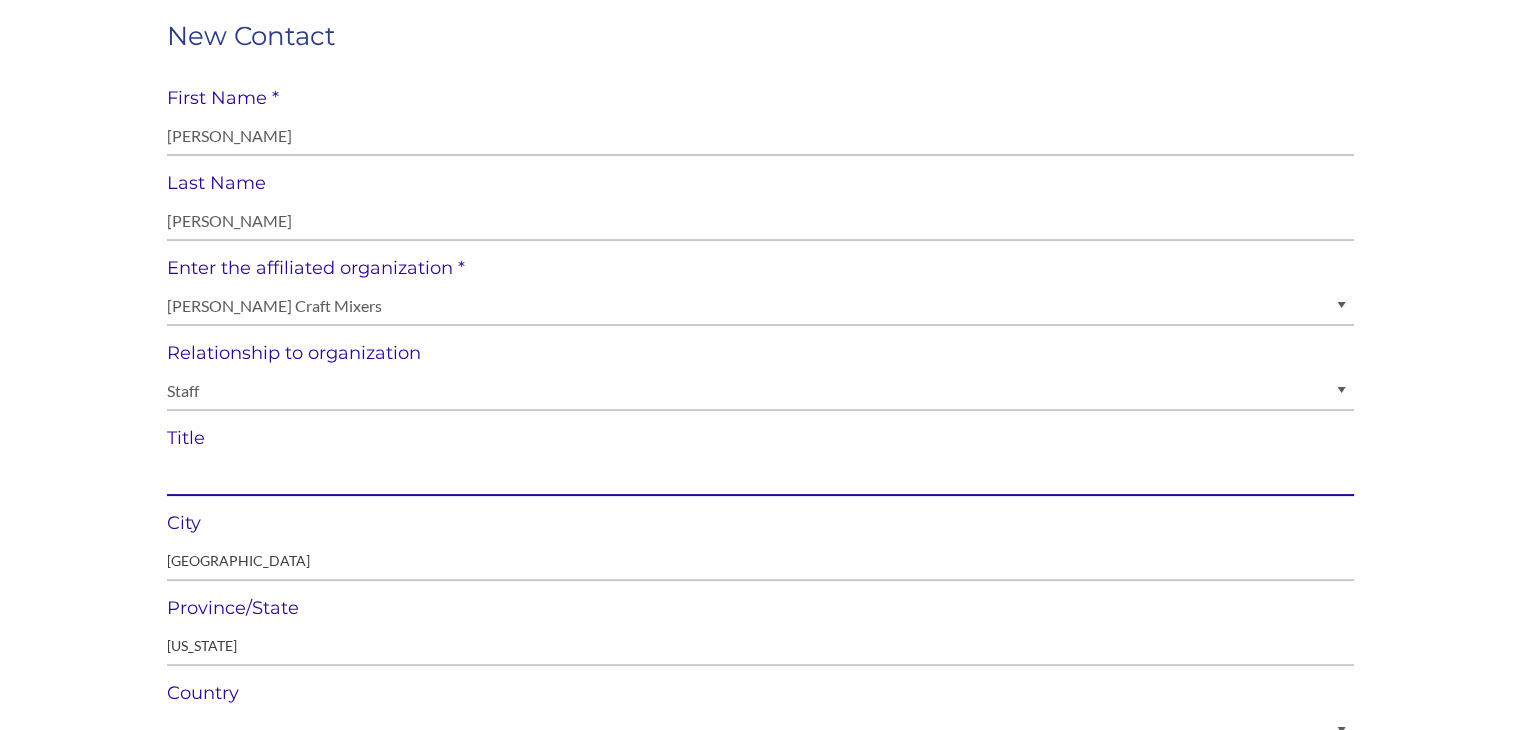 click at bounding box center [760, 476] 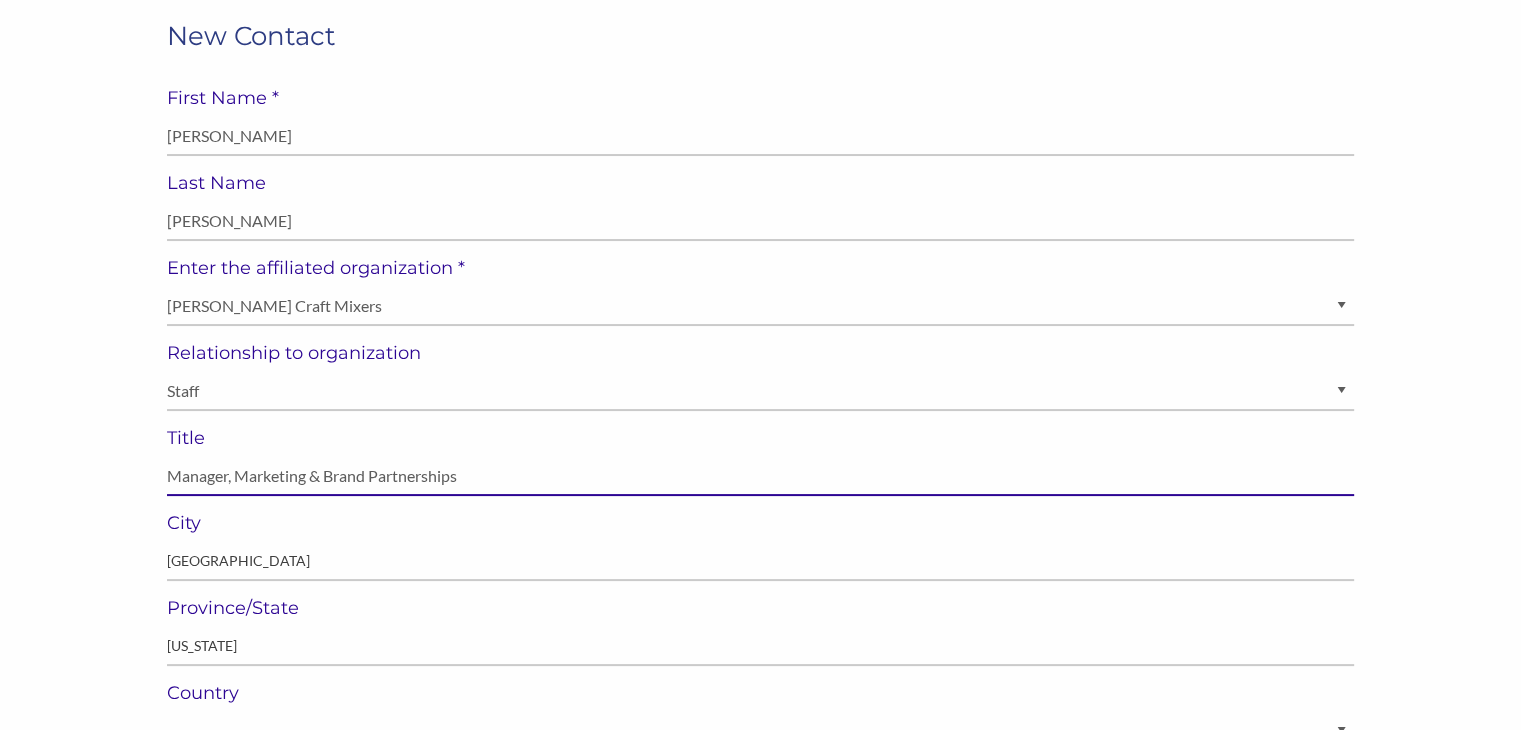 type on "Manager, Marketing & Brand Partnerships" 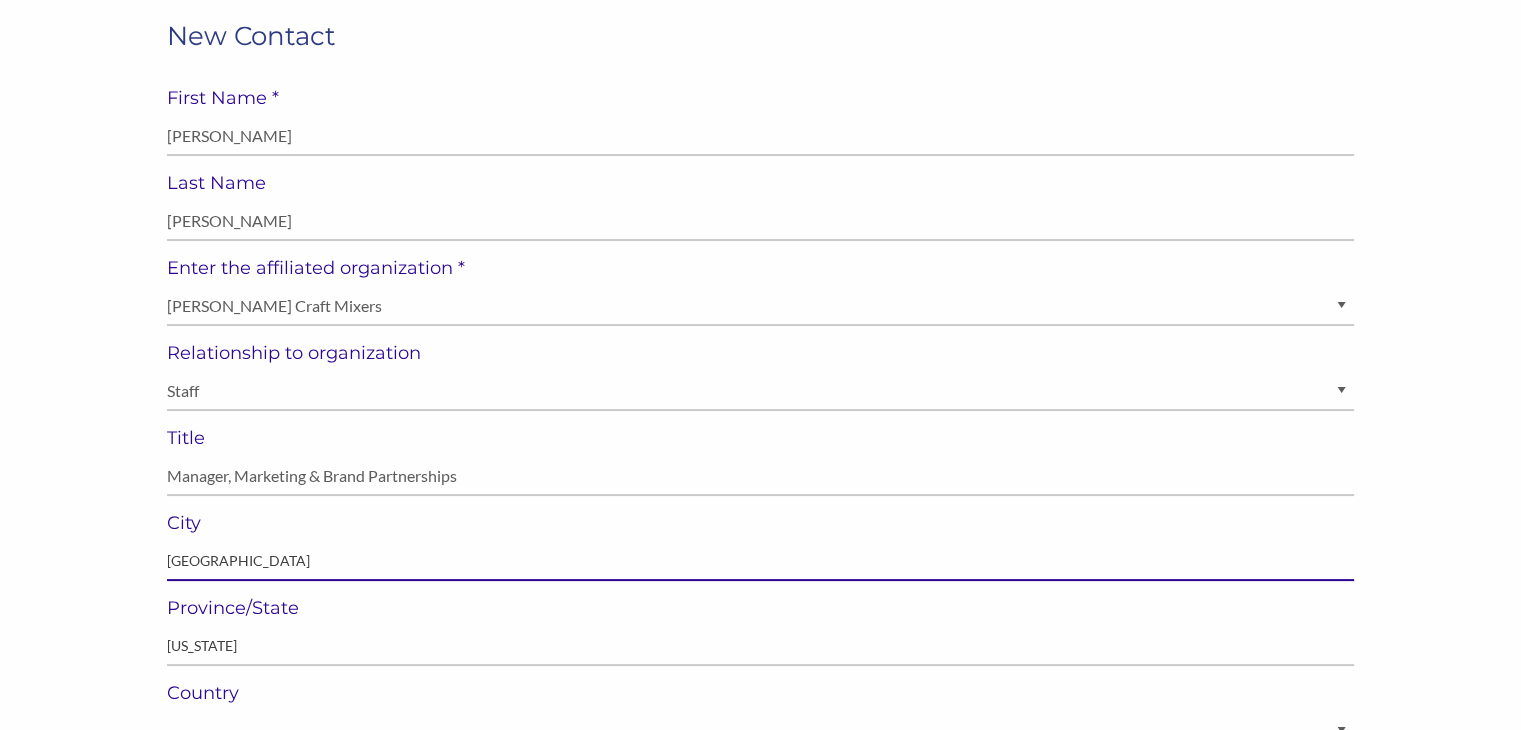 drag, startPoint x: 298, startPoint y: 562, endPoint x: 142, endPoint y: 561, distance: 156.0032 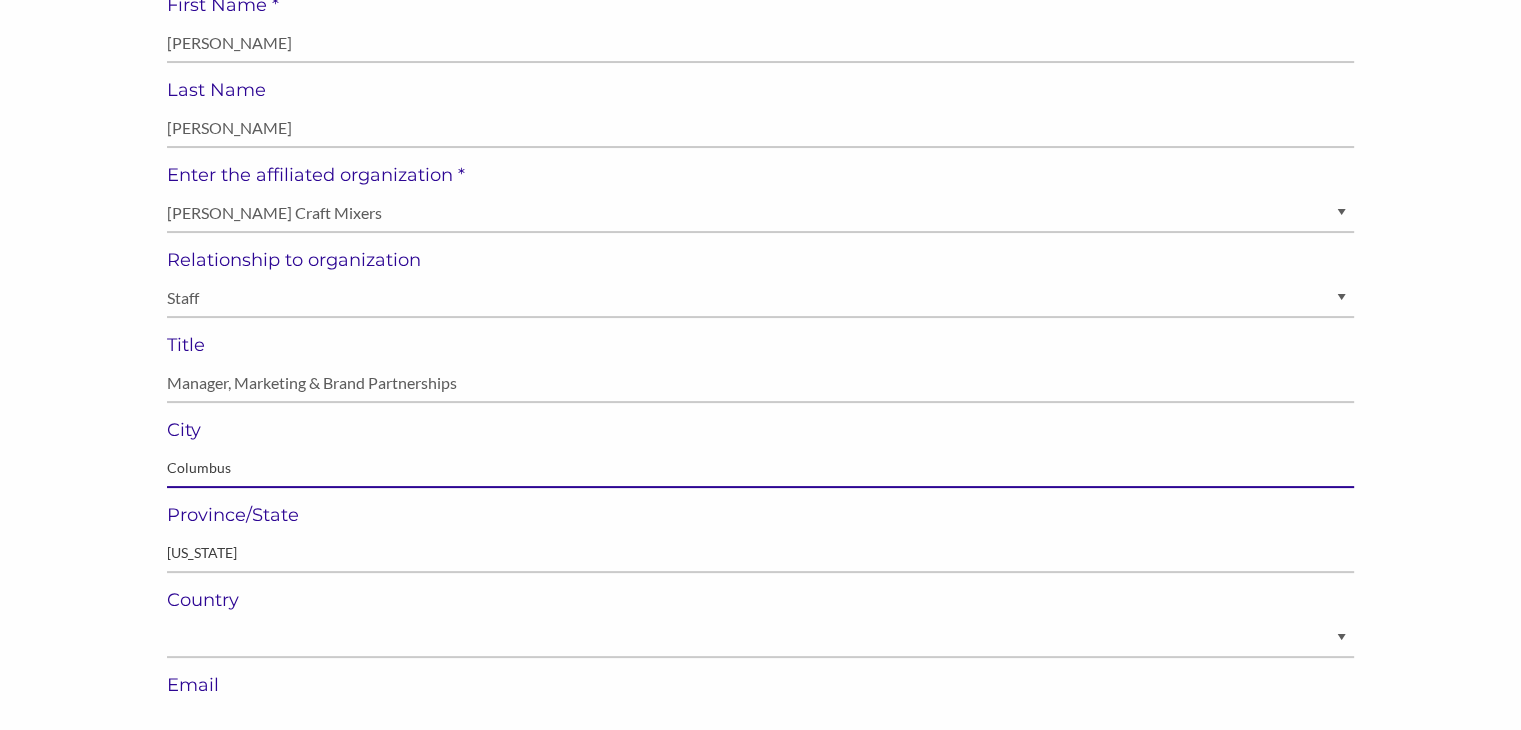 scroll, scrollTop: 276, scrollLeft: 0, axis: vertical 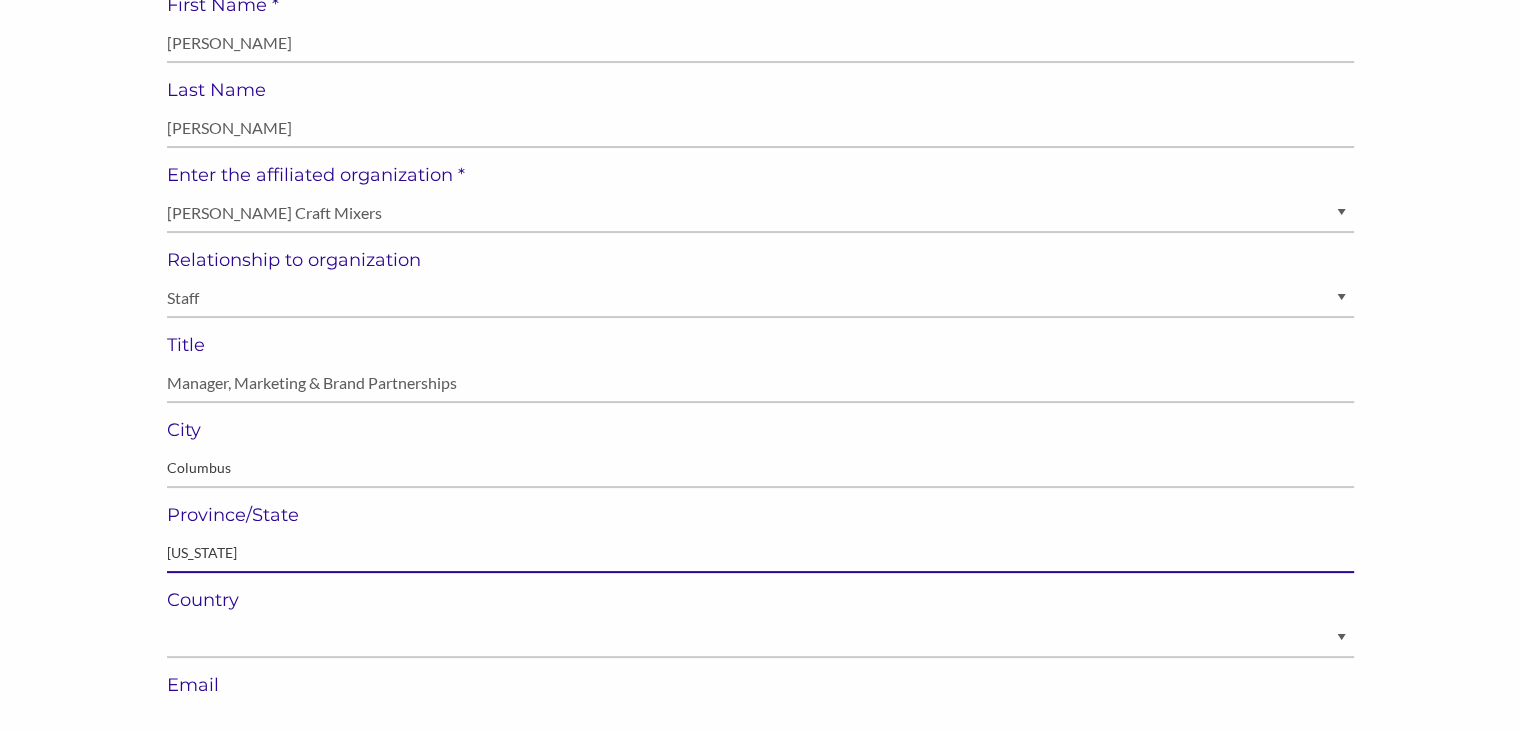 click on "[US_STATE]" at bounding box center (760, 553) 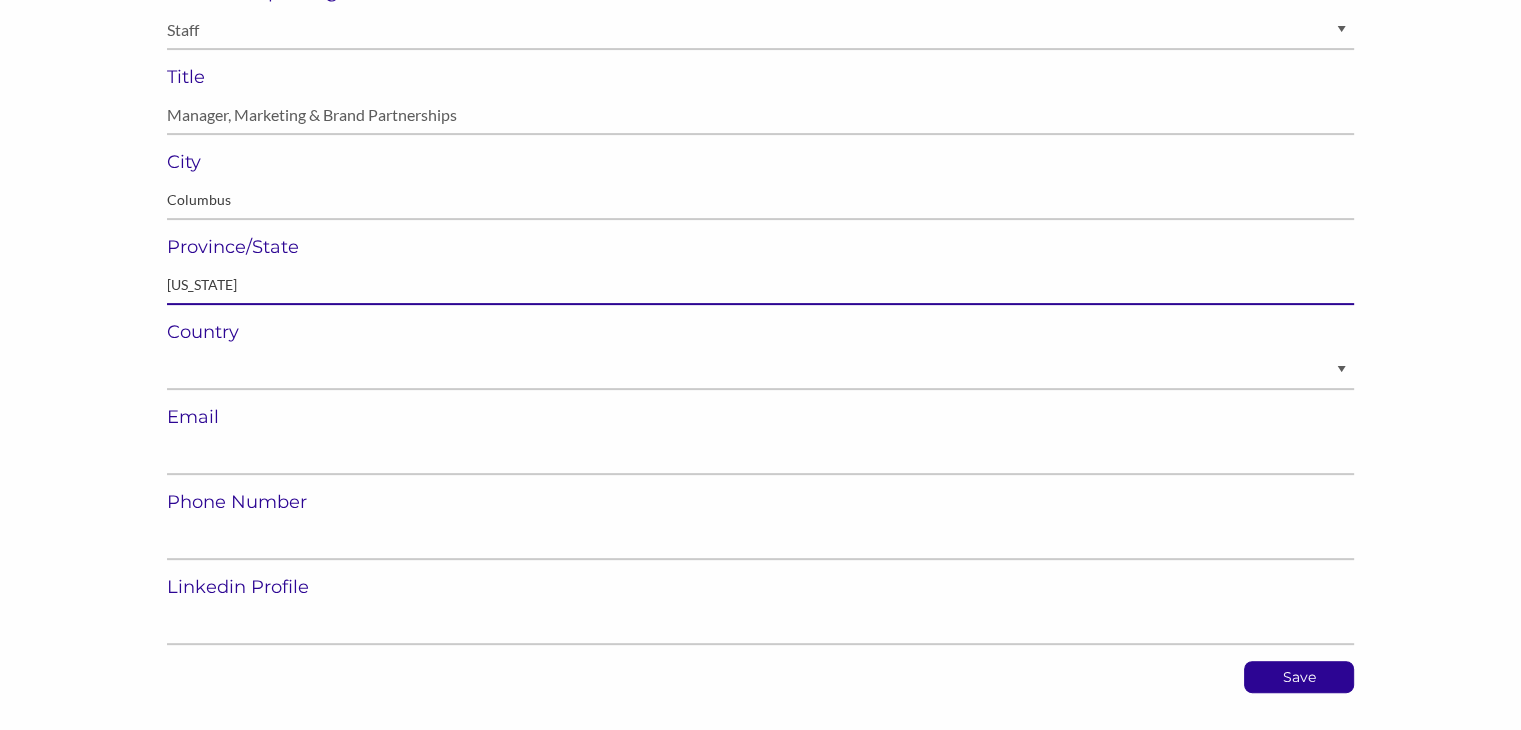 scroll, scrollTop: 544, scrollLeft: 0, axis: vertical 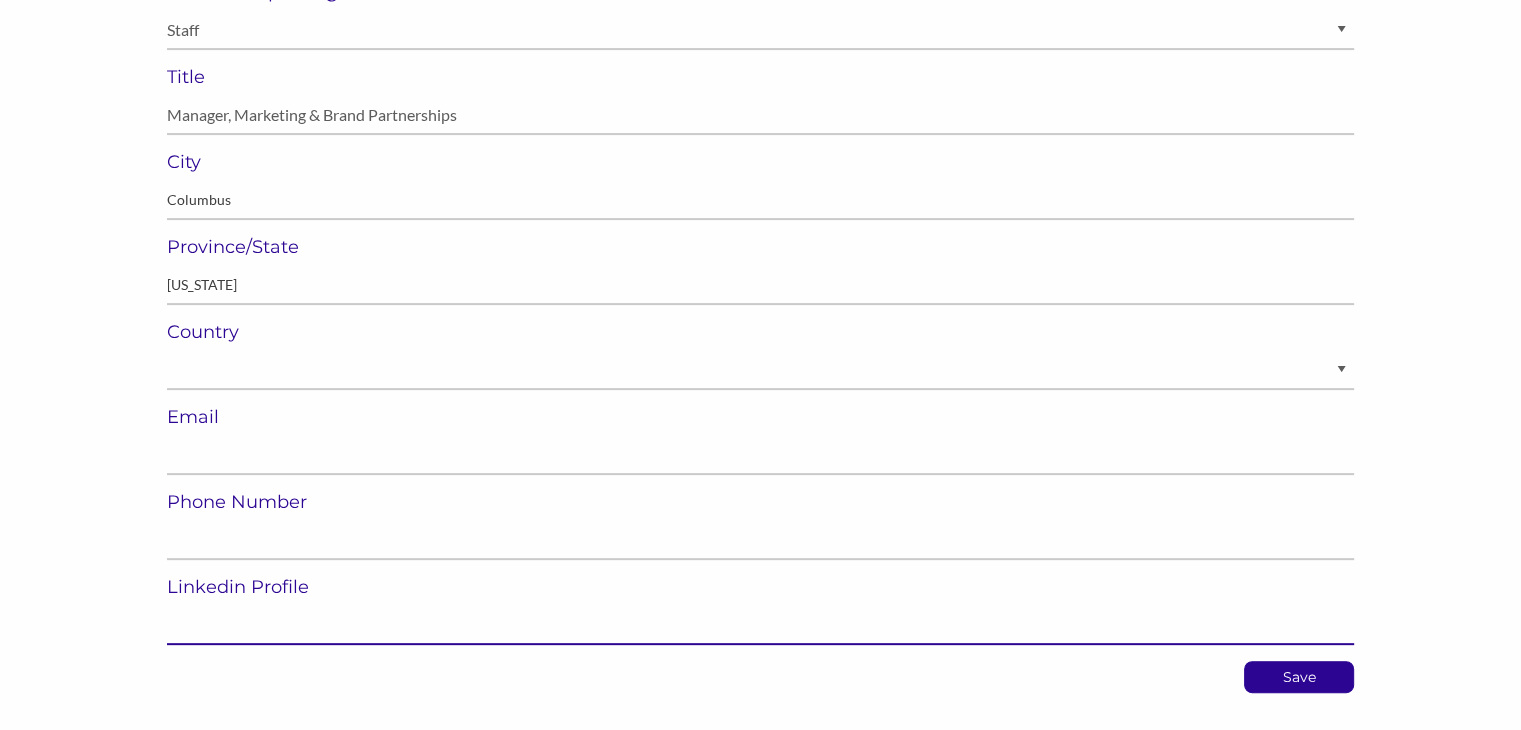 click at bounding box center [760, 625] 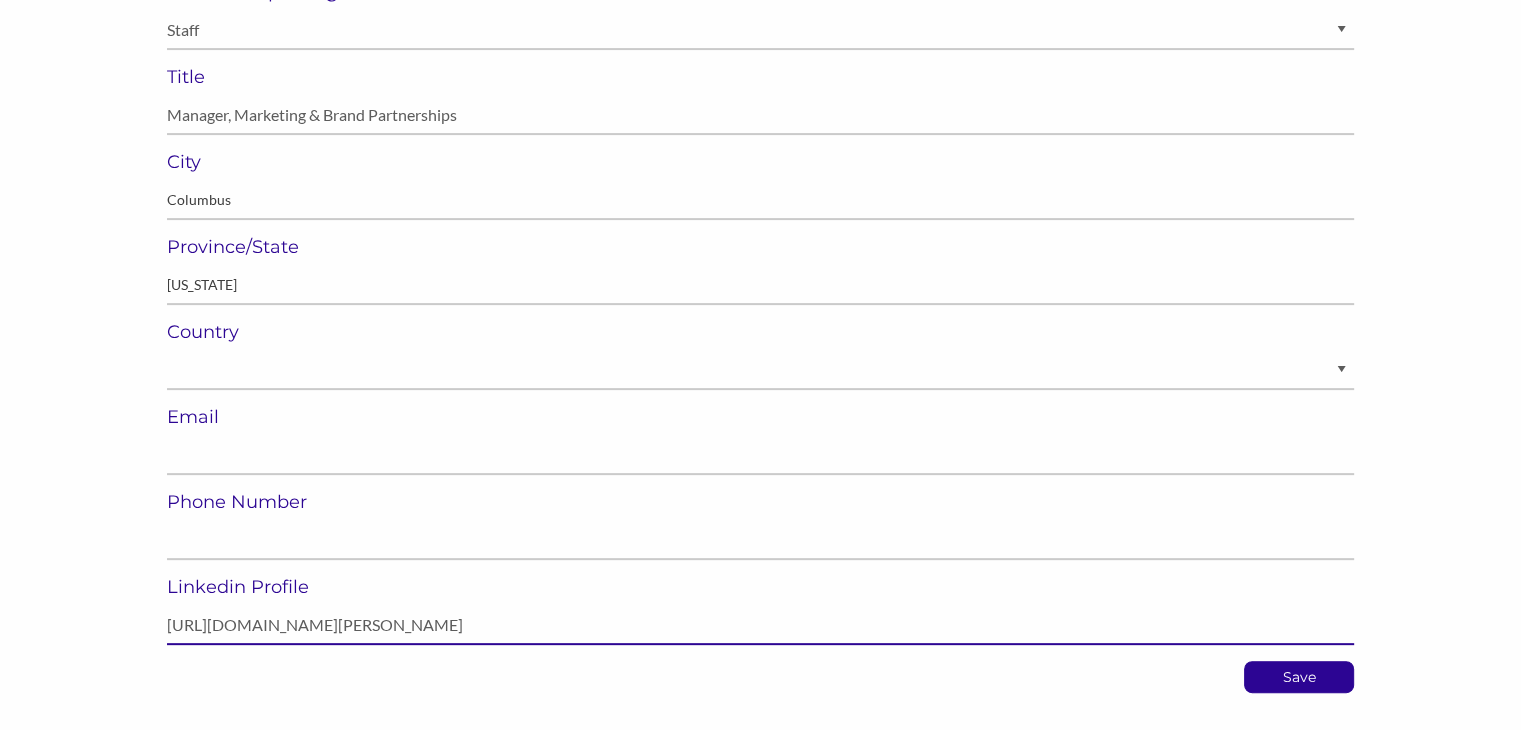 type on "https://www.linkedin.com/in/lindsey-turner-26858347/" 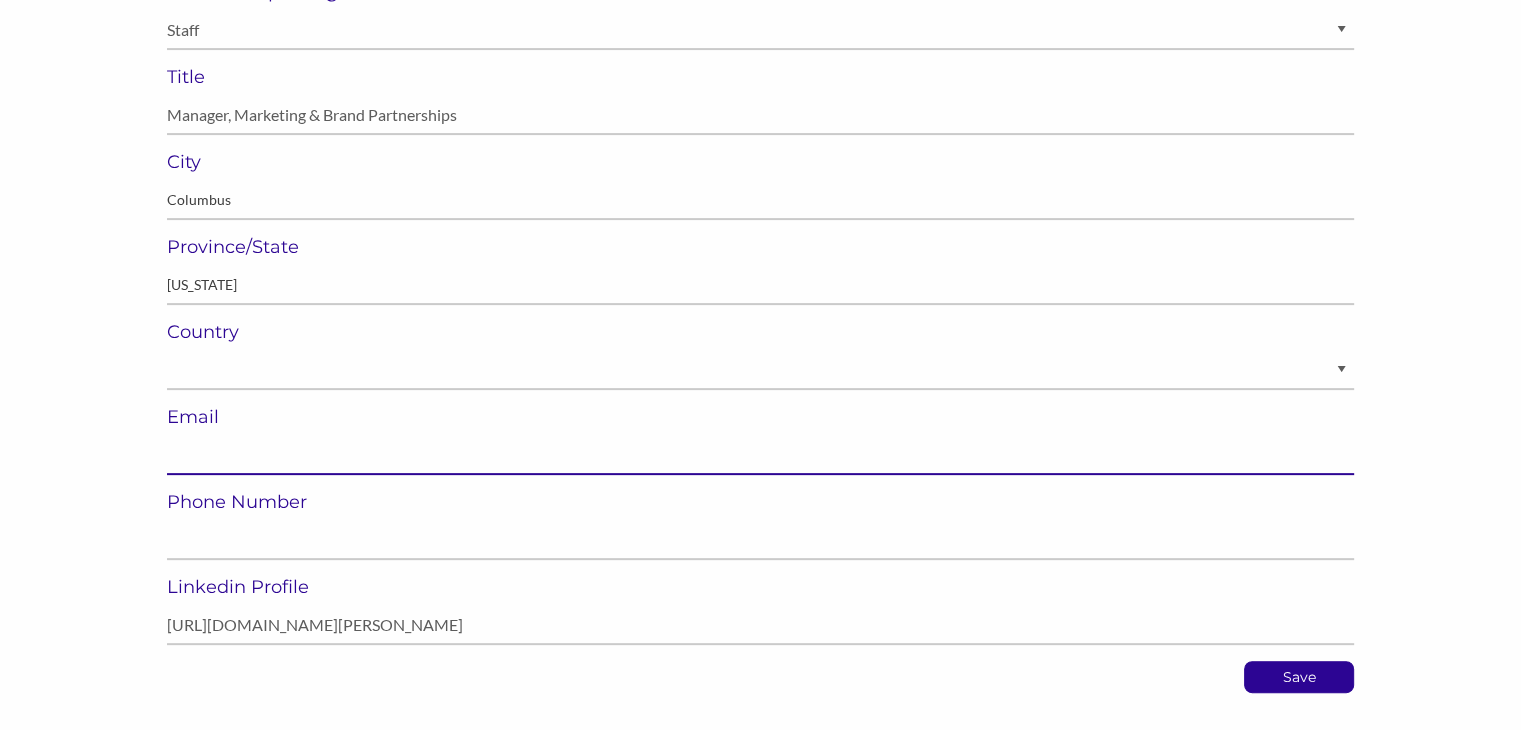 click at bounding box center [760, 455] 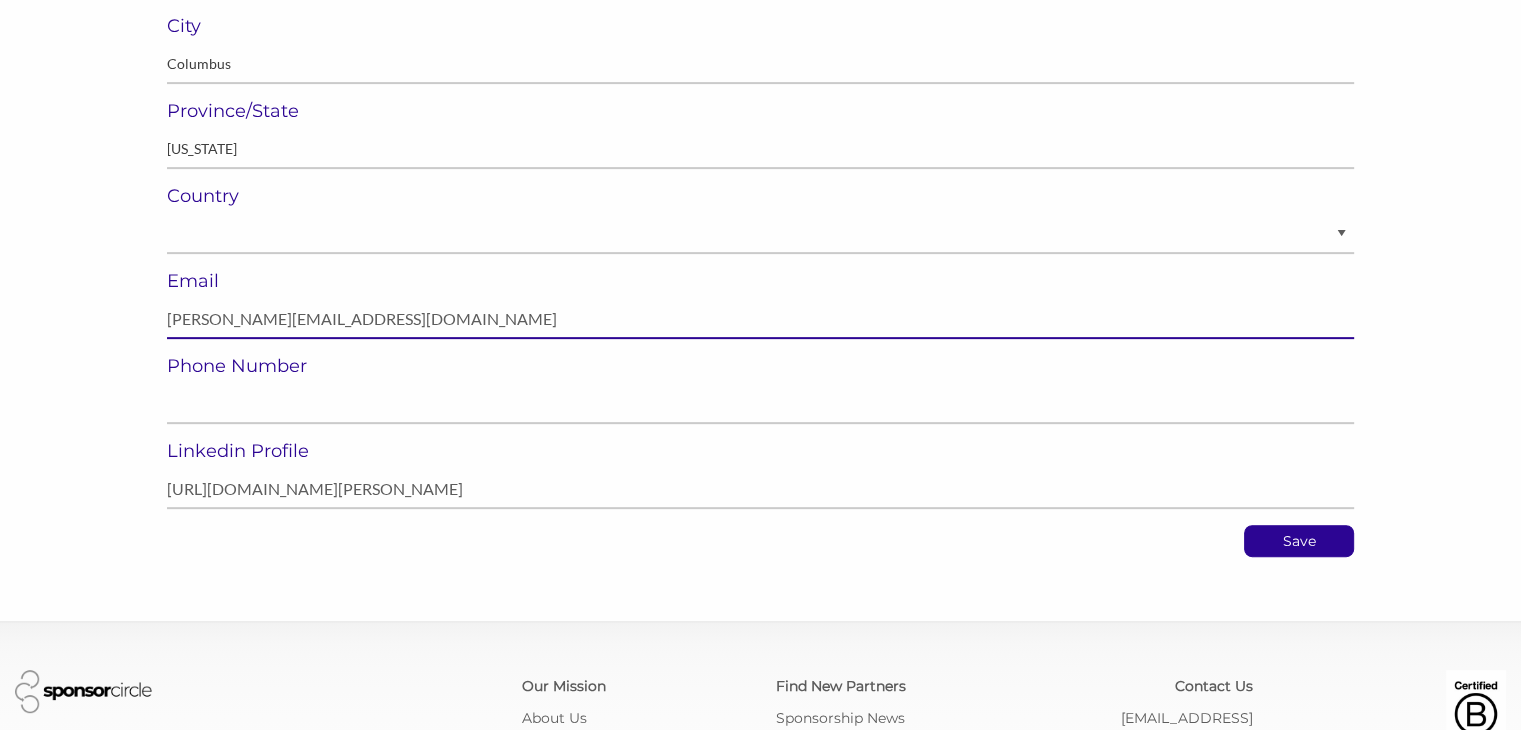 scroll, scrollTop: 683, scrollLeft: 0, axis: vertical 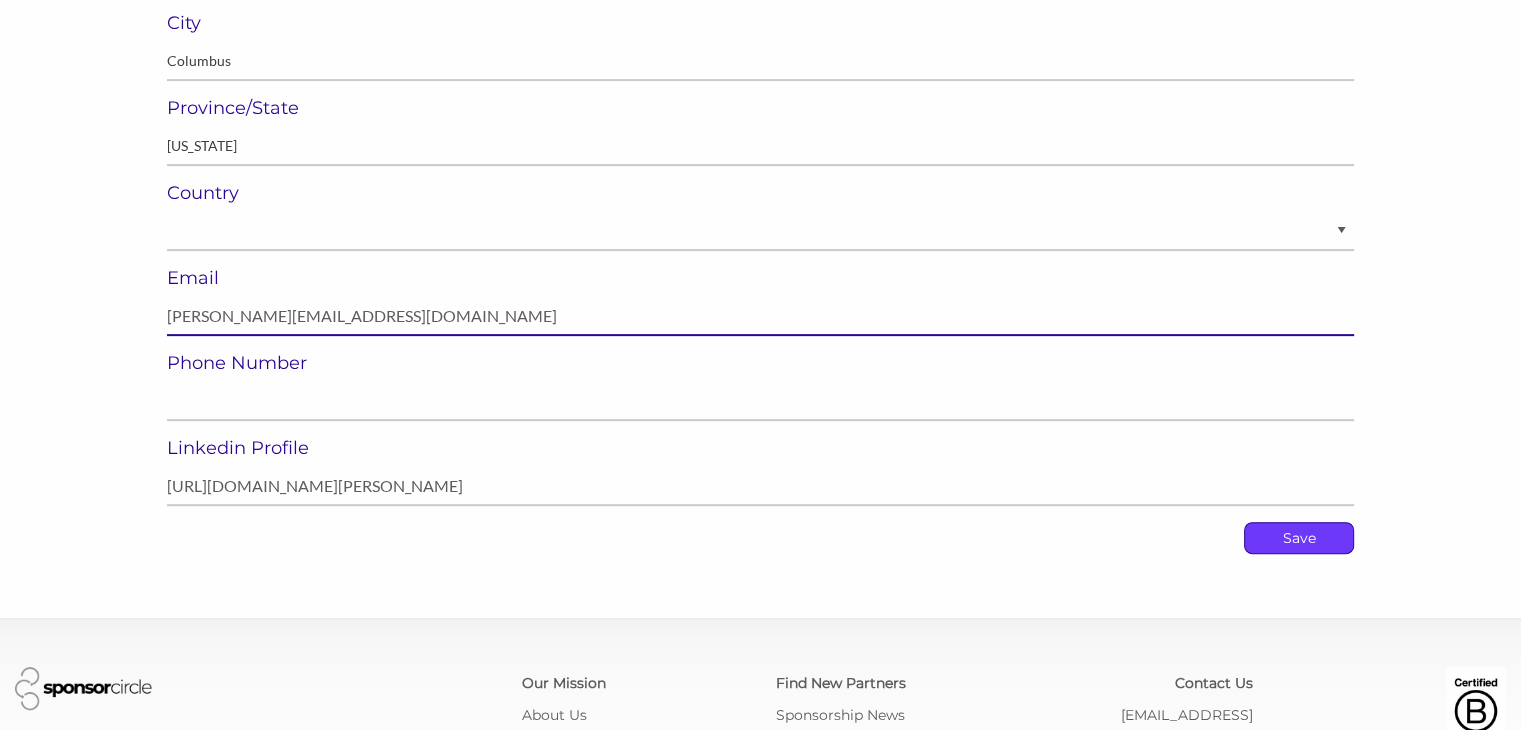 type on "lindsey@owensmixers.com" 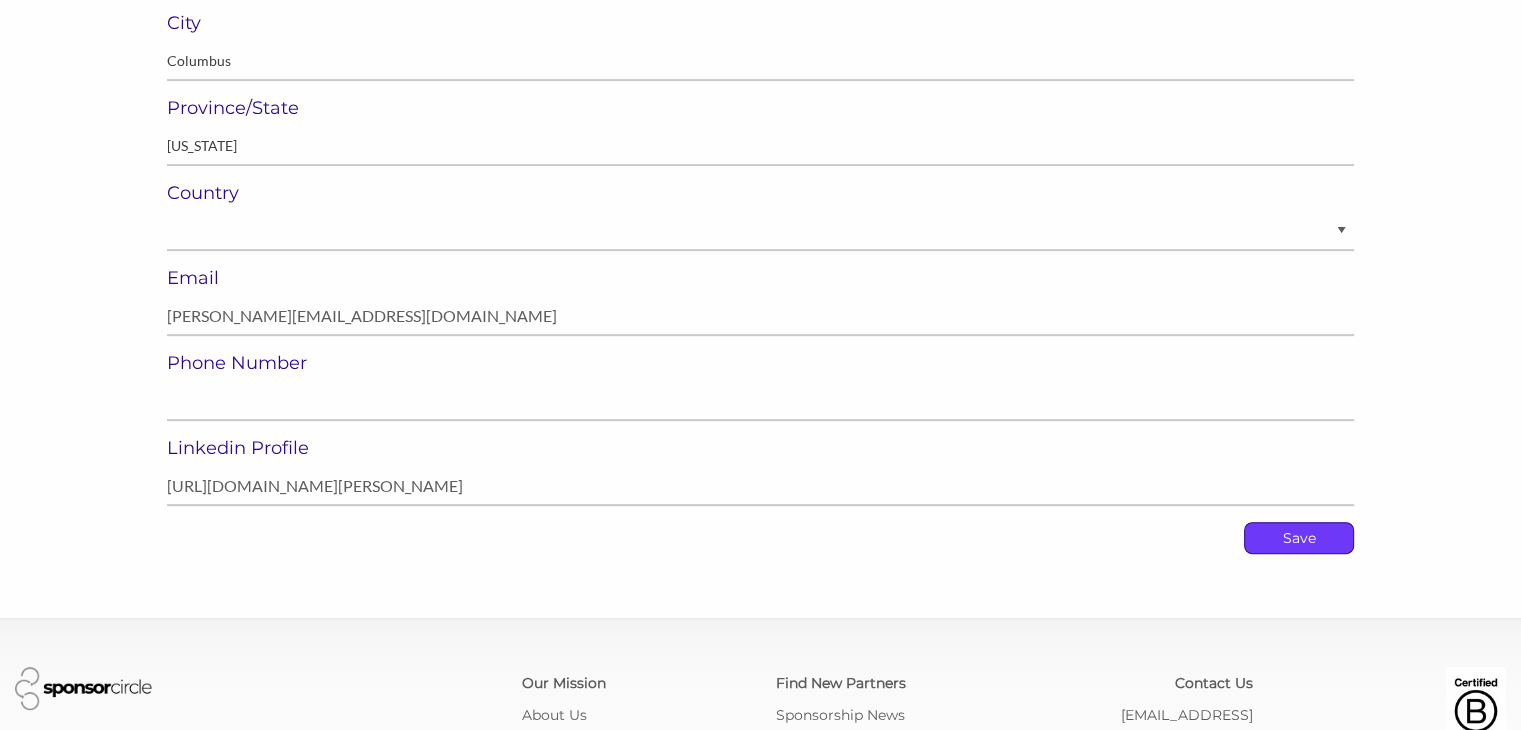 click on "Save" at bounding box center (1299, 538) 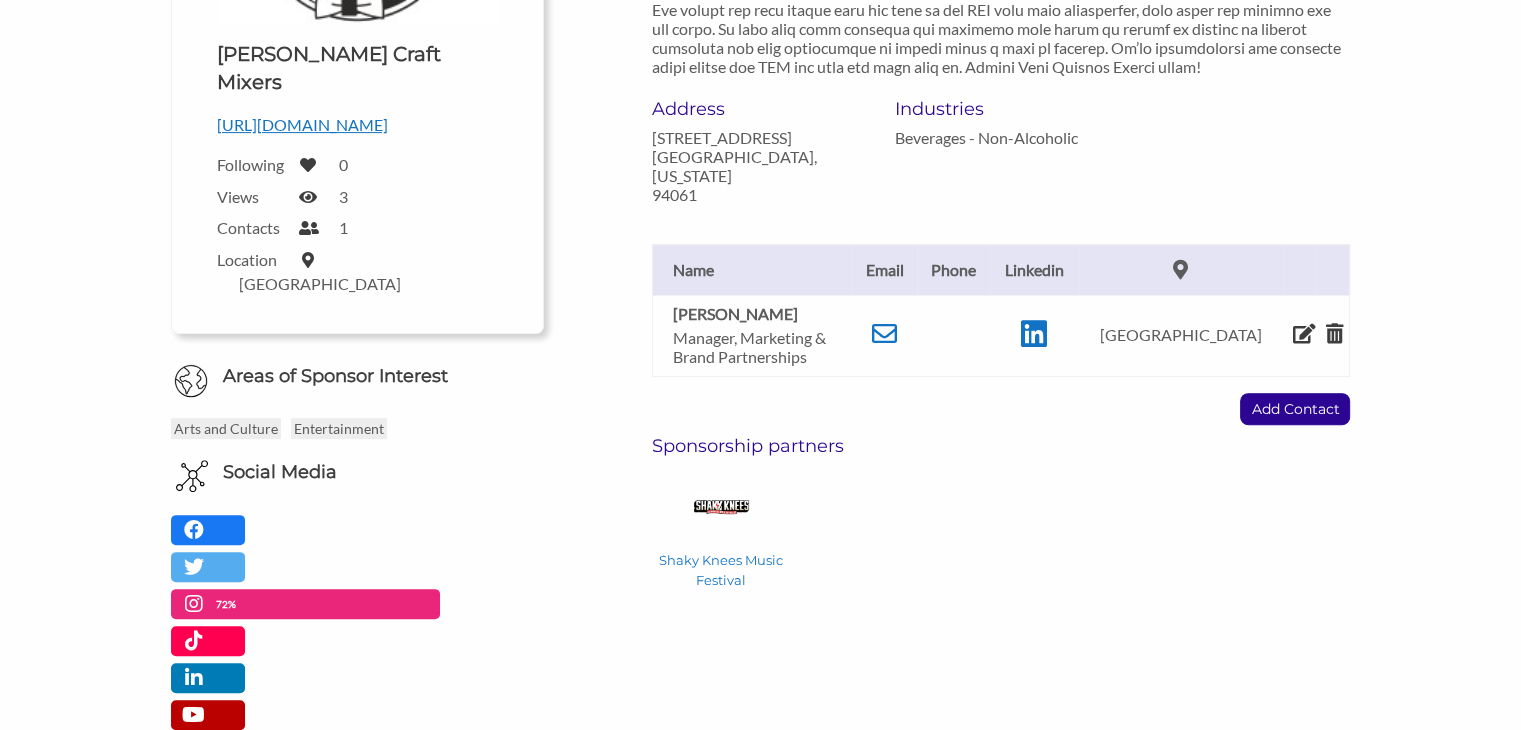 scroll, scrollTop: 604, scrollLeft: 0, axis: vertical 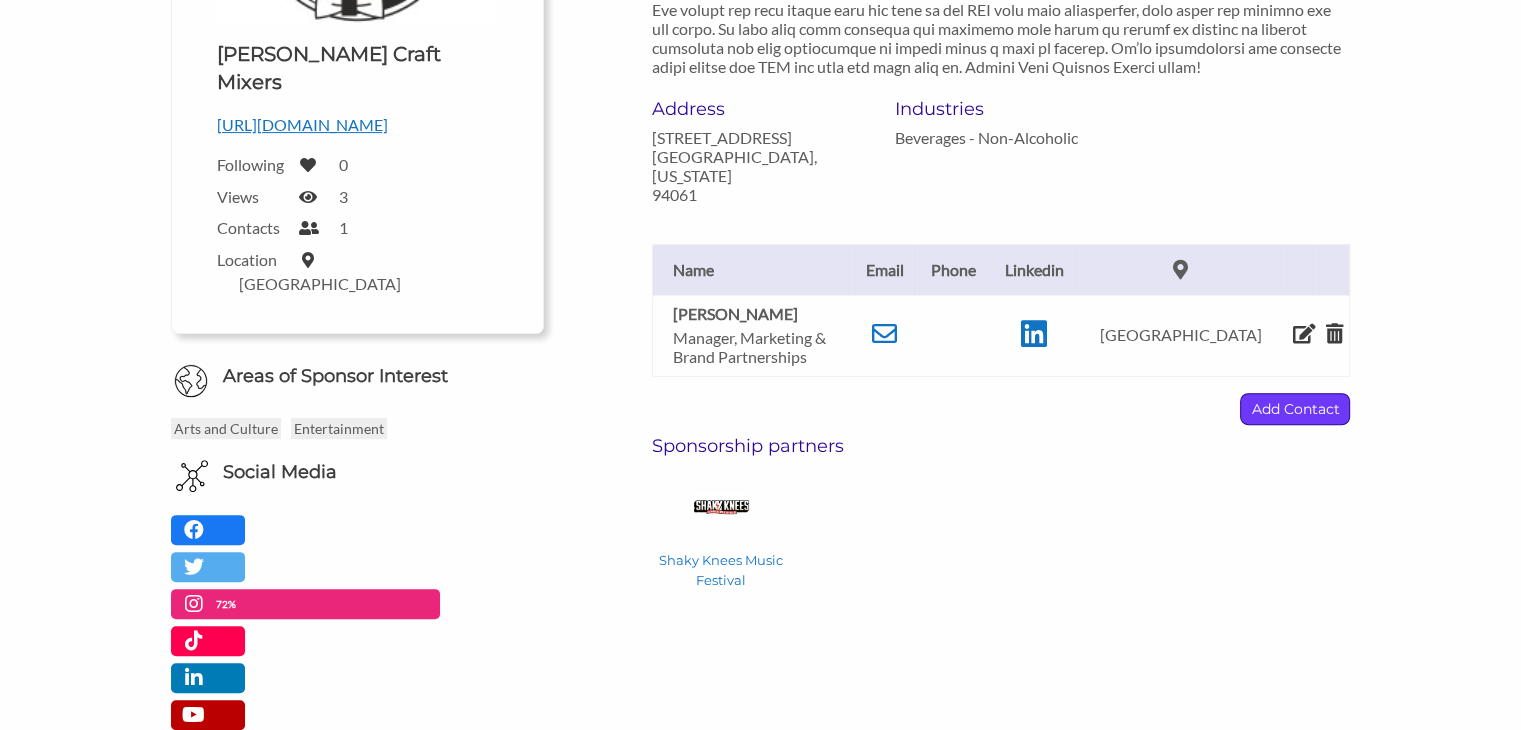 click on "Add Contact" at bounding box center [1295, 409] 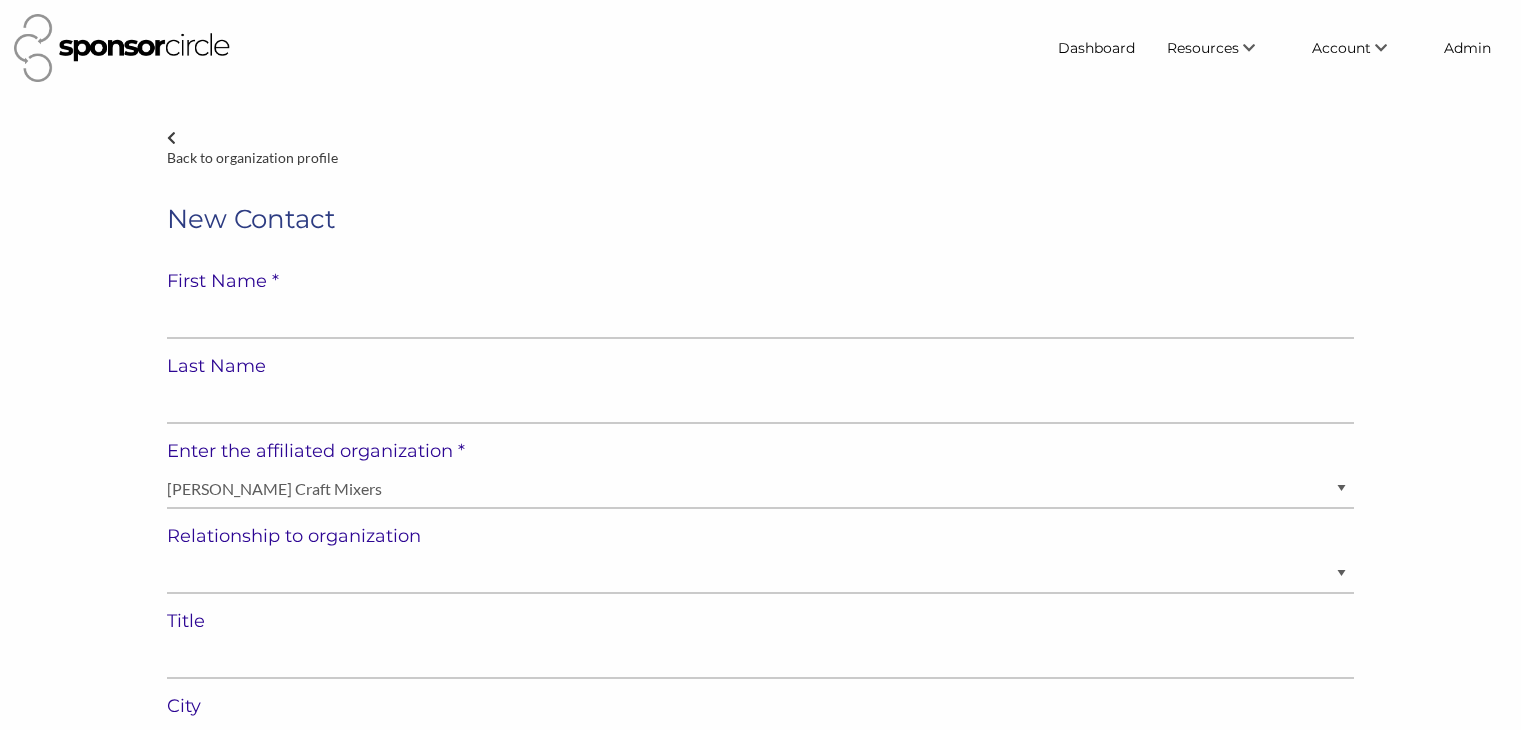 select on "[GEOGRAPHIC_DATA]" 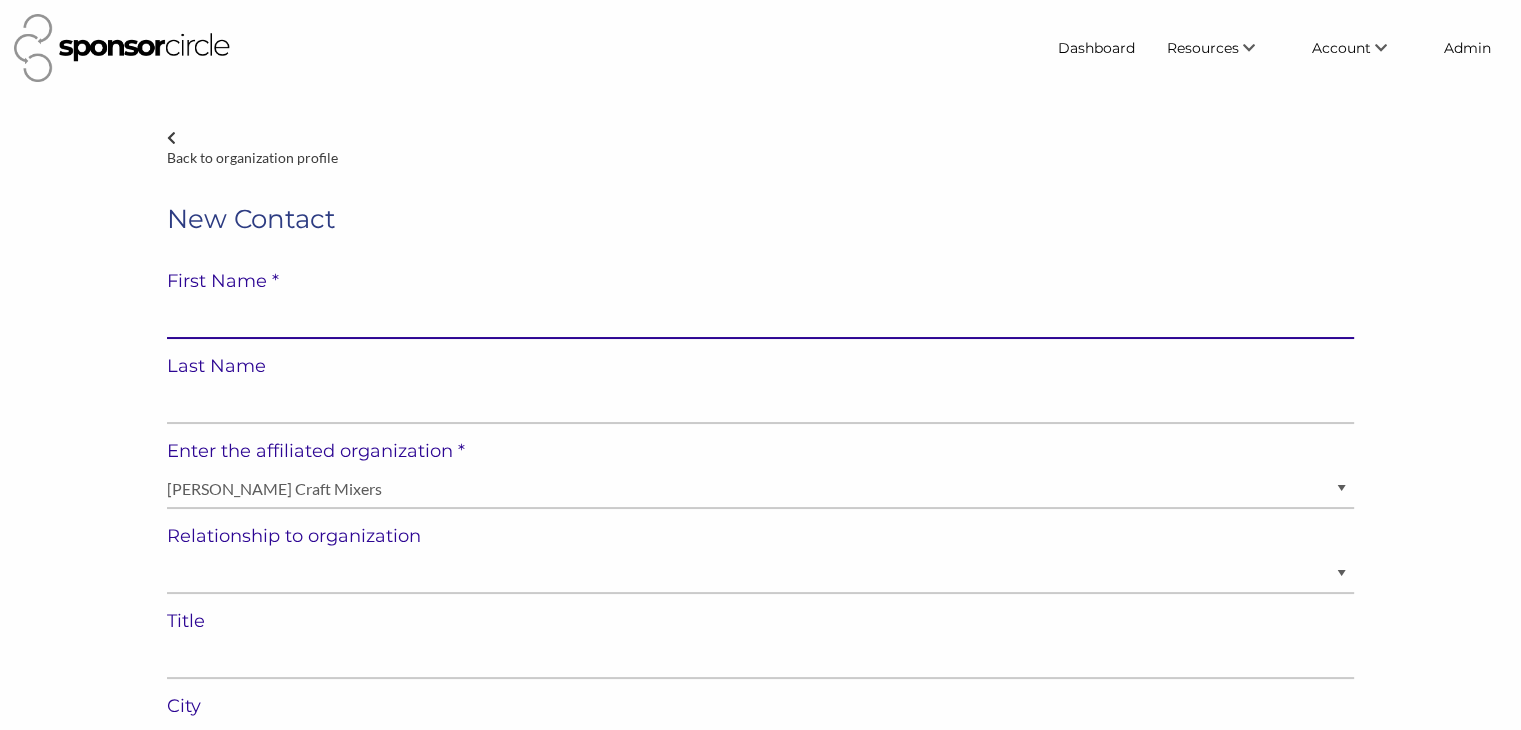 click at bounding box center (760, 319) 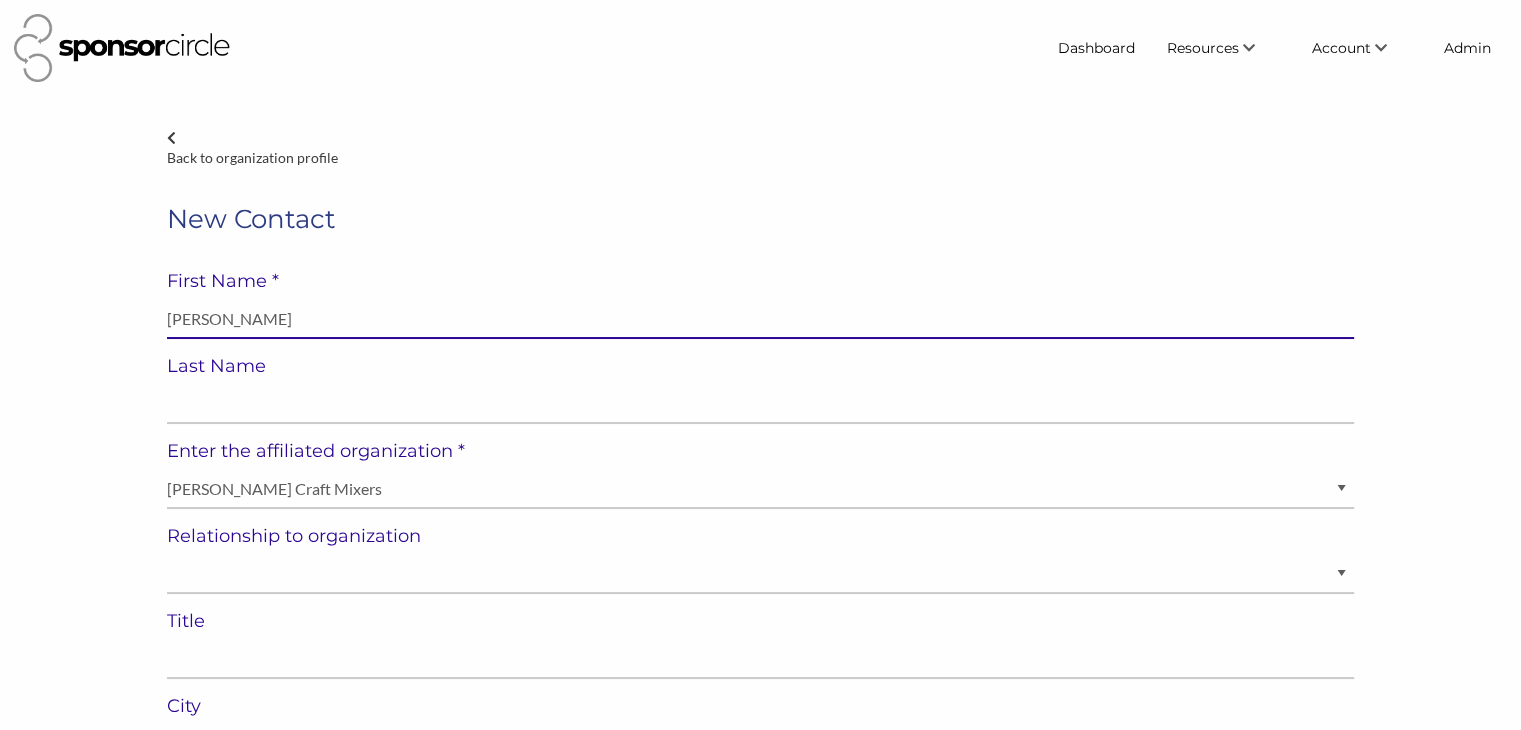 type on "Todd Voigt" 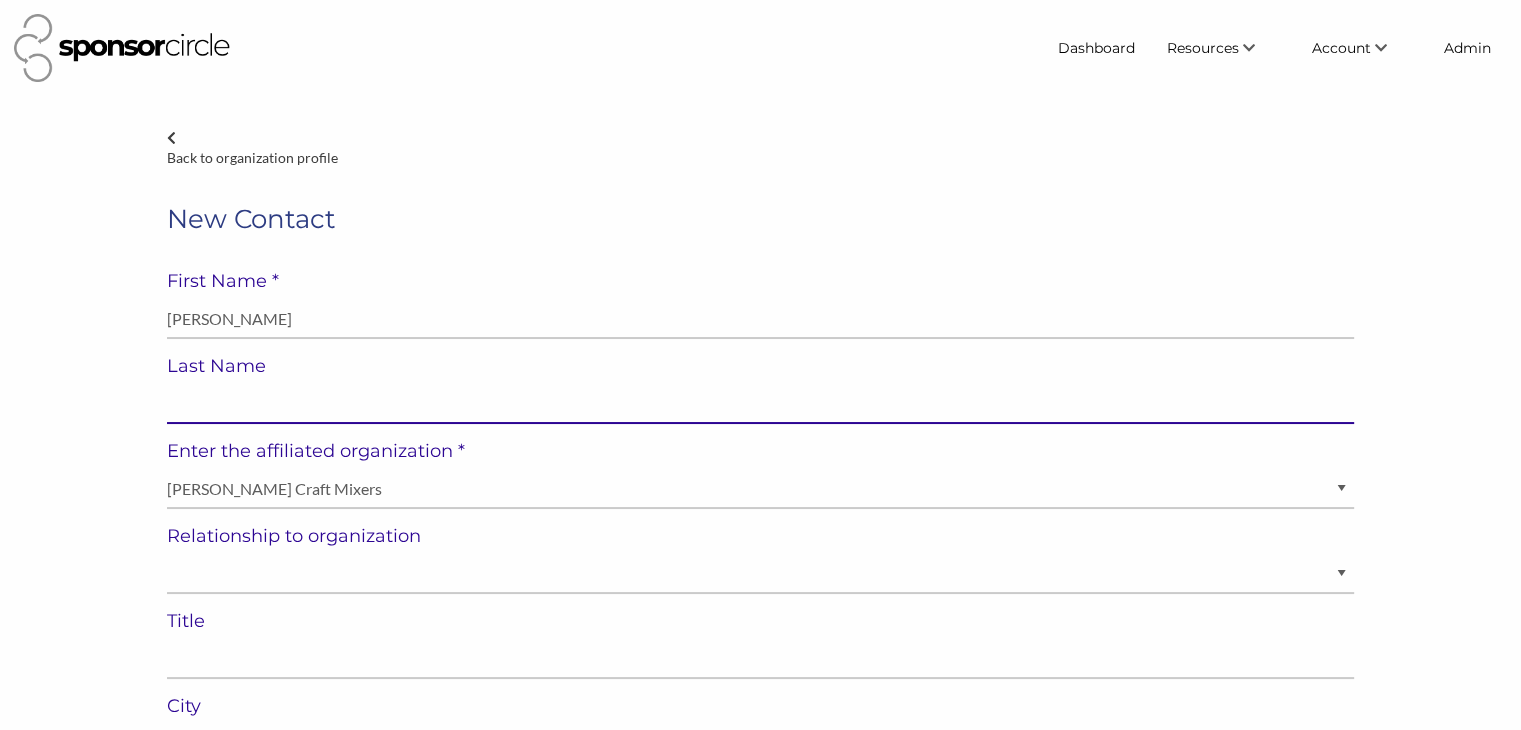 click at bounding box center [760, 404] 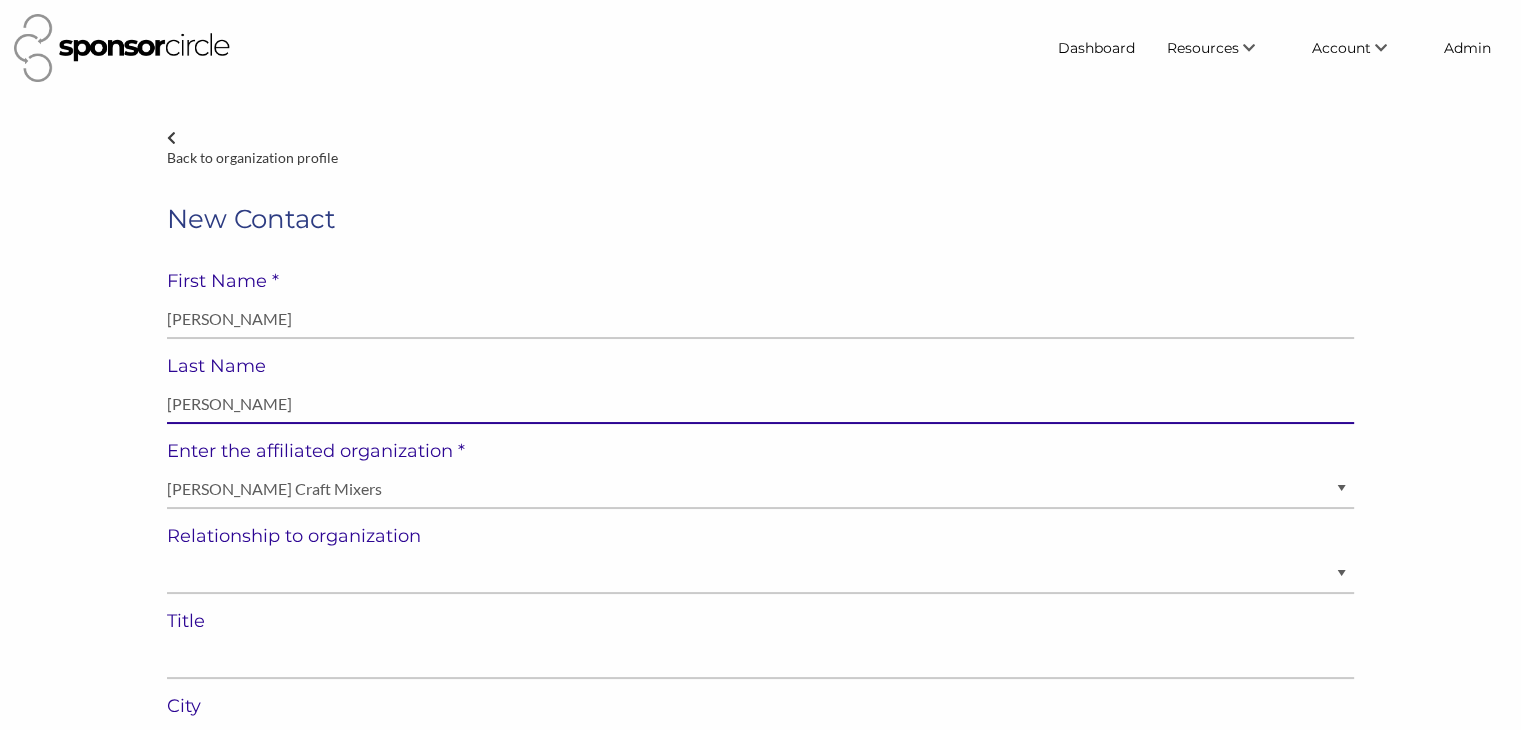 type on "Todd Voigt" 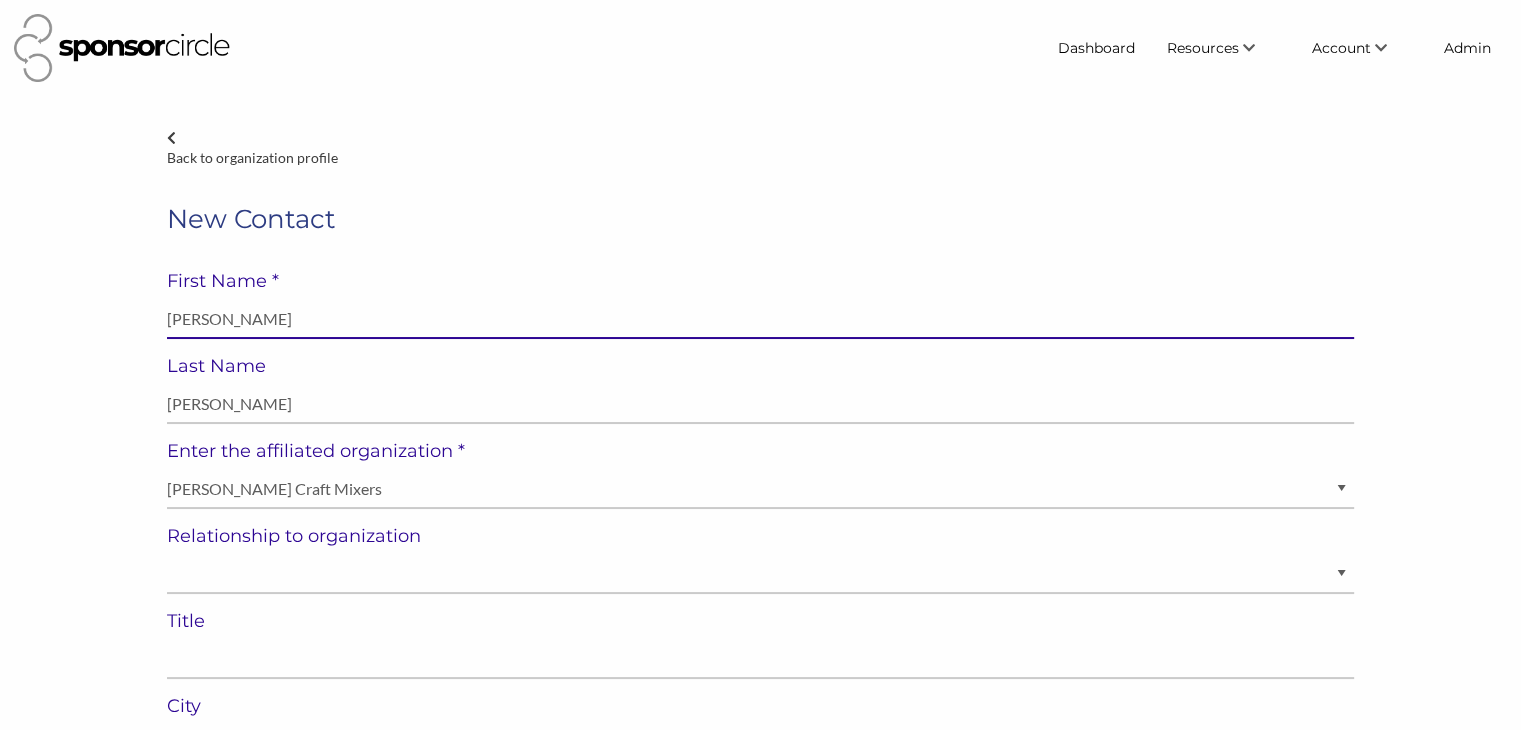 click on "Todd Voigt" at bounding box center [760, 319] 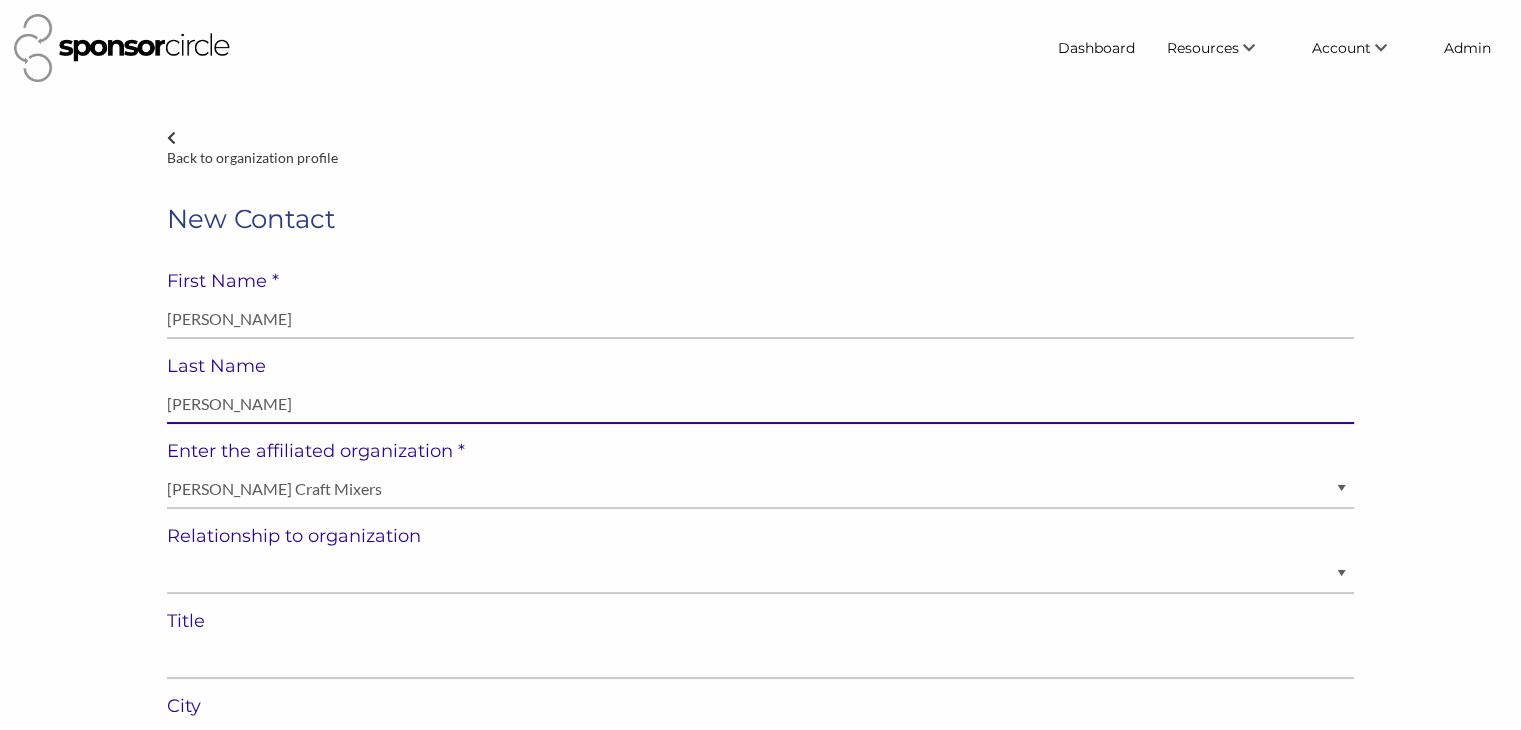 click on "Todd Voigt" at bounding box center [760, 404] 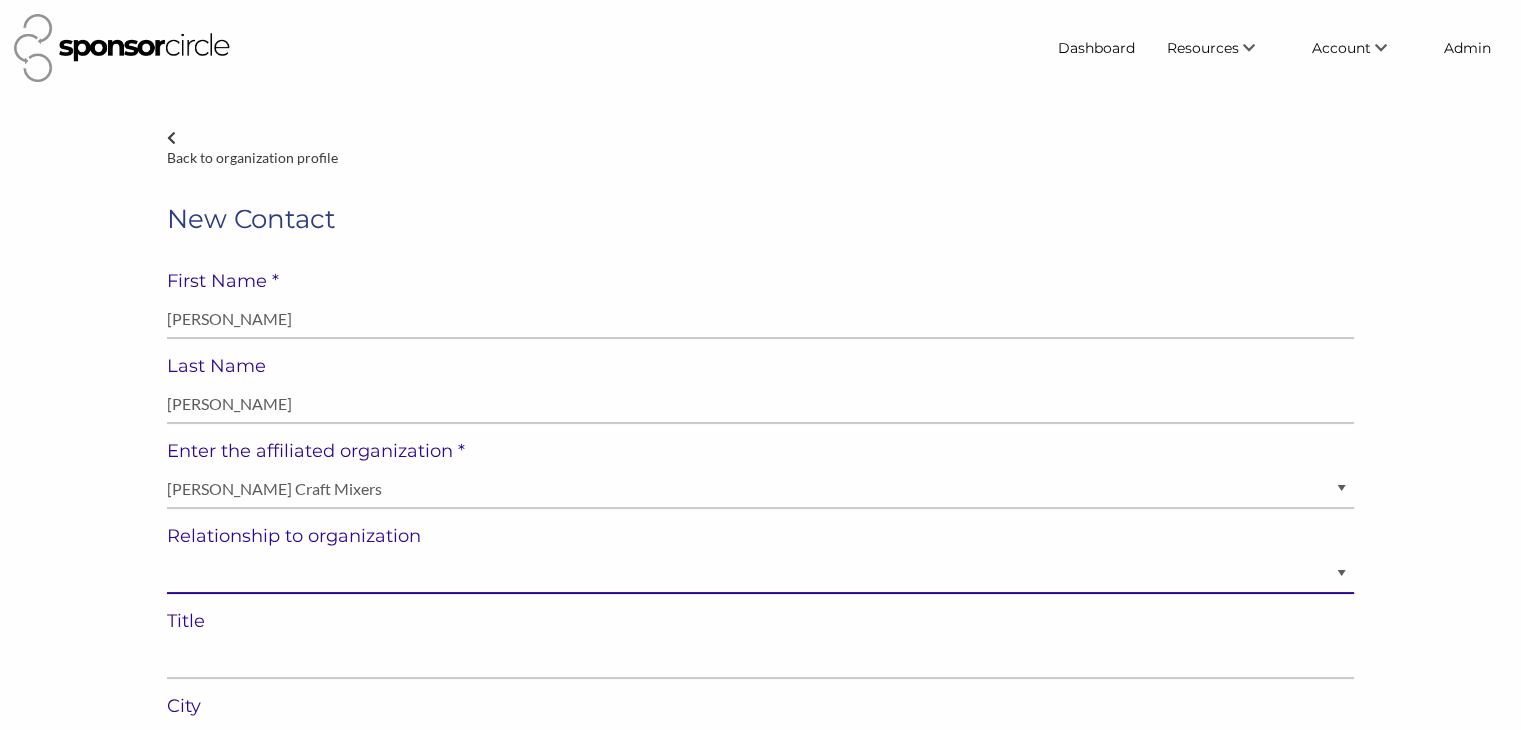 click on "Staff Volunteer" at bounding box center (760, 574) 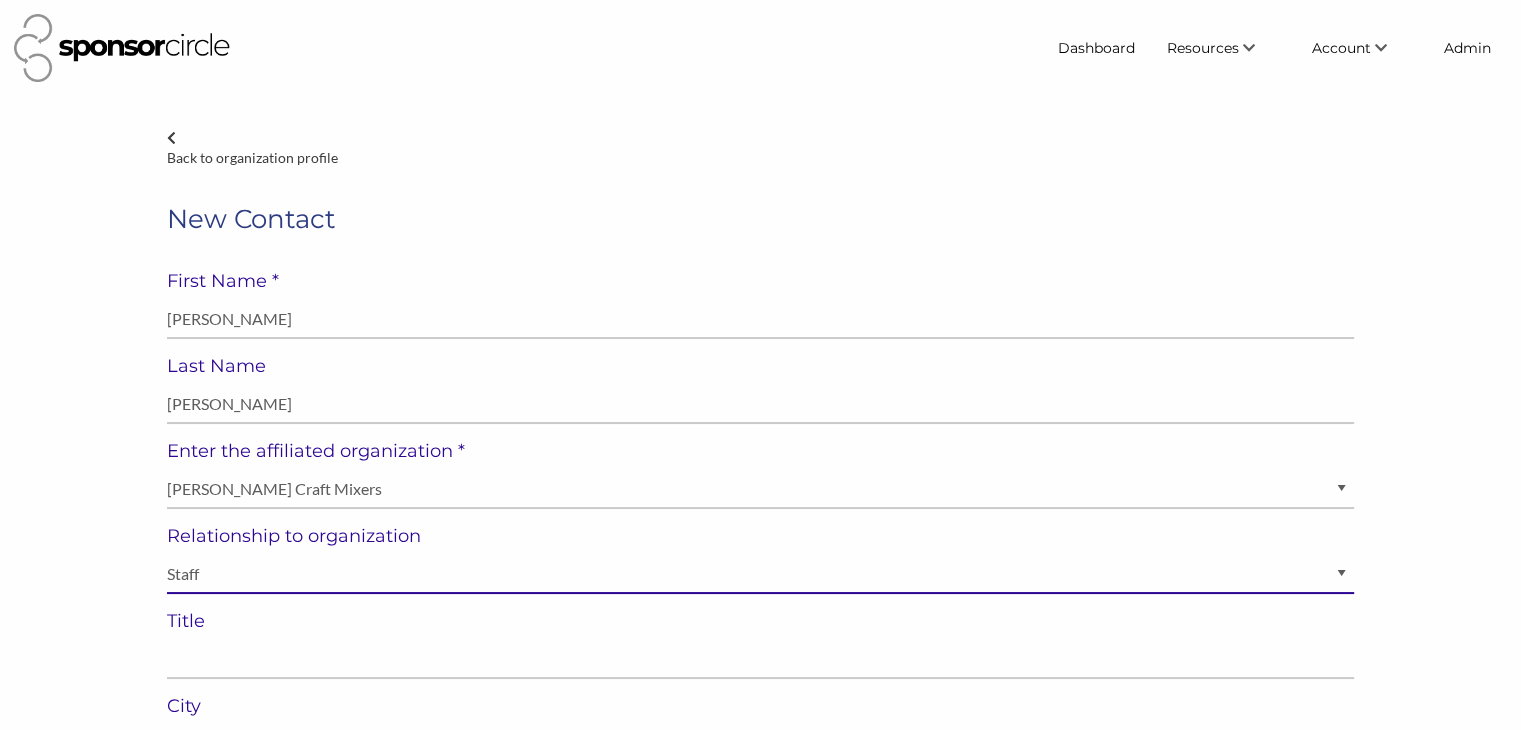 click on "Staff Volunteer" at bounding box center (760, 574) 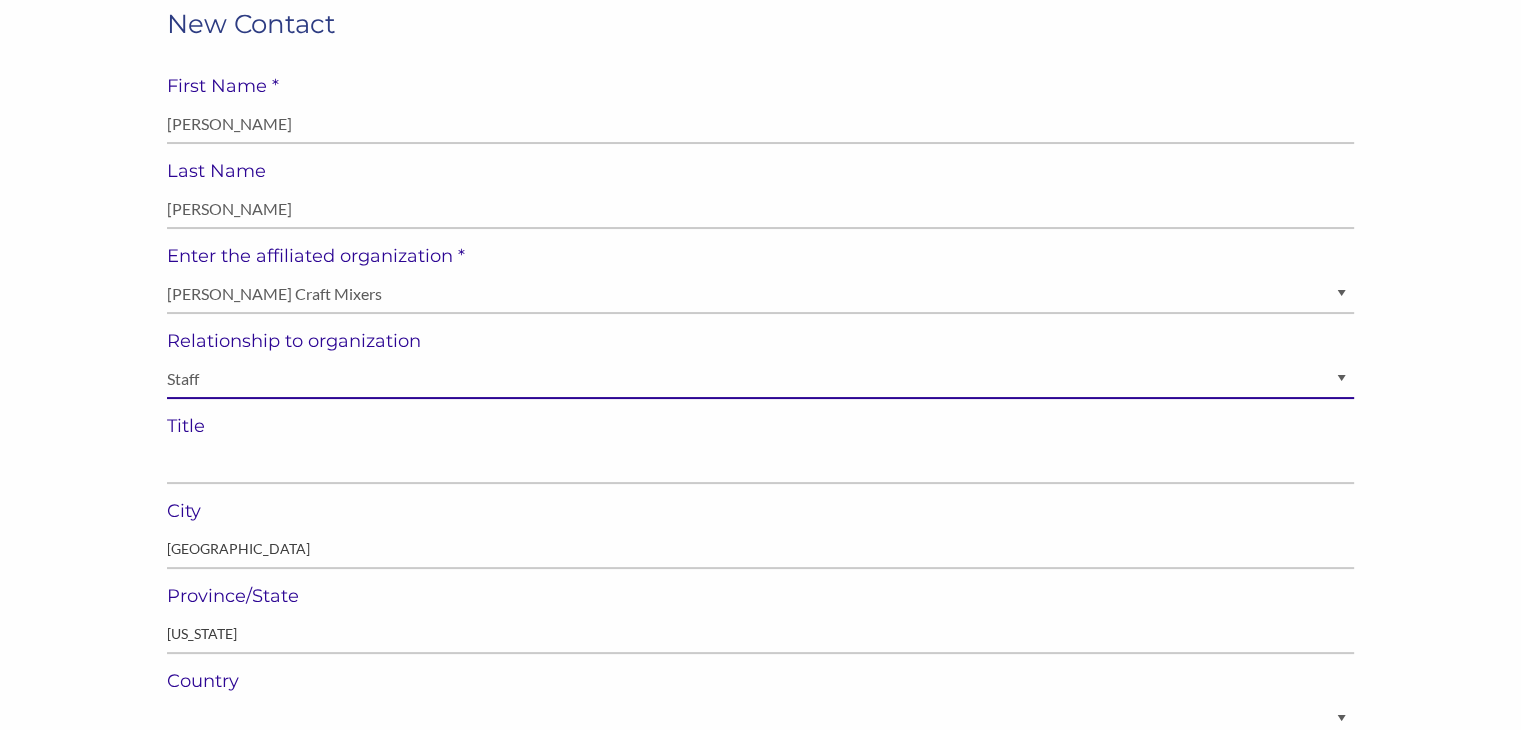 scroll, scrollTop: 196, scrollLeft: 0, axis: vertical 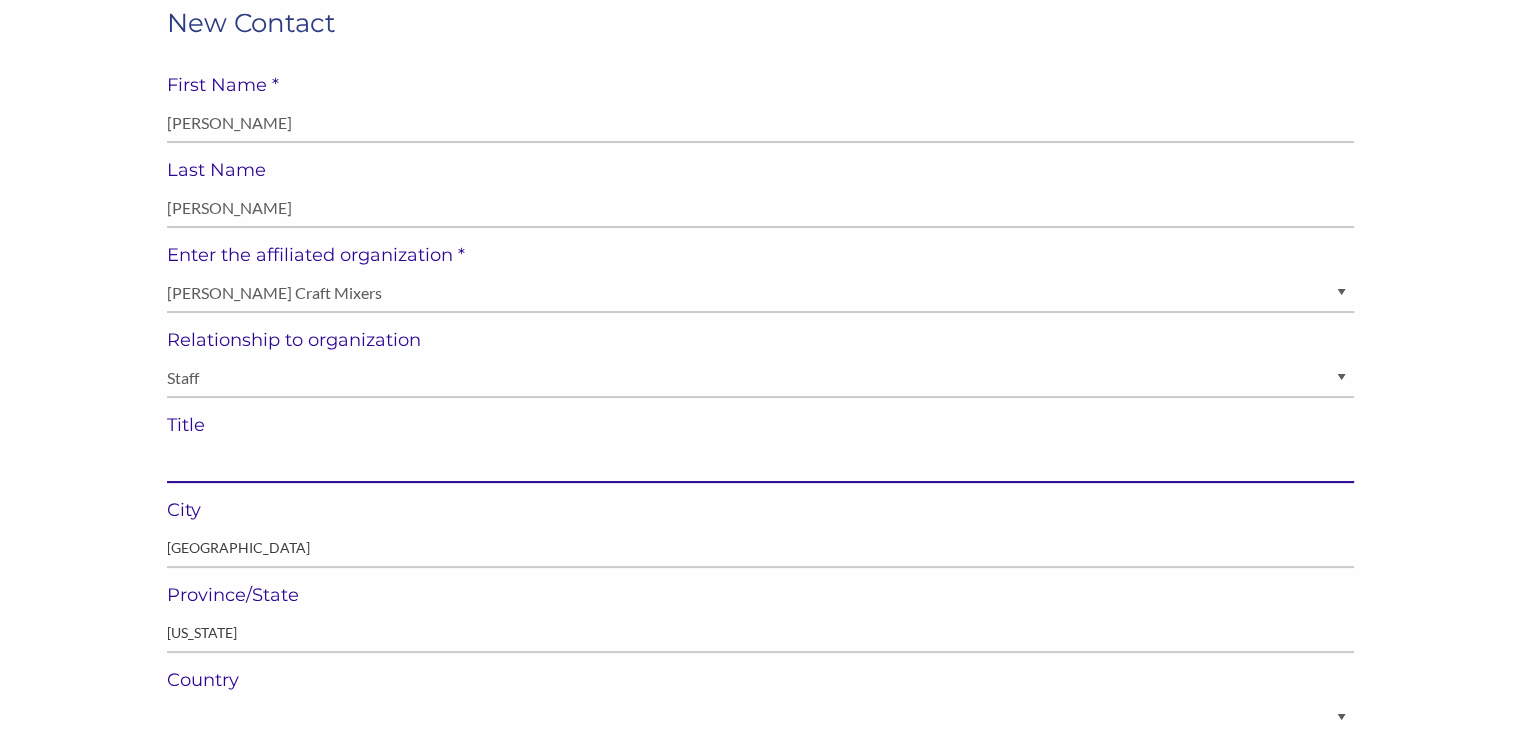 click at bounding box center (760, 463) 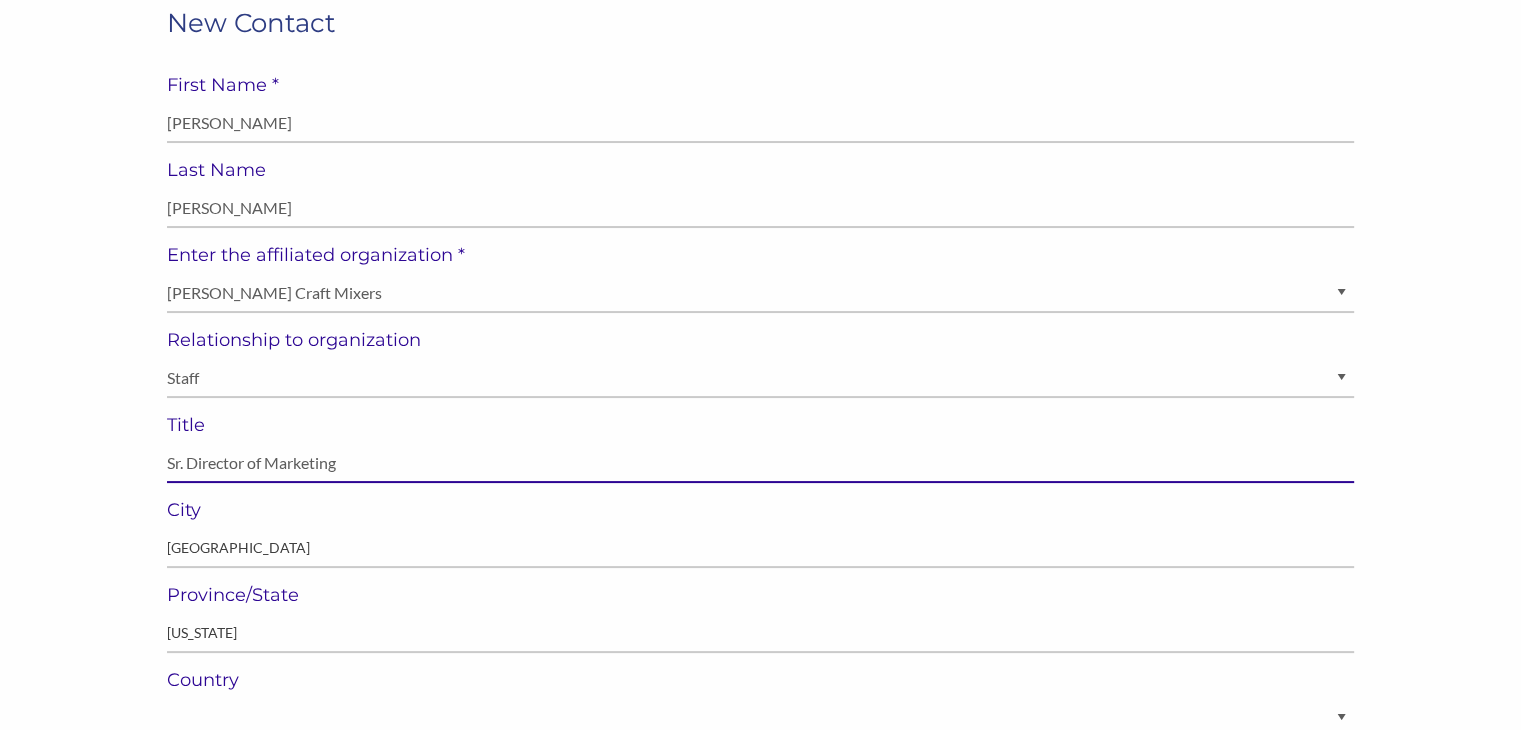 type on "Sr. Director of Marketing" 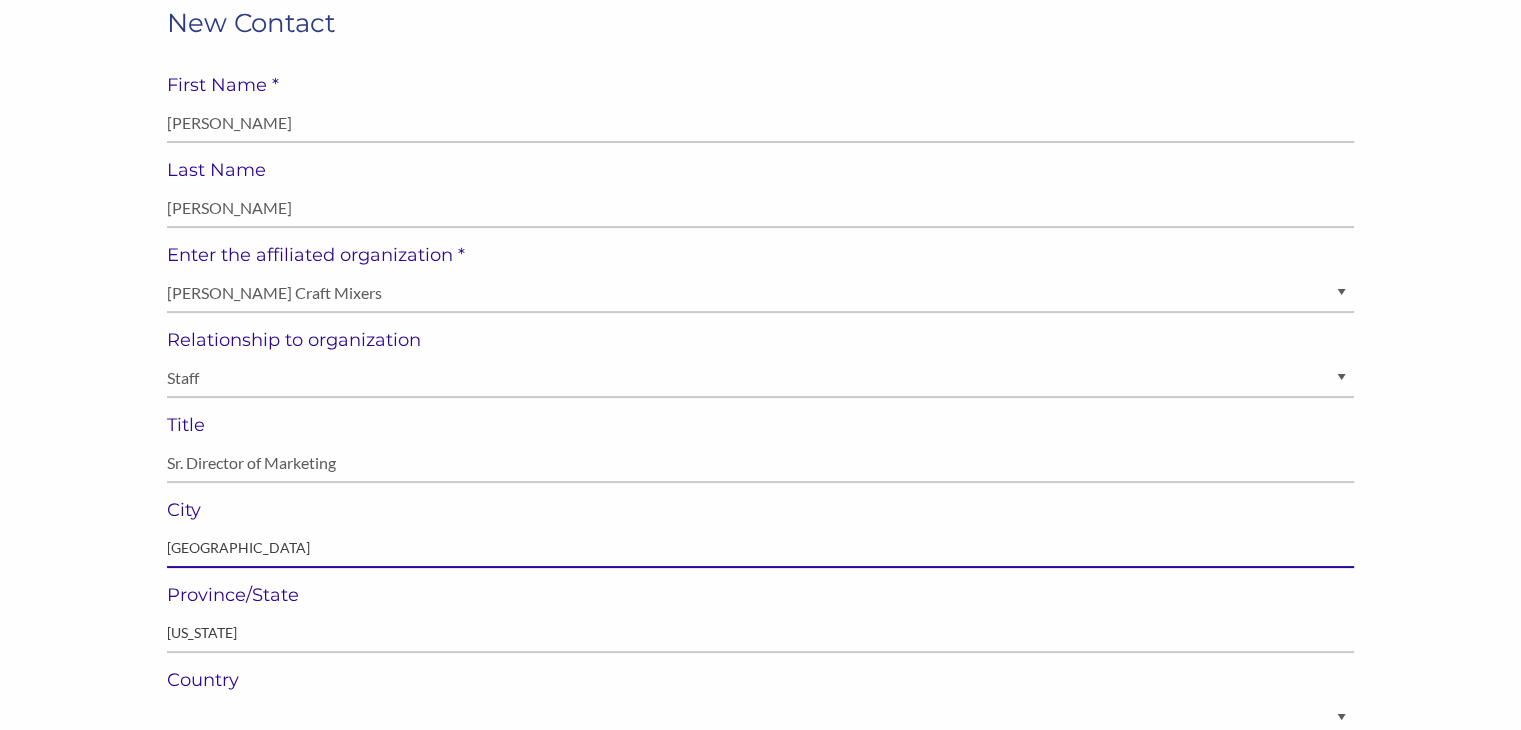 drag, startPoint x: 261, startPoint y: 561, endPoint x: 156, endPoint y: 549, distance: 105.68349 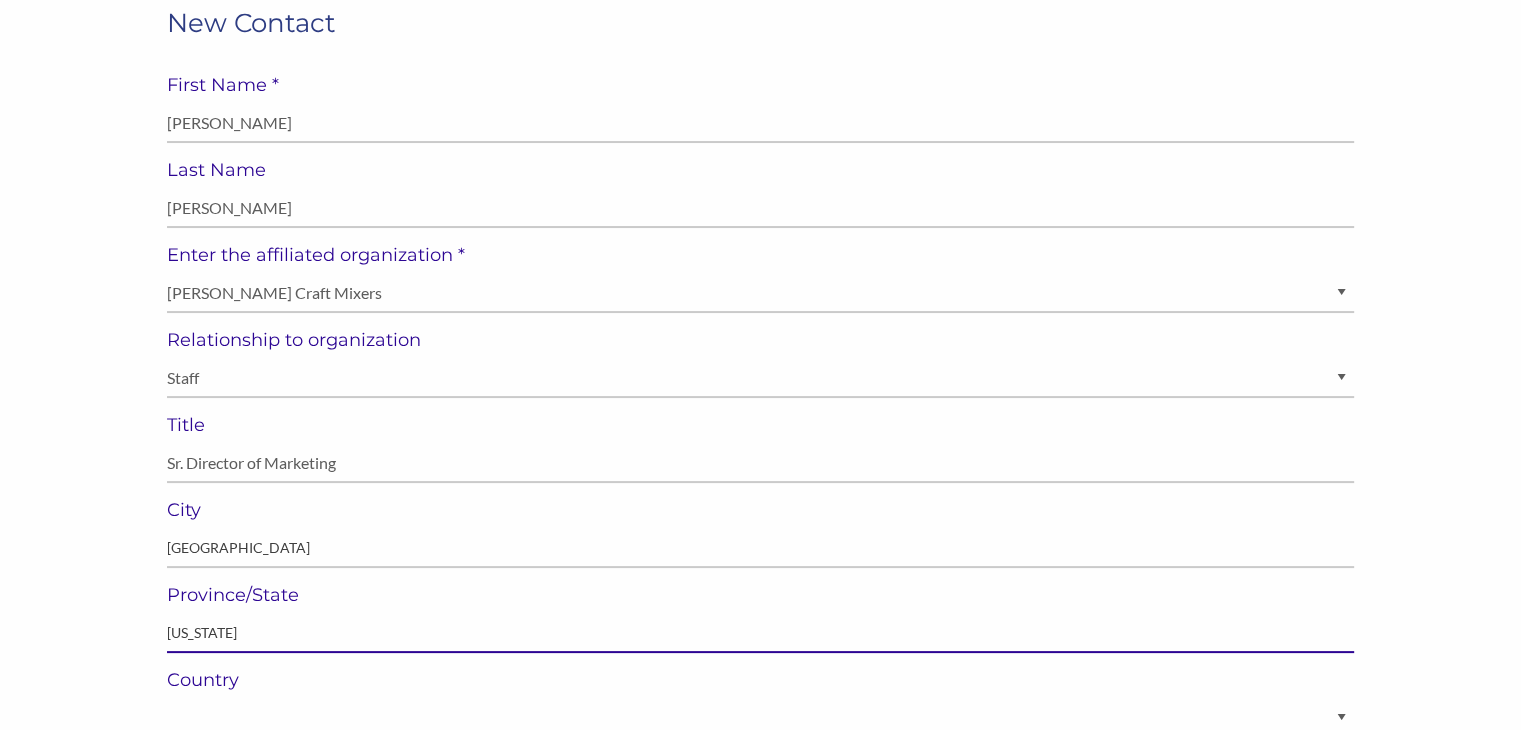 click at bounding box center [760, 633] 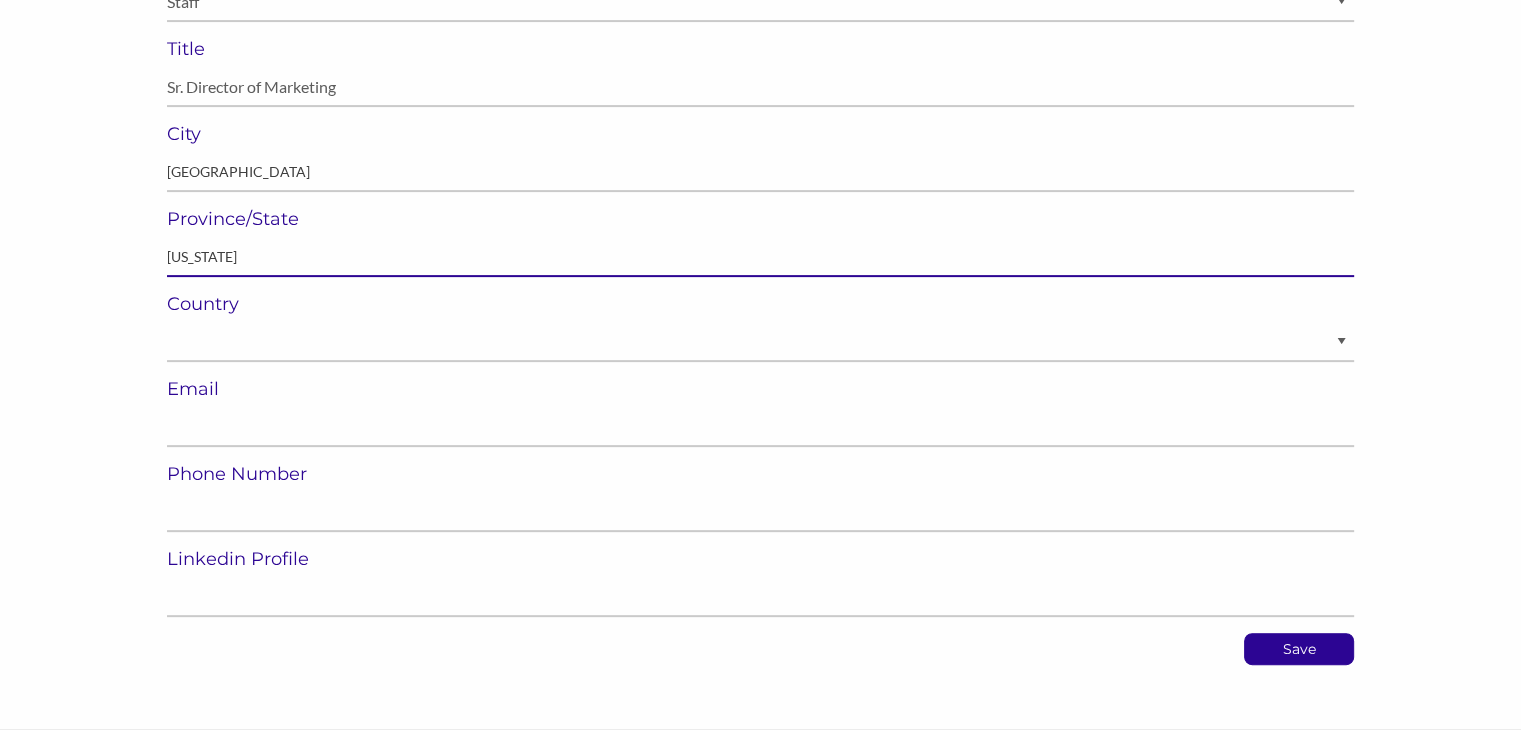 scroll, scrollTop: 576, scrollLeft: 0, axis: vertical 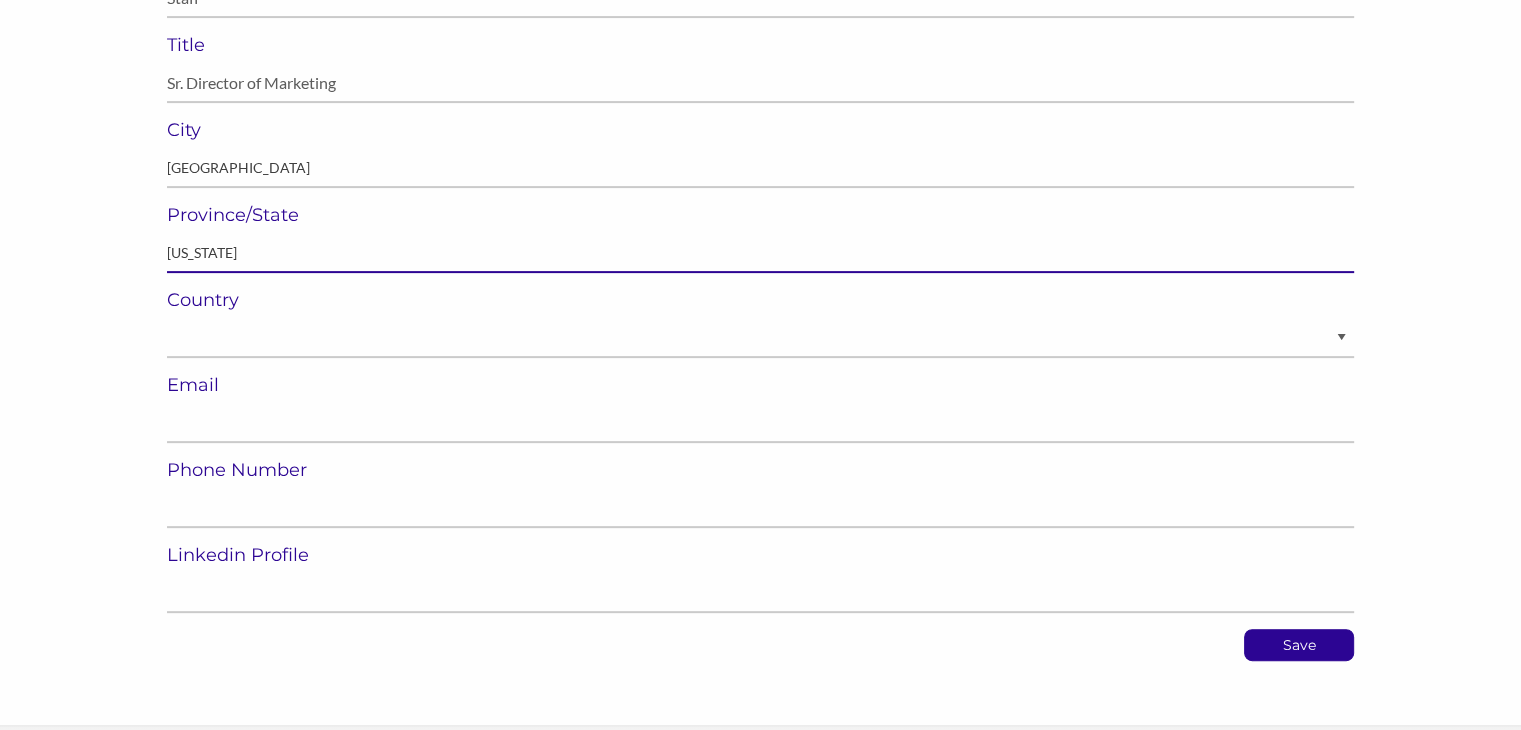 type on "Illinois" 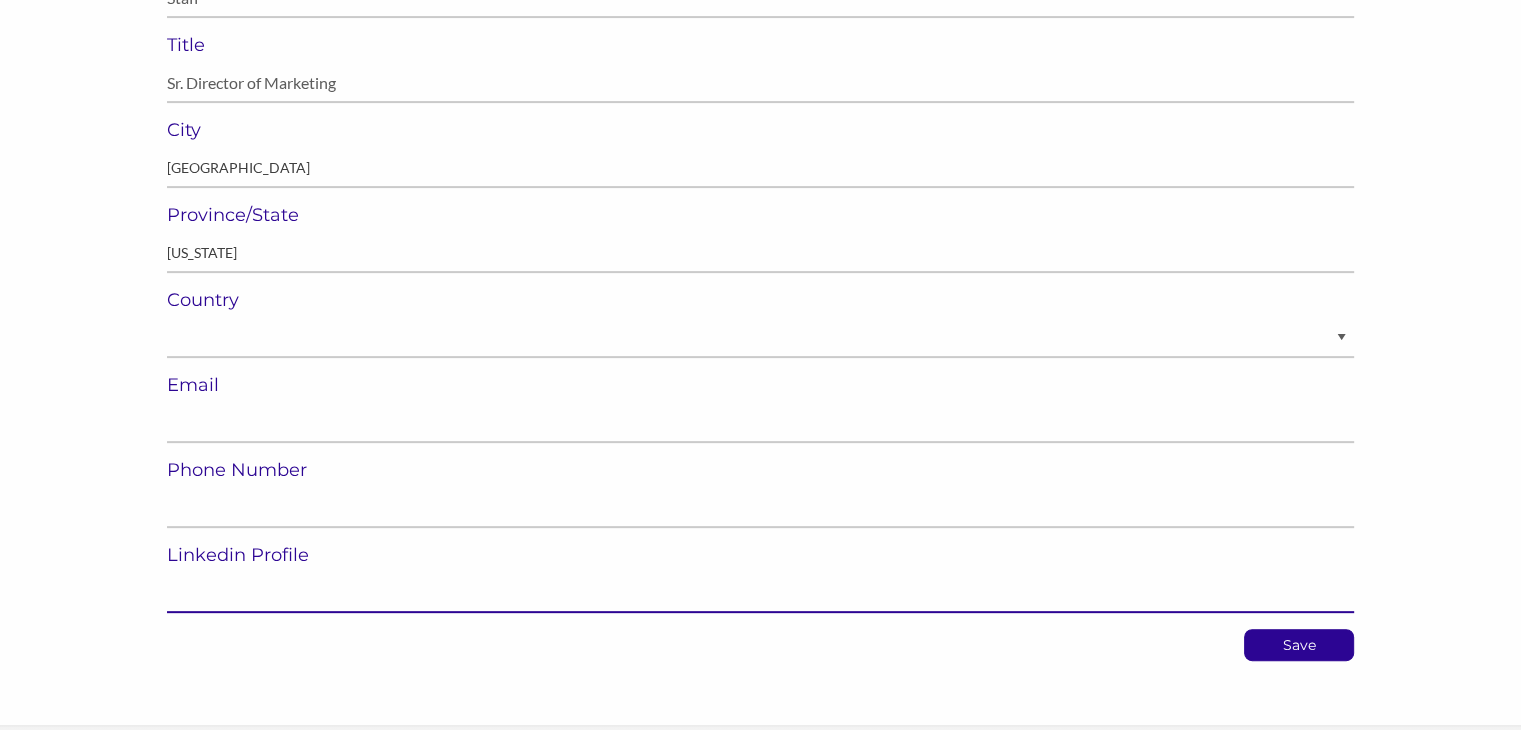 click at bounding box center [760, 593] 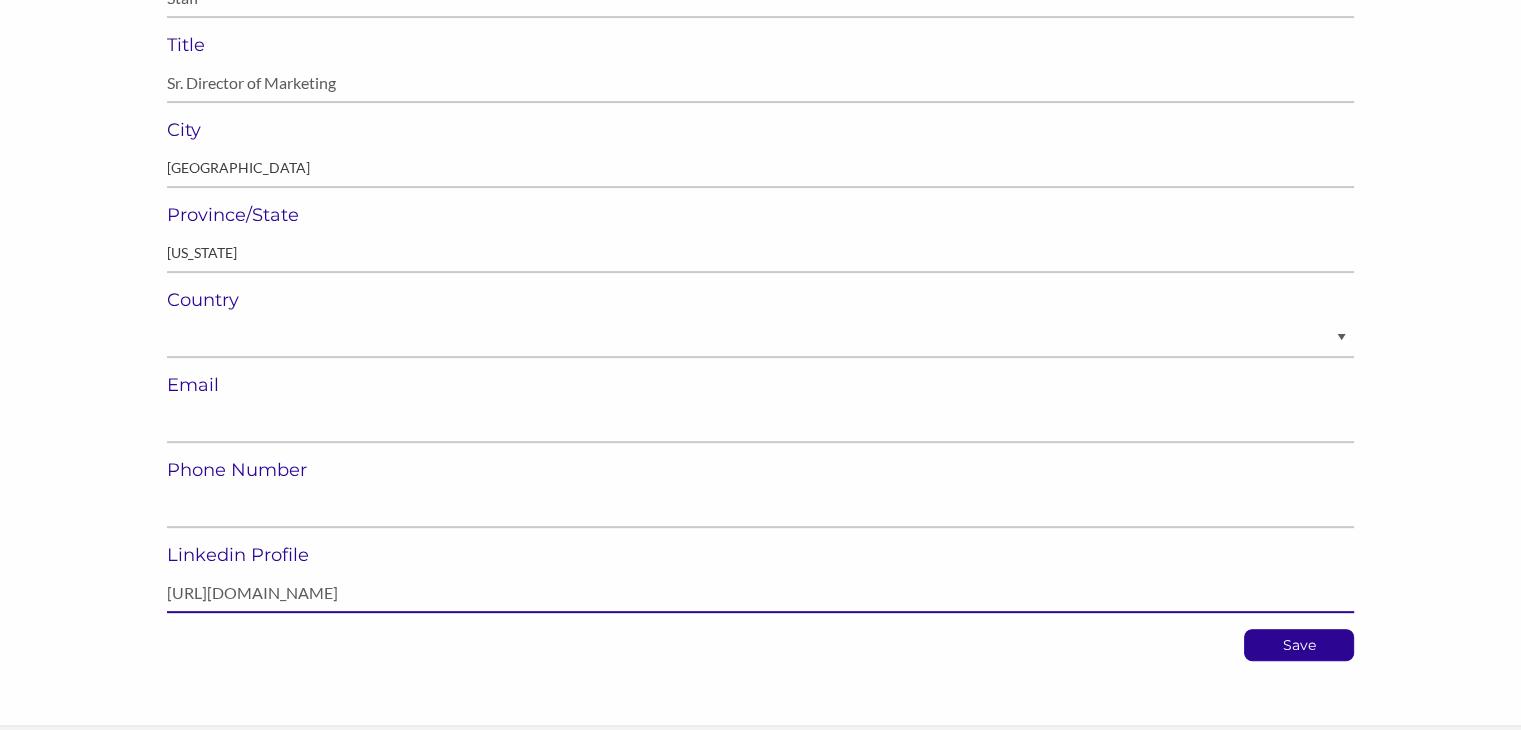 type on "https://www.linkedin.com/in/tvoigtmktg/" 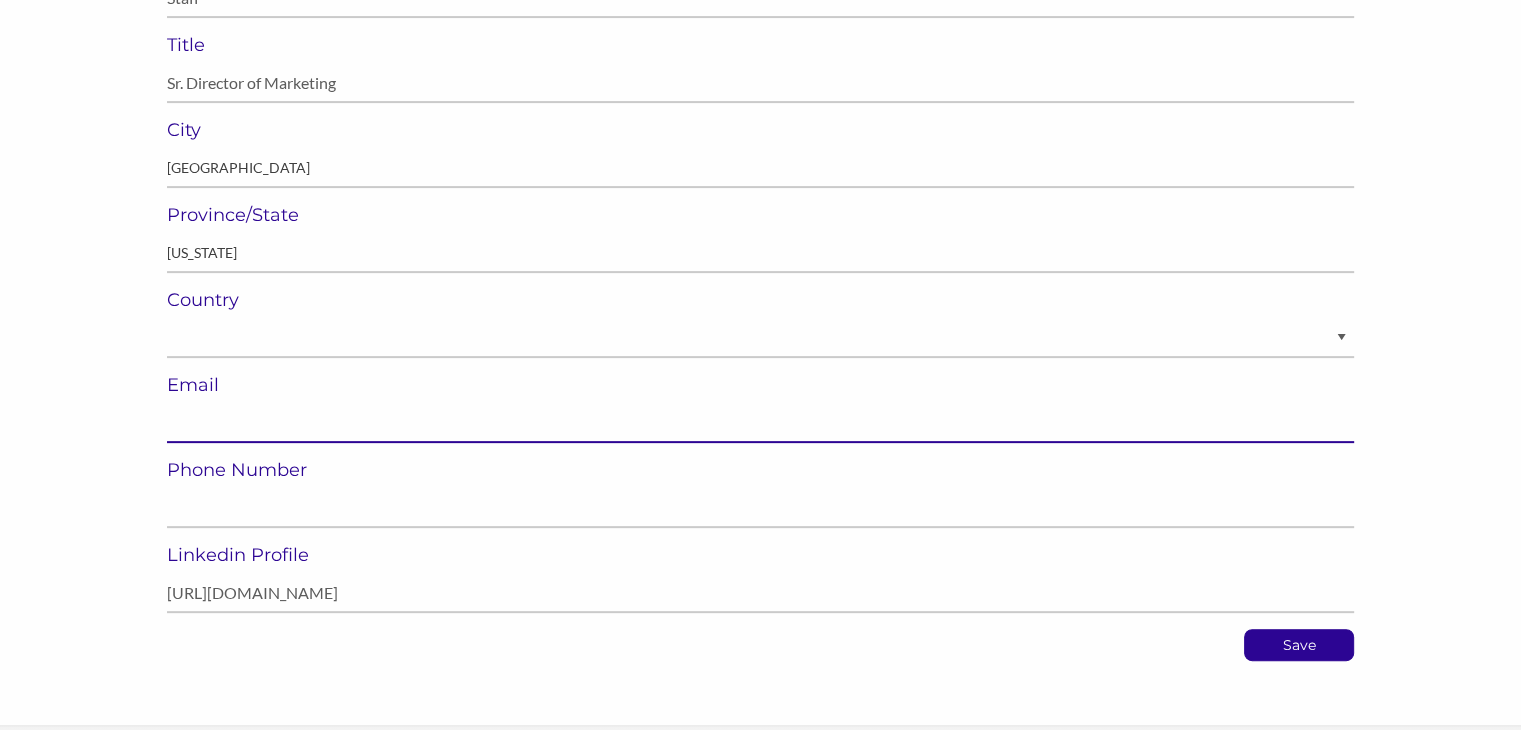 click at bounding box center [760, 423] 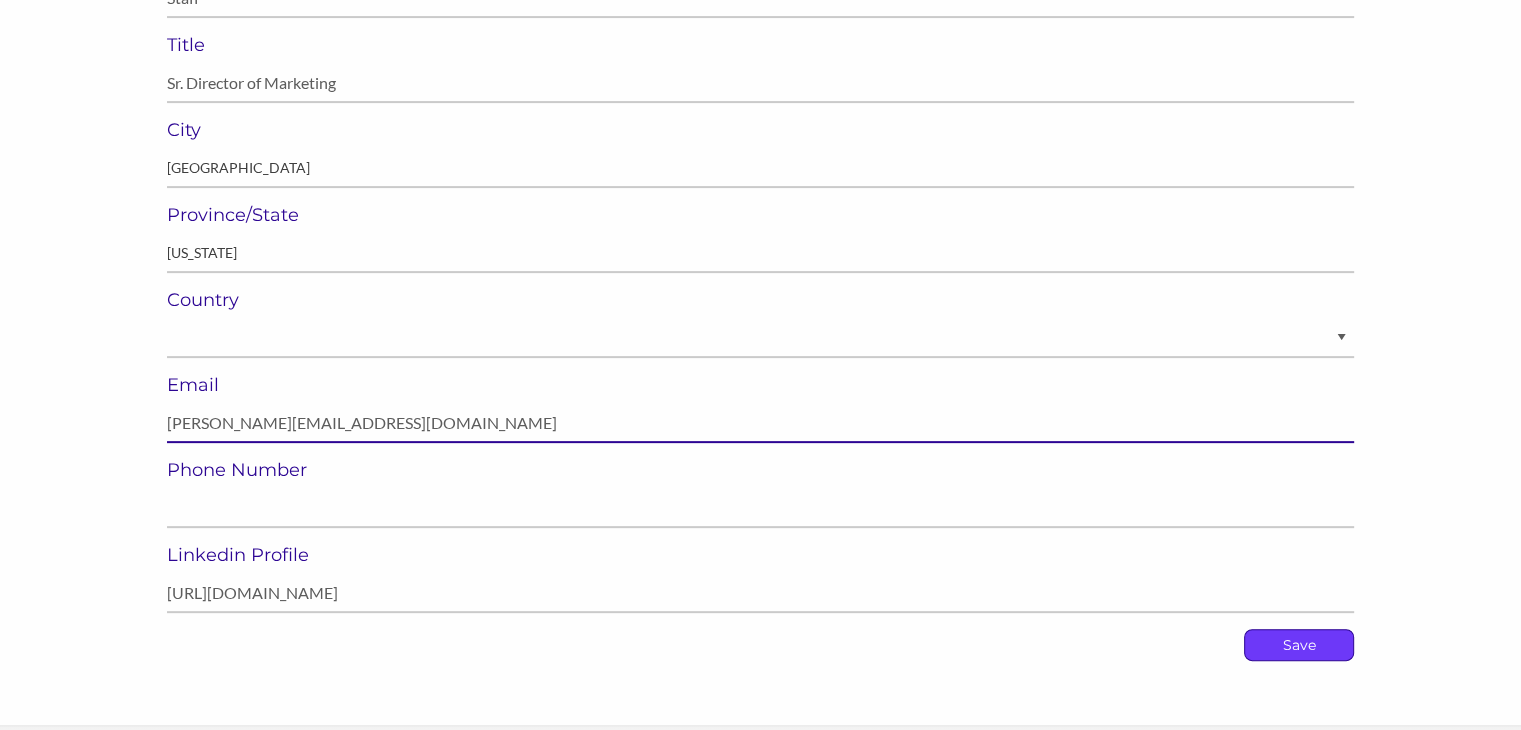 type on "todd@owensmixers.com" 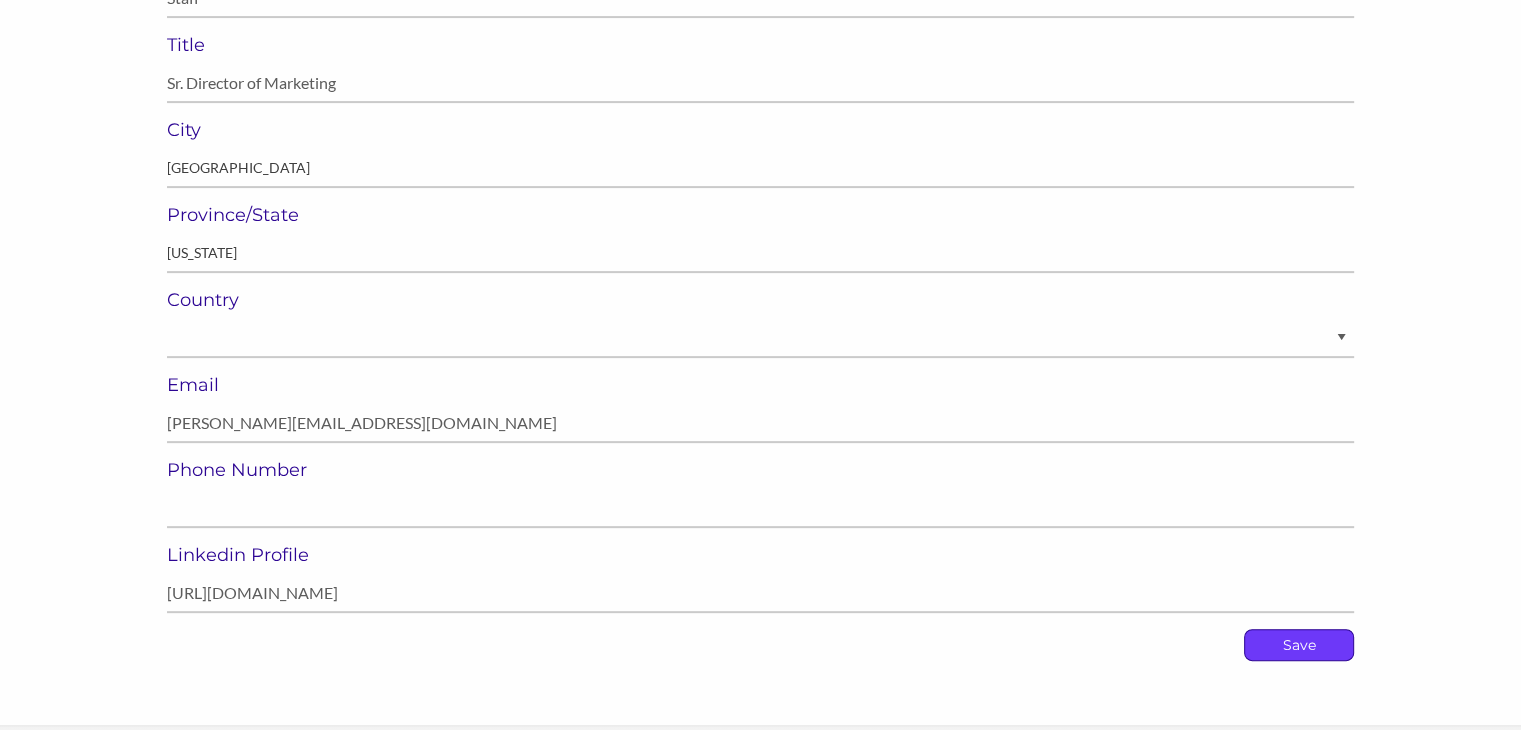 click on "Save" at bounding box center [1299, 645] 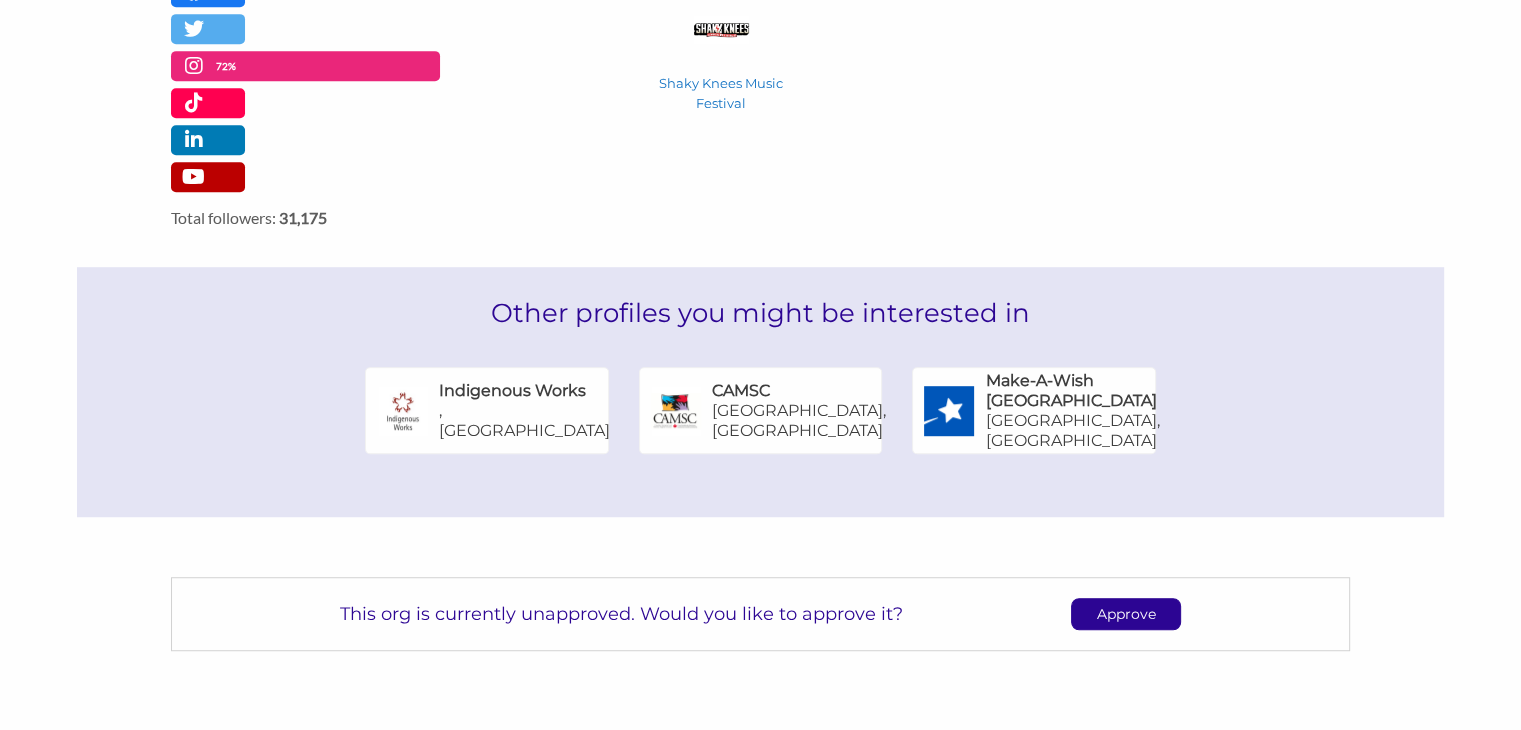 scroll, scrollTop: 1156, scrollLeft: 0, axis: vertical 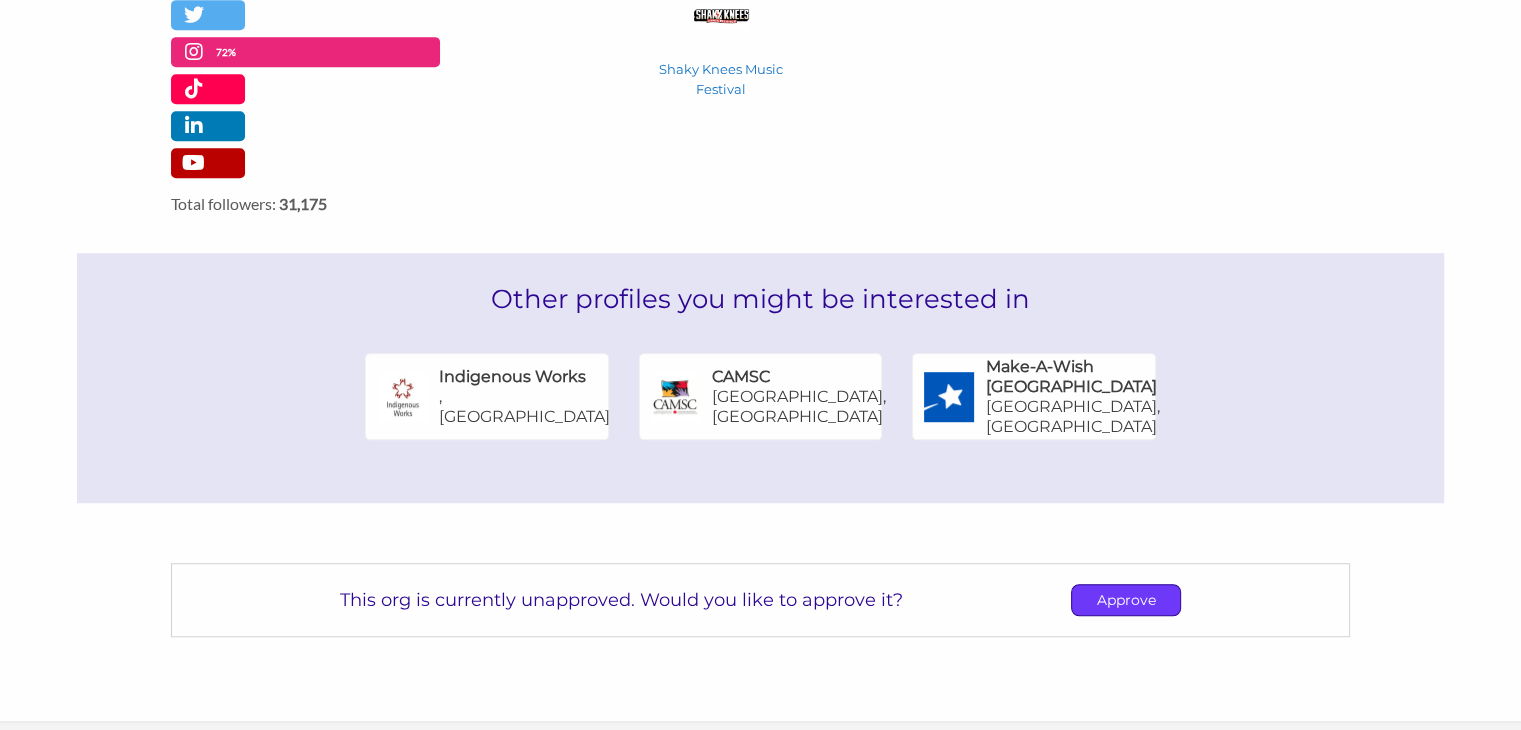 click on "Approve" at bounding box center (1126, 600) 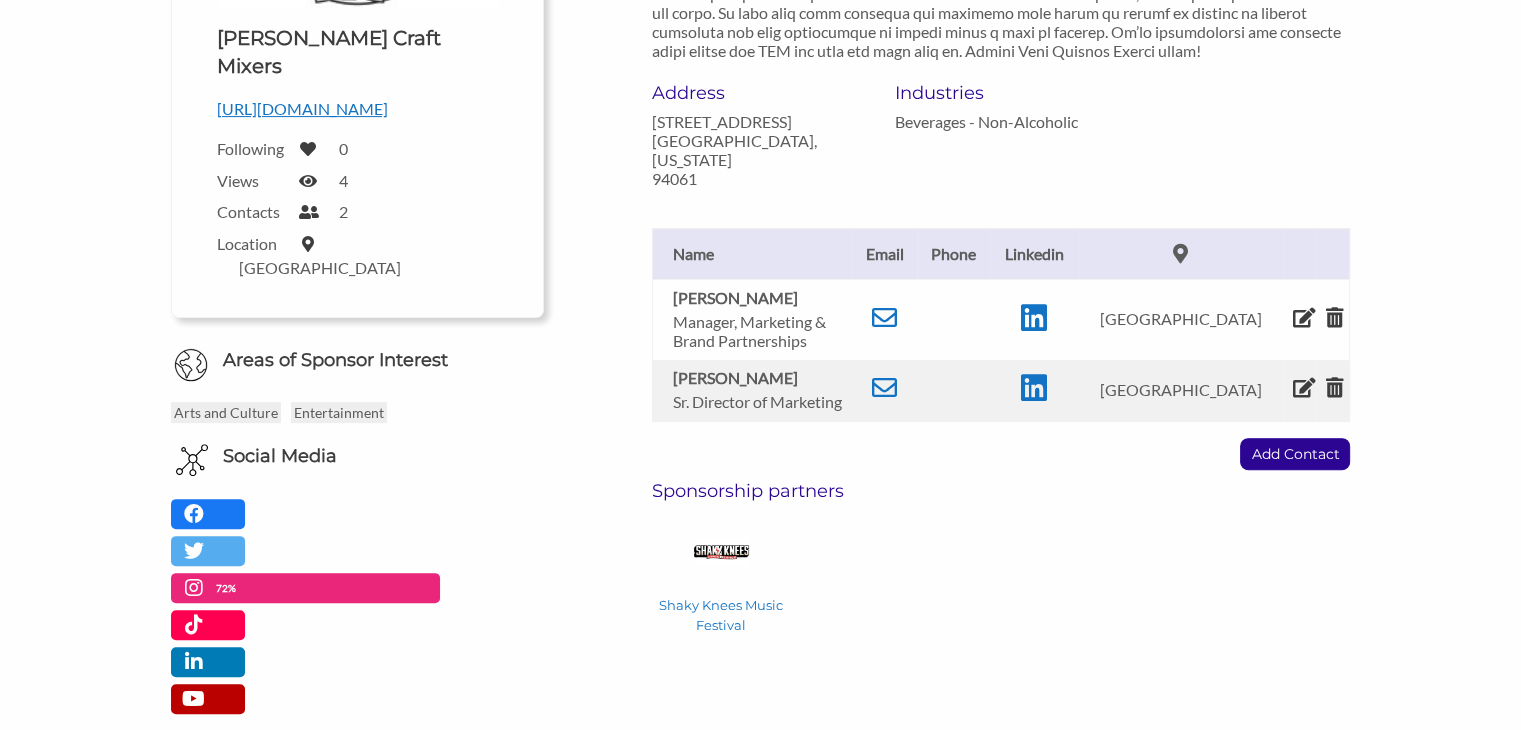 scroll, scrollTop: 630, scrollLeft: 0, axis: vertical 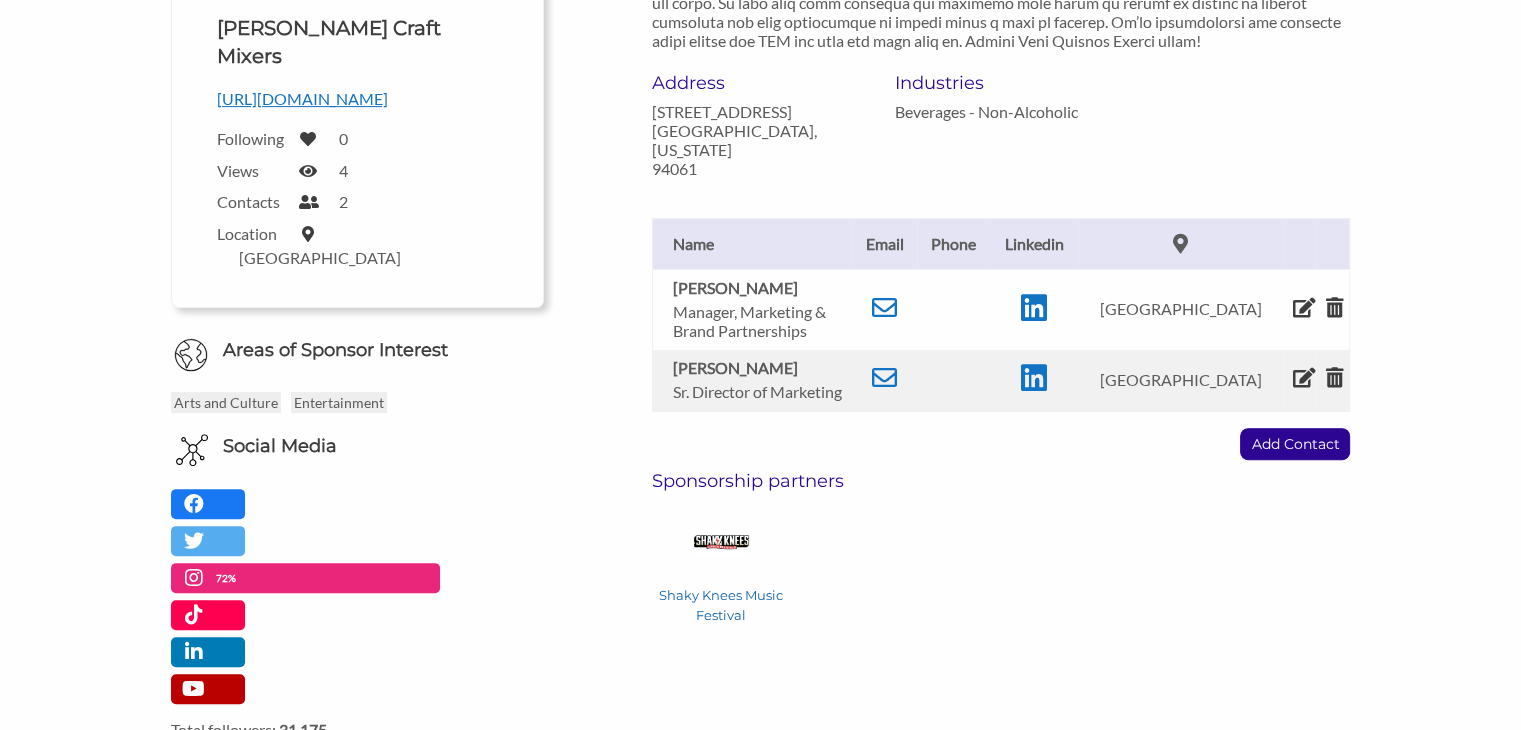 click at bounding box center (721, 542) 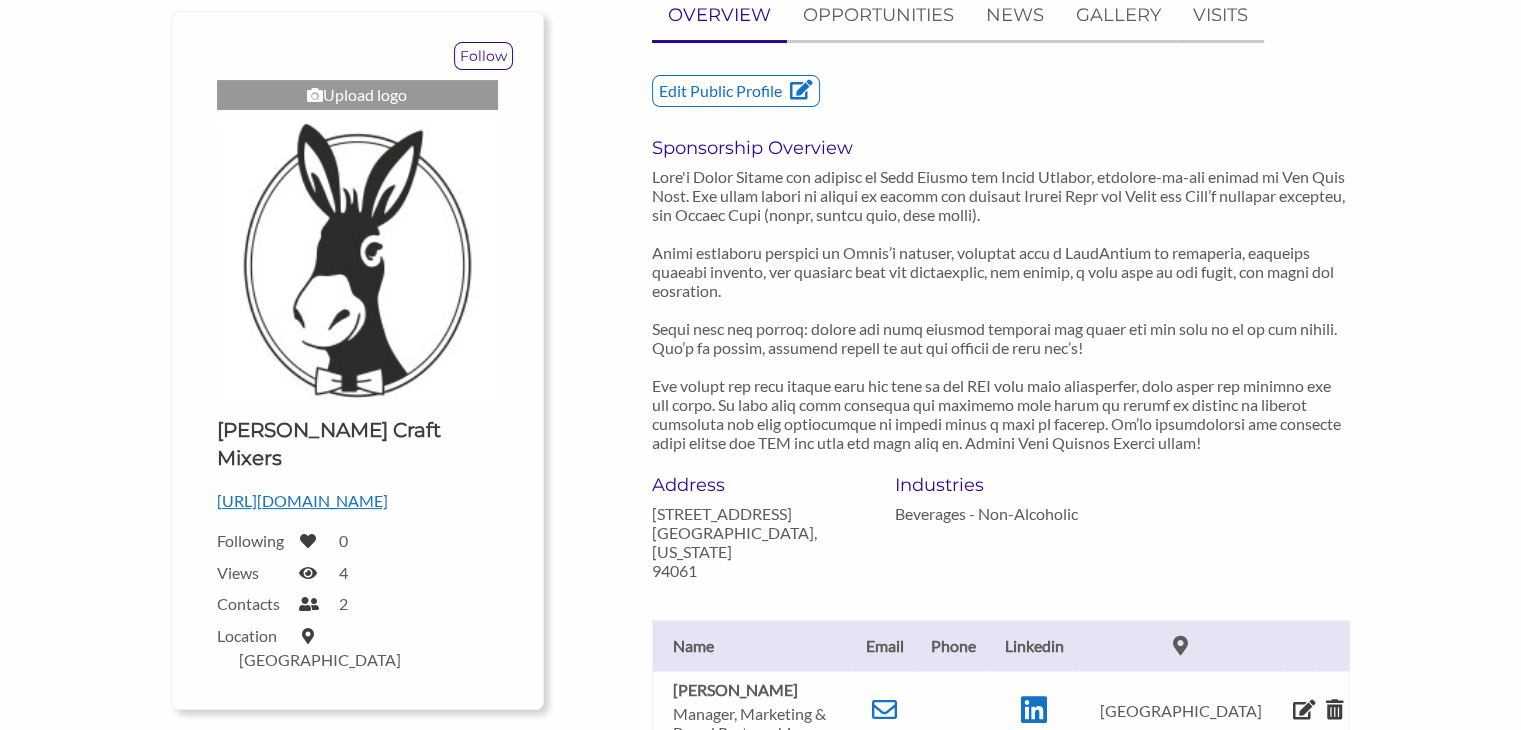 scroll, scrollTop: 0, scrollLeft: 0, axis: both 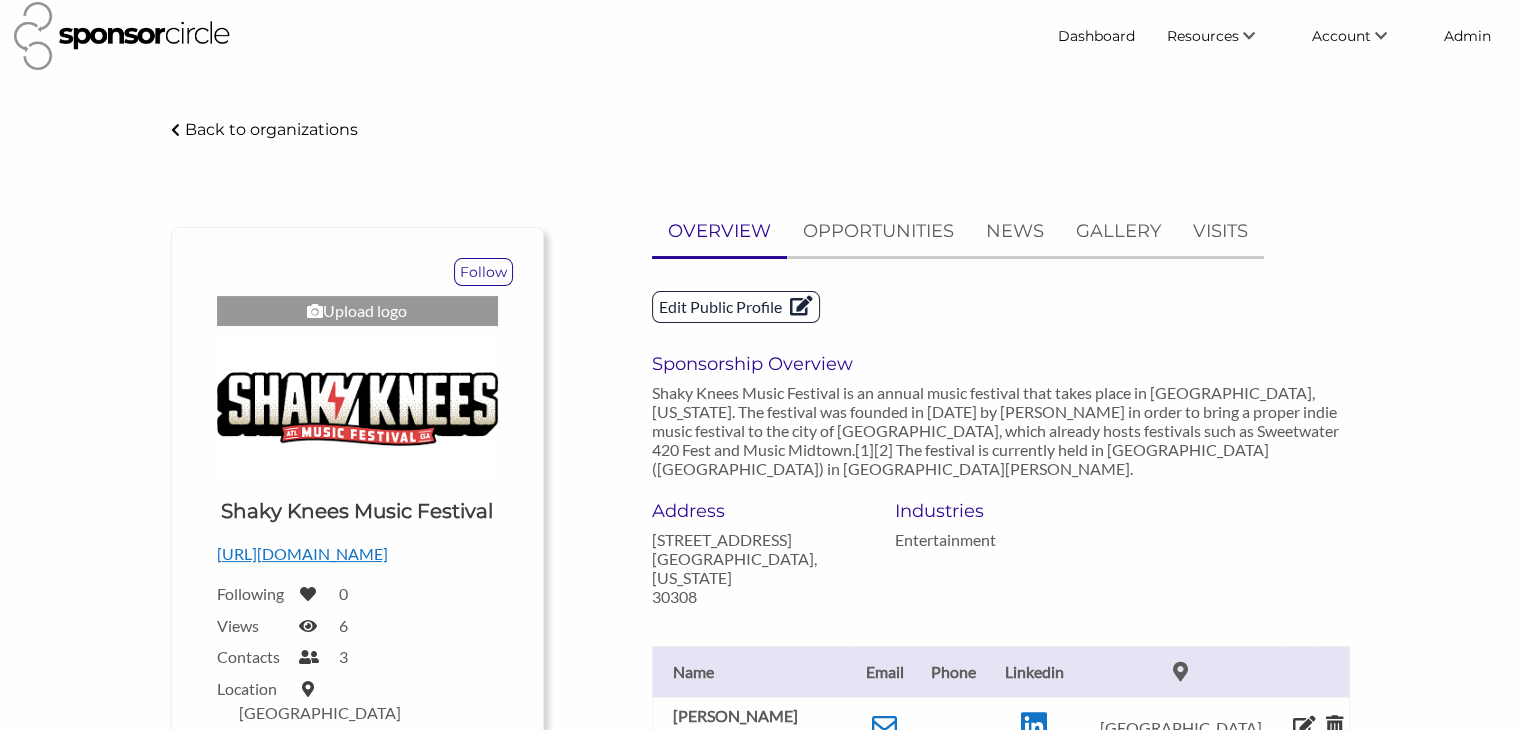 click on "Edit Public Profile" at bounding box center (736, 307) 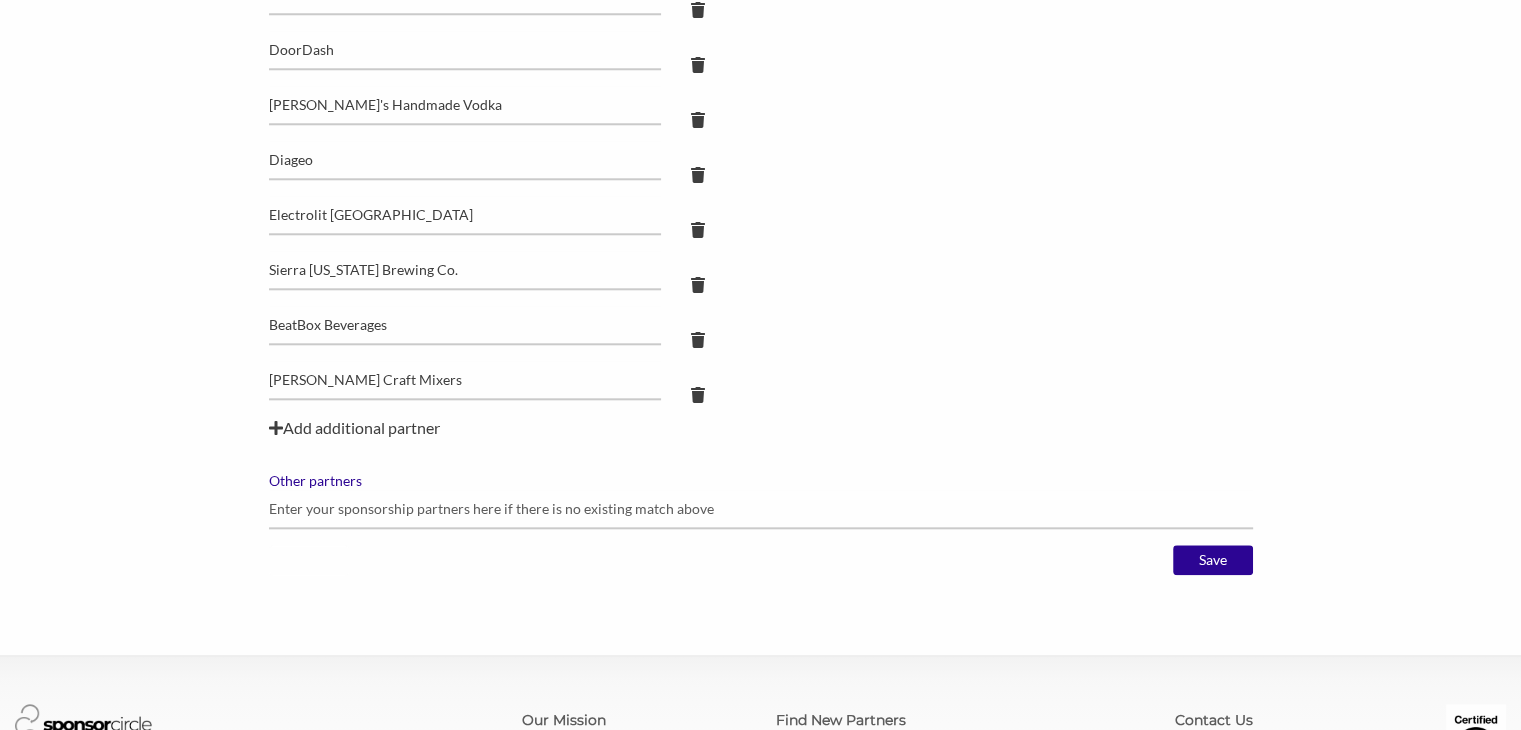 scroll, scrollTop: 2115, scrollLeft: 0, axis: vertical 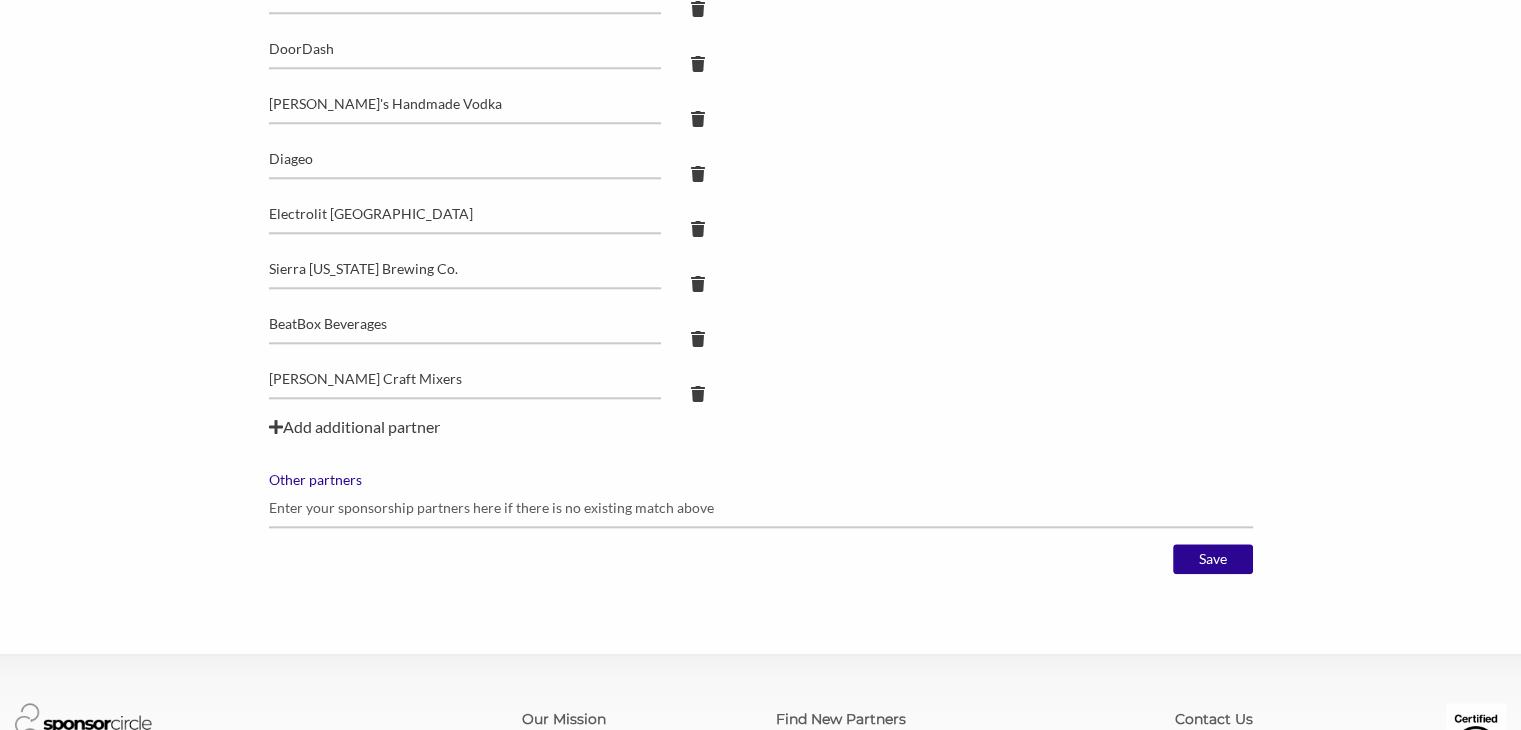 click on "Add additional partner" at bounding box center (761, 427) 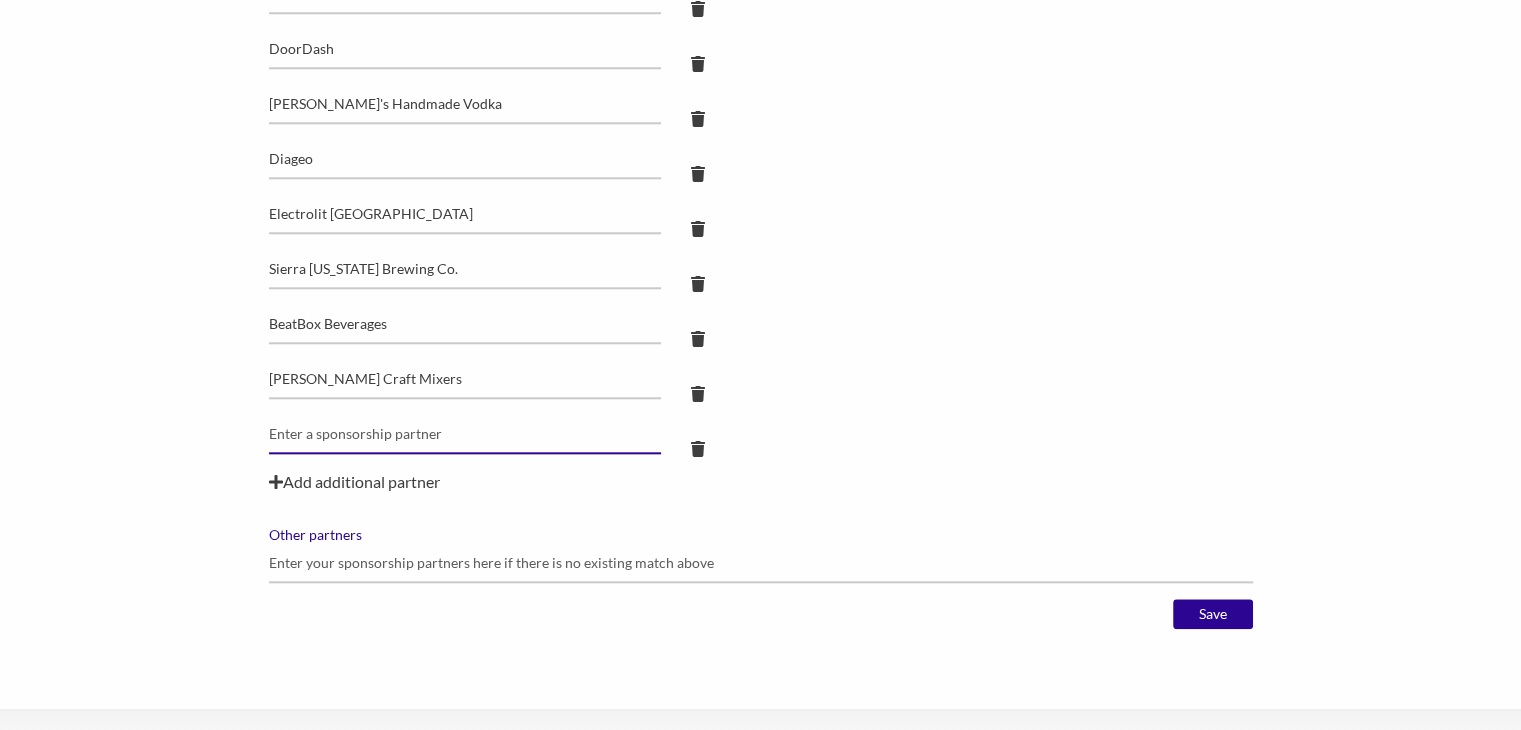 click at bounding box center [465, 434] 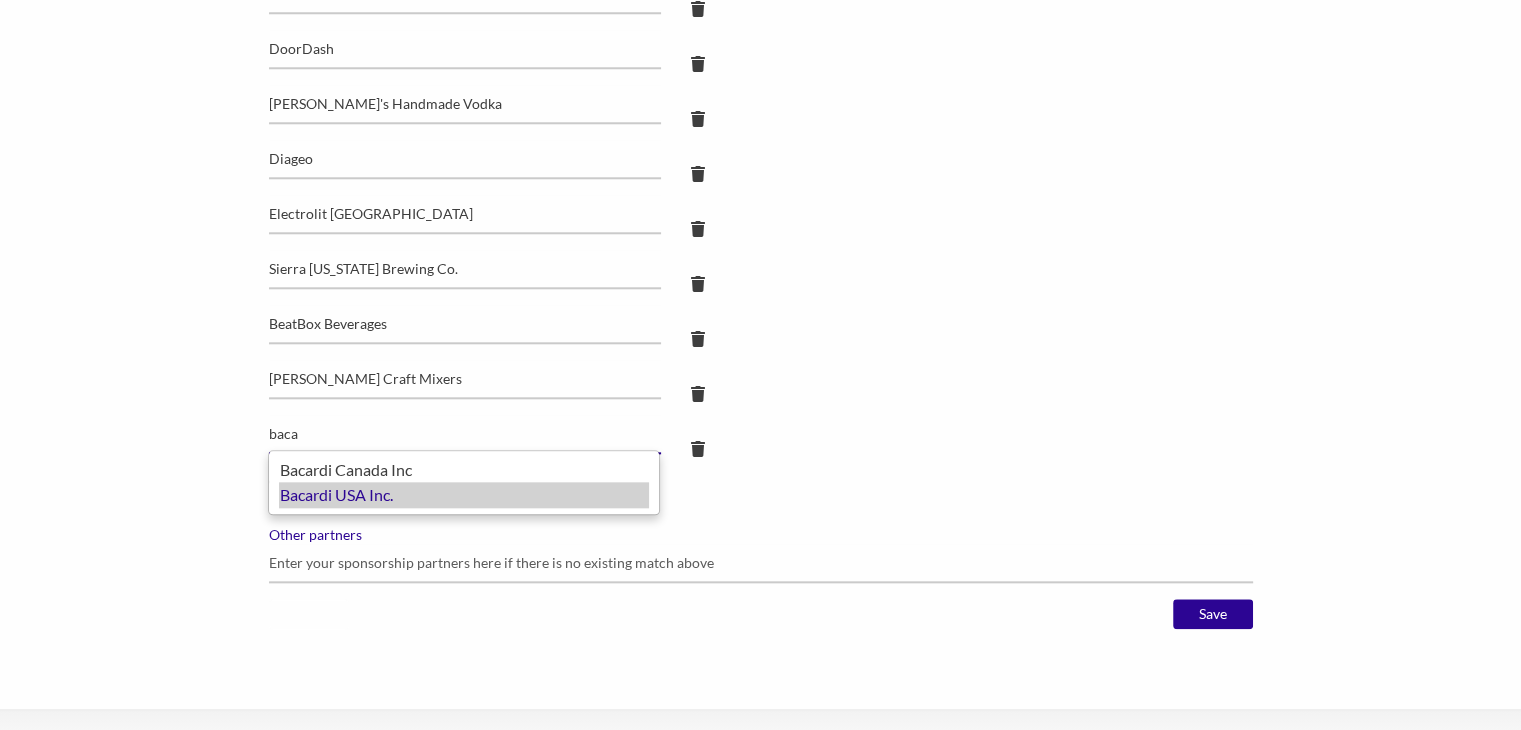 click on "Bacardi USA Inc." at bounding box center (464, 495) 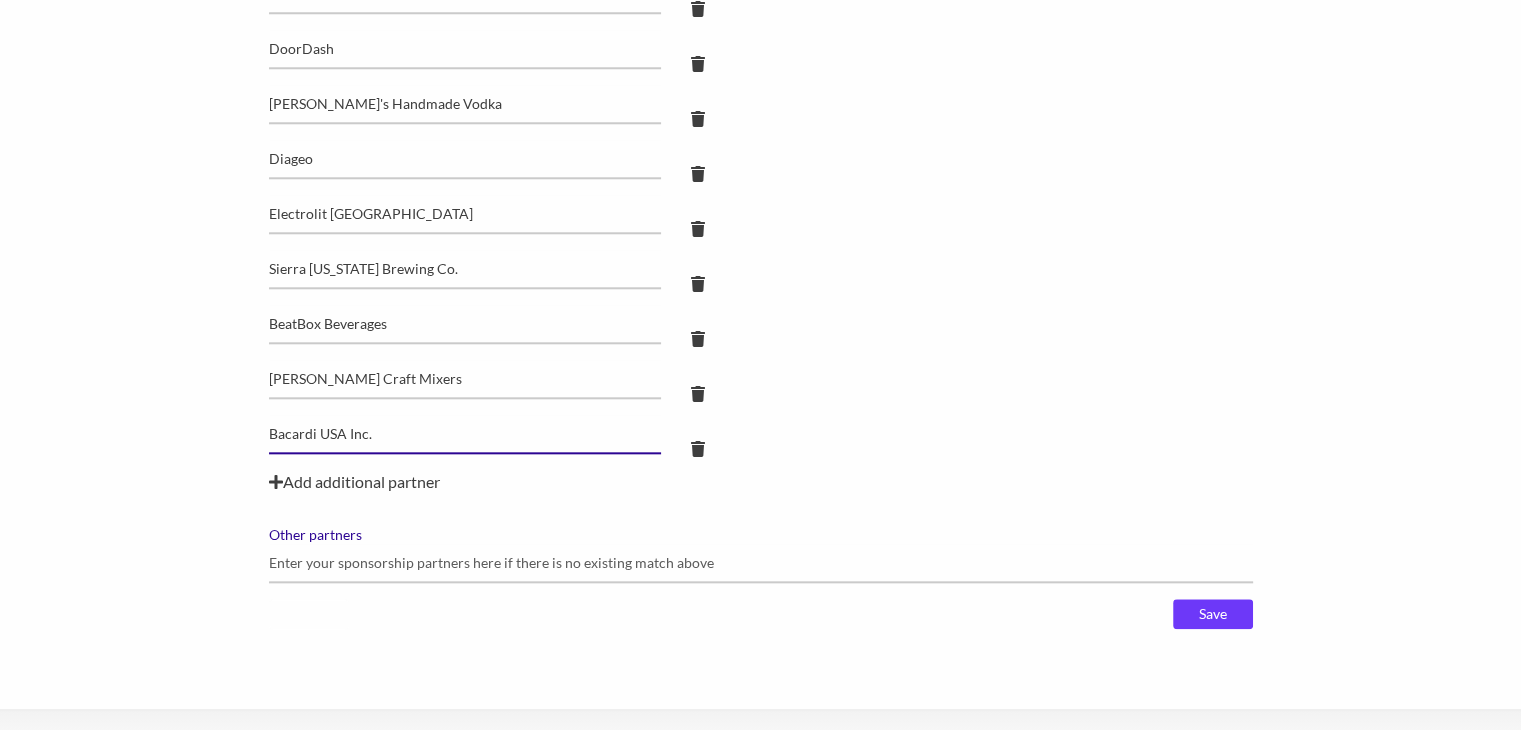 type on "Bacardi USA Inc." 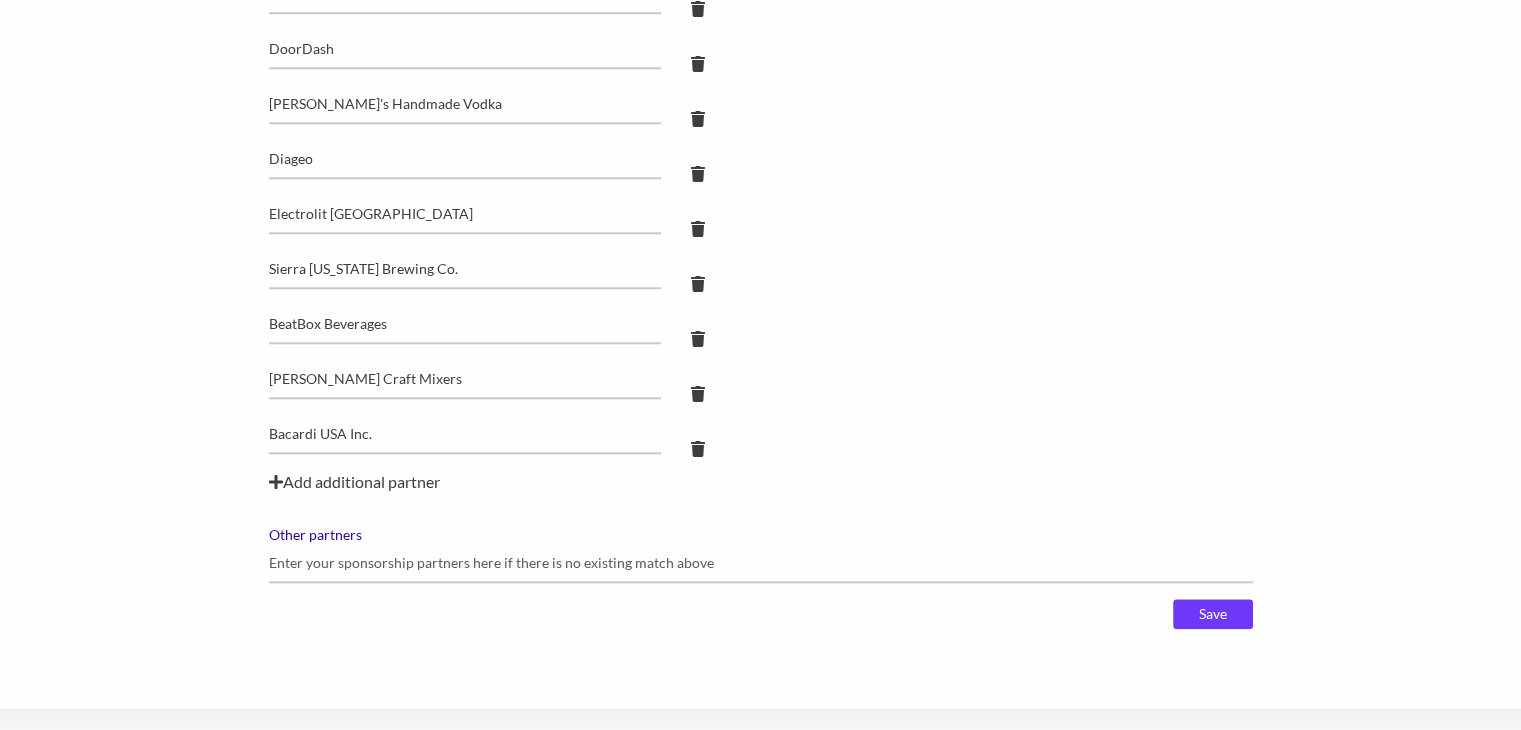 click on "Save" at bounding box center [1213, 614] 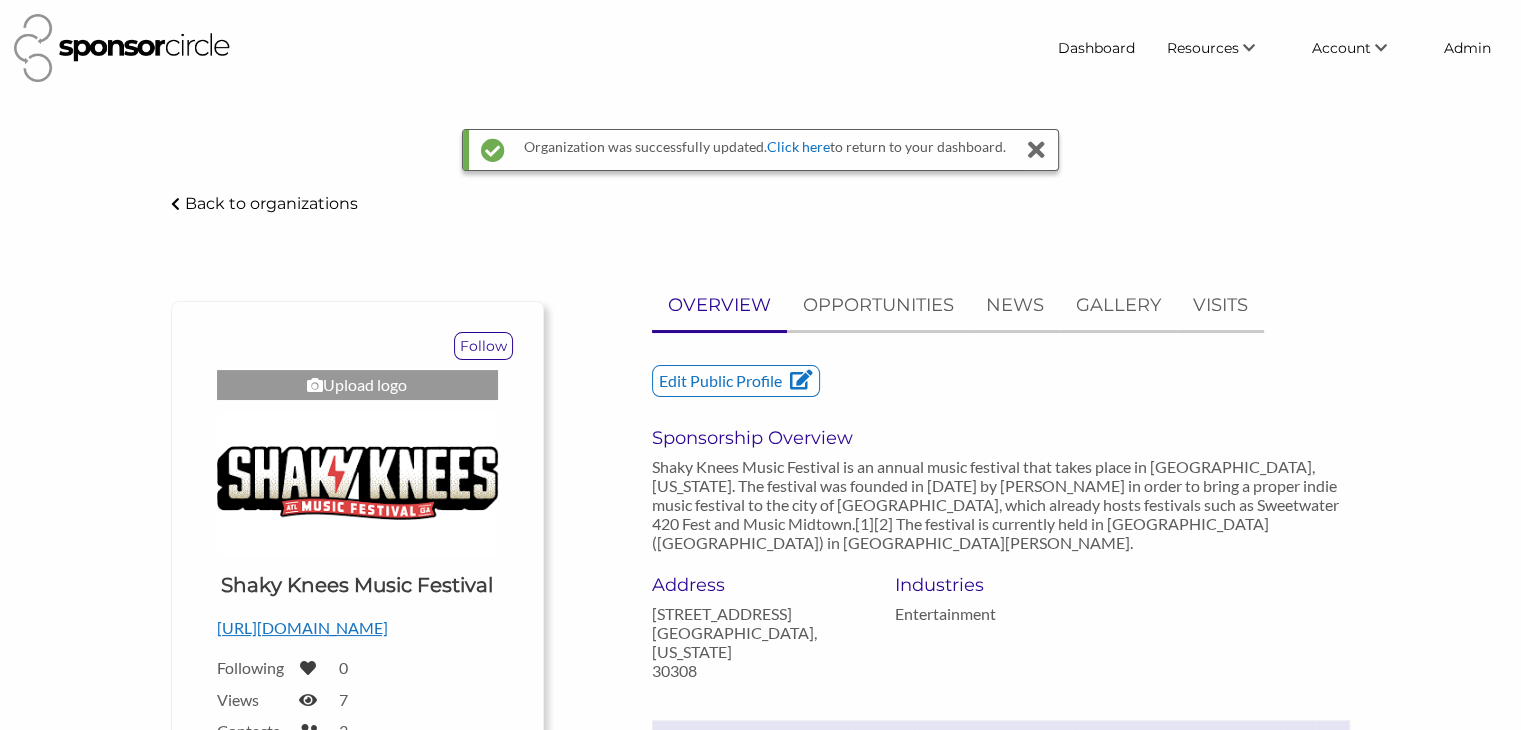scroll, scrollTop: 90, scrollLeft: 0, axis: vertical 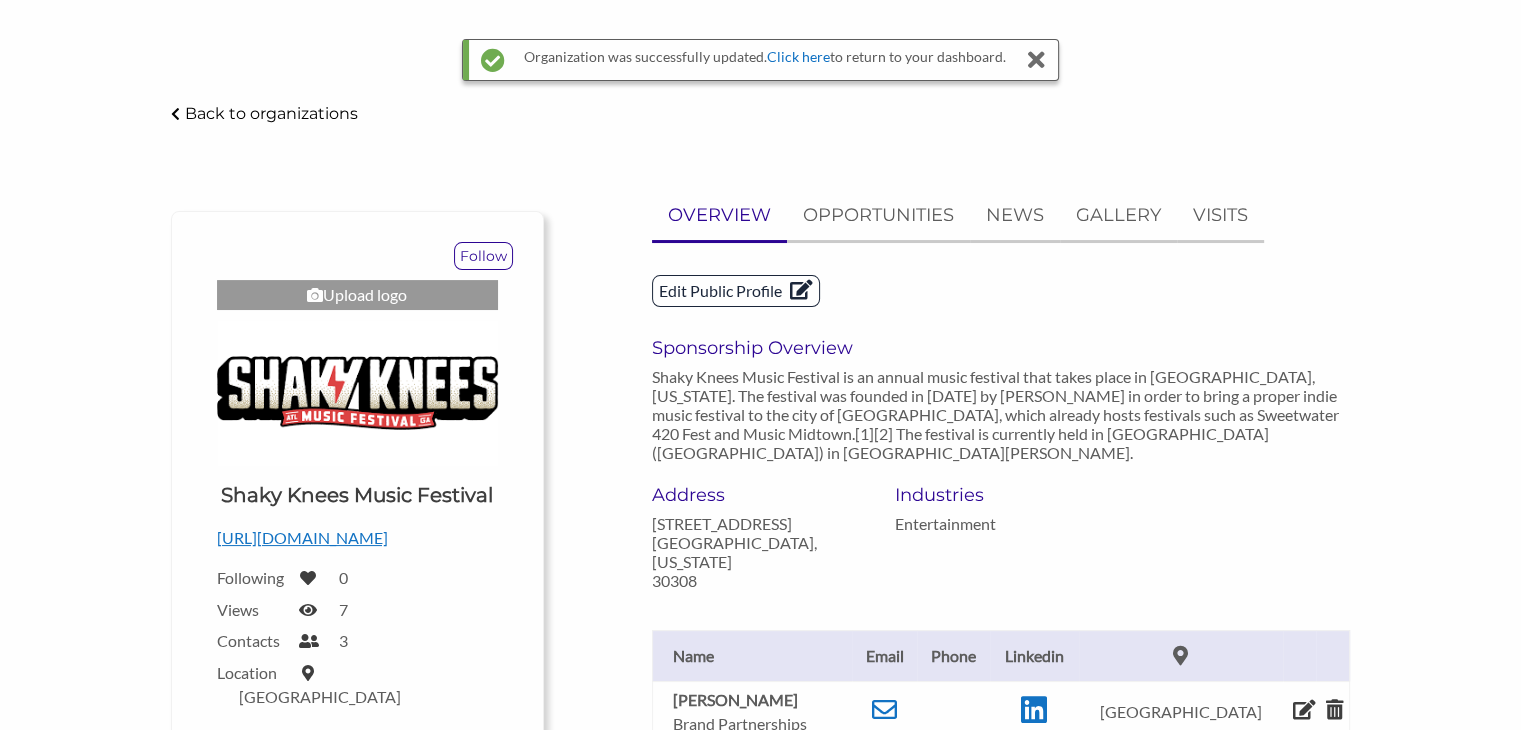 click on "Edit Public Profile" at bounding box center (736, 291) 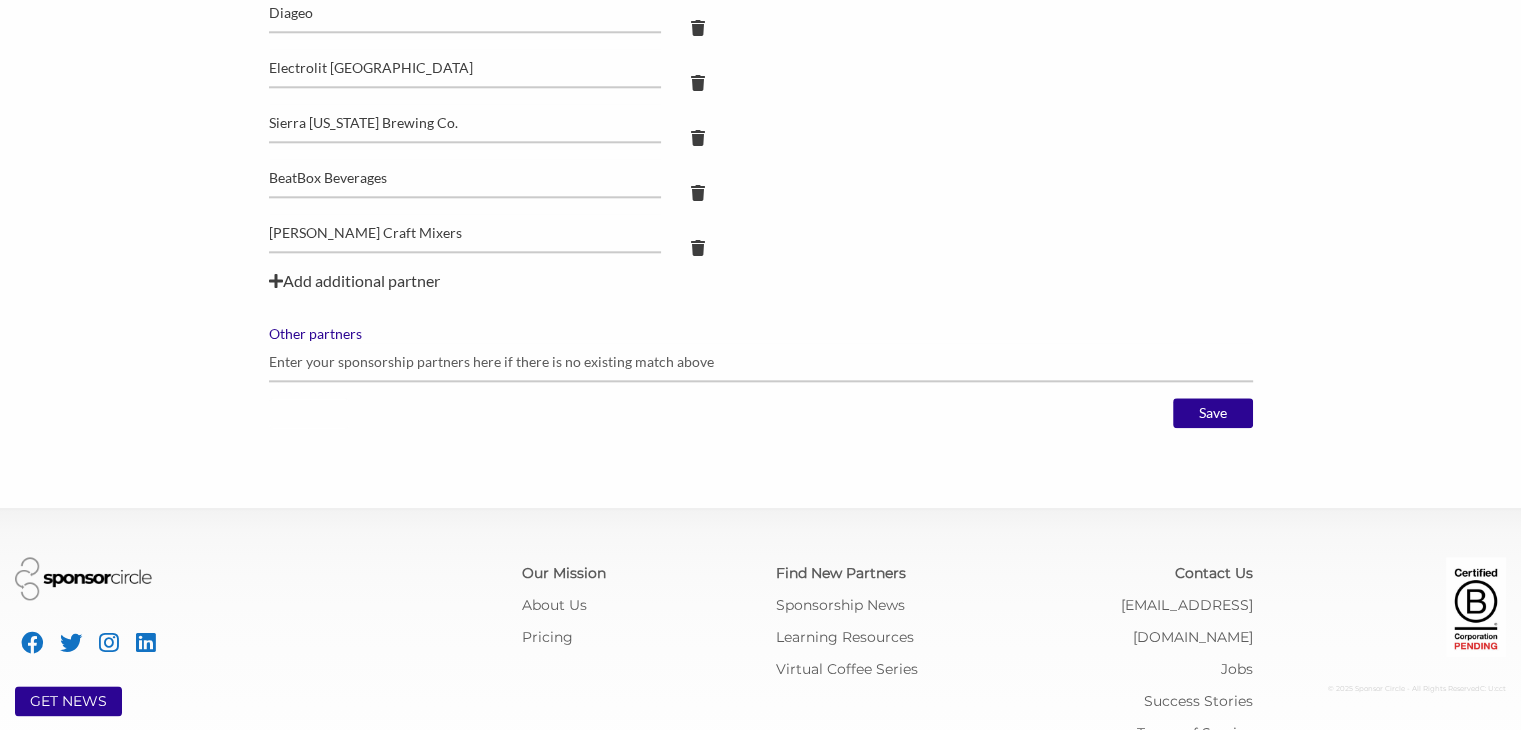 scroll, scrollTop: 2322, scrollLeft: 0, axis: vertical 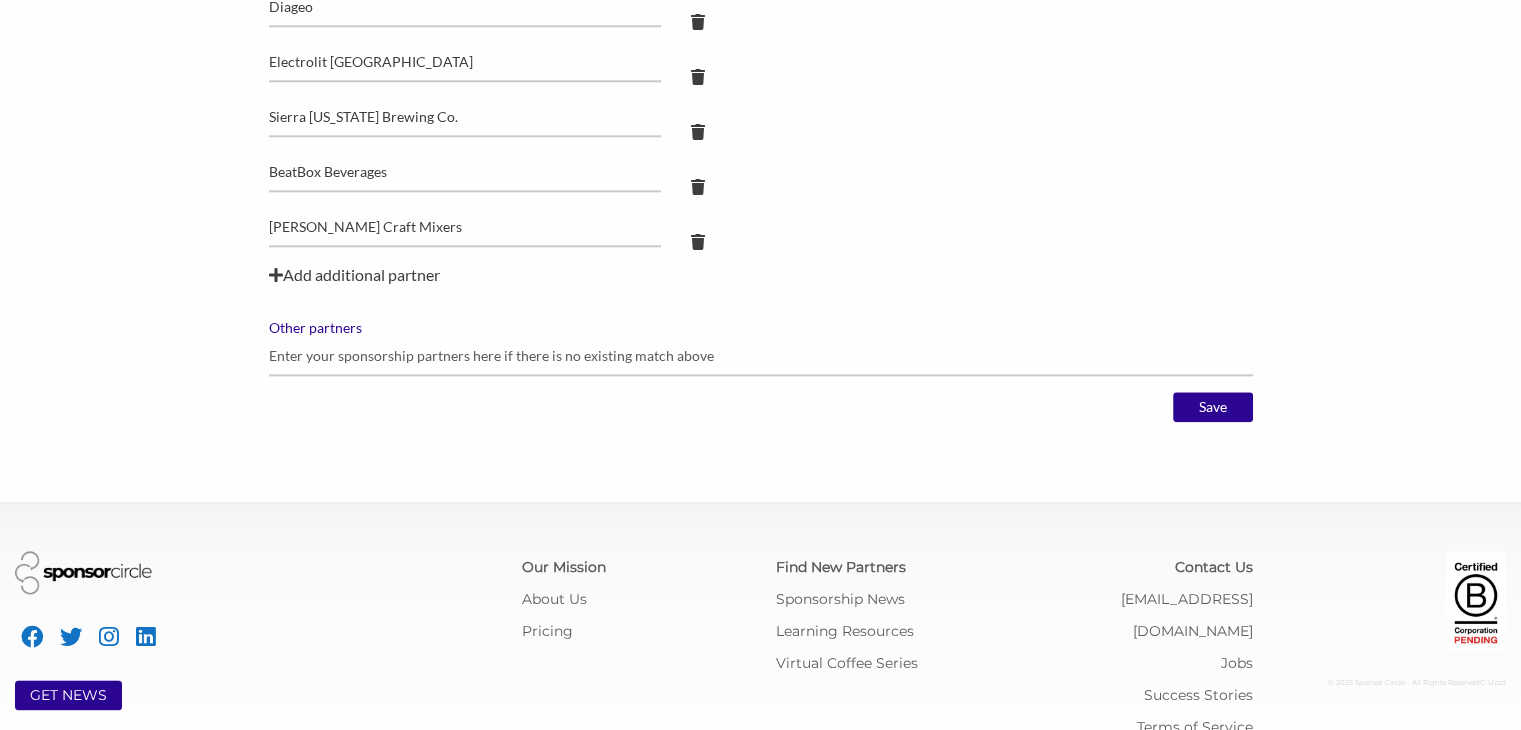 click on "Add additional partner" at bounding box center [761, 275] 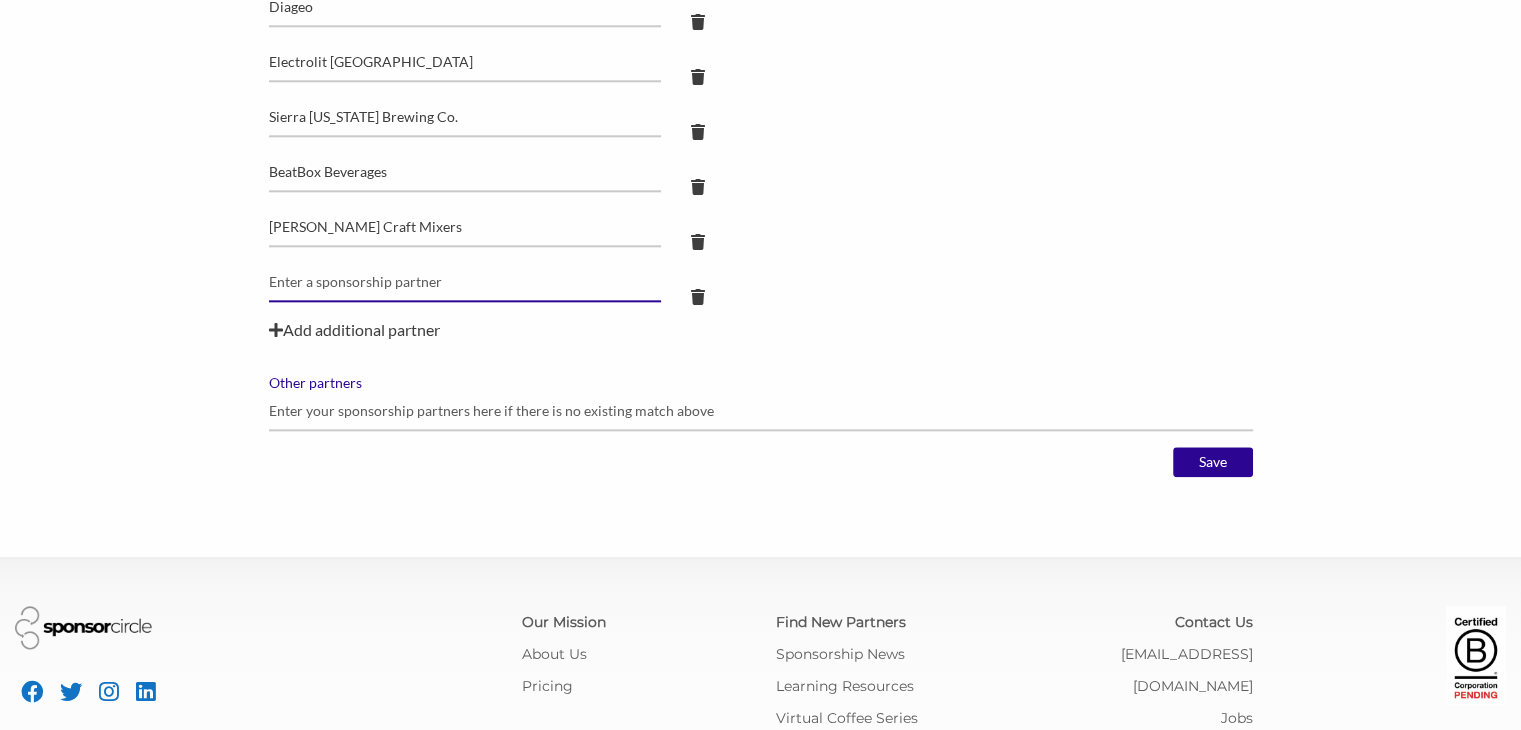 click at bounding box center [465, 282] 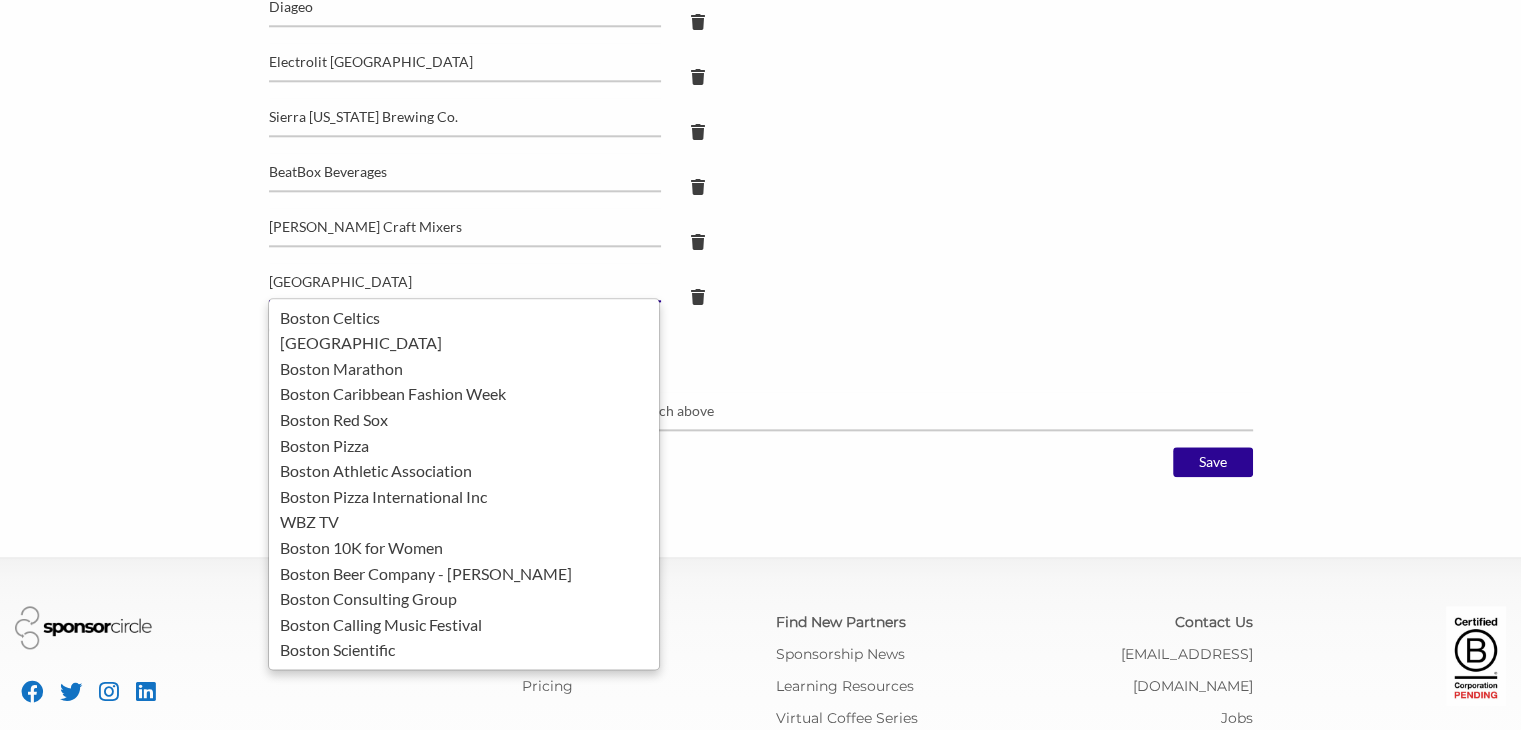 click on "boston" at bounding box center (465, 282) 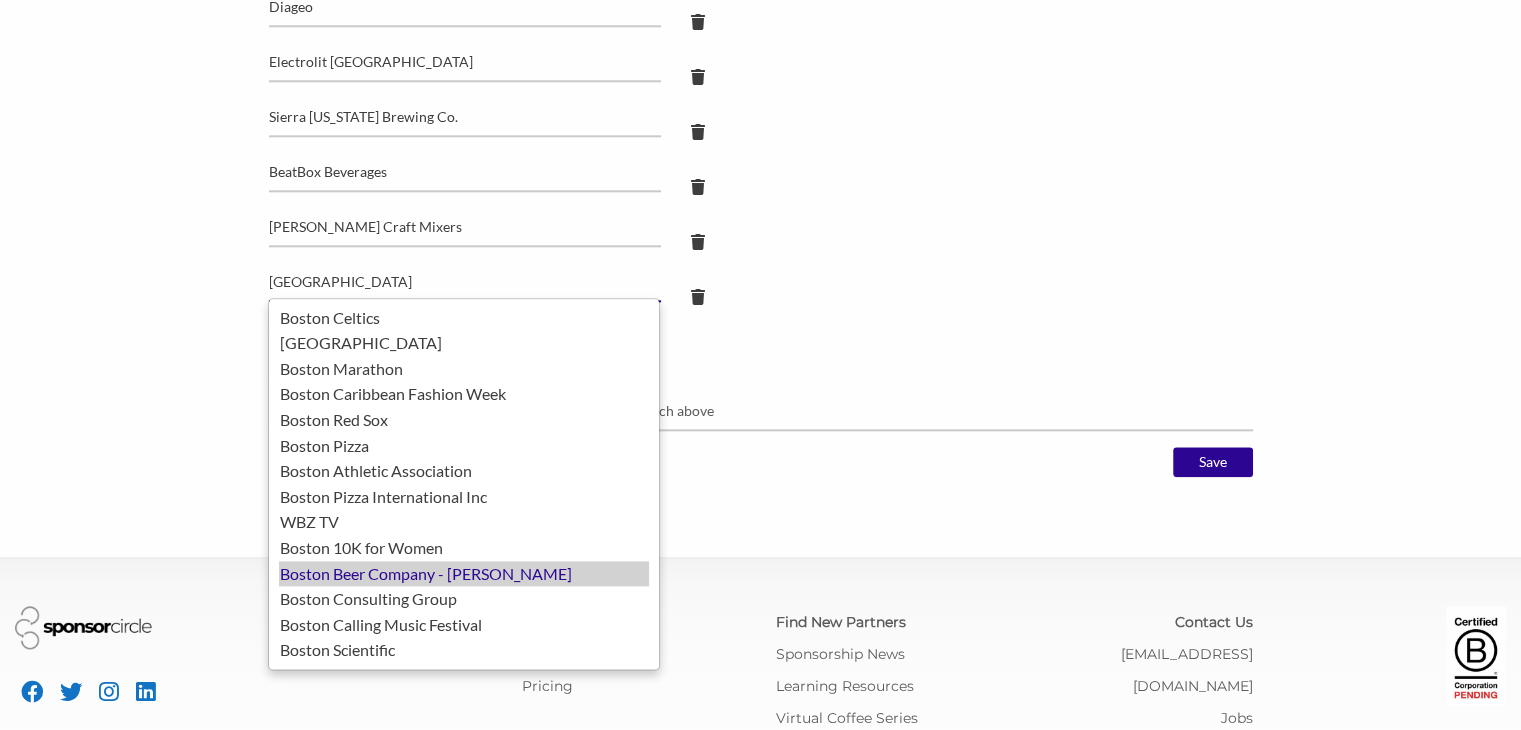 click on "Boston Beer Company - [PERSON_NAME]" at bounding box center (464, 574) 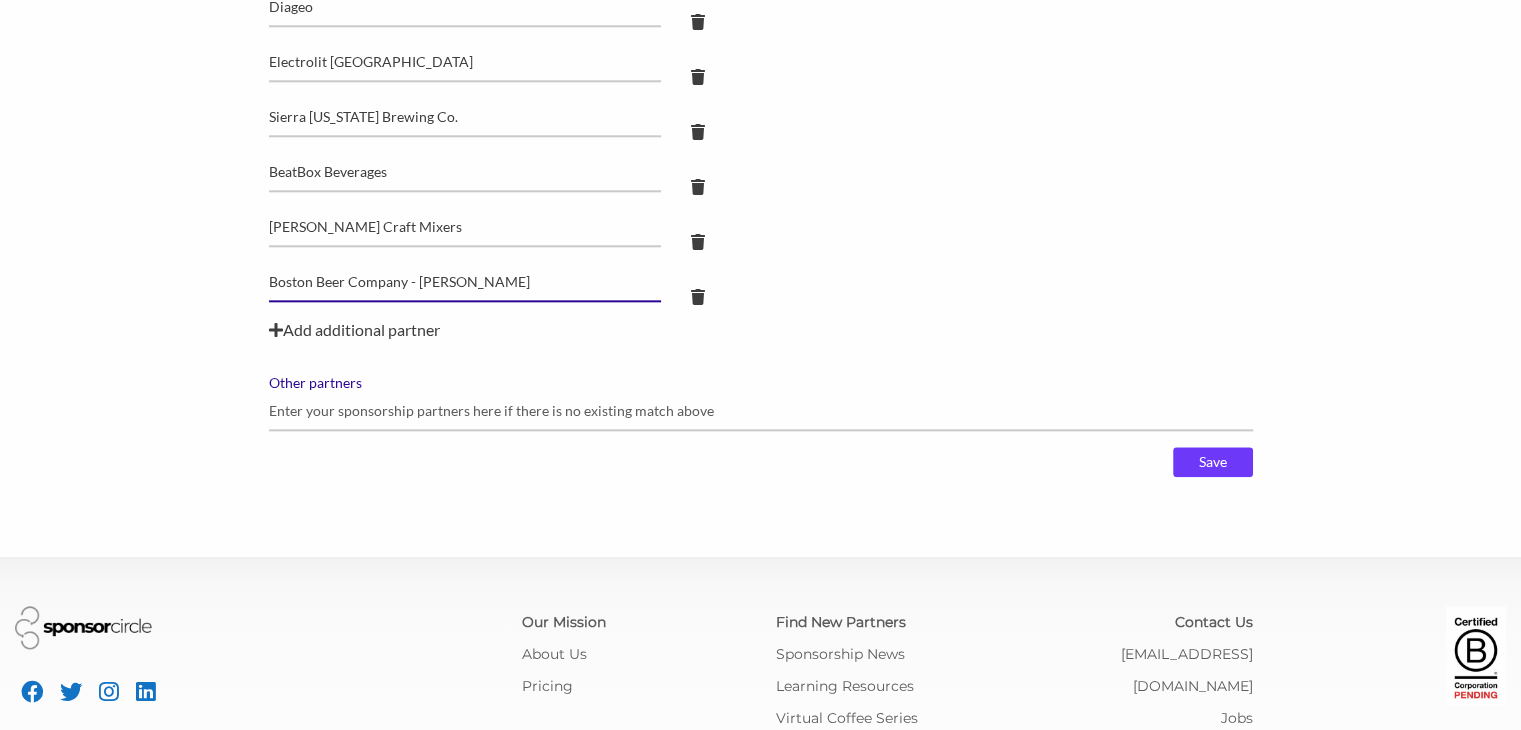 type on "Boston Beer Company - [PERSON_NAME]" 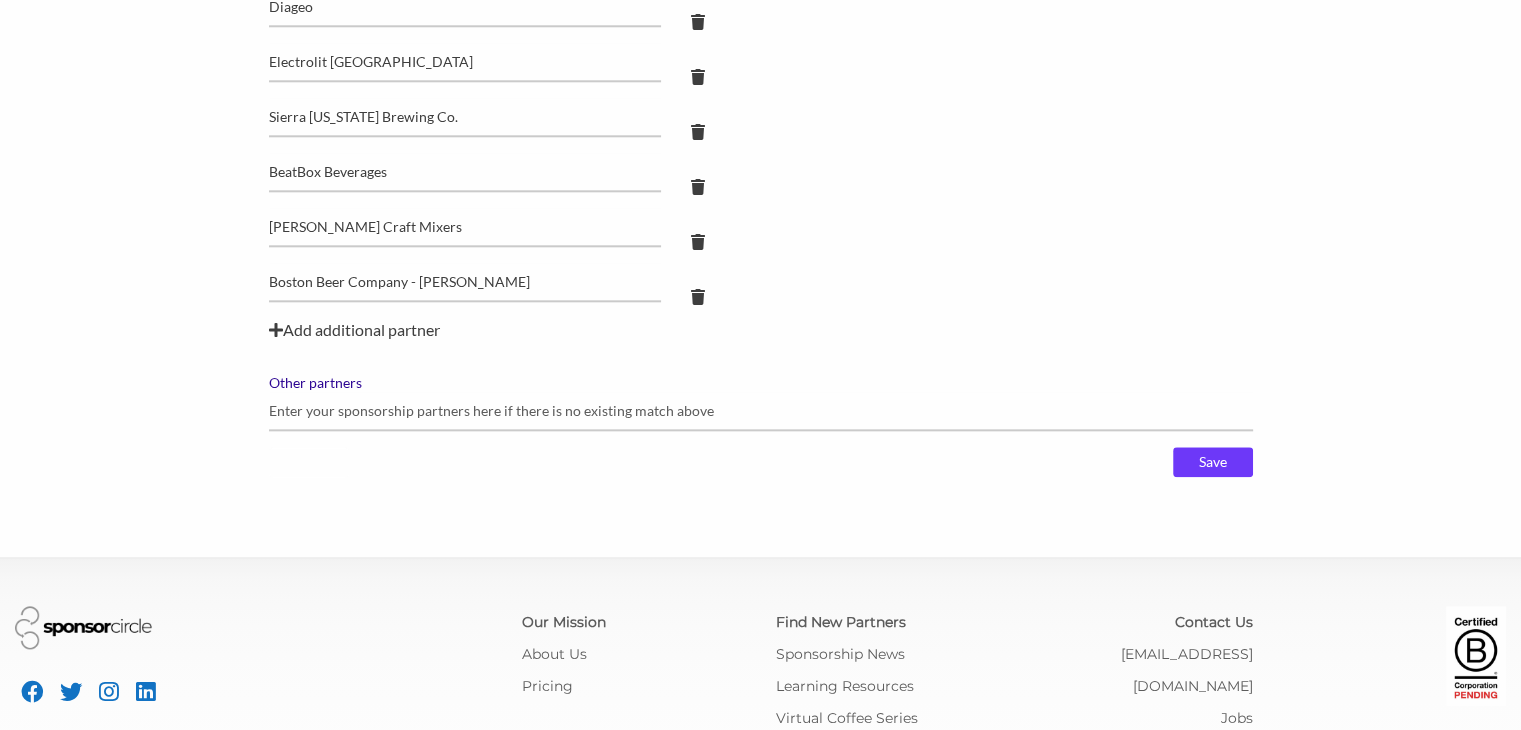 click on "Save" at bounding box center [1213, 462] 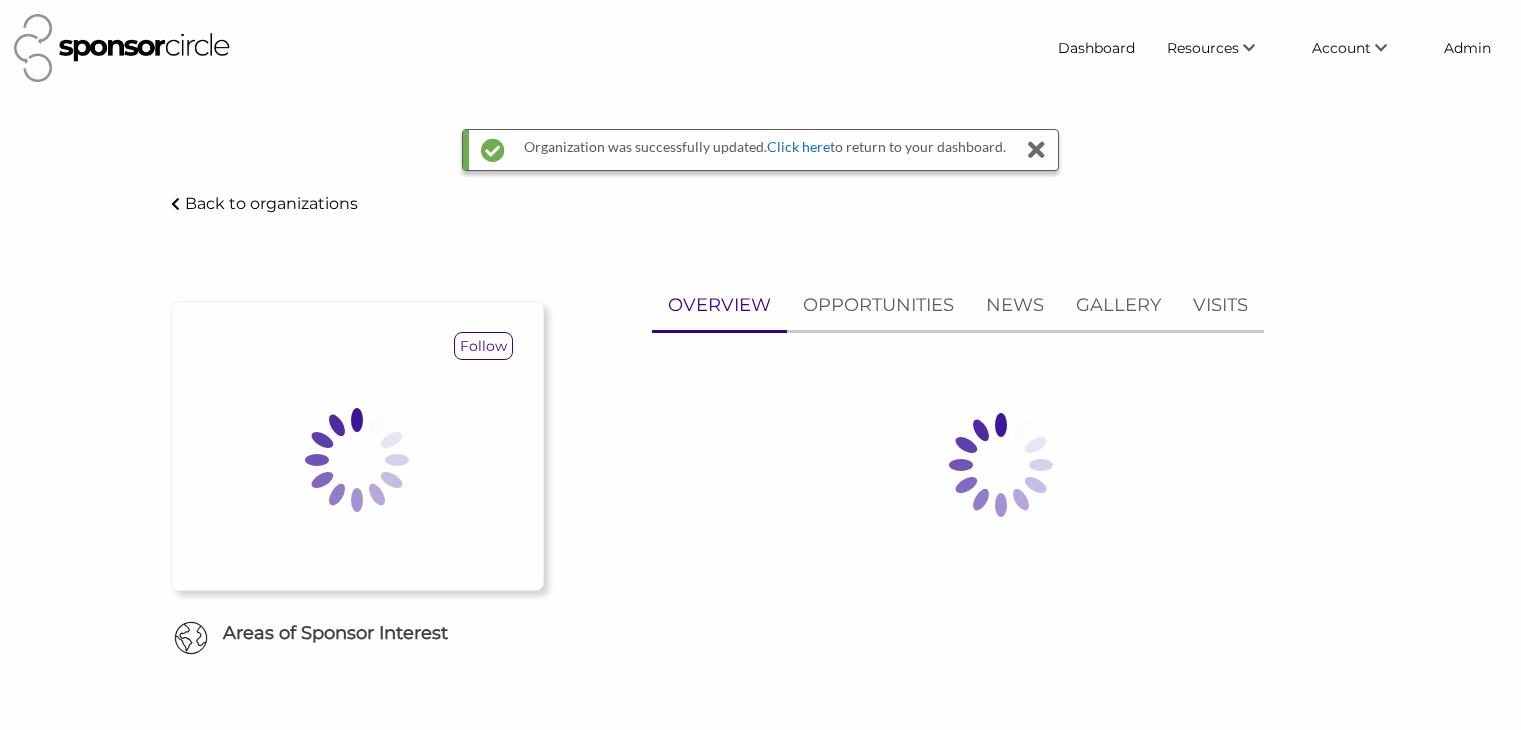 scroll, scrollTop: 0, scrollLeft: 0, axis: both 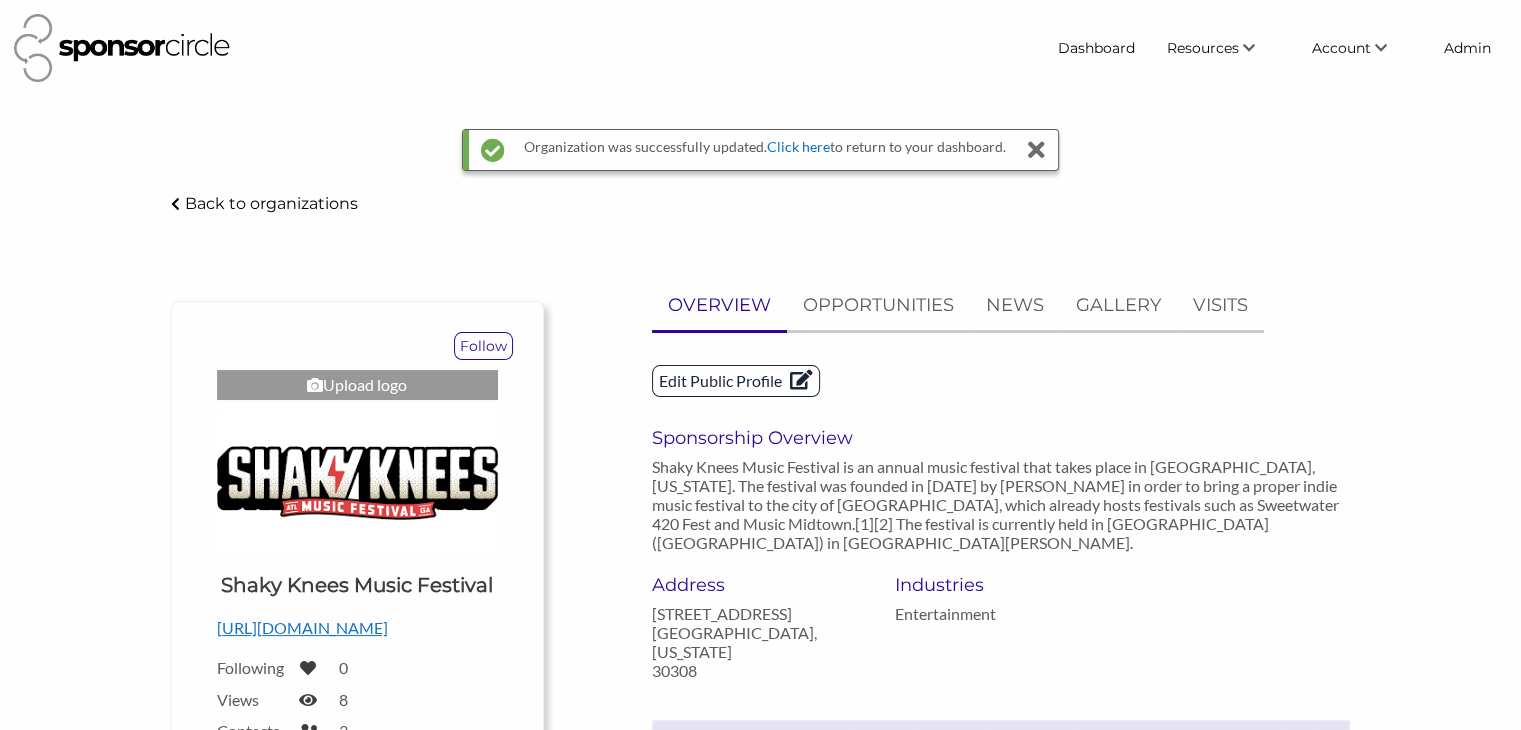 click on "Edit Public Profile" at bounding box center (736, 381) 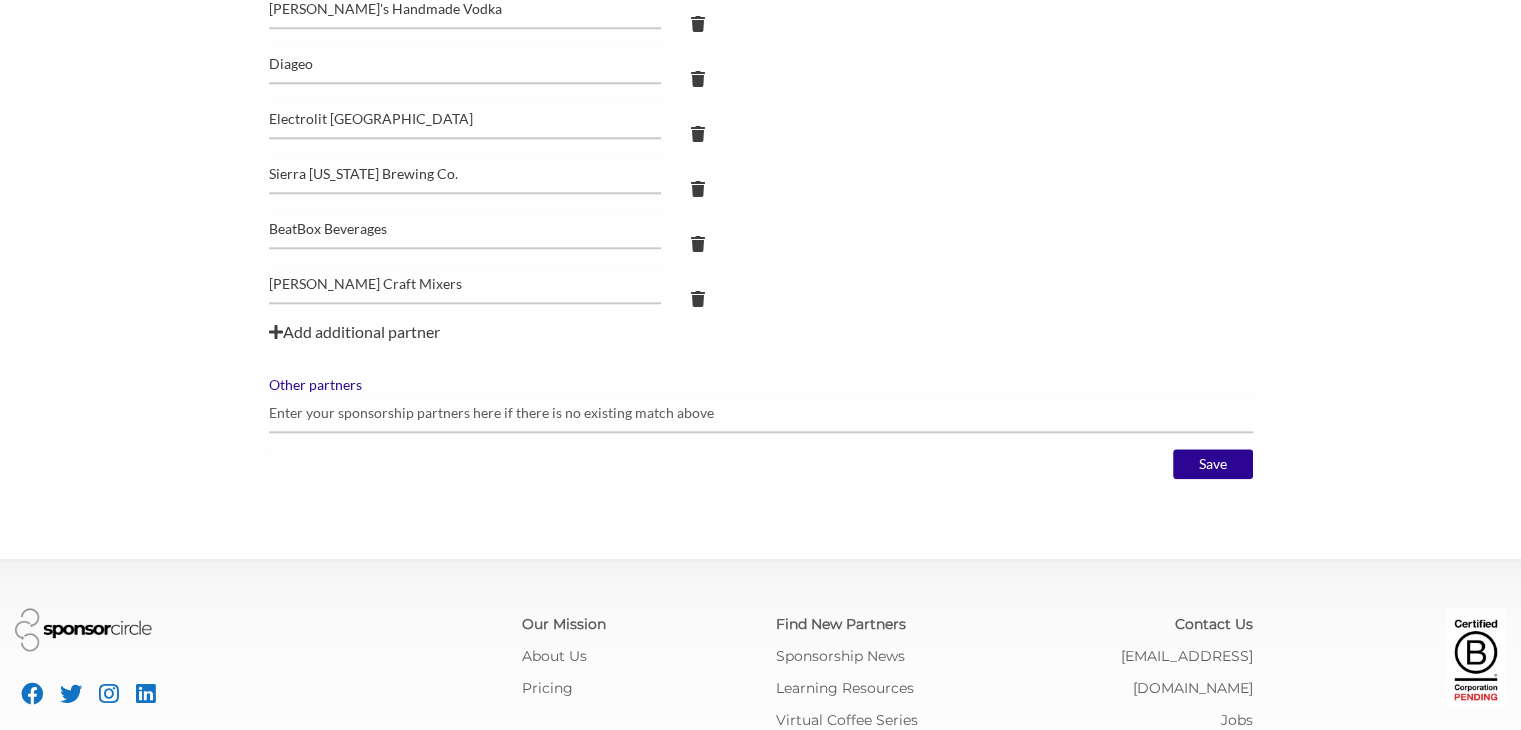 scroll, scrollTop: 2400, scrollLeft: 0, axis: vertical 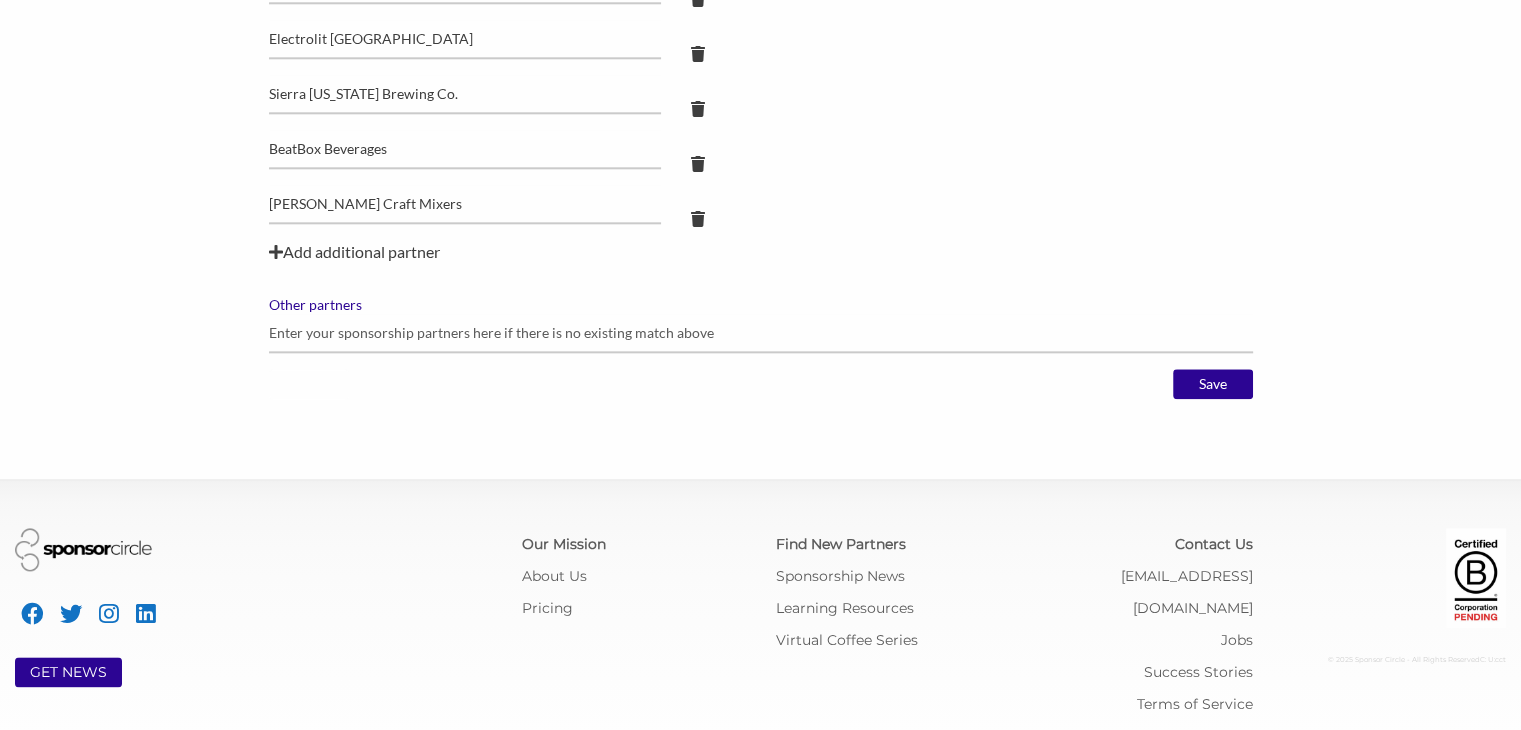 click on "Add additional partner" at bounding box center [761, 252] 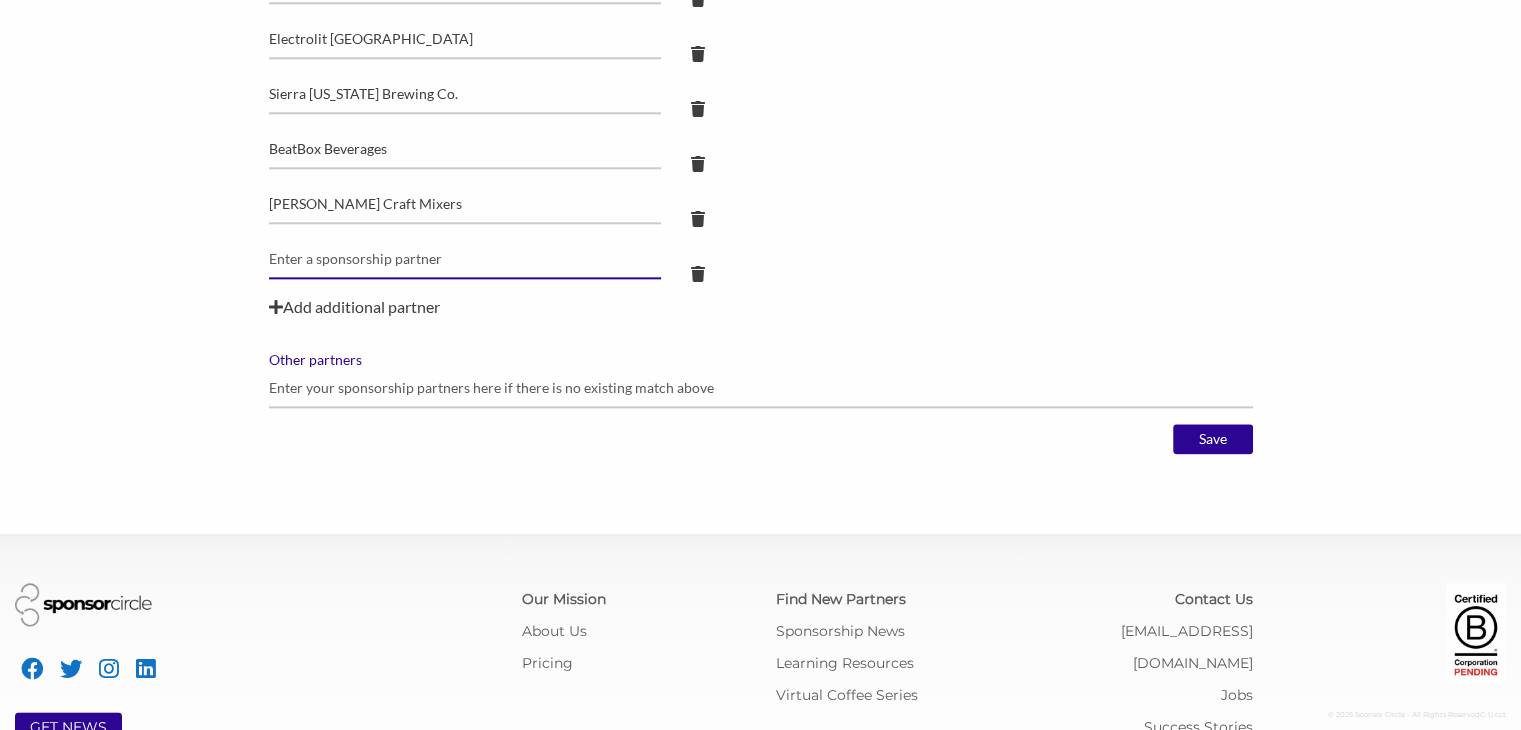 click at bounding box center [465, 259] 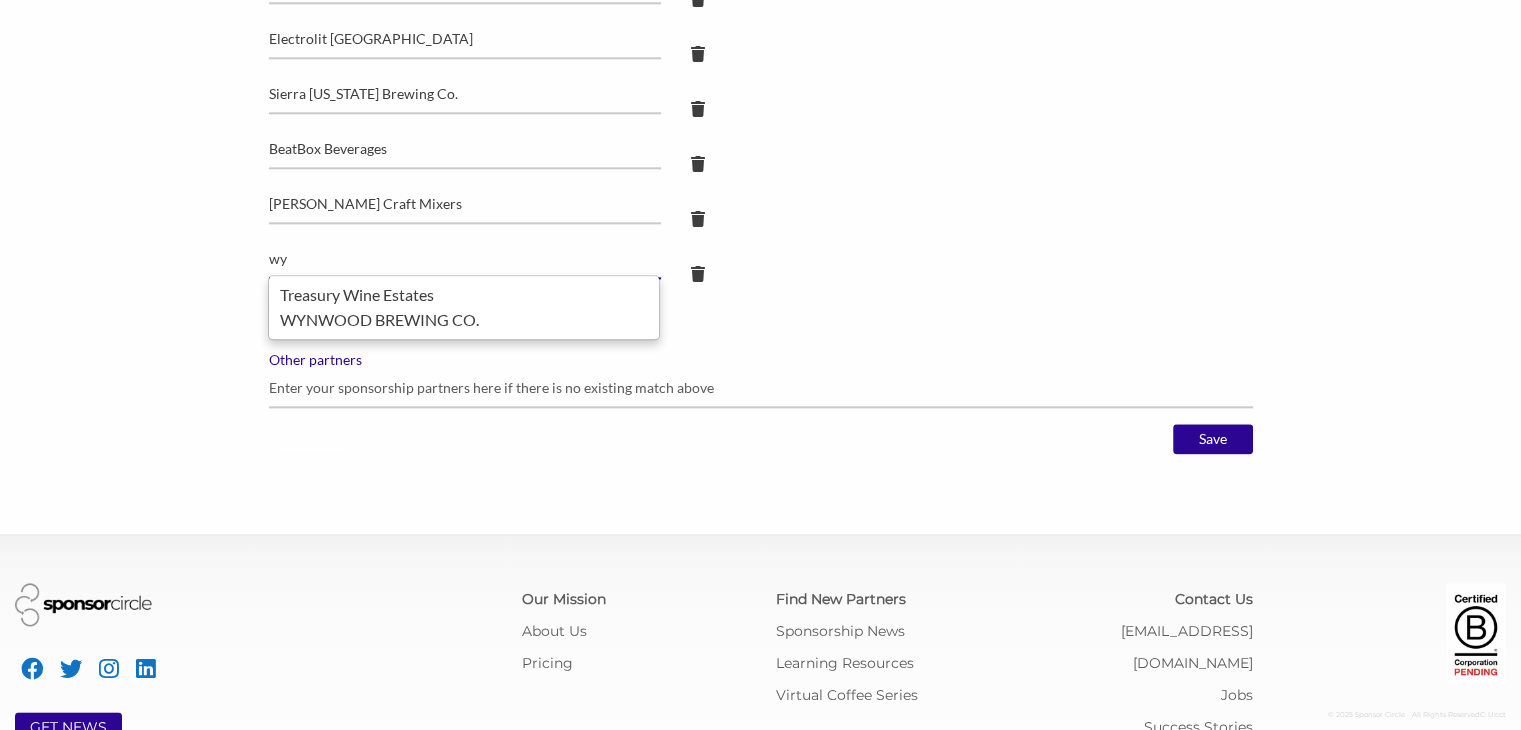 type on "w" 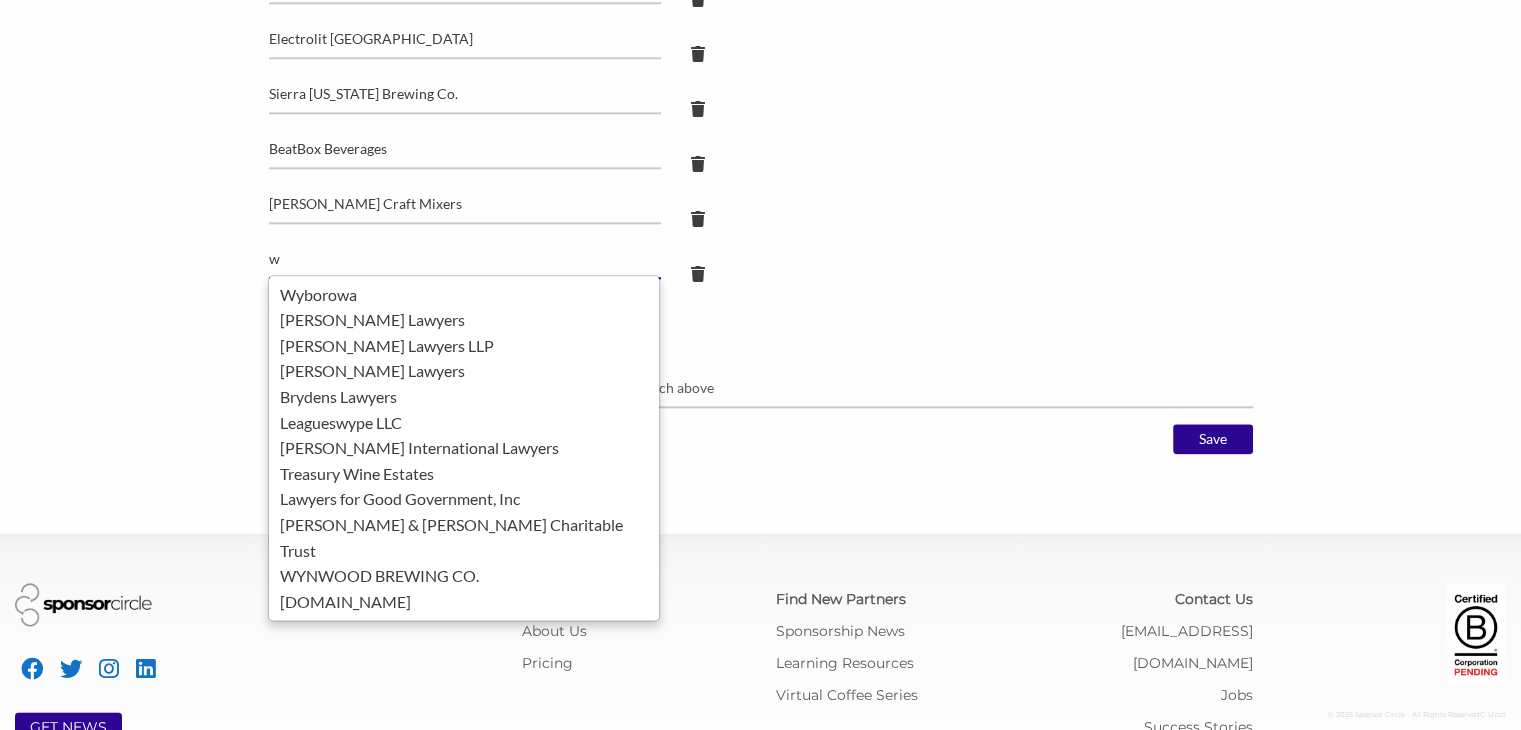 type 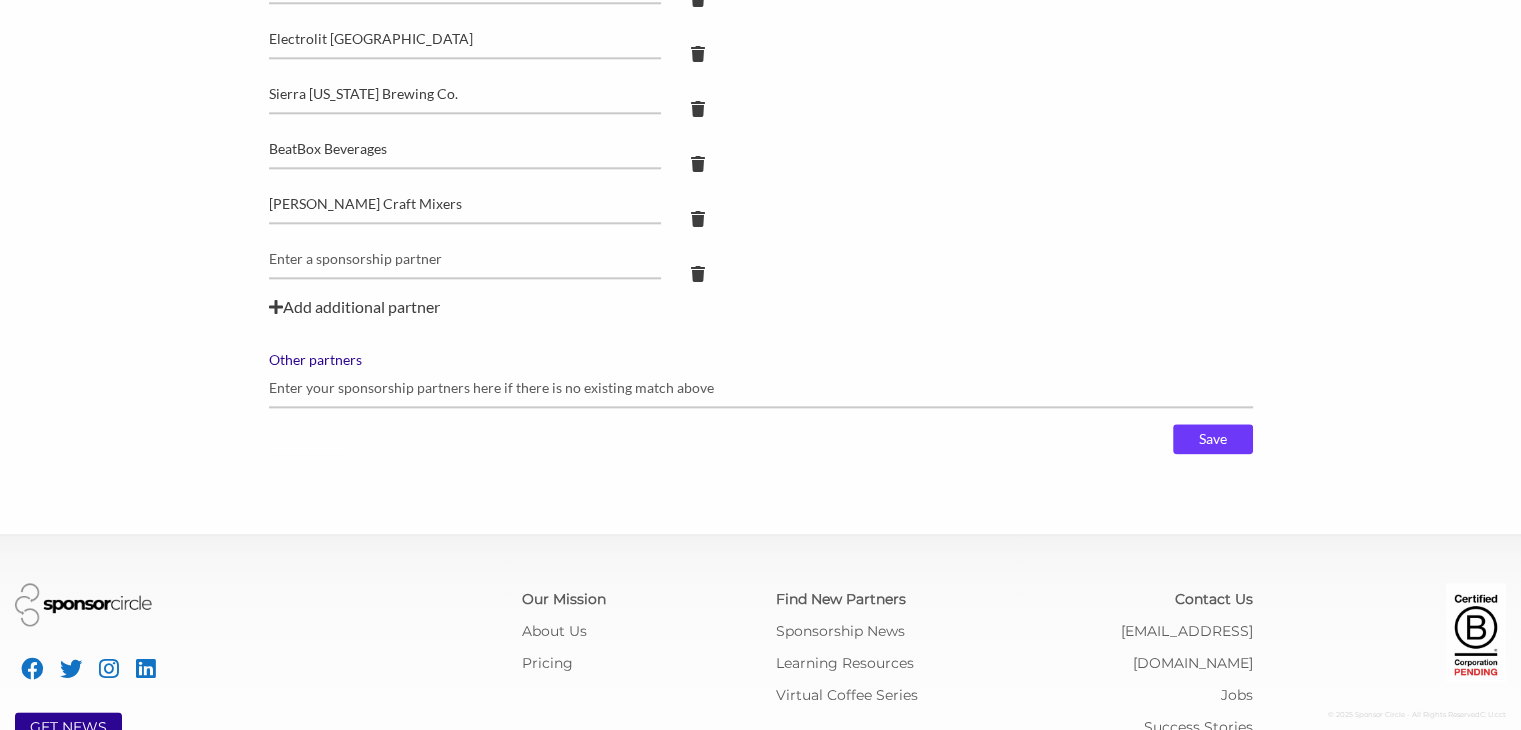 click on "Save" at bounding box center [1213, 439] 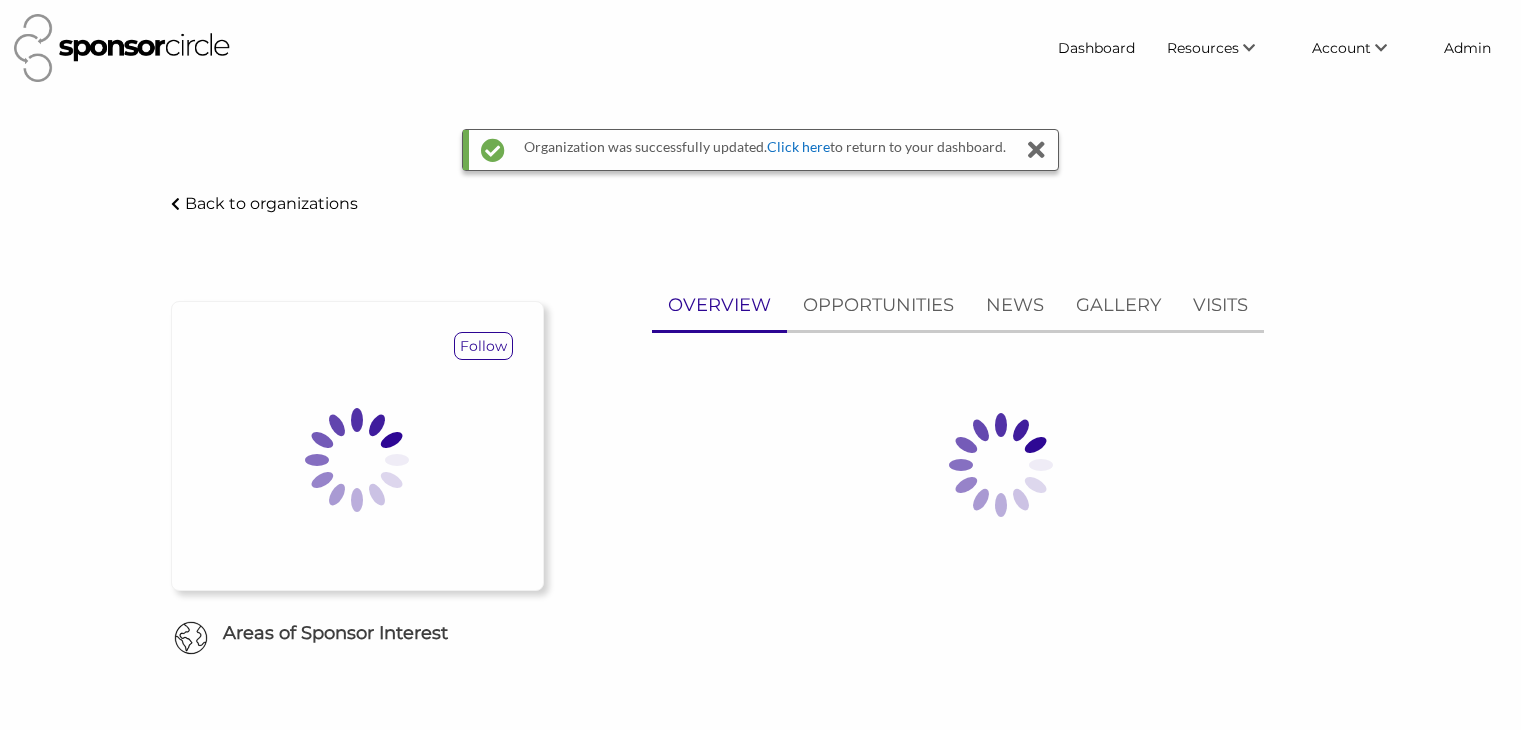 scroll, scrollTop: 0, scrollLeft: 0, axis: both 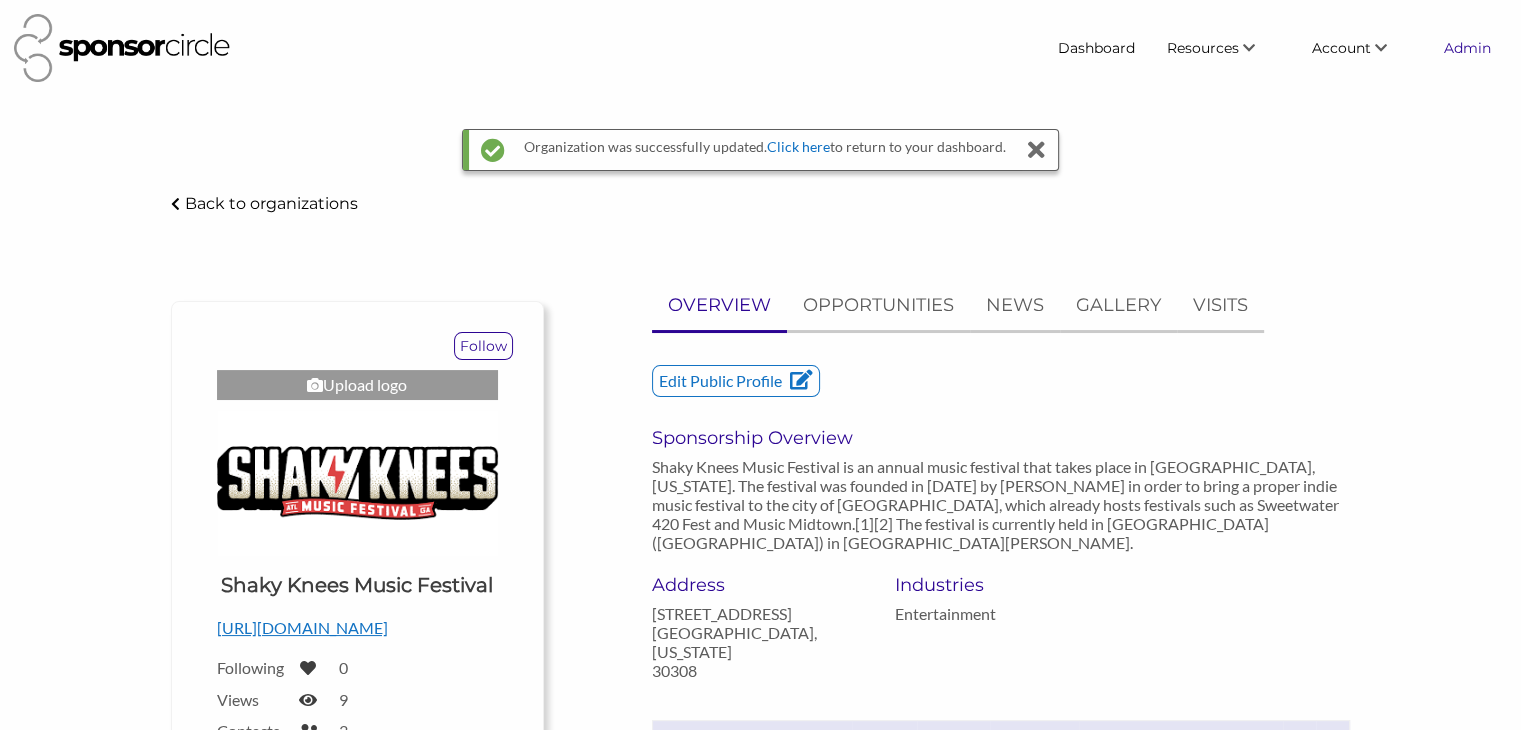 click on "Admin" at bounding box center (1467, 48) 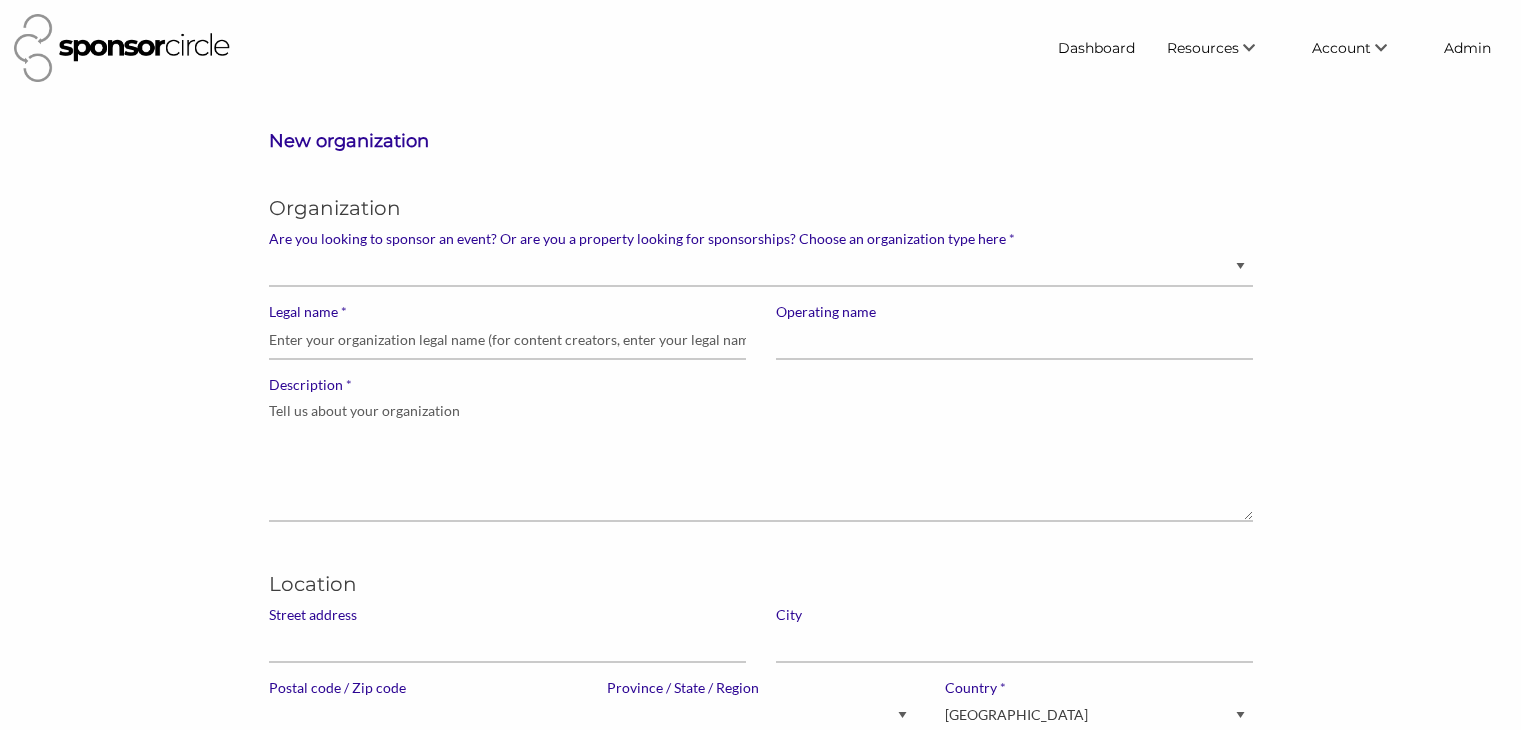 scroll, scrollTop: 0, scrollLeft: 0, axis: both 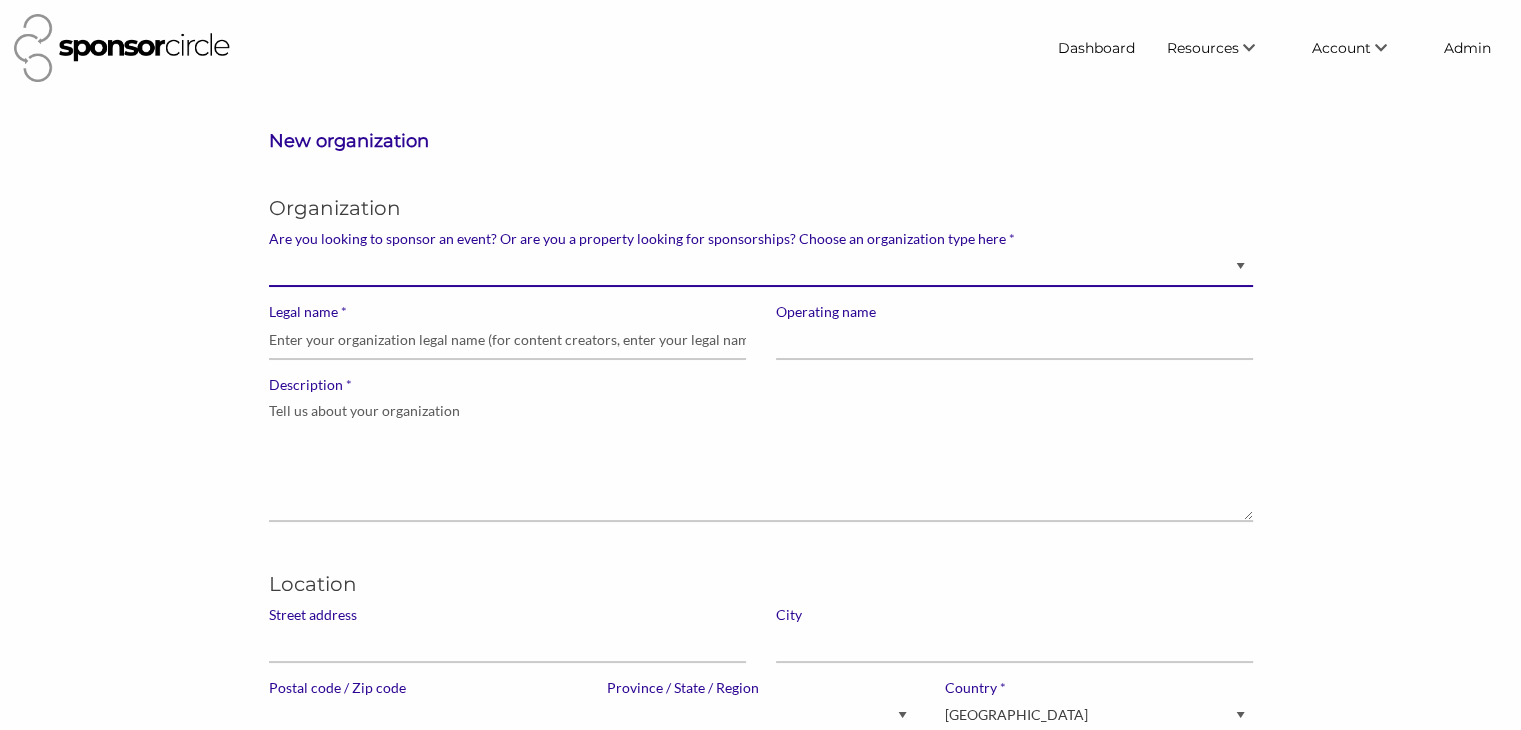 click on "Brand manager looking to sell to or sponsor events and sports teams
Event organizer seeking new partnerships with suppliers, exhibitors or sponsors
Advertising agency
Content creator, athlete or celebrity looking for sponsors" at bounding box center [761, 267] 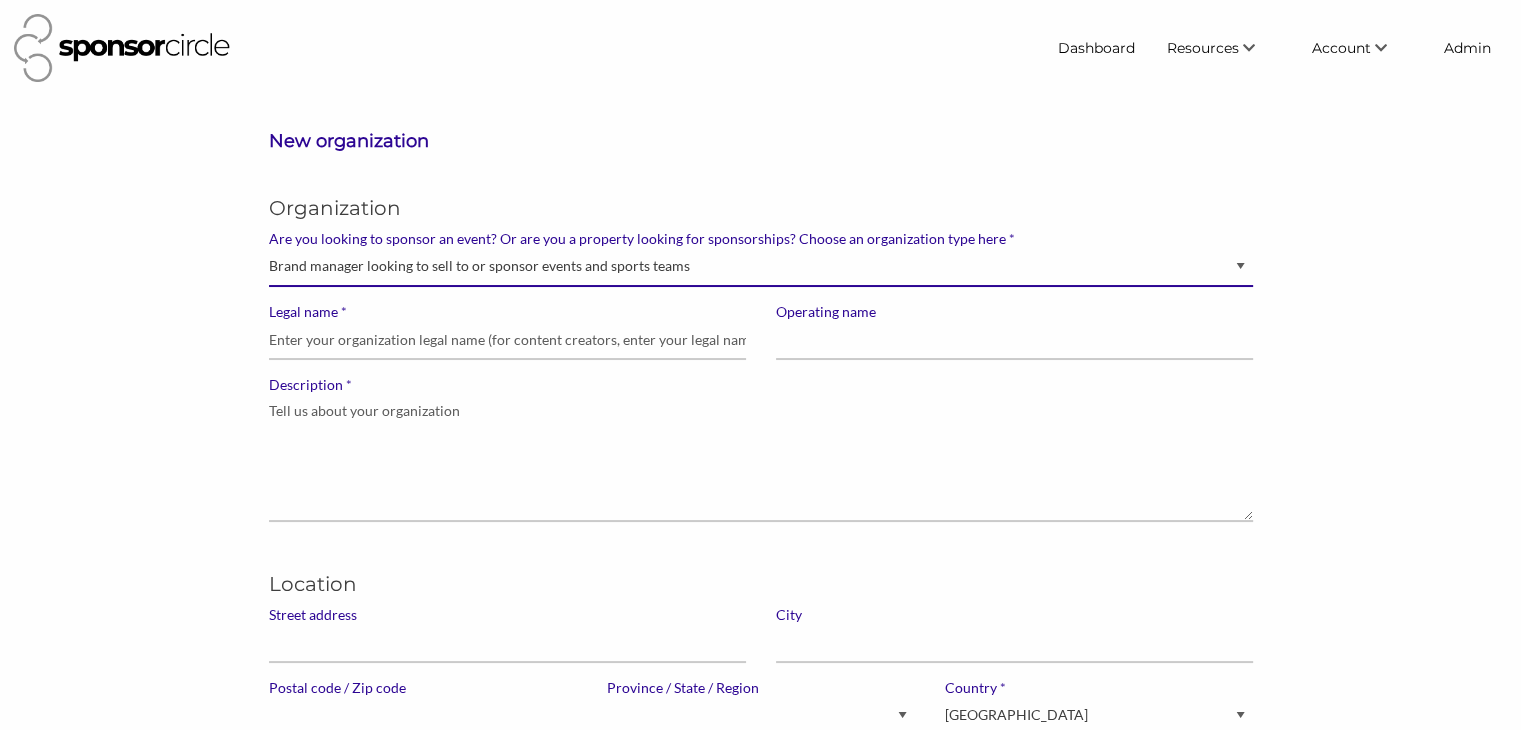 click on "Brand manager looking to sell to or sponsor events and sports teams
Event organizer seeking new partnerships with suppliers, exhibitors or sponsors
Advertising agency
Content creator, athlete or celebrity looking for sponsors" at bounding box center (761, 267) 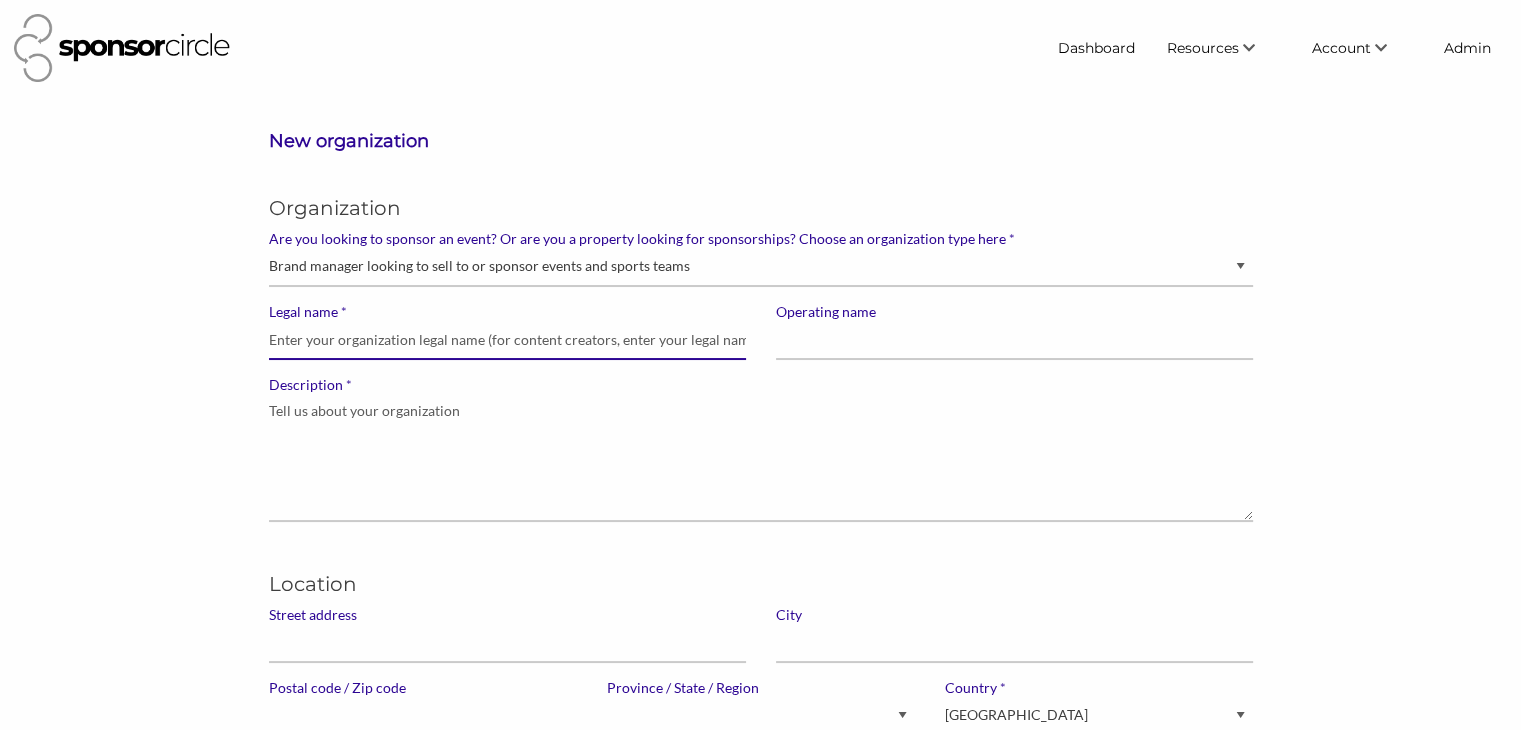 click on "*  Legal name" at bounding box center (507, 340) 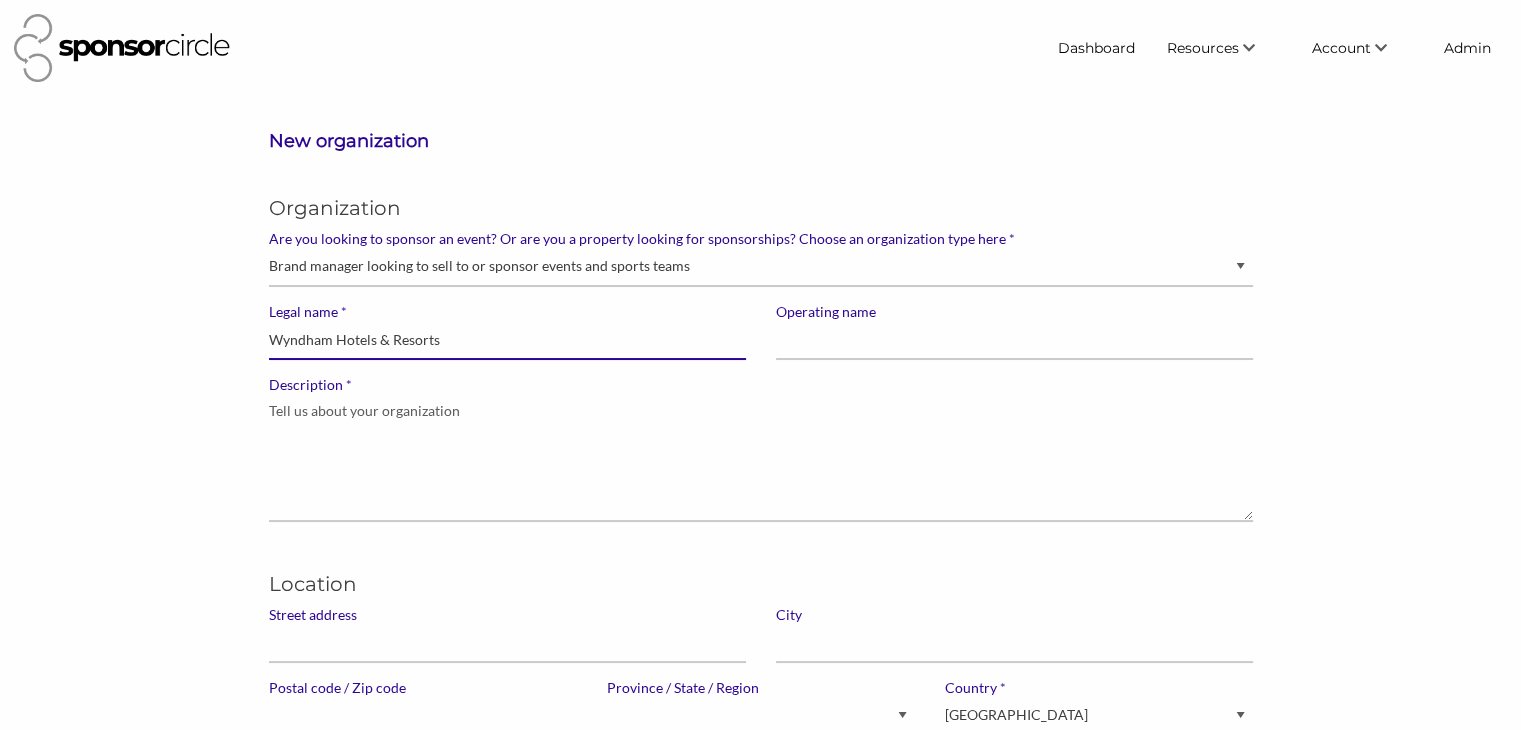 type on "Wyndham Hotels & Resorts" 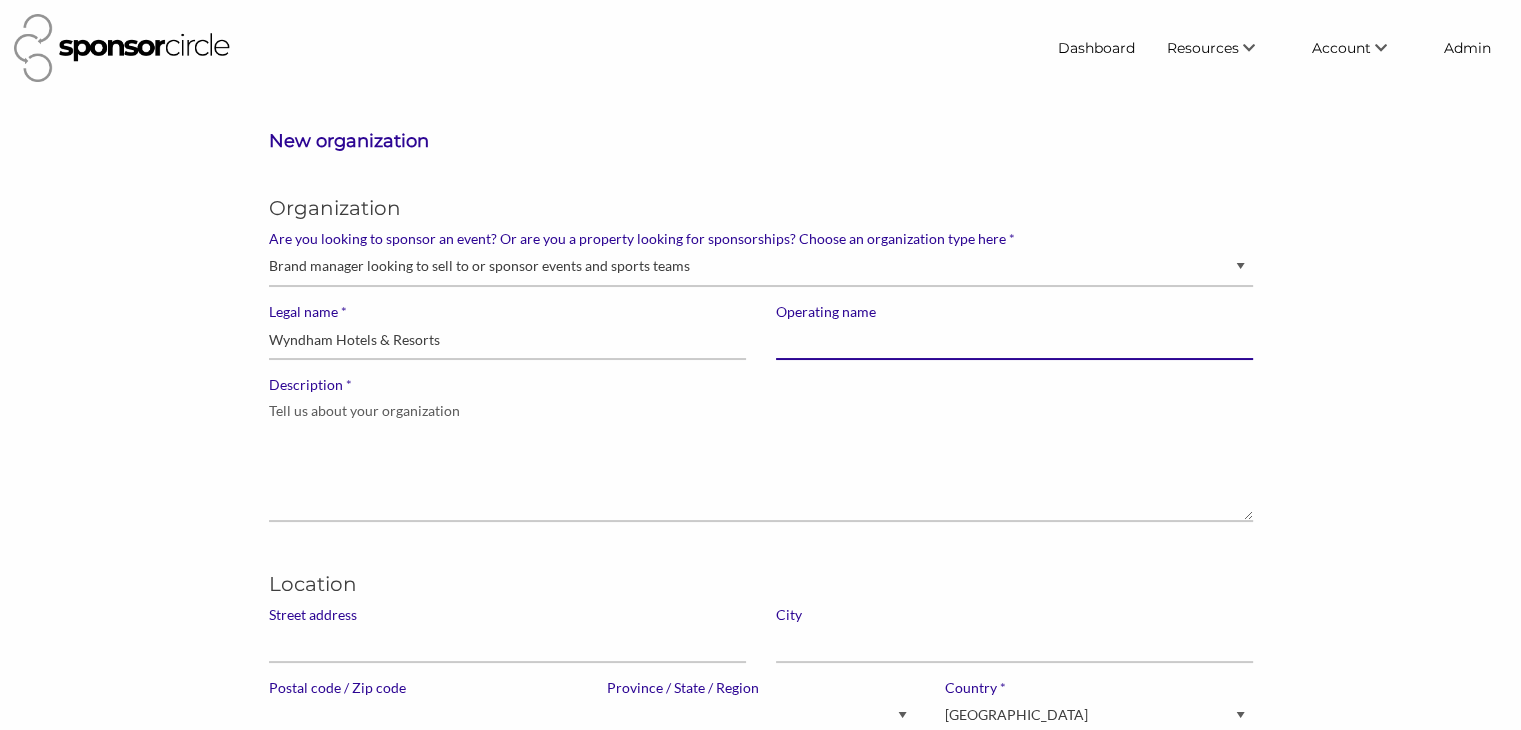 click on "Operating name" at bounding box center (1014, 340) 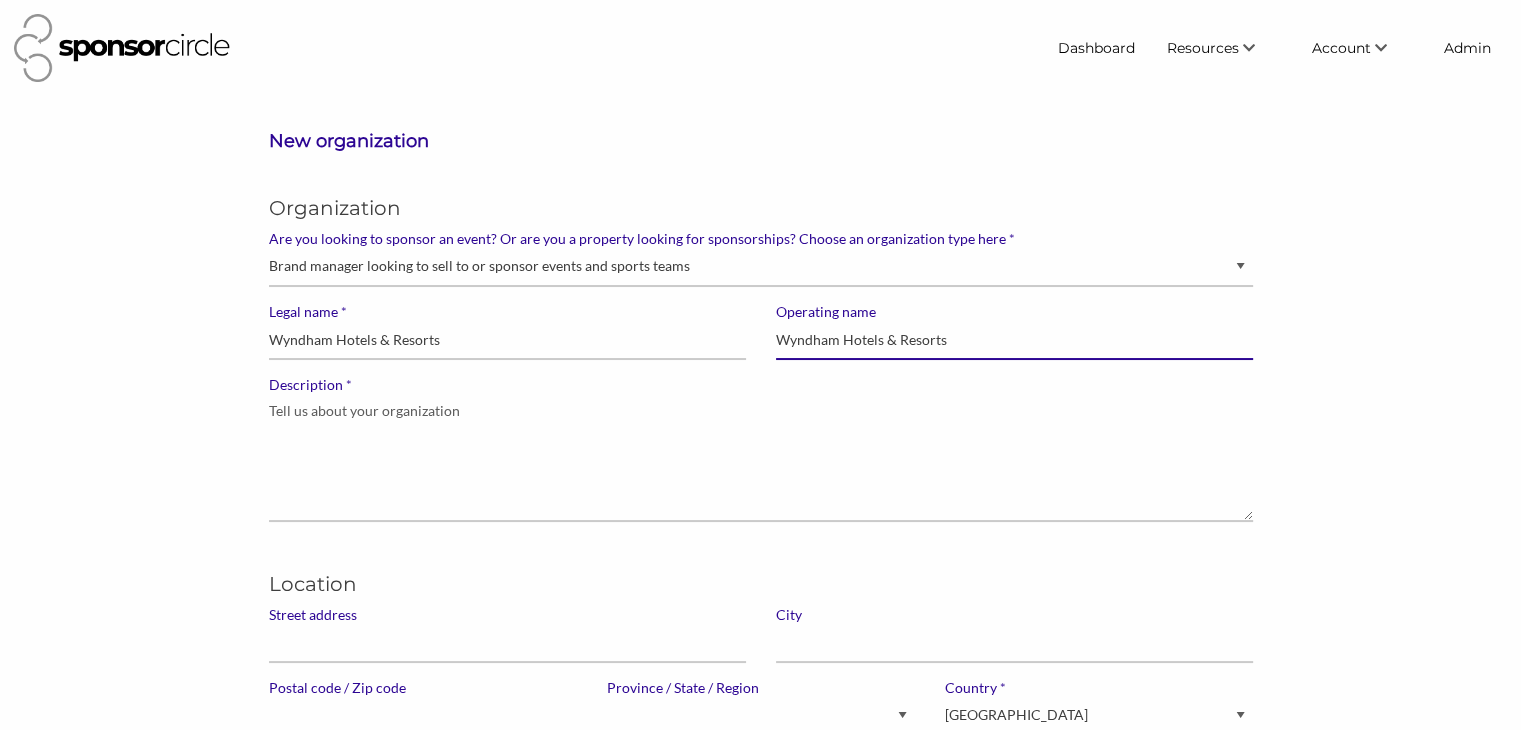 type on "Wyndham Hotels & Resorts" 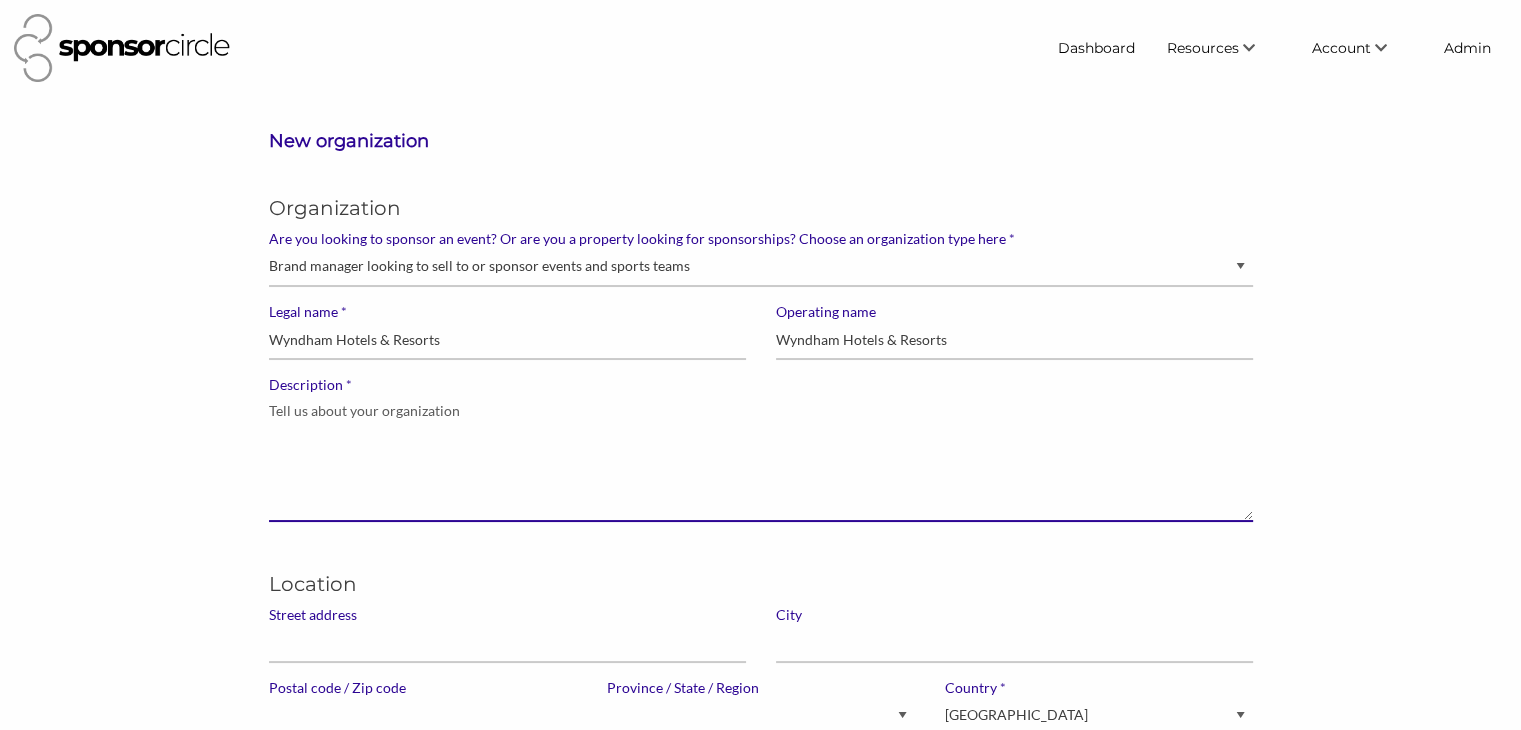 click on "*  Description" at bounding box center [761, 458] 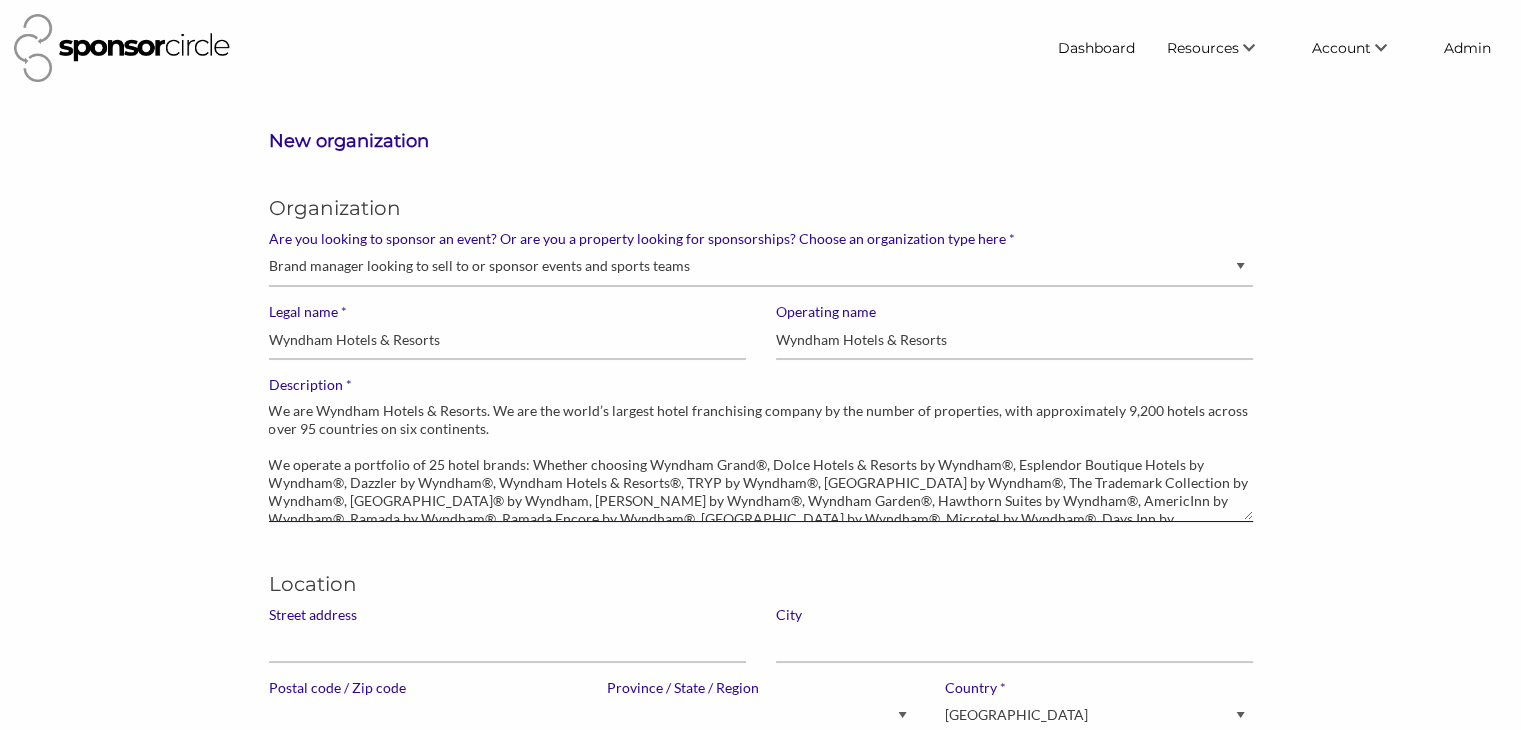 scroll, scrollTop: 43, scrollLeft: 0, axis: vertical 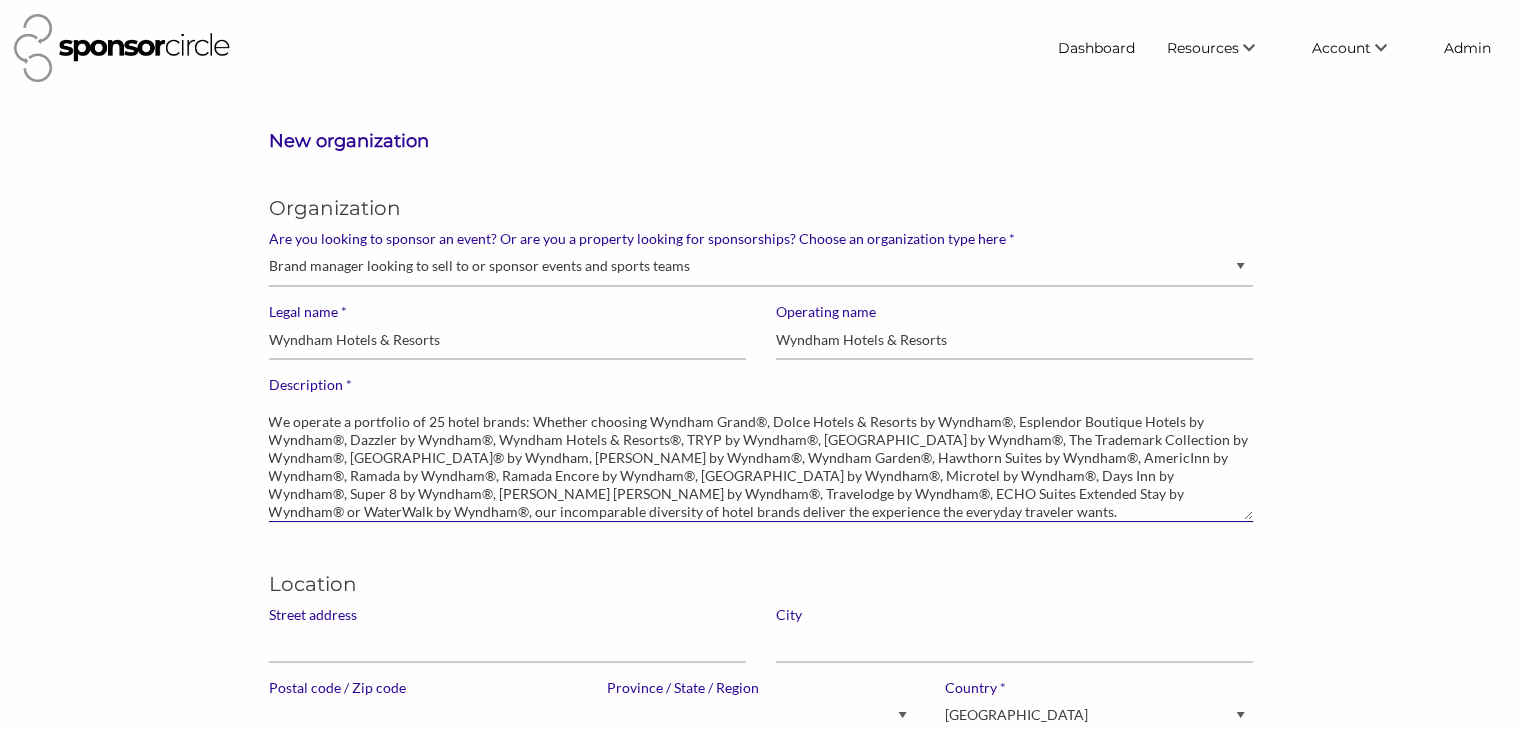 type on "We are Wyndham Hotels & Resorts. We are the world’s largest hotel franchising company by the number of properties, with approximately 9,200 hotels across over 95 countries on six continents.
We operate a portfolio of 25 hotel brands: Whether choosing Wyndham Grand®, Dolce Hotels & Resorts by Wyndham®, Esplendor Boutique Hotels by Wyndham®, Dazzler by Wyndham®, Wyndham Hotels & Resorts®, TRYP by Wyndham®, Vienna House by Wyndham®, The Trademark Collection by Wyndham®, La Quinta® by Wyndham, Wingate by Wyndham®, Wyndham Garden®, Hawthorn Suites by Wyndham®, AmericInn by Wyndham®, Ramada by Wyndham®, Ramada Encore by Wyndham®, Baymont by Wyndham®, Microtel by Wyndham®, Days Inn by Wyndham®, Super 8 by Wyndham®, Howard Johnson by Wyndham®, Travelodge by Wyndham®, ECHO Suites Extended Stay by Wyndham® or WaterWalk by Wyndham®, our incomparable diversity of hotel brands deliver the experience the everyday traveler wants." 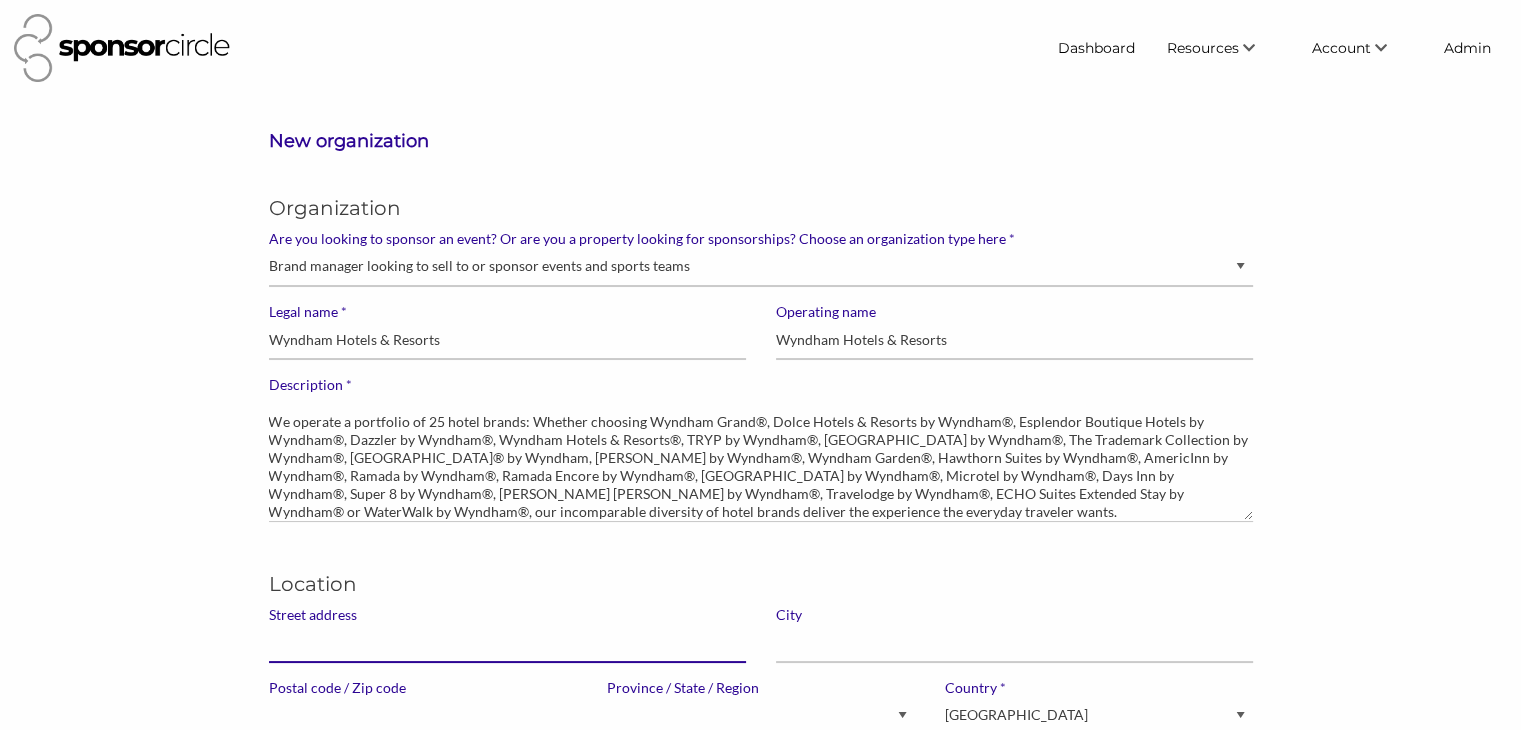 click on "Street address" at bounding box center (507, 643) 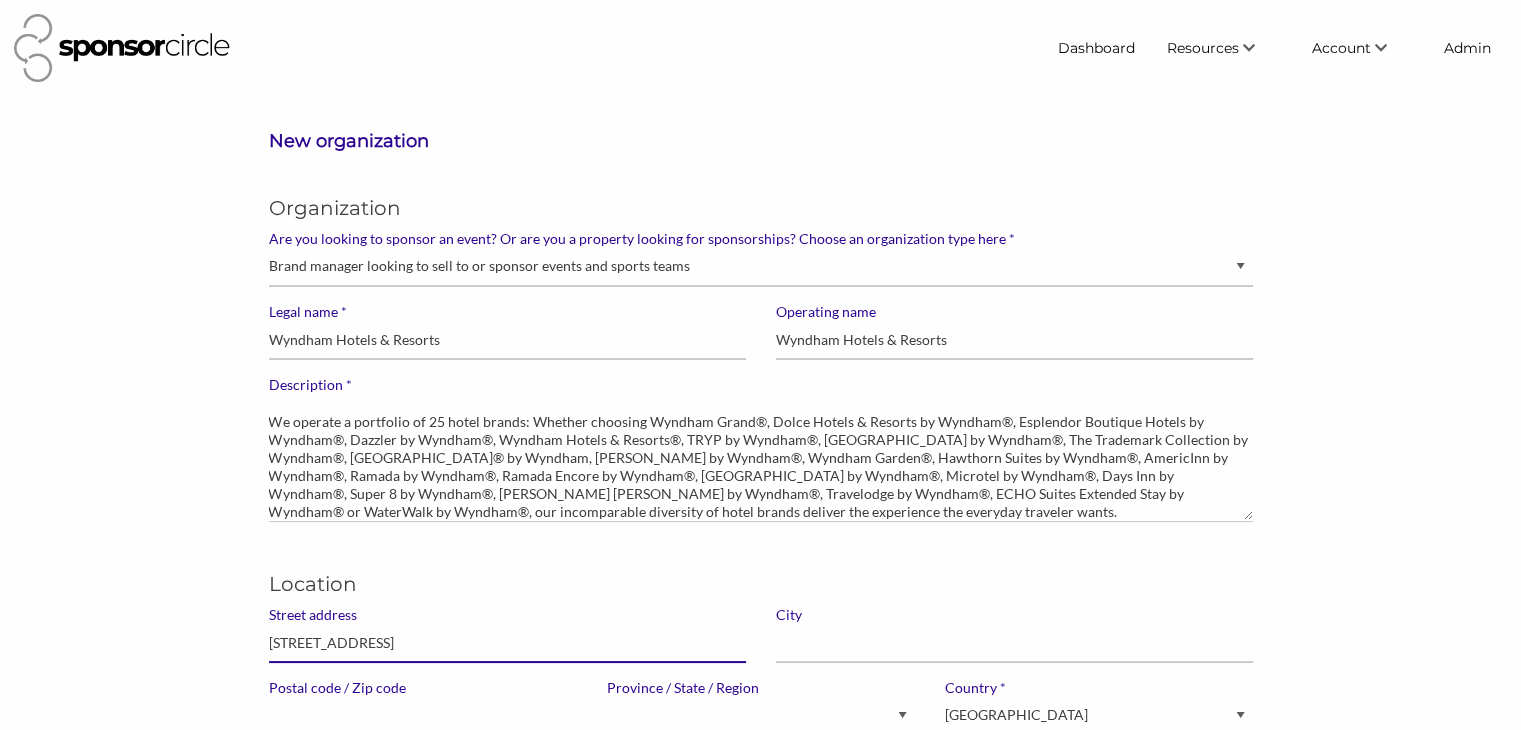 type on "[STREET_ADDRESS]" 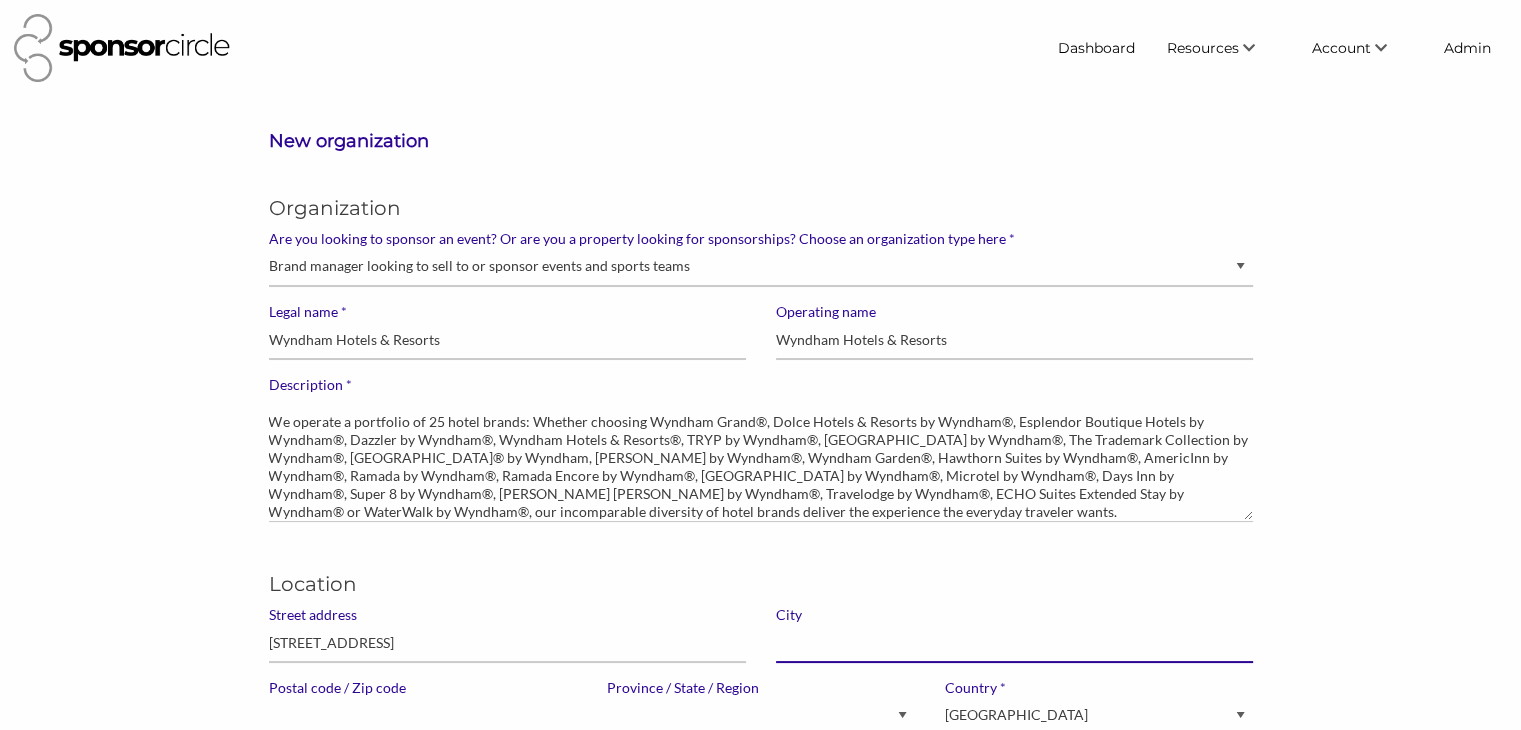 click at bounding box center (1014, 643) 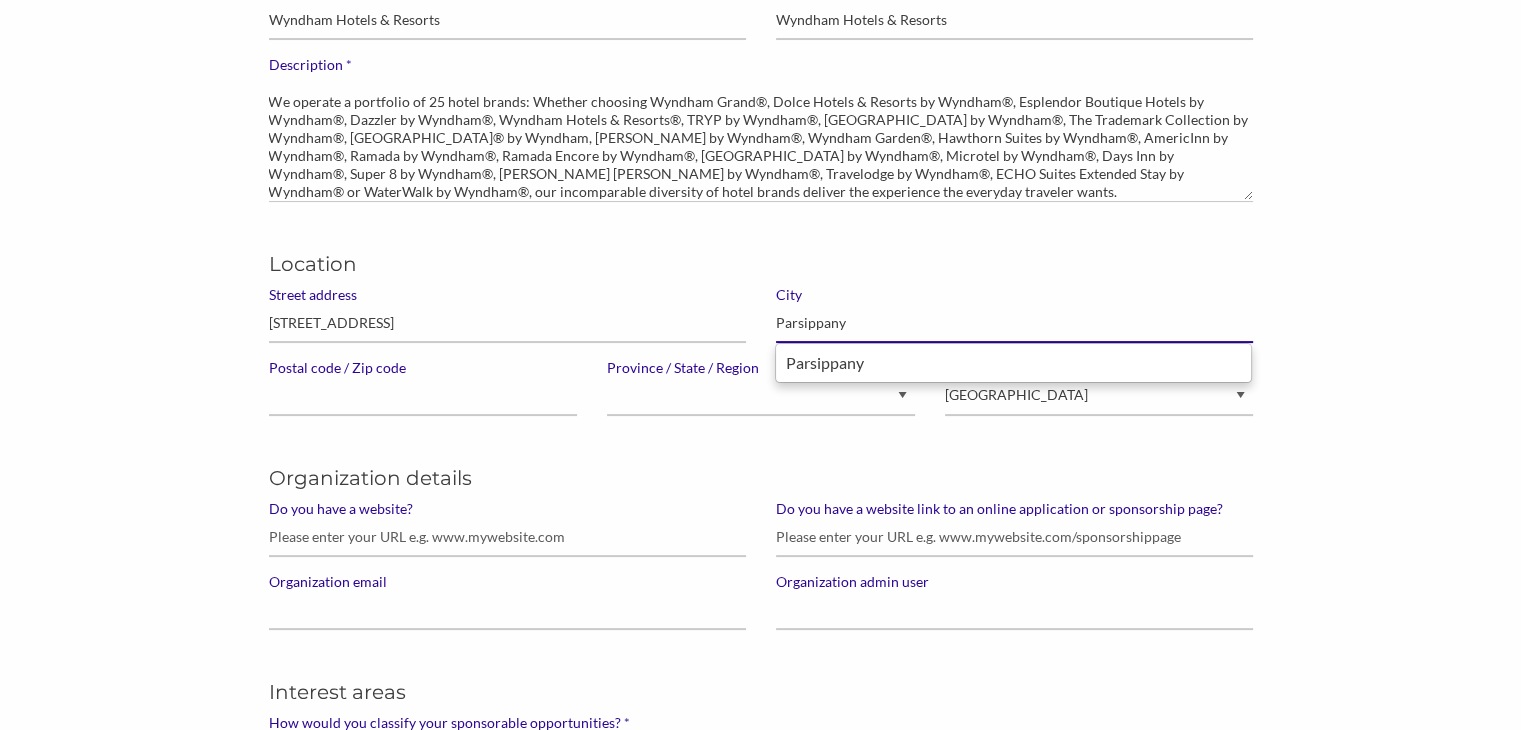 scroll, scrollTop: 326, scrollLeft: 0, axis: vertical 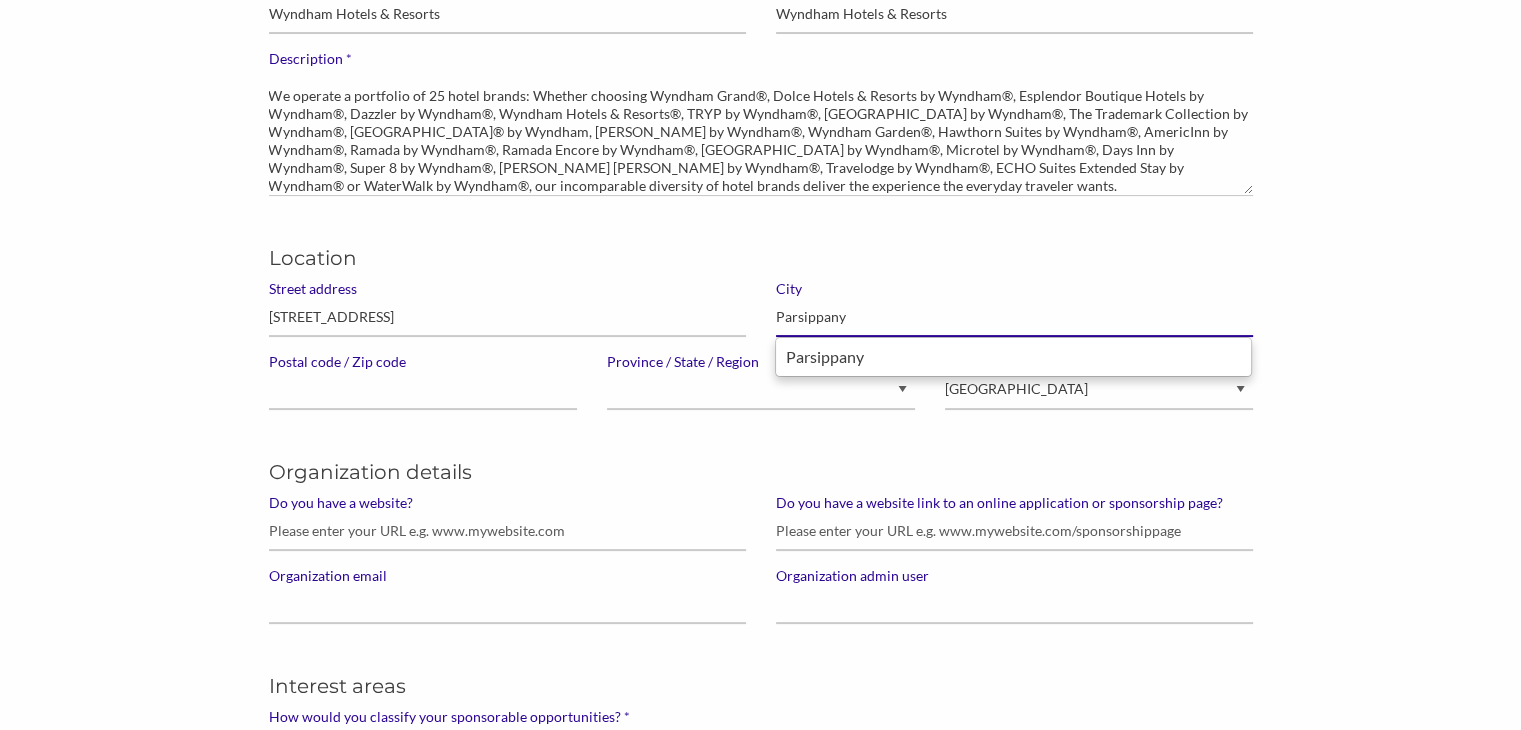 type on "Parsippany" 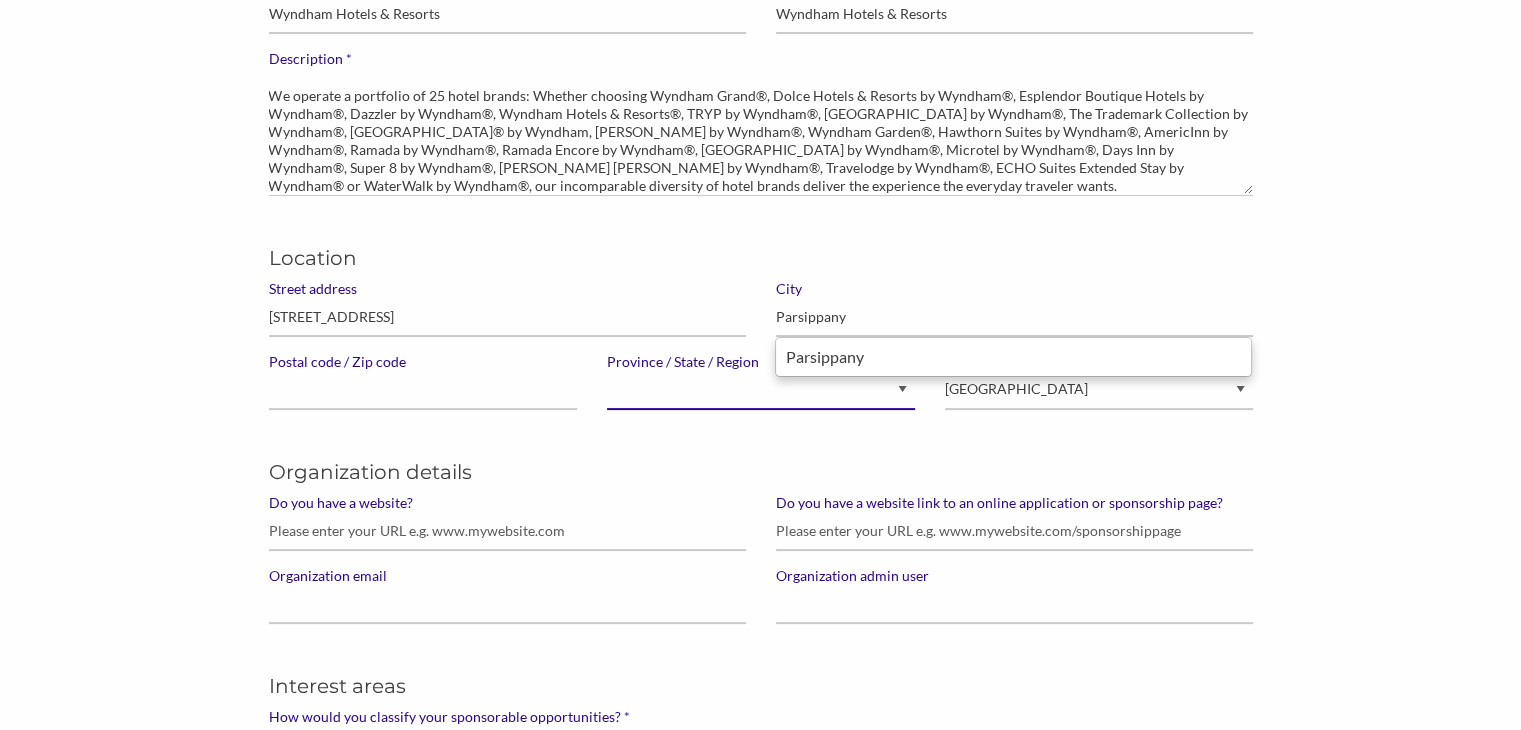 click on "Alberta
British Columbia
Manitoba
New Brunswick
Newfoundland and Labrador
Northwest Territories
Nova Scotia
Nunavut
Ontario
Prince Edward Island
Quebec
Saskatchewan
Yukon Alaska
Alabama
Arkansas
American Samoa
Arizona
California
Colorado
Connecticut
District of Columbia
Delaware
Florida
Georgia
Guam
Hawaii
Iowa
Idaho
Illinois
Indiana
Kansas
Kentucky
Louisiana
Massachusetts
Maryland
Maine
Michigan
Minnesota
Missouri
Mississippi
Montana
North Carolina
North Dakota
Nebraska
New Hampshire
New Jersey
New Mexico
Nevada
New York
Ohio
Oklahoma
Oregon
Pennsylvania
Puerto Rico
Rhode Island
South Carolina
South Dakota
Tennessee
Texas
Utah
Virginia
Virgin Islands
Vermont
Washington
Wisconsin
West Virginia
Wyoming N/A" at bounding box center [761, 390] 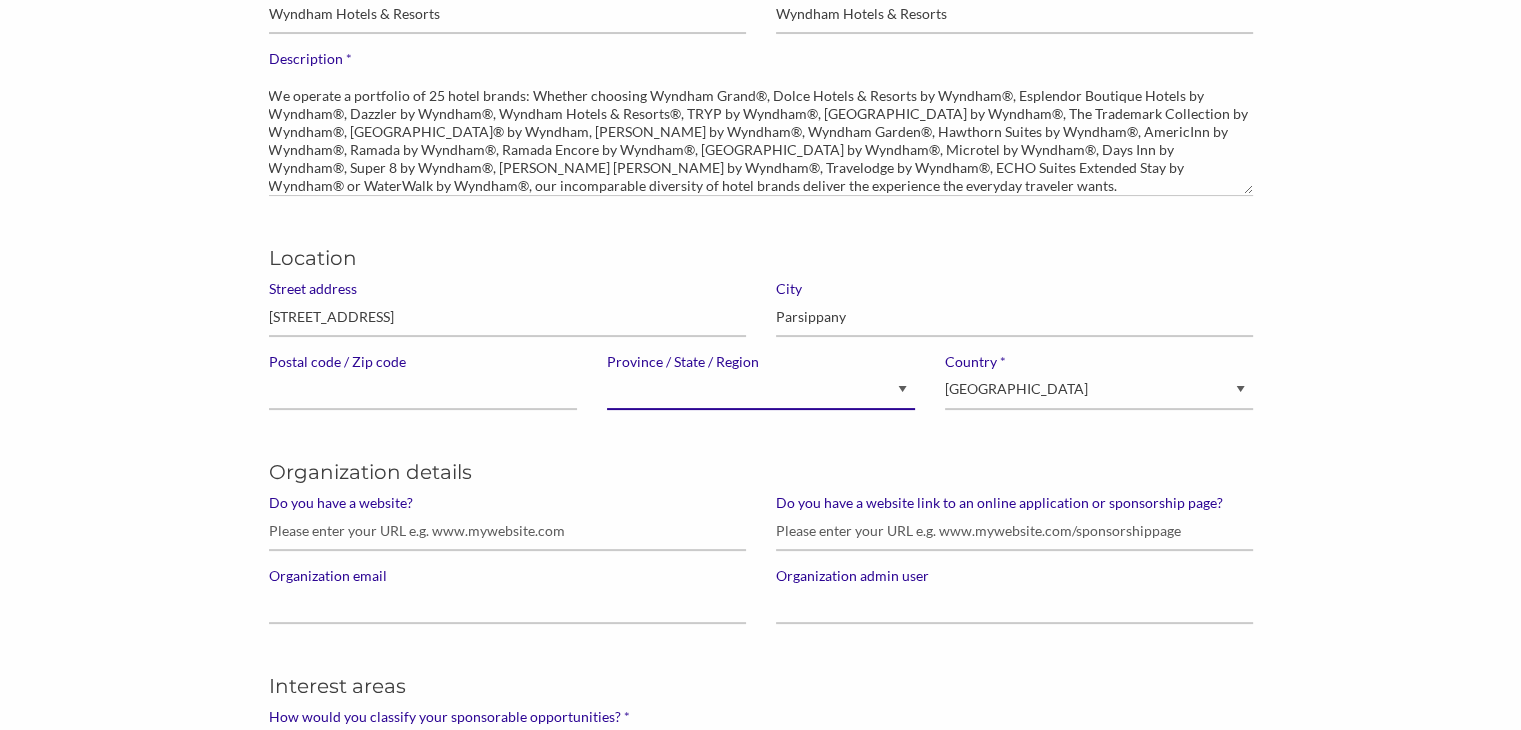 select on "New Jersey" 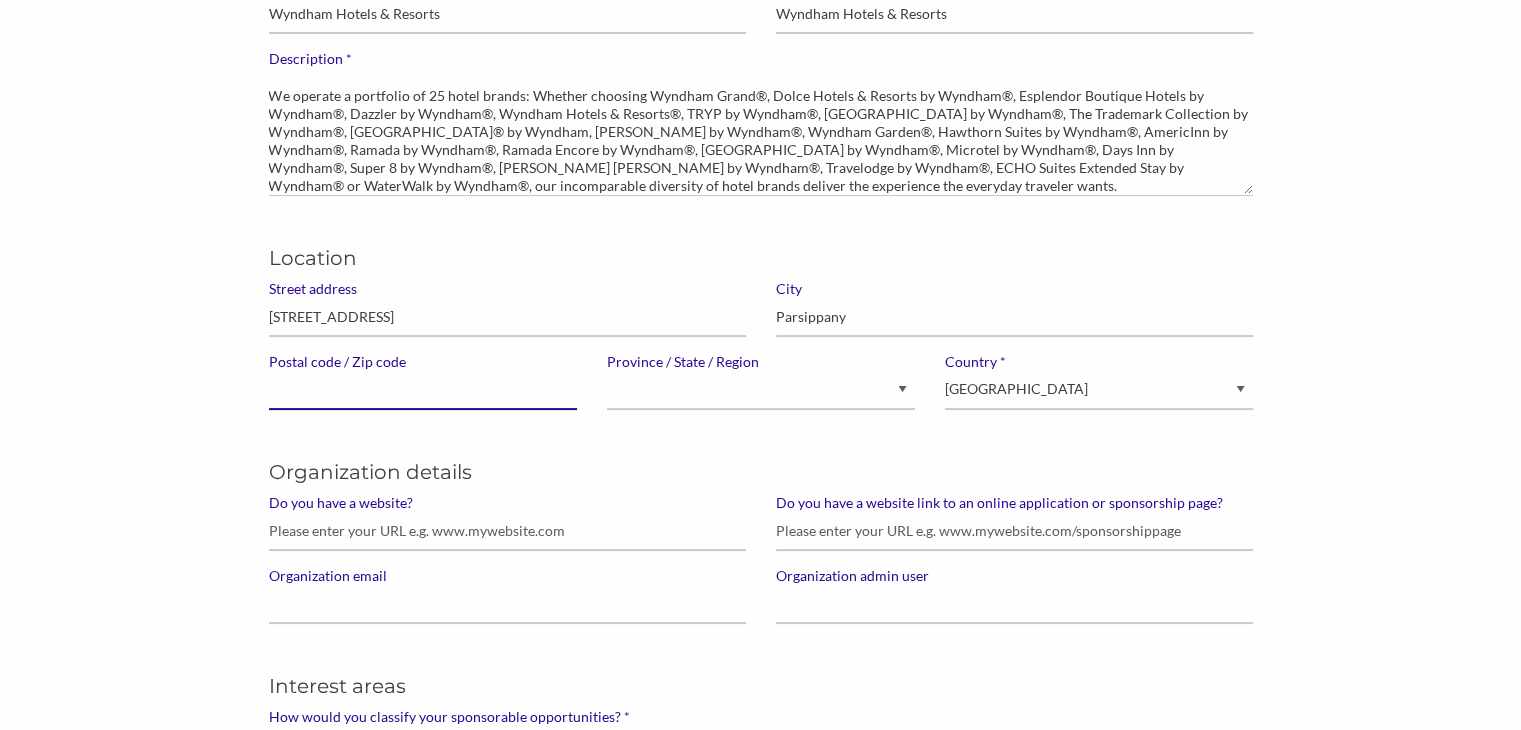 click on "Postal code / Zip code" at bounding box center (423, 390) 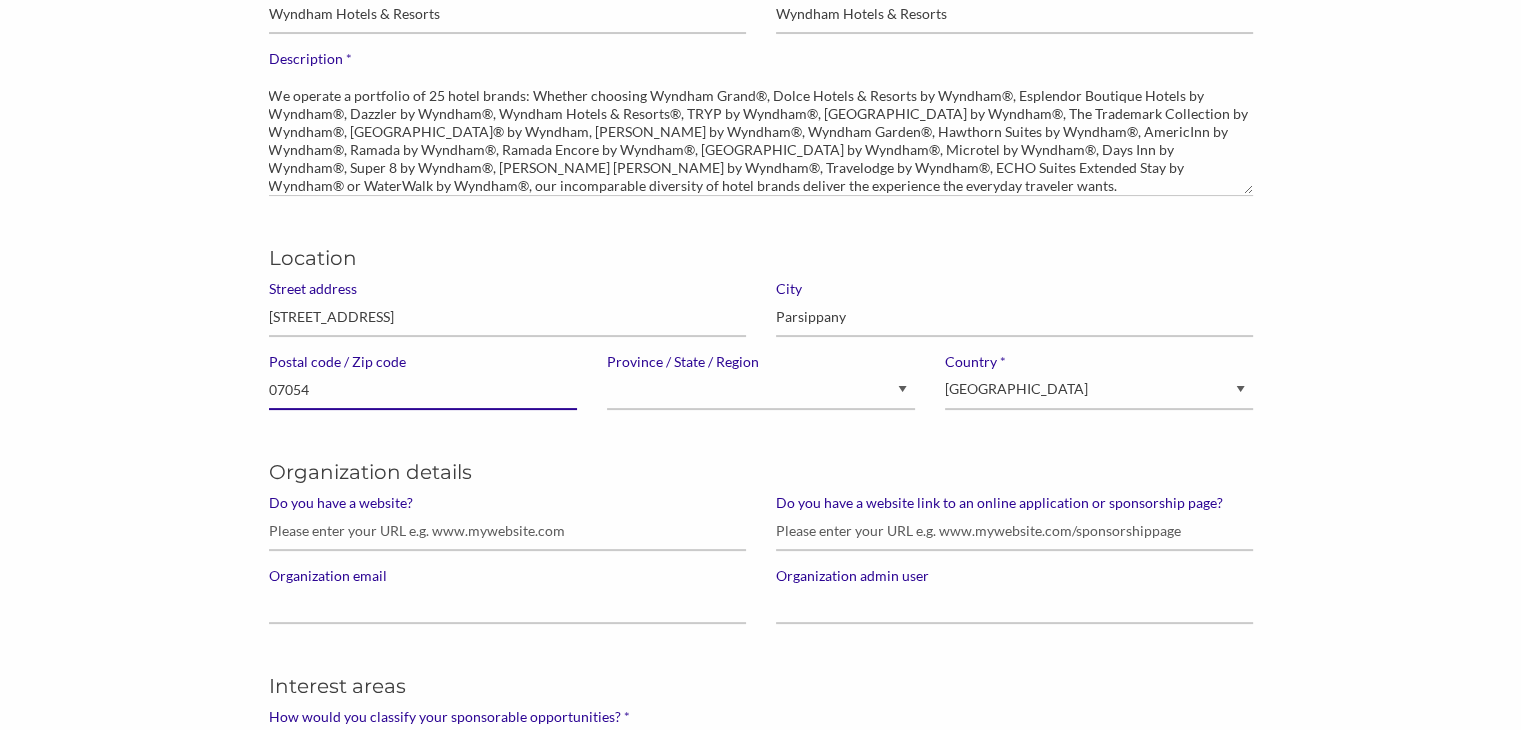 type on "07054" 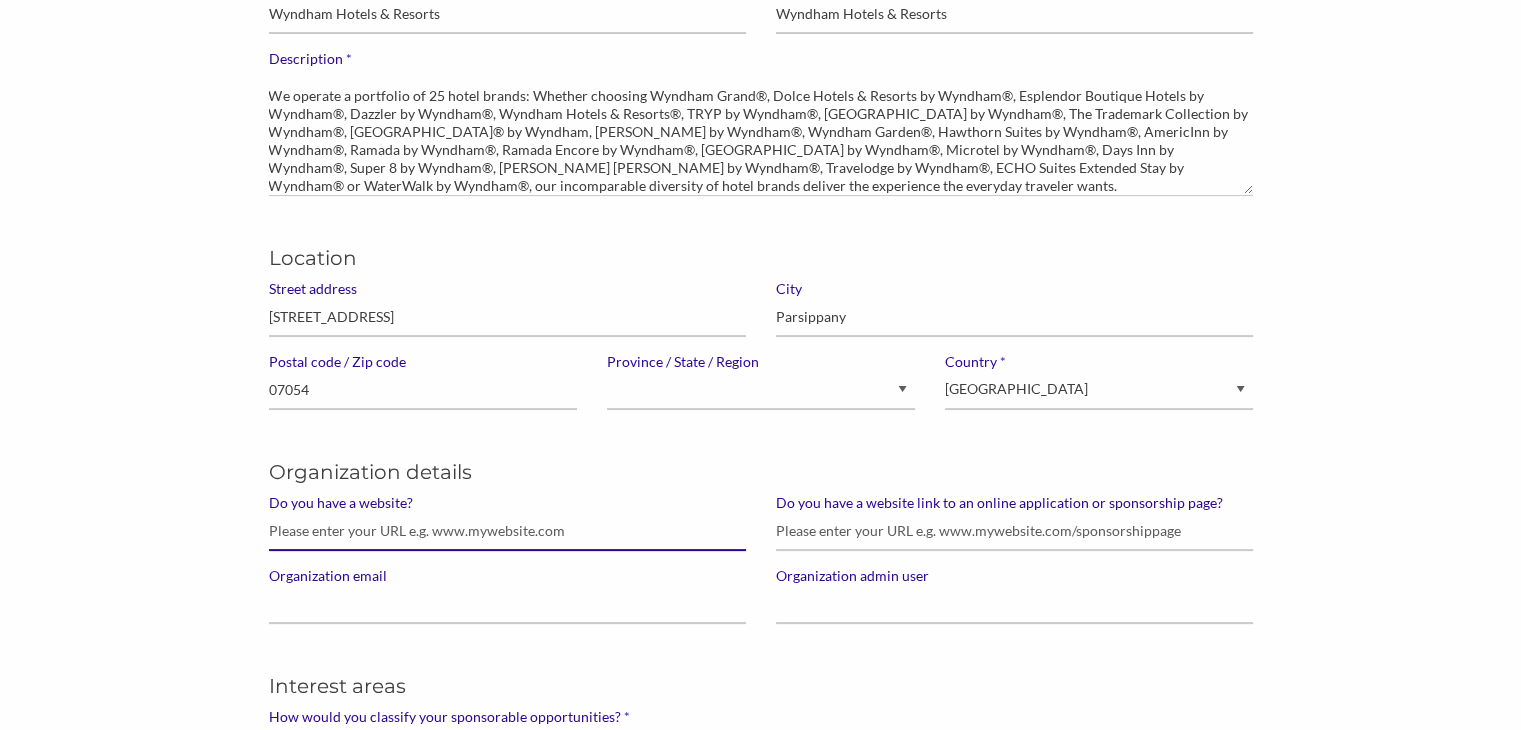 click on "Do you have a website?" at bounding box center [507, 531] 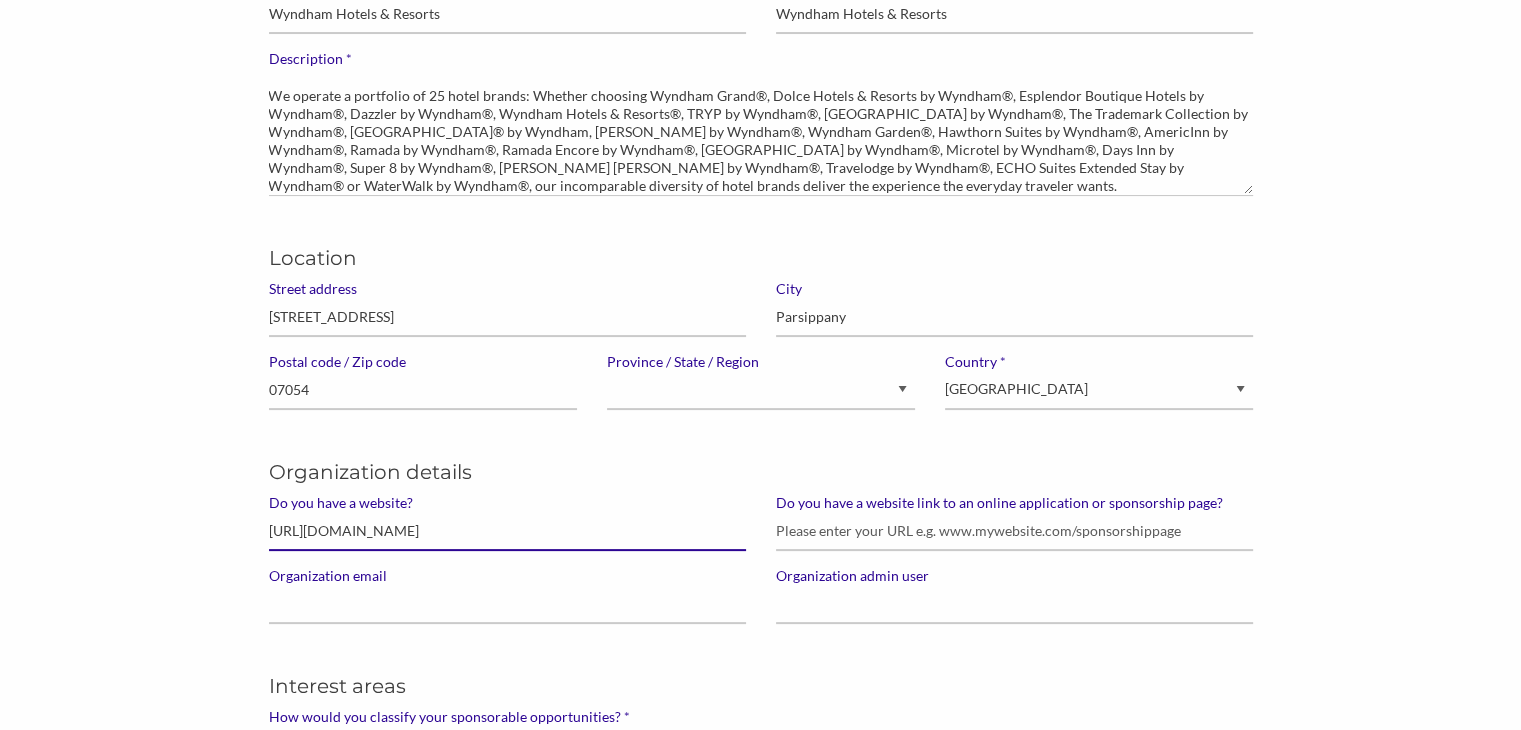 type on "https://corporate.wyndhamhotels.com/" 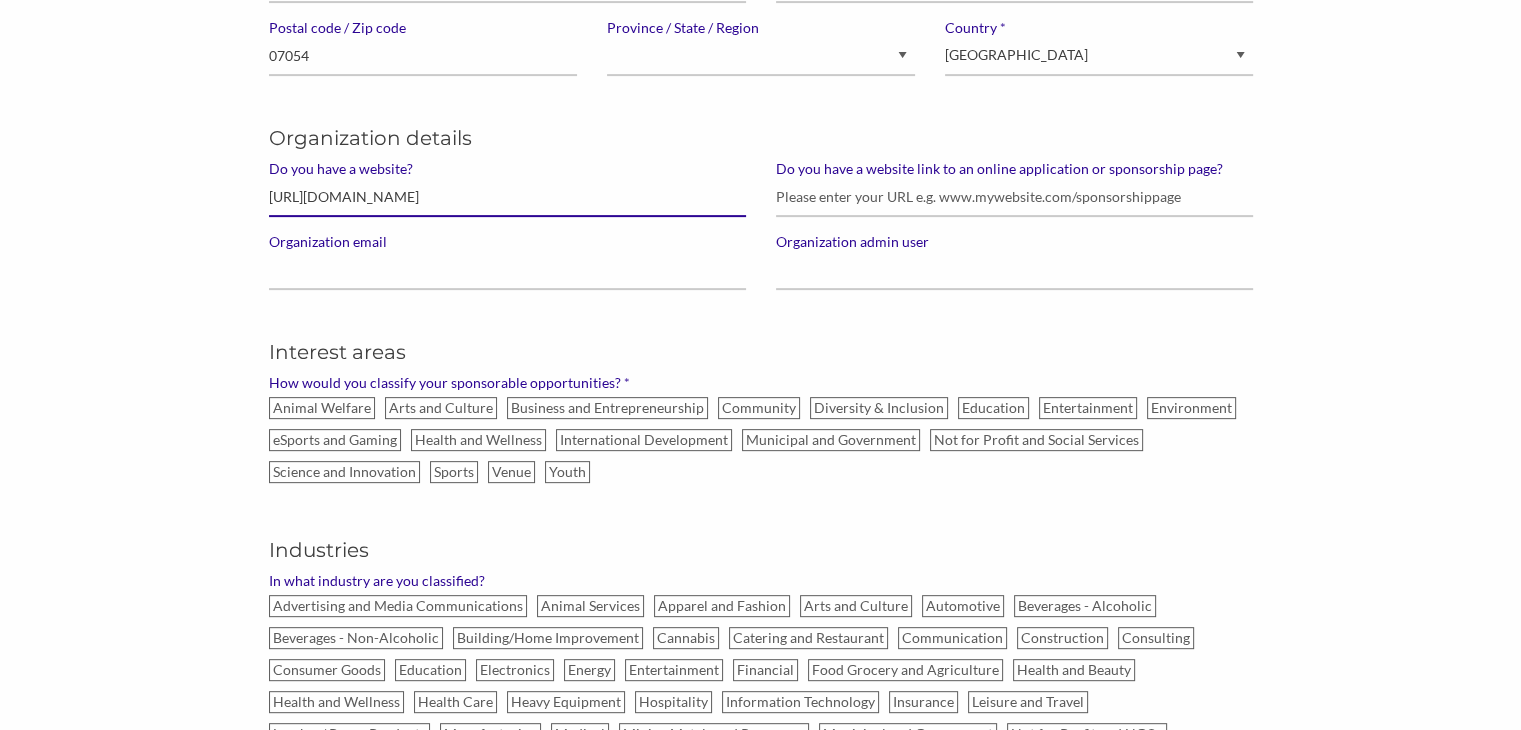 scroll, scrollTop: 668, scrollLeft: 0, axis: vertical 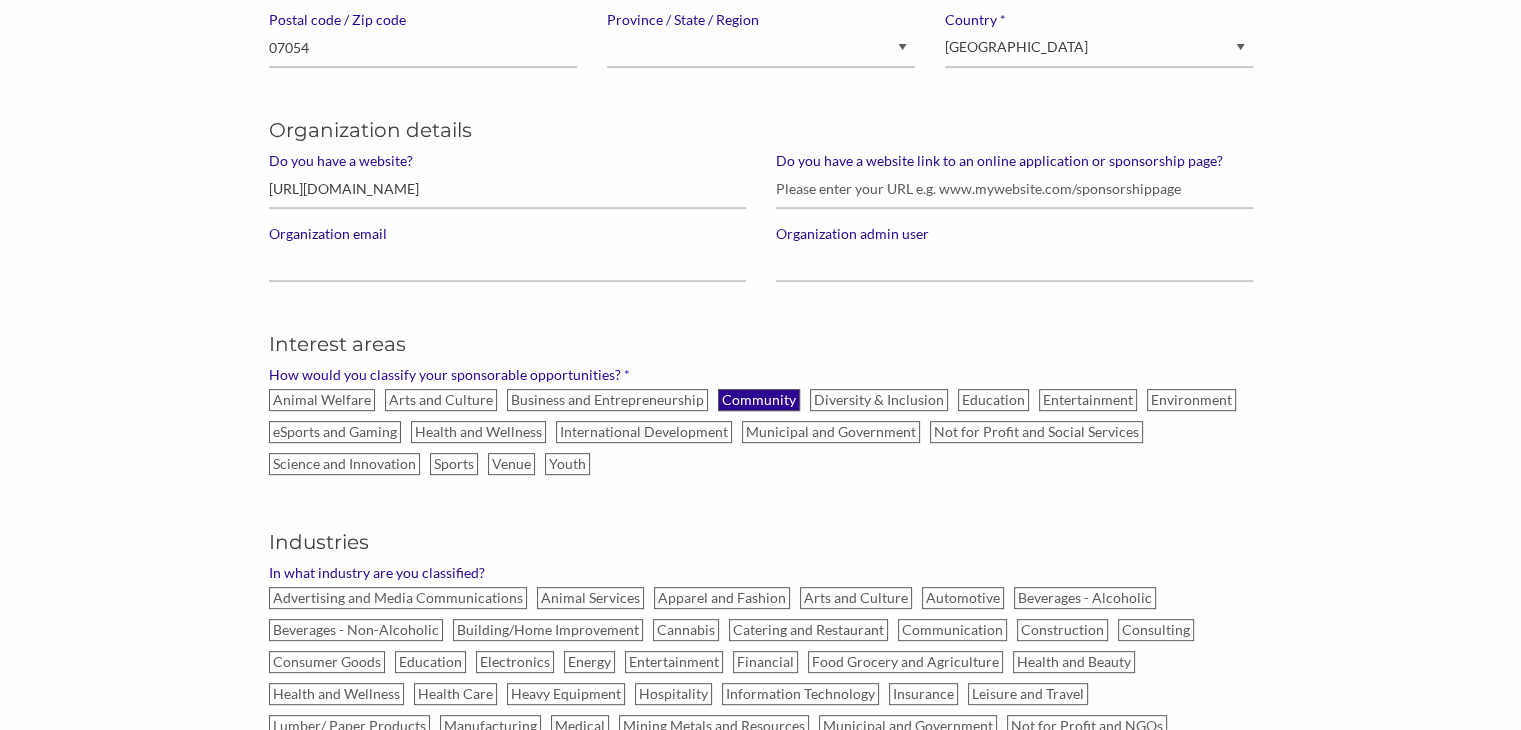 click on "Community" at bounding box center (759, 400) 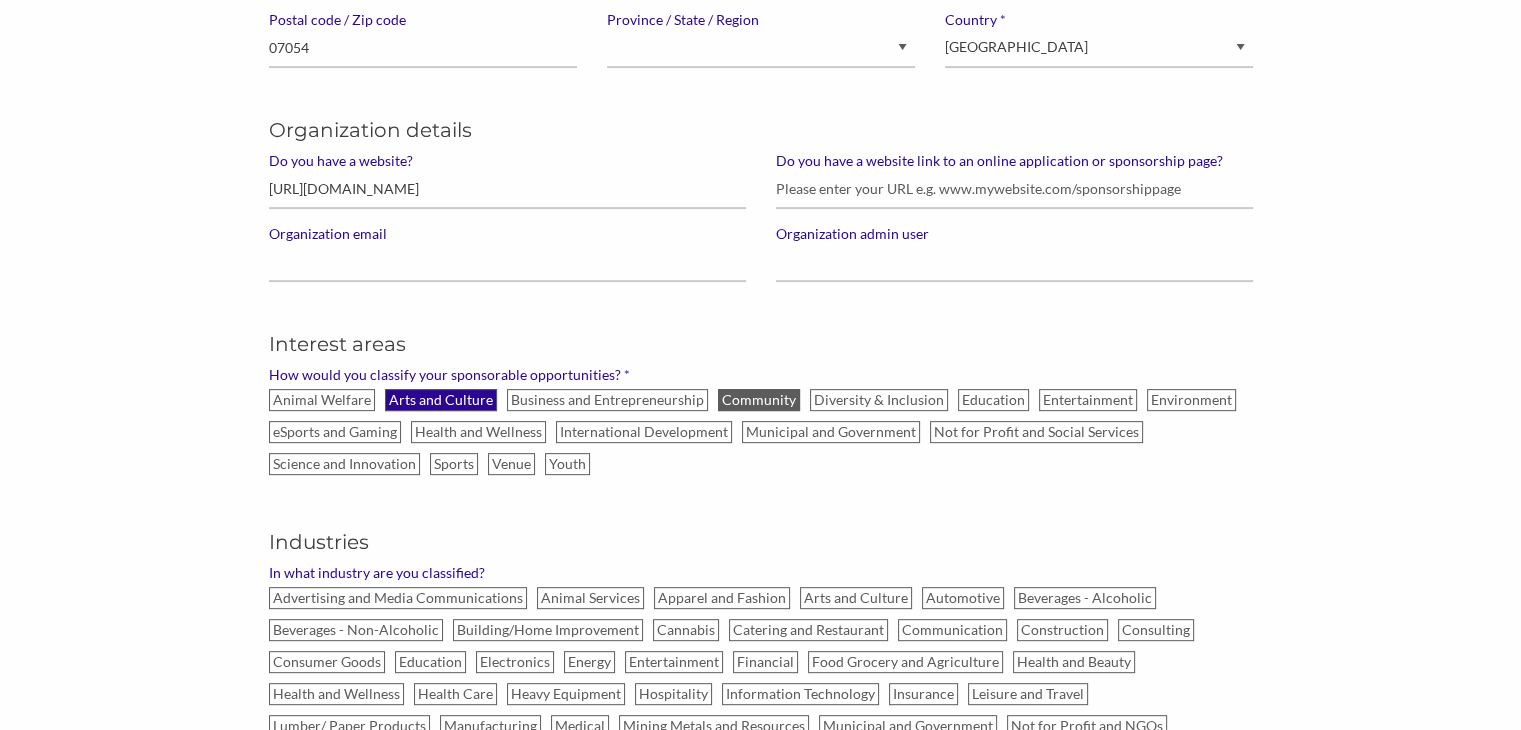 click on "Arts and Culture" at bounding box center [441, 400] 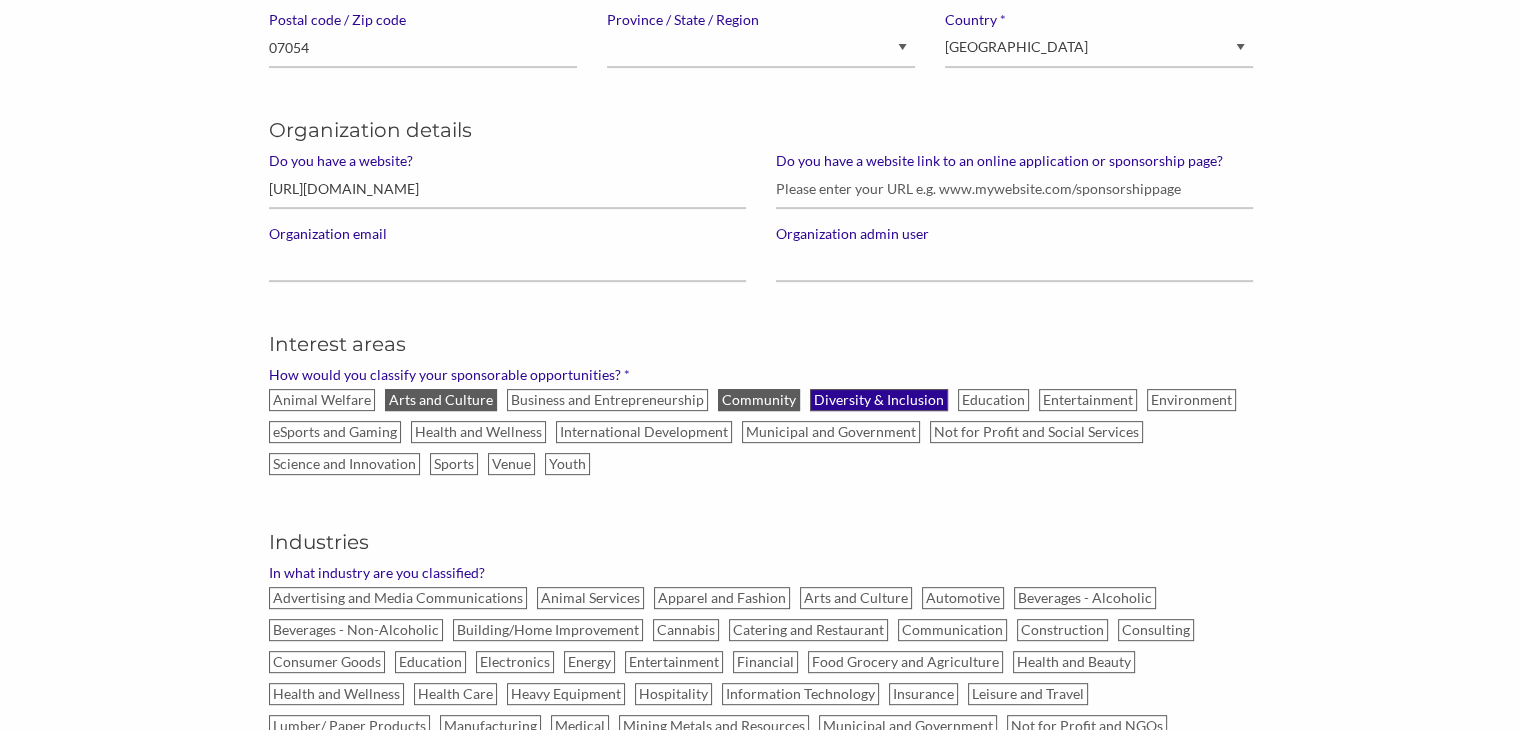 click on "Diversity & Inclusion" at bounding box center [879, 400] 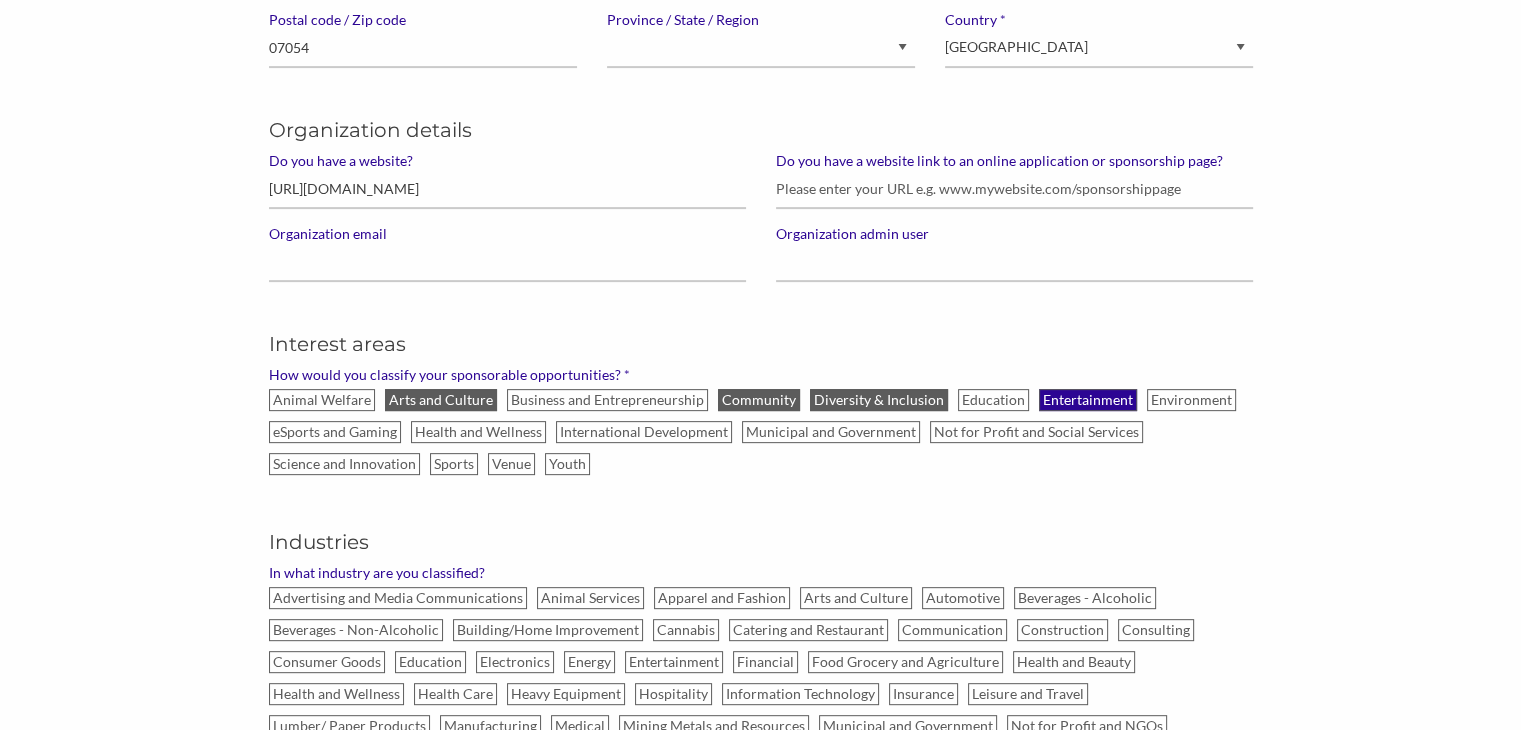 click on "Entertainment" at bounding box center (1088, 400) 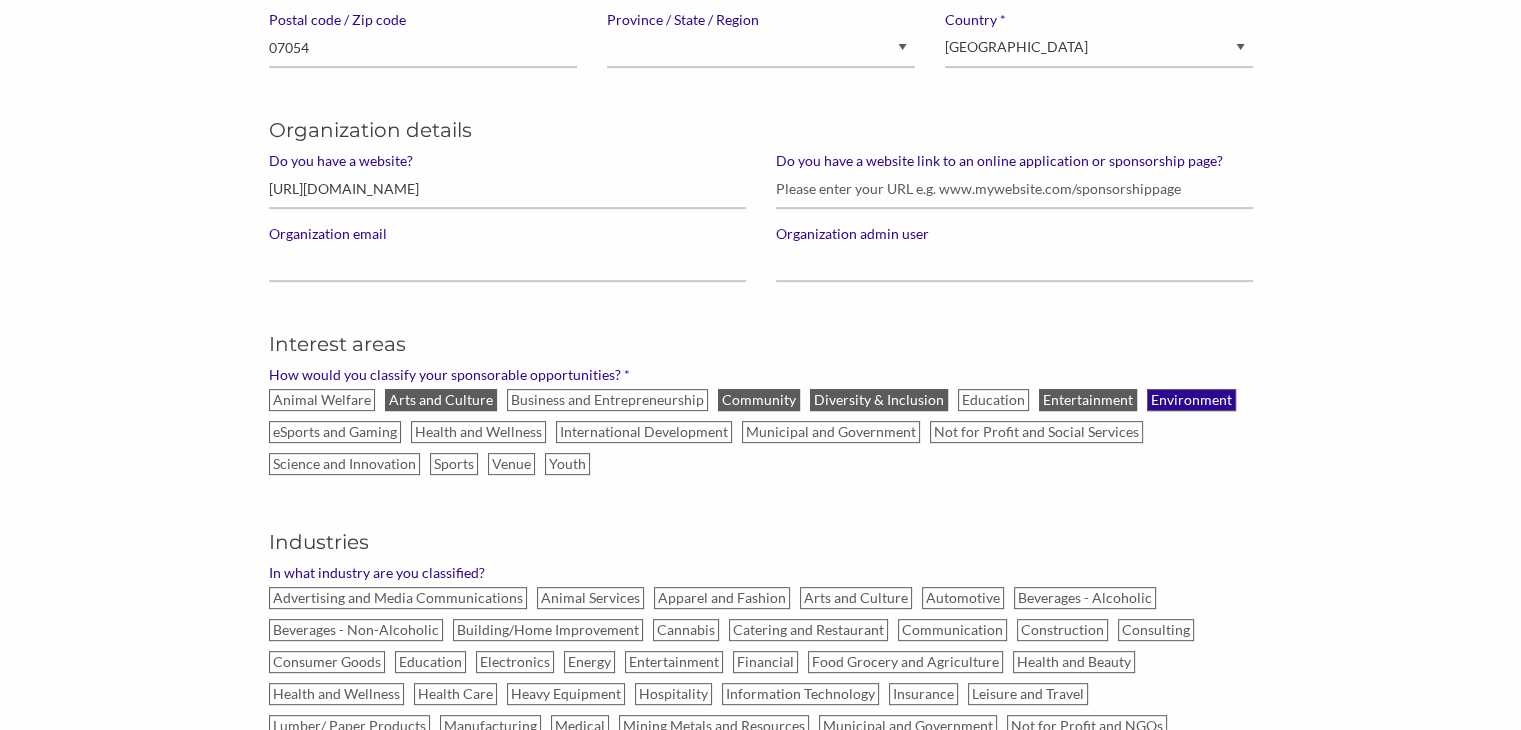 click on "Environment" at bounding box center [1191, 400] 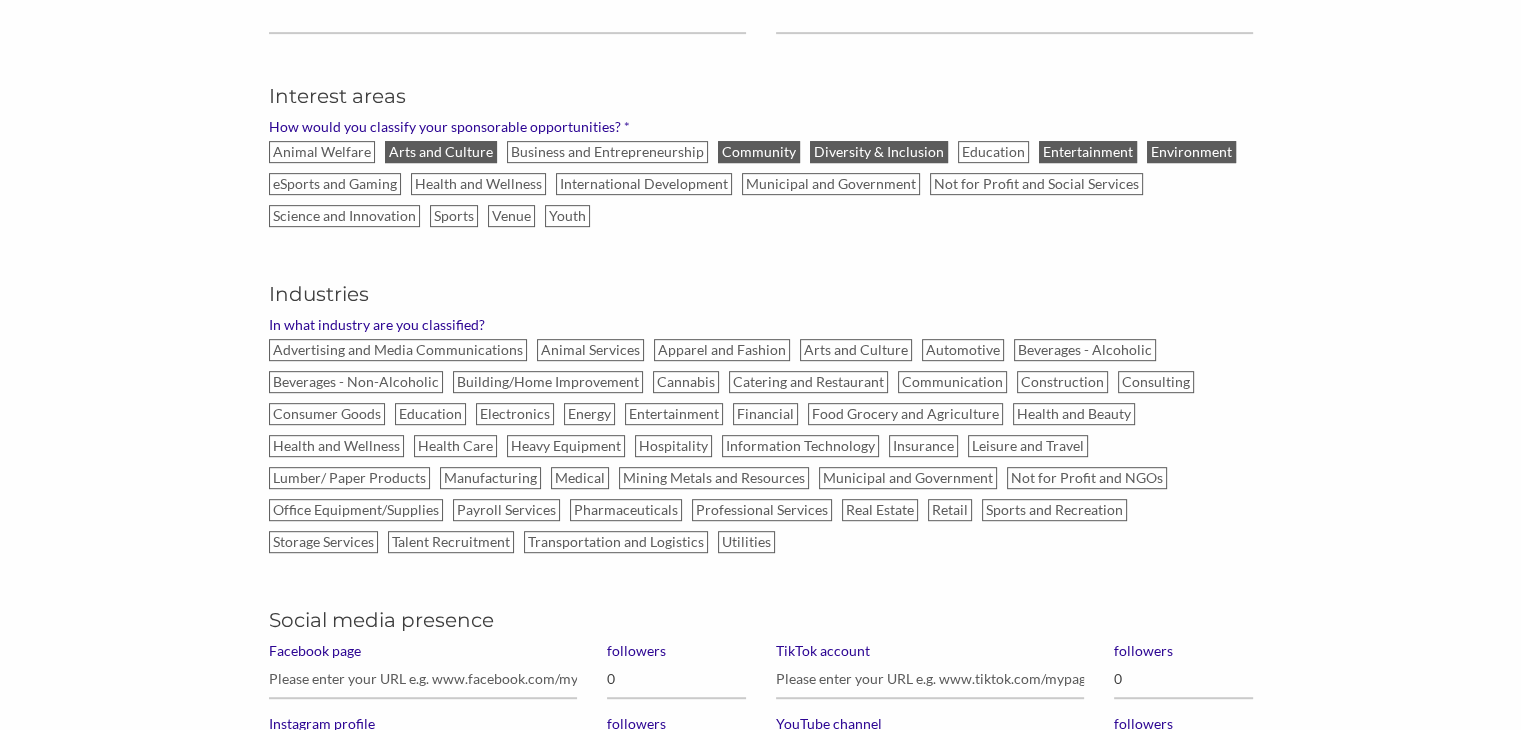 scroll, scrollTop: 918, scrollLeft: 0, axis: vertical 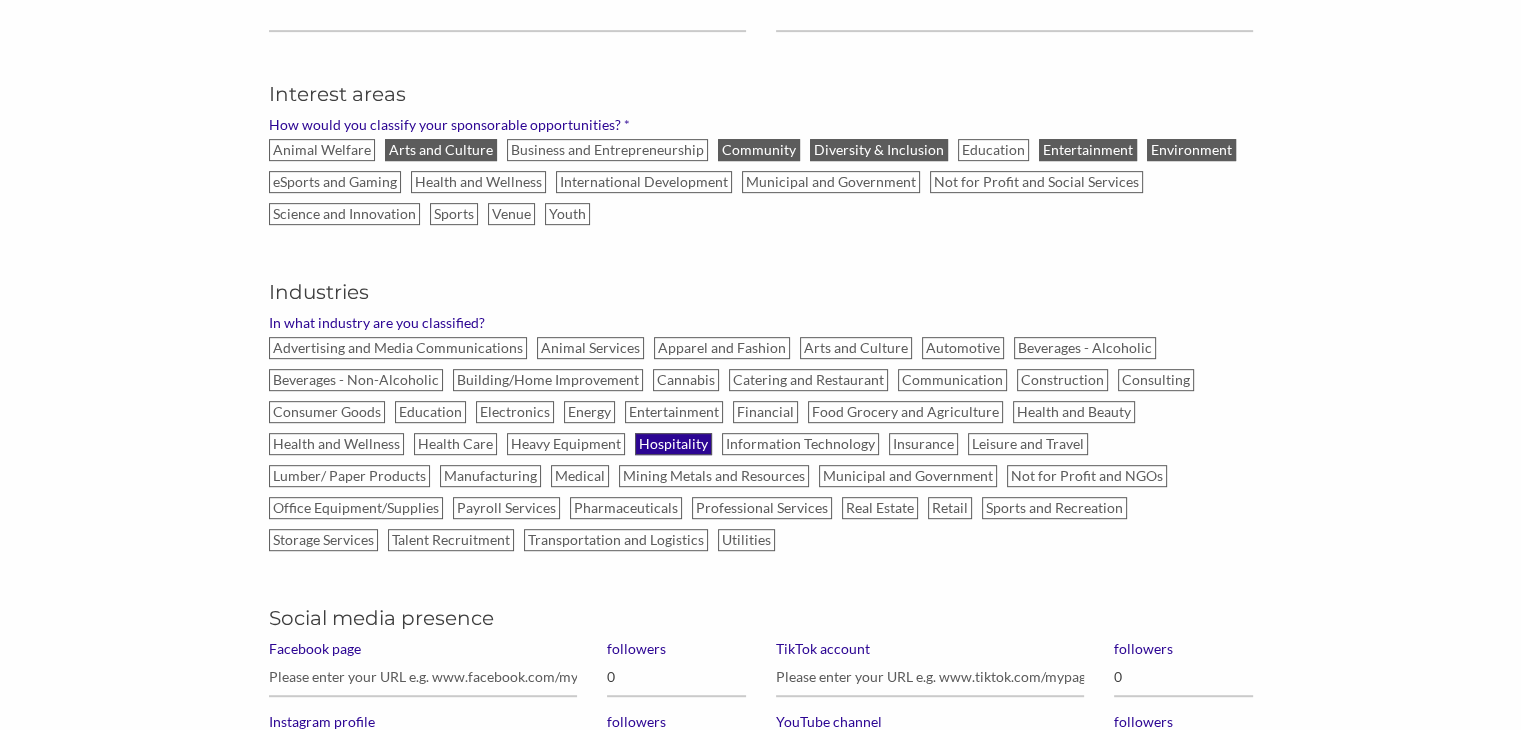 click on "Hospitality" at bounding box center (673, 444) 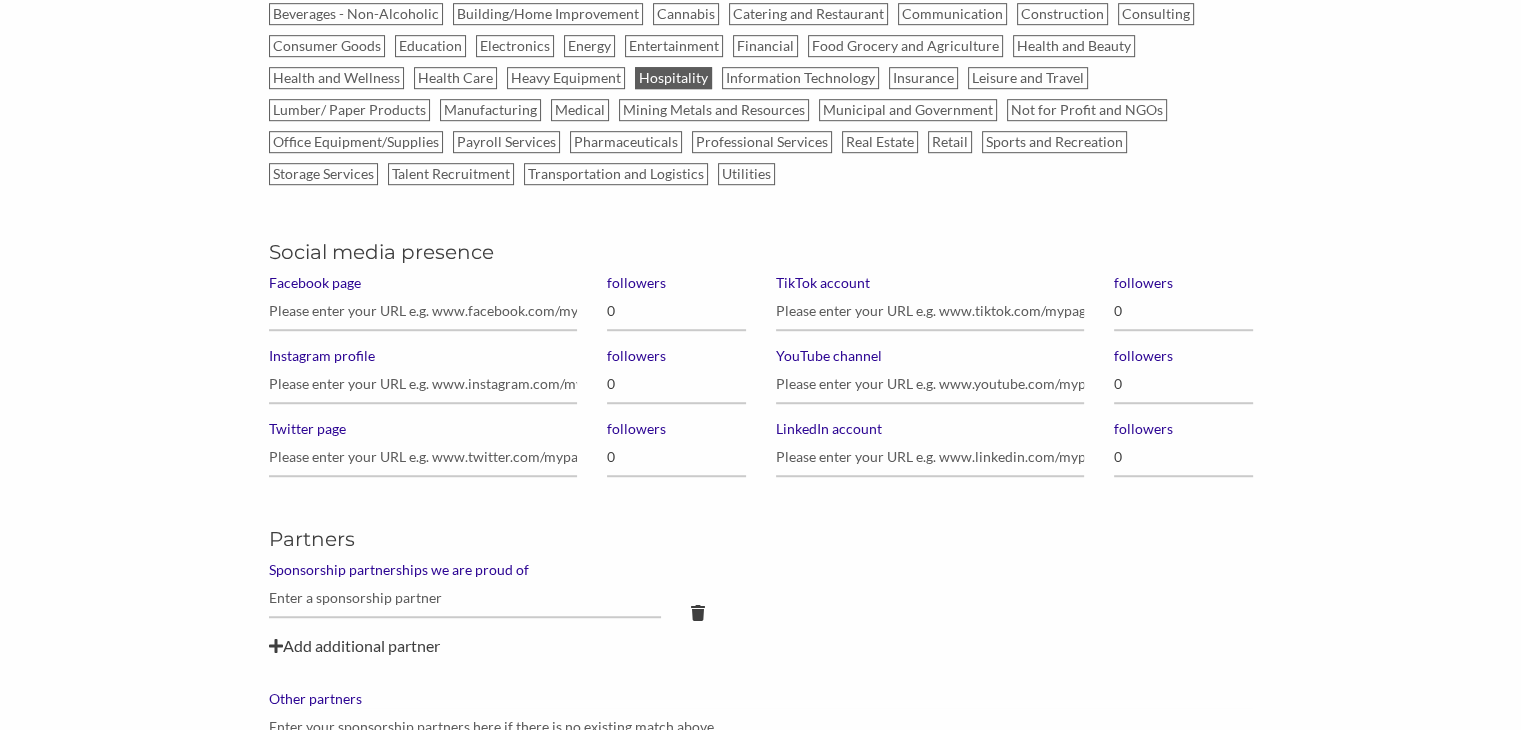 scroll, scrollTop: 1284, scrollLeft: 0, axis: vertical 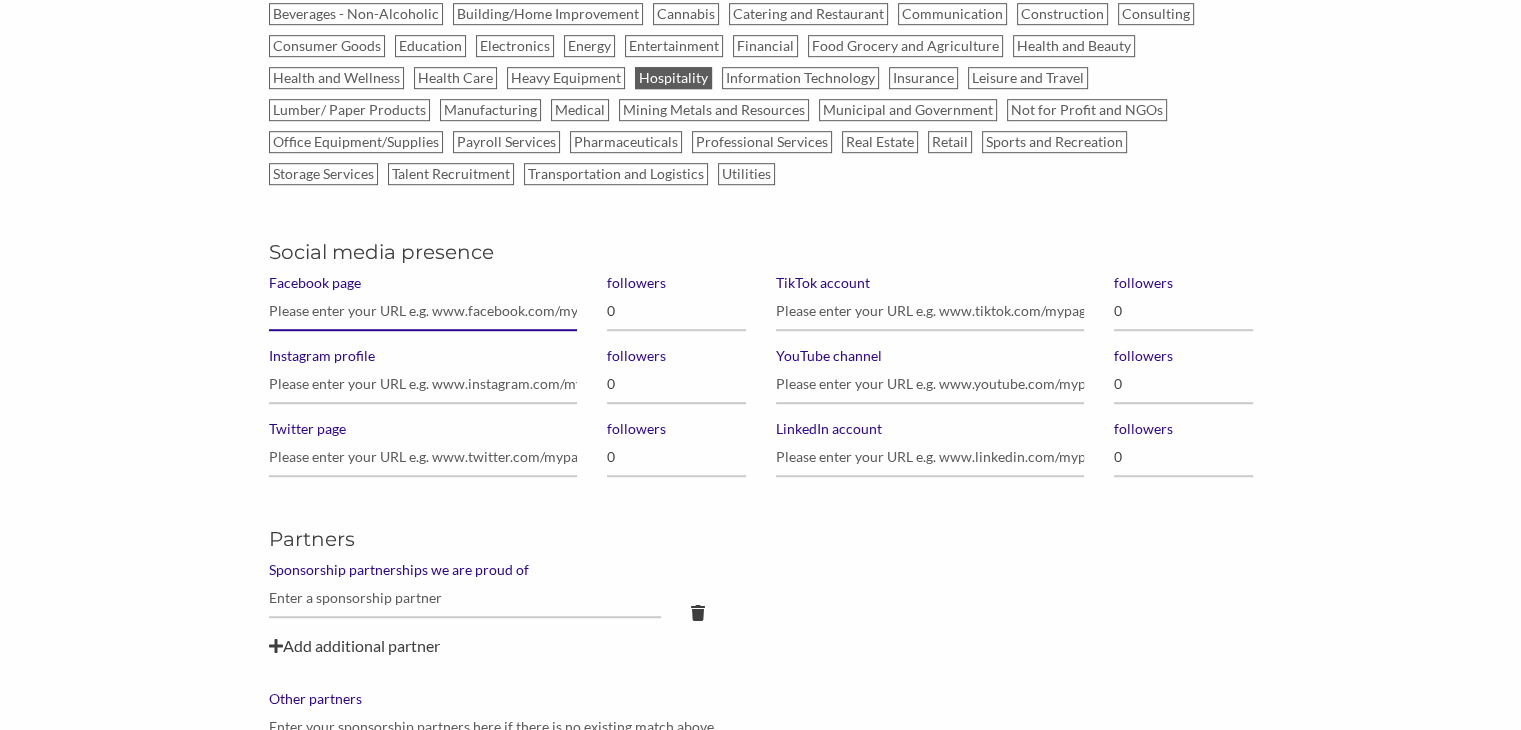 click on "Facebook page" at bounding box center [423, 311] 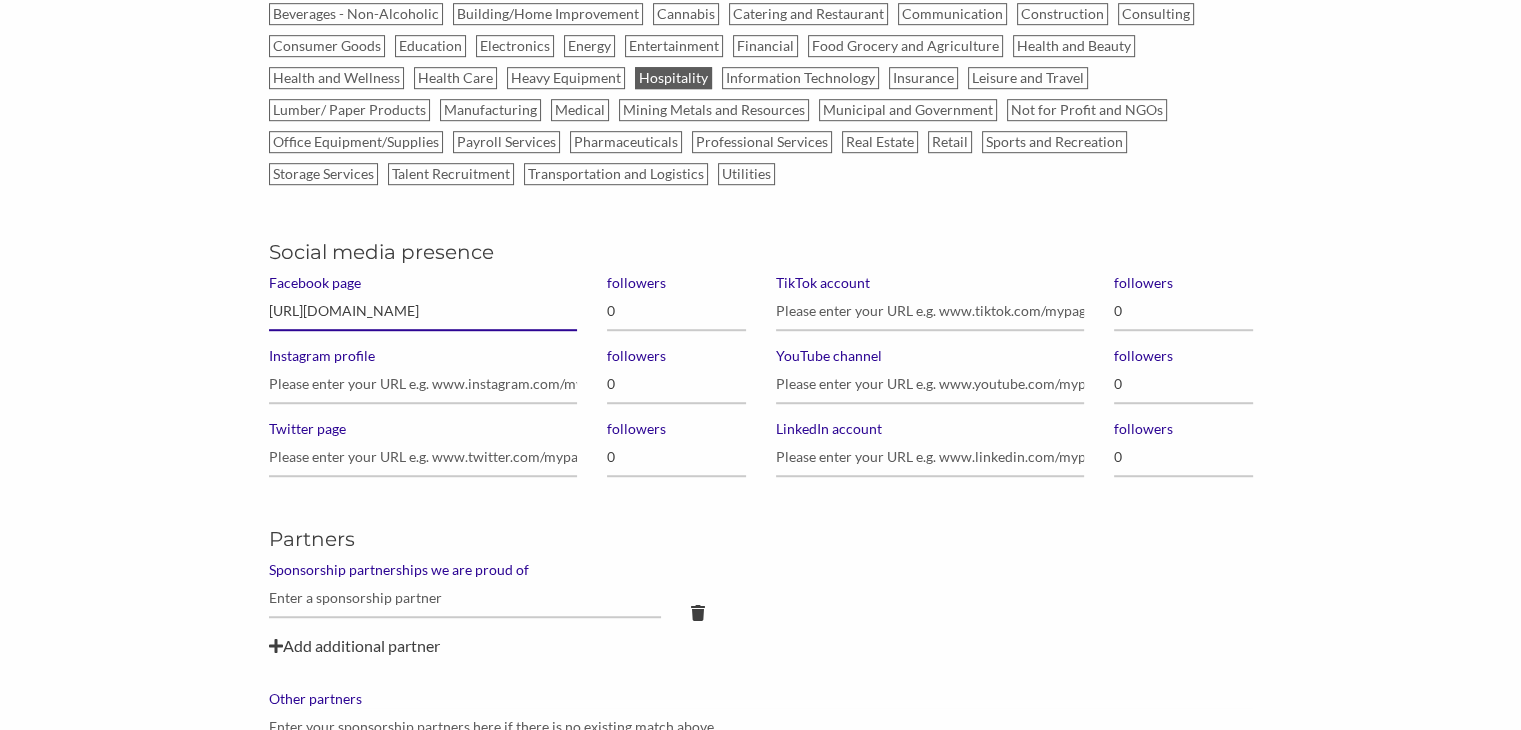 type on "https://www.facebook.com/wyndhamhotels" 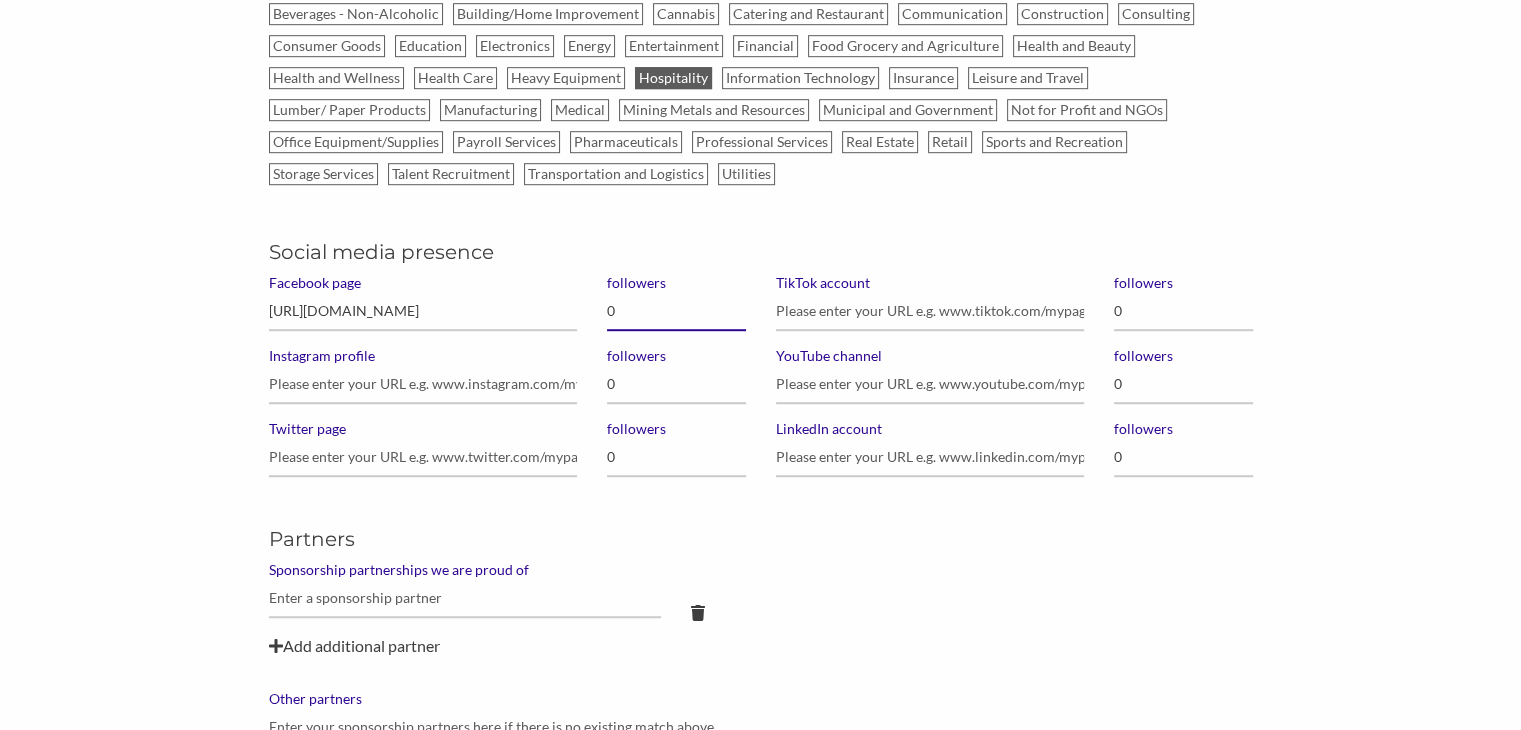 click on "0" at bounding box center (676, 311) 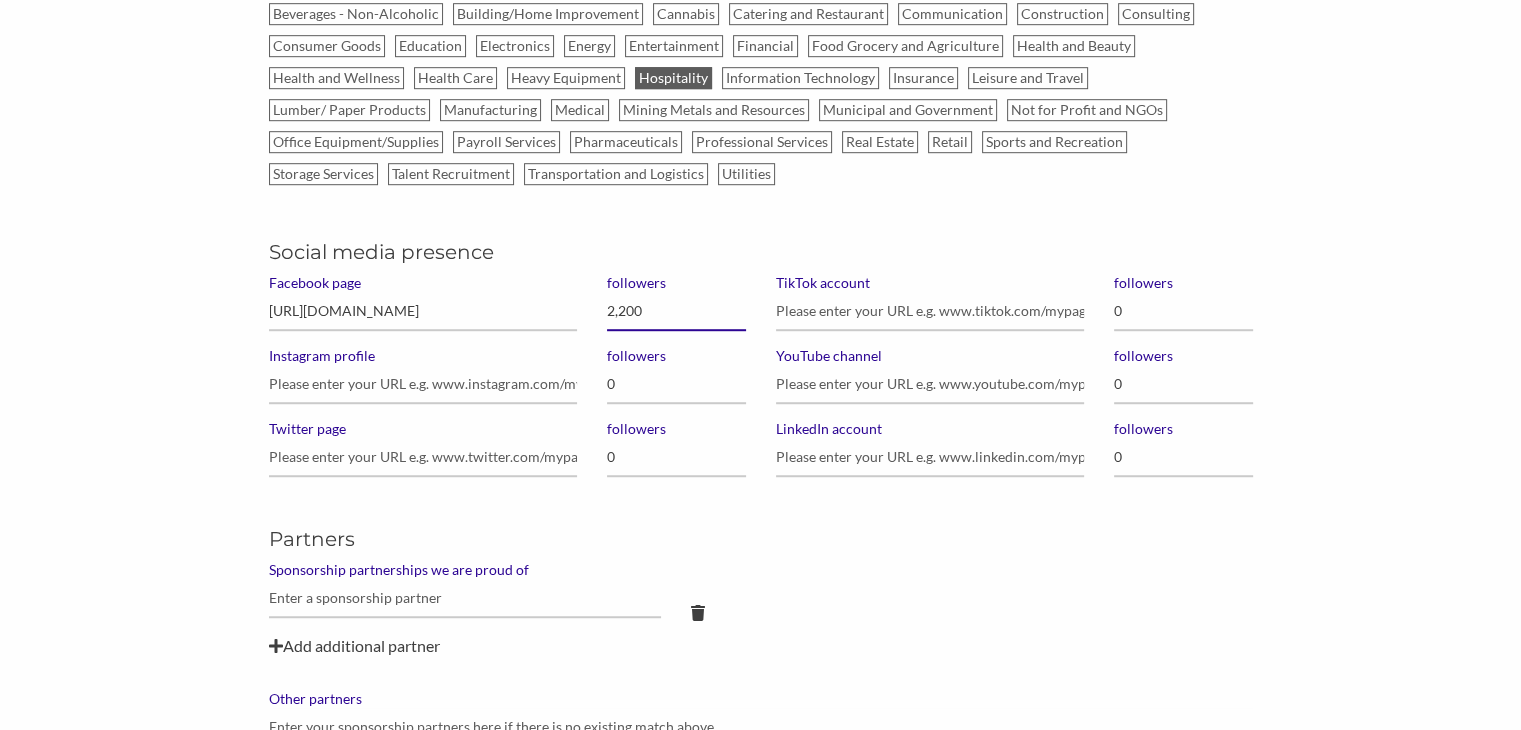 type on "22,000" 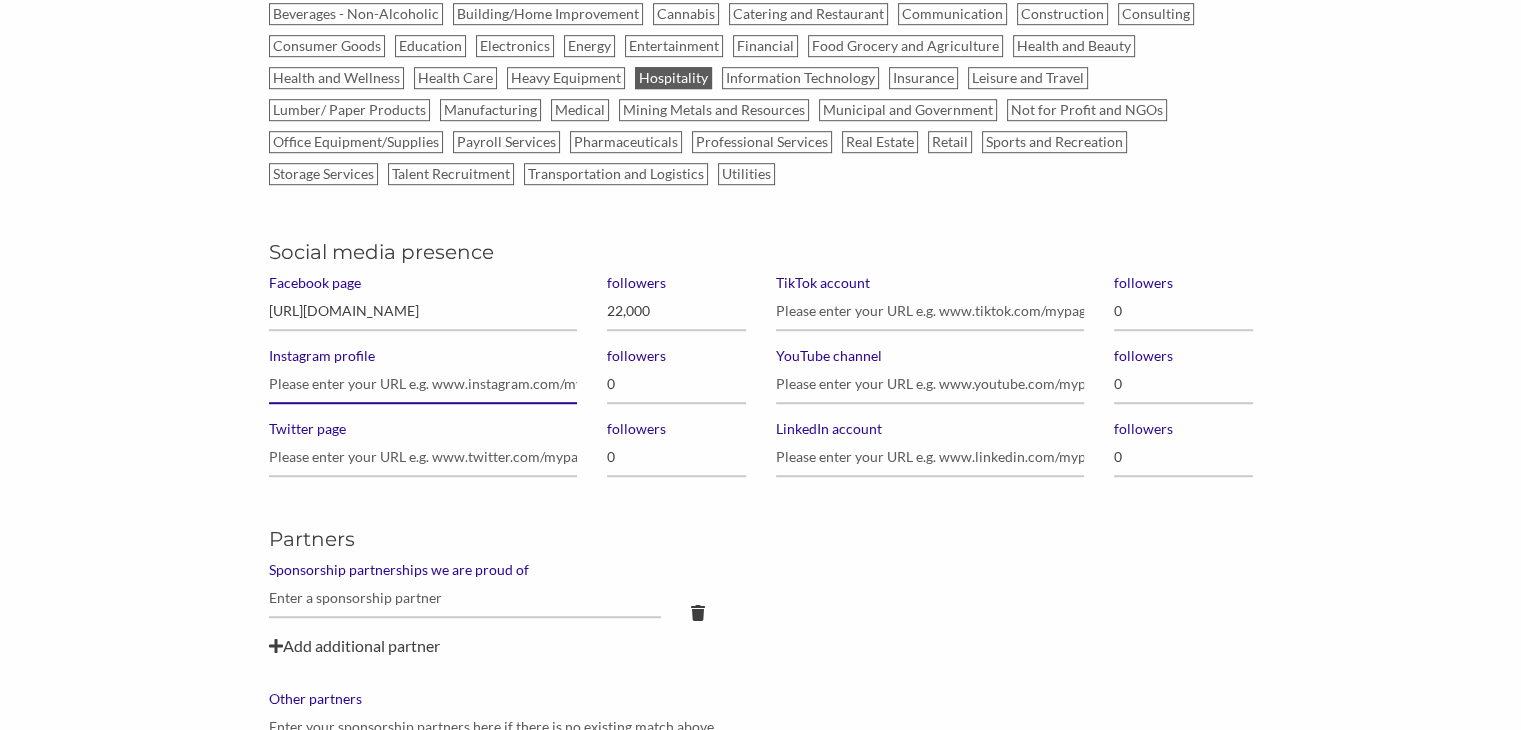 click on "Instagram profile" at bounding box center (423, 384) 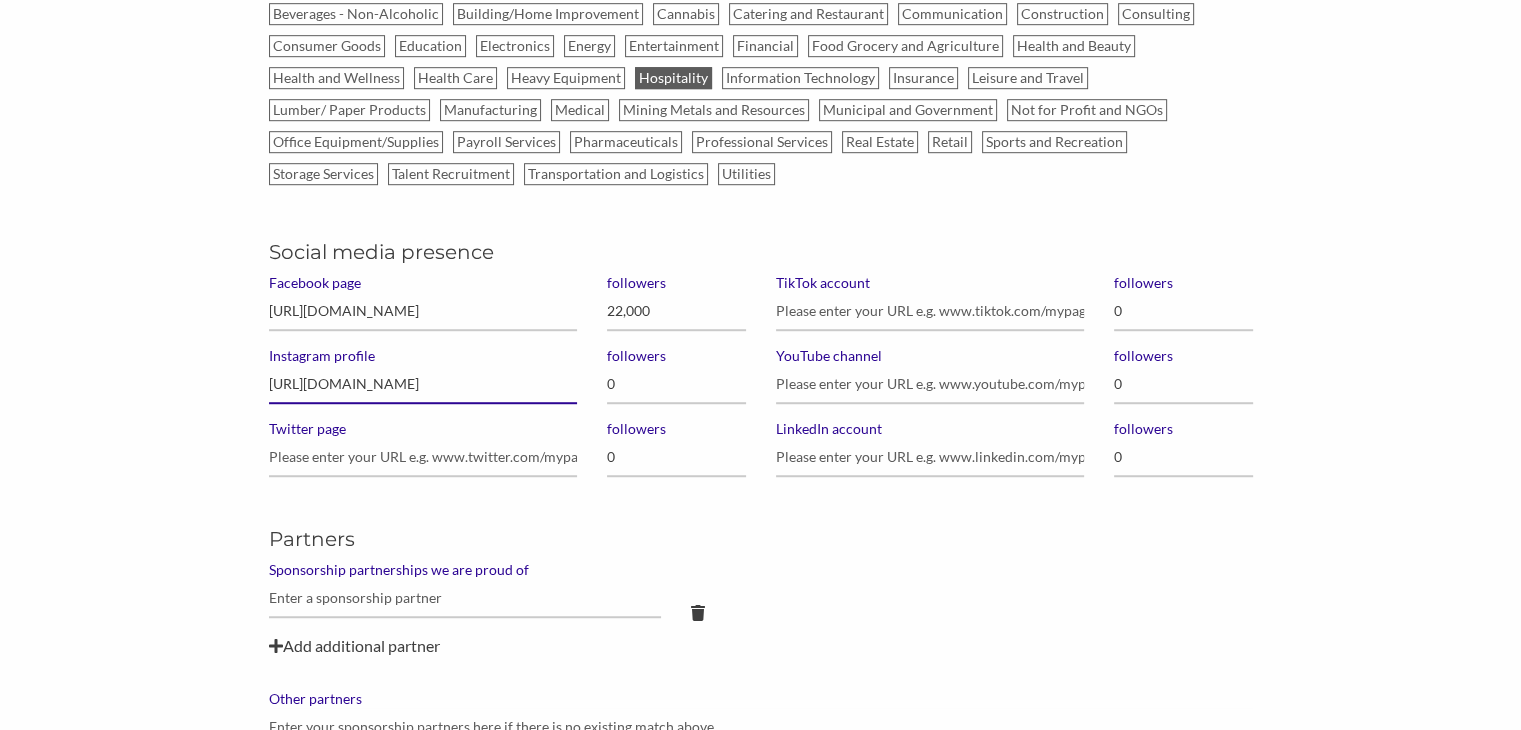 type on "https://www.instagram.com/wyndhamhotels/" 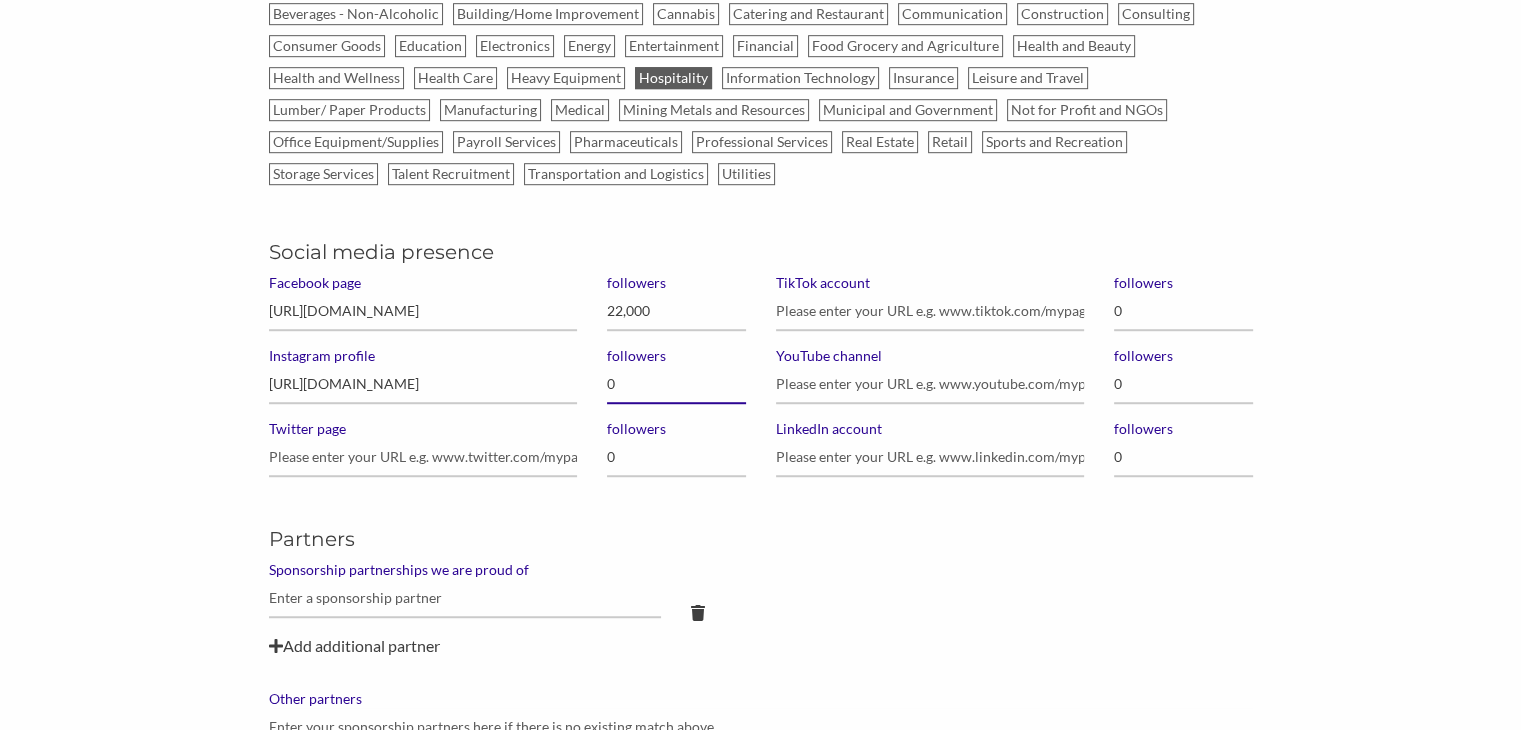 click on "0" at bounding box center [676, 384] 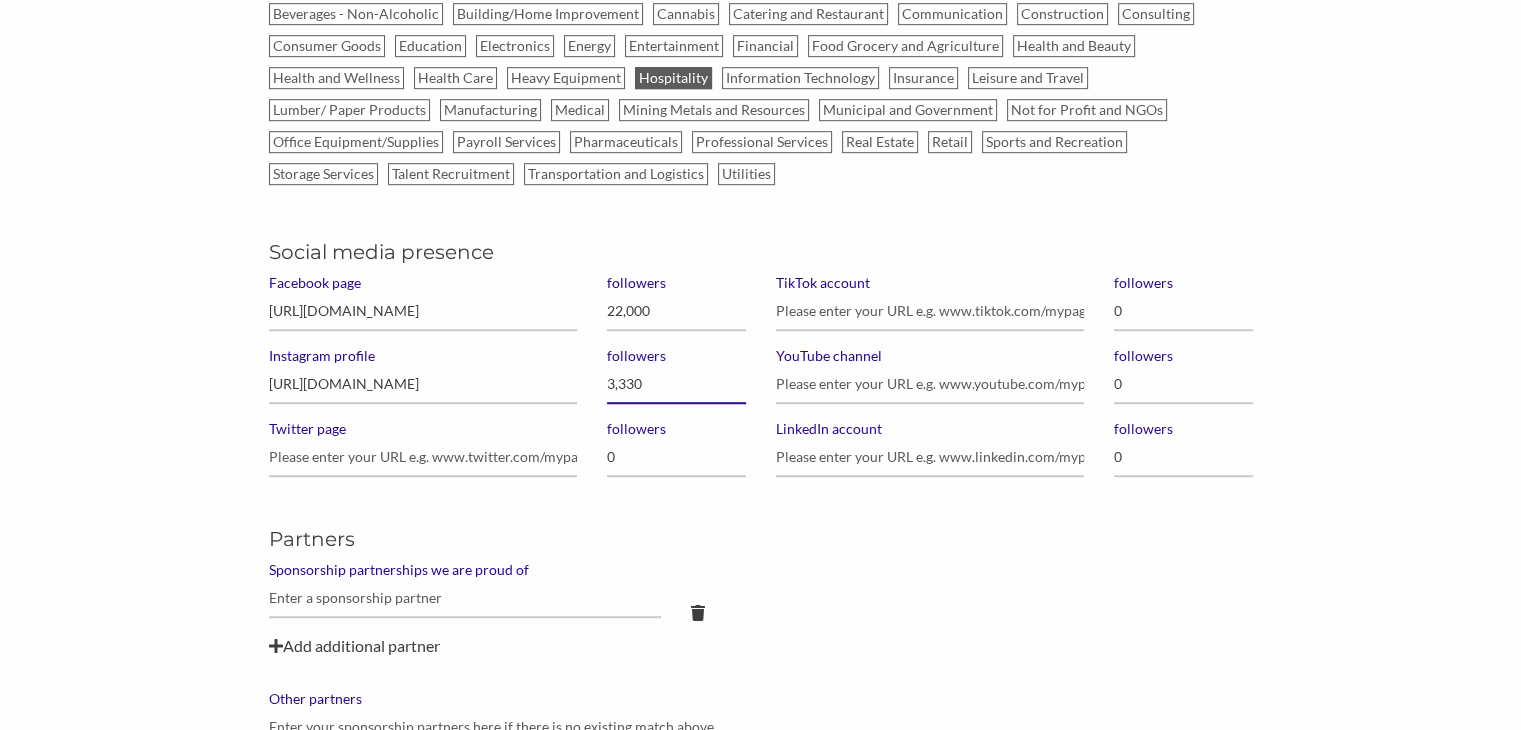 type on "33,300" 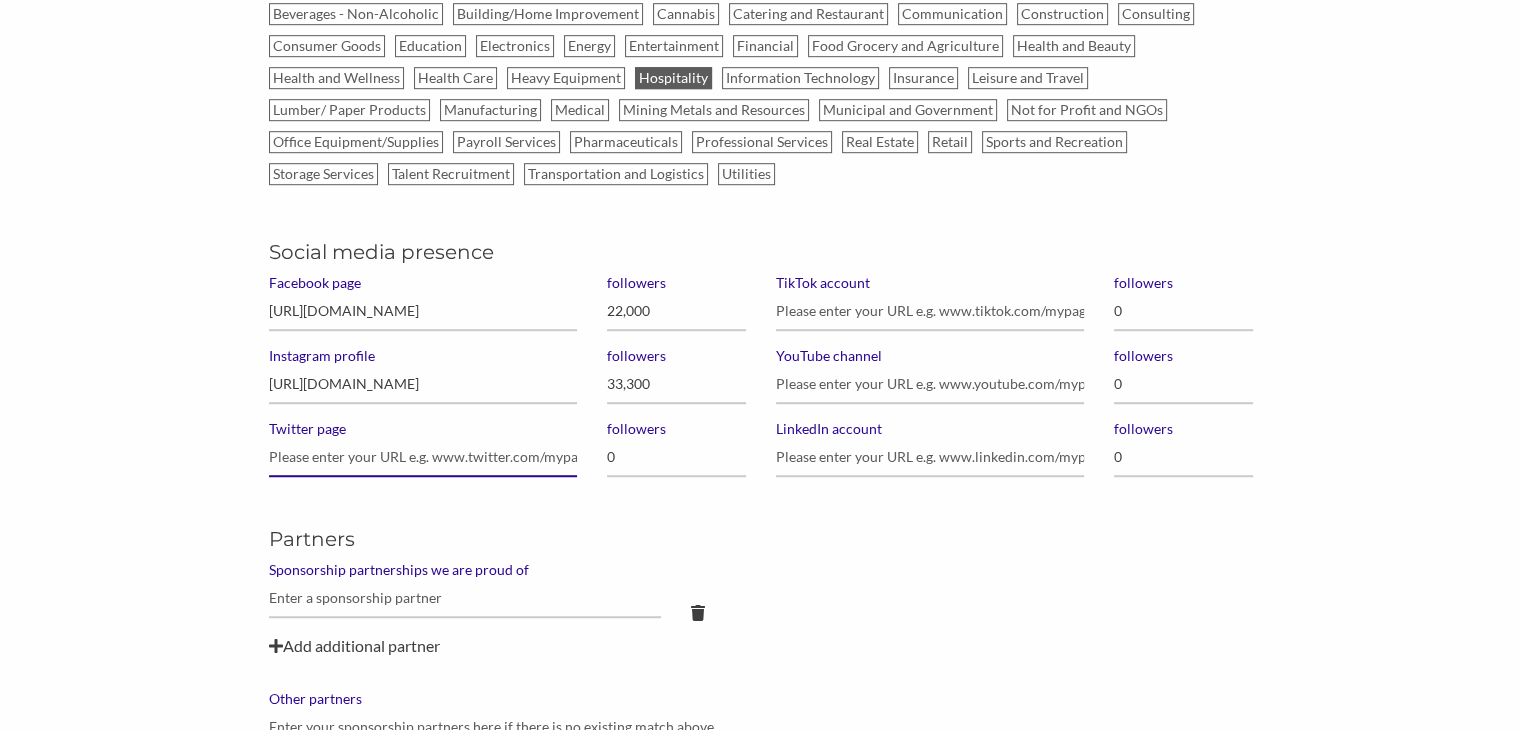 click on "Twitter page" at bounding box center [423, 457] 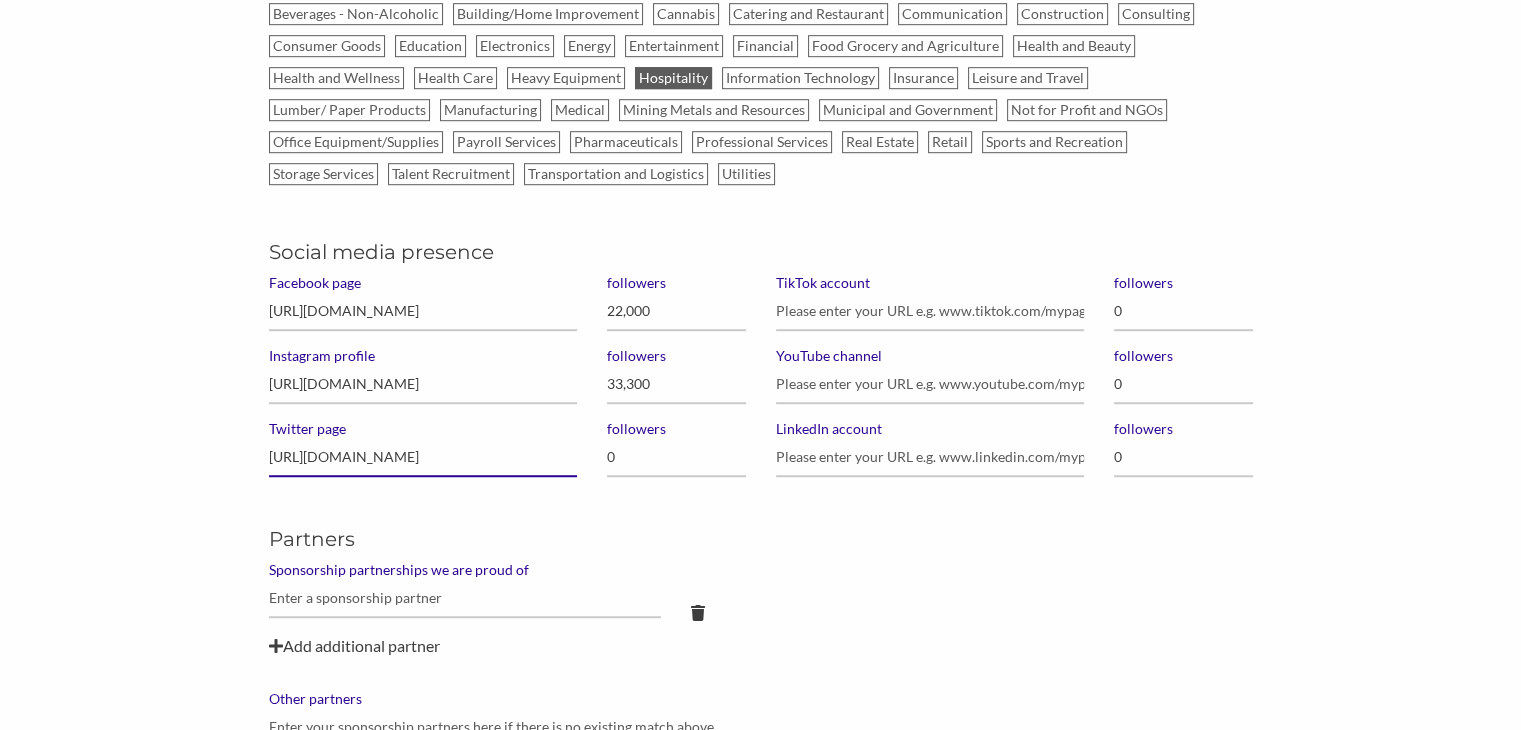 type on "https://twitter.com/wyndhamhotels" 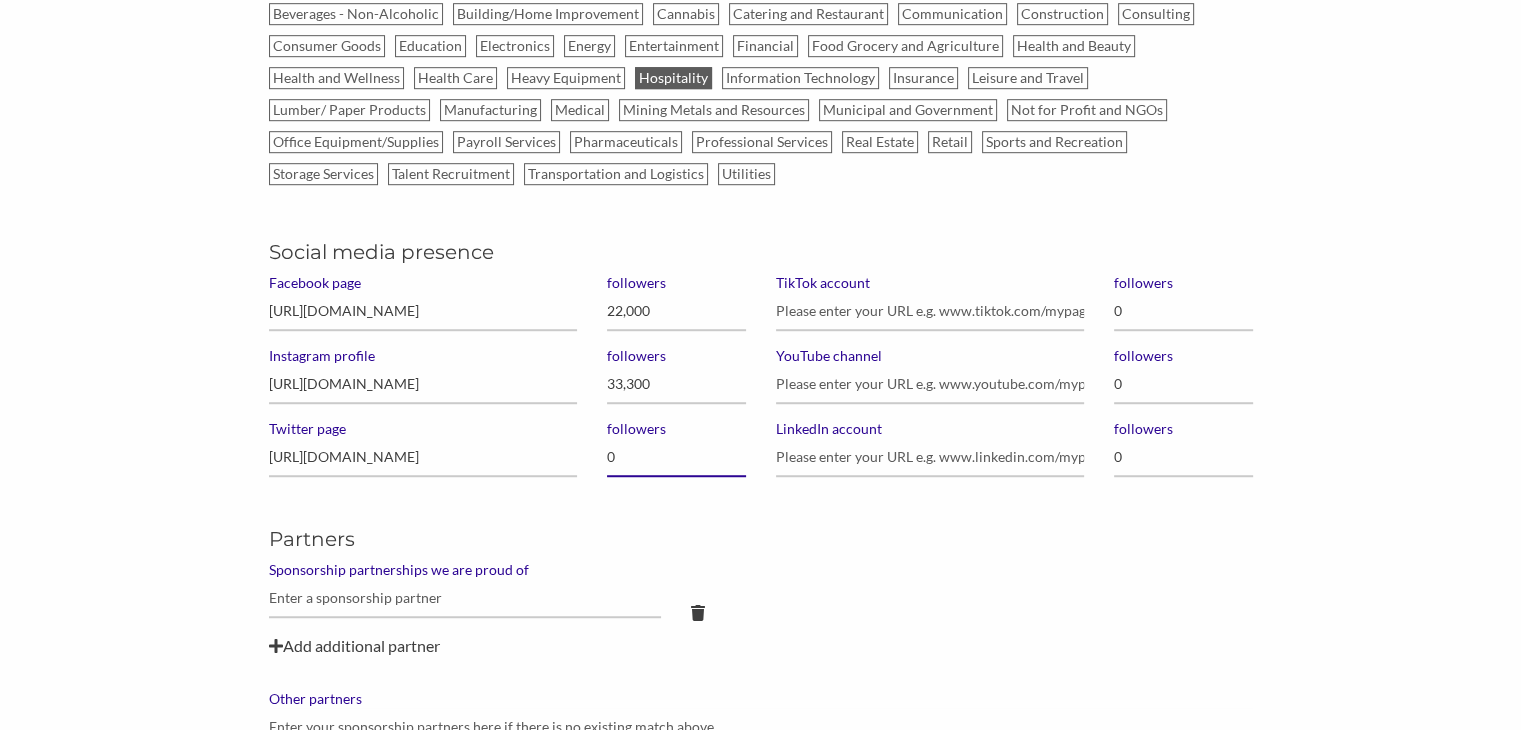 click on "0" at bounding box center (676, 457) 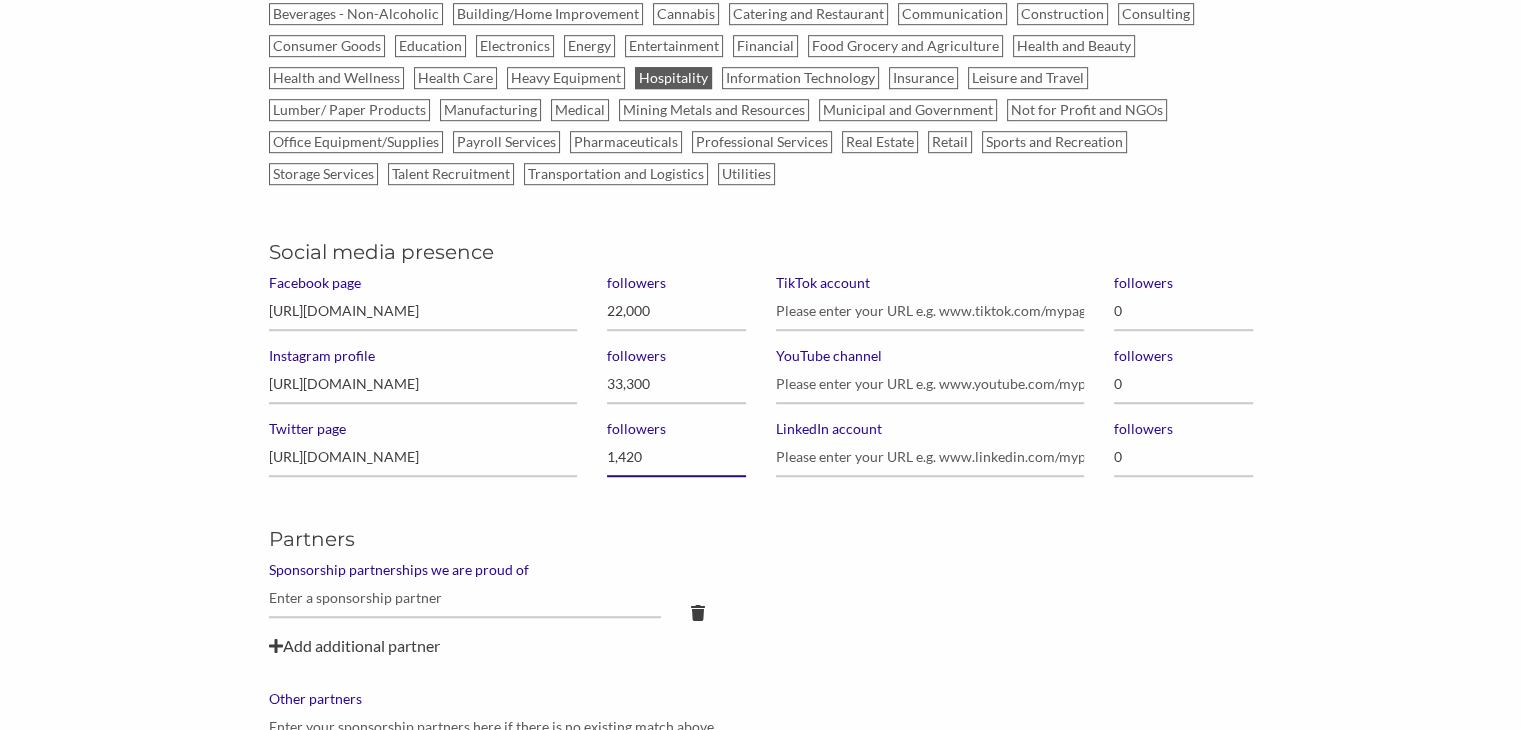 type on "14,200" 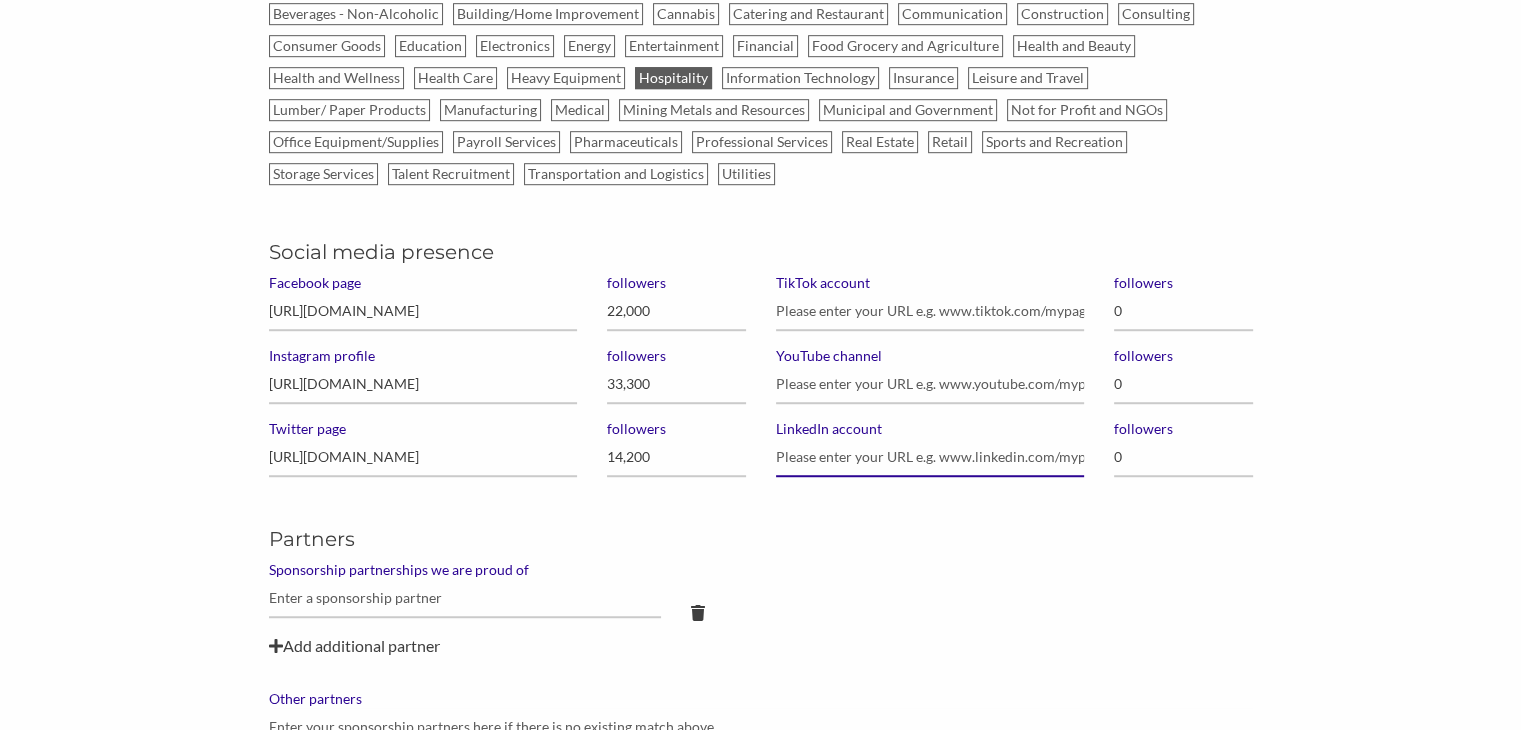 click on "LinkedIn account" at bounding box center [930, 457] 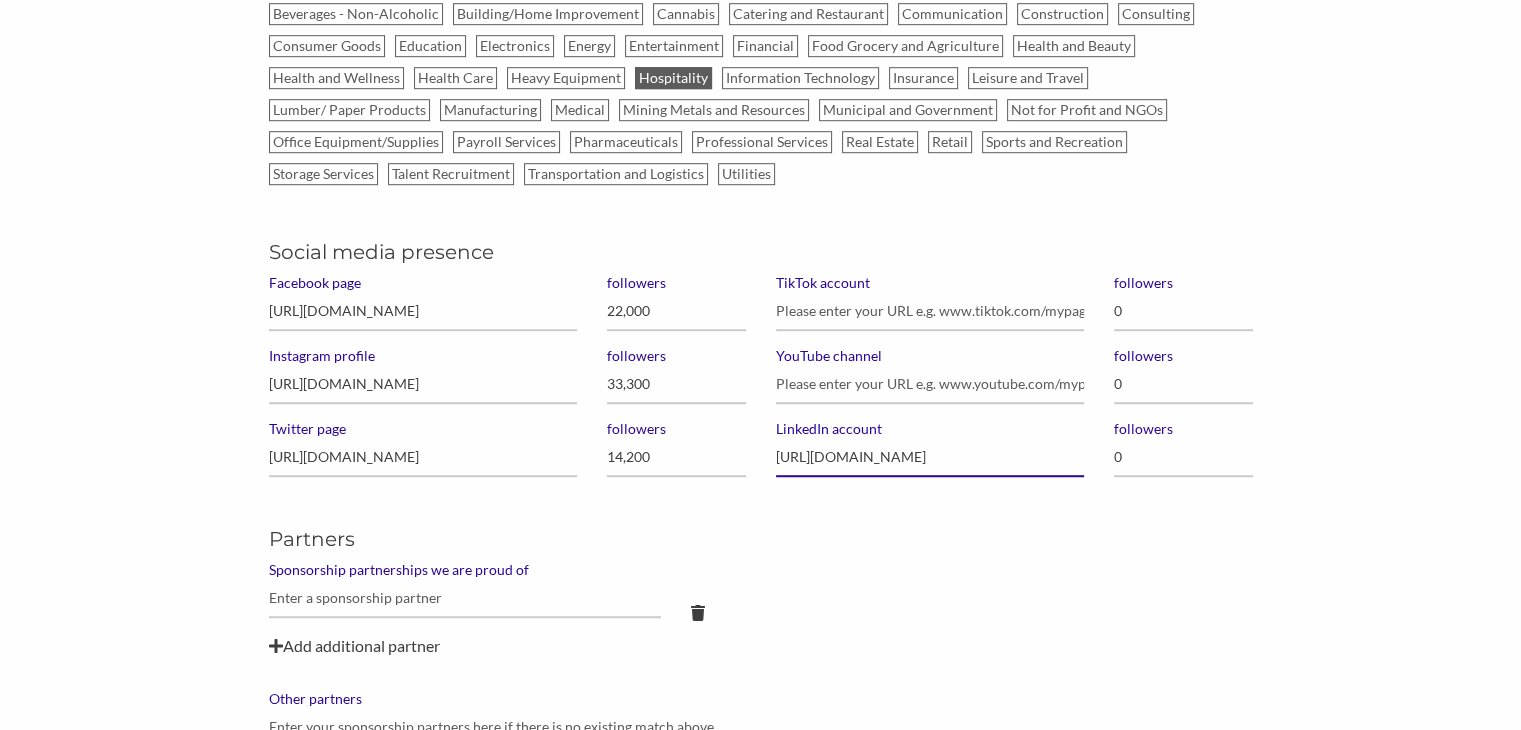 scroll, scrollTop: 0, scrollLeft: 16, axis: horizontal 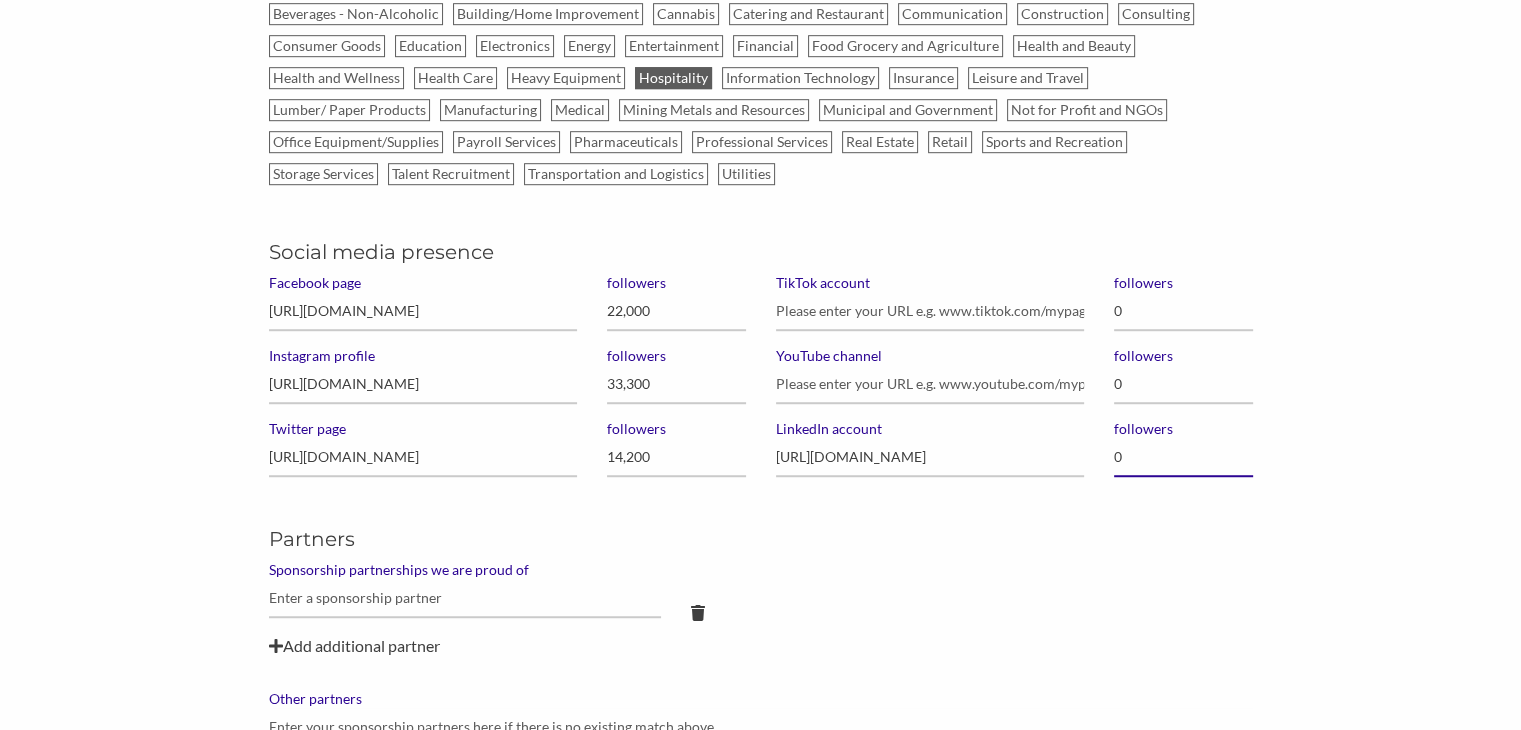 click on "0" at bounding box center (1183, 457) 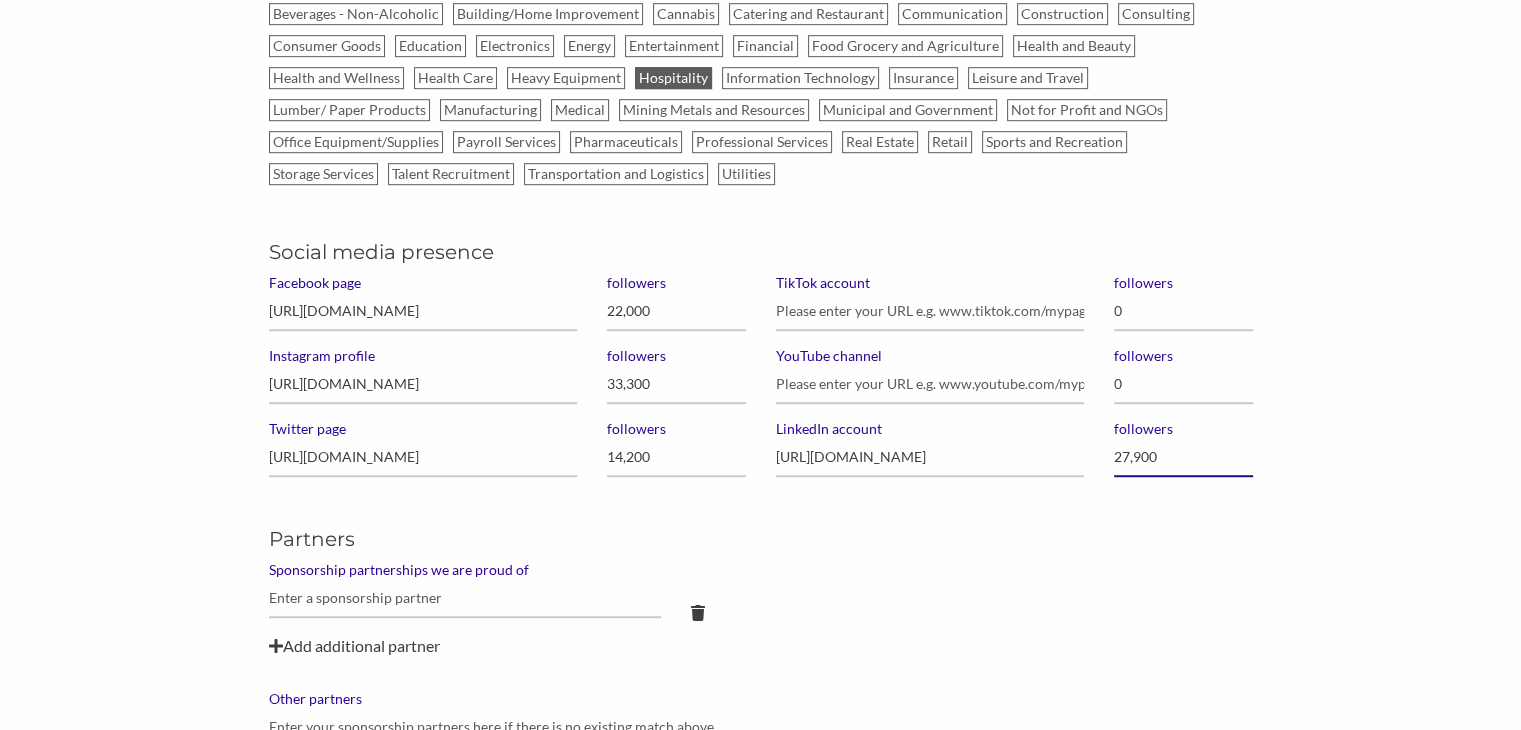 type on "279,000" 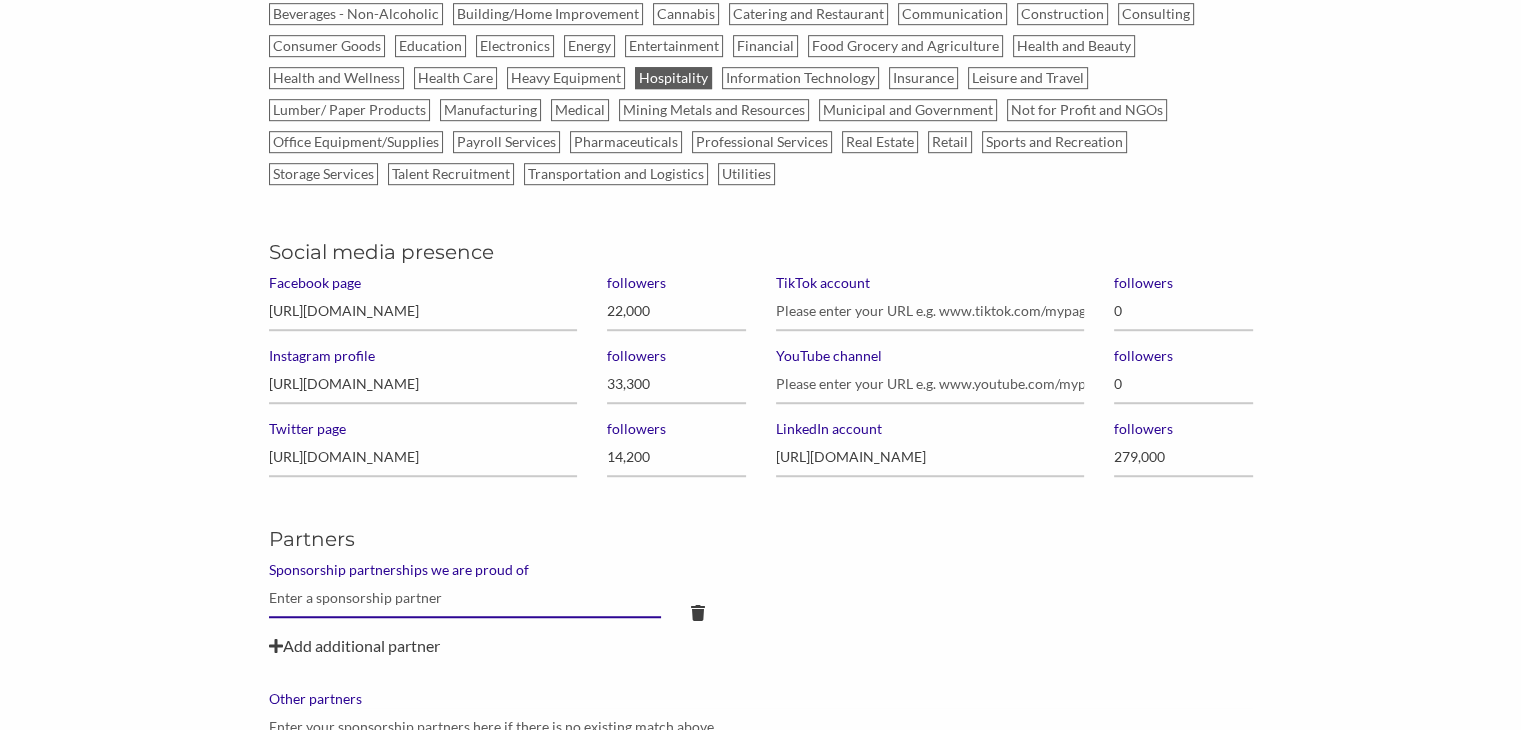 click at bounding box center [465, 598] 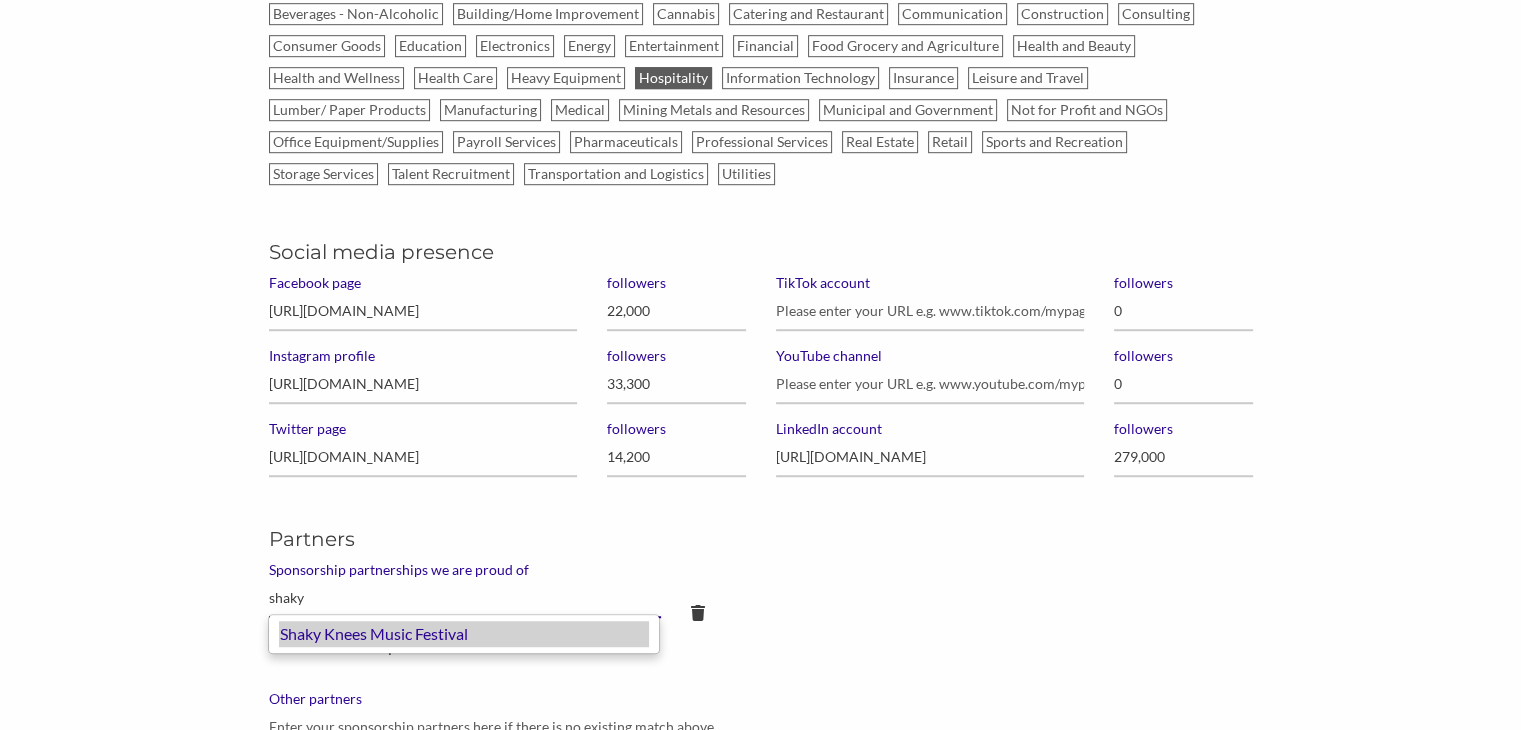 click on "Shaky Knees Music Festival" at bounding box center [464, 634] 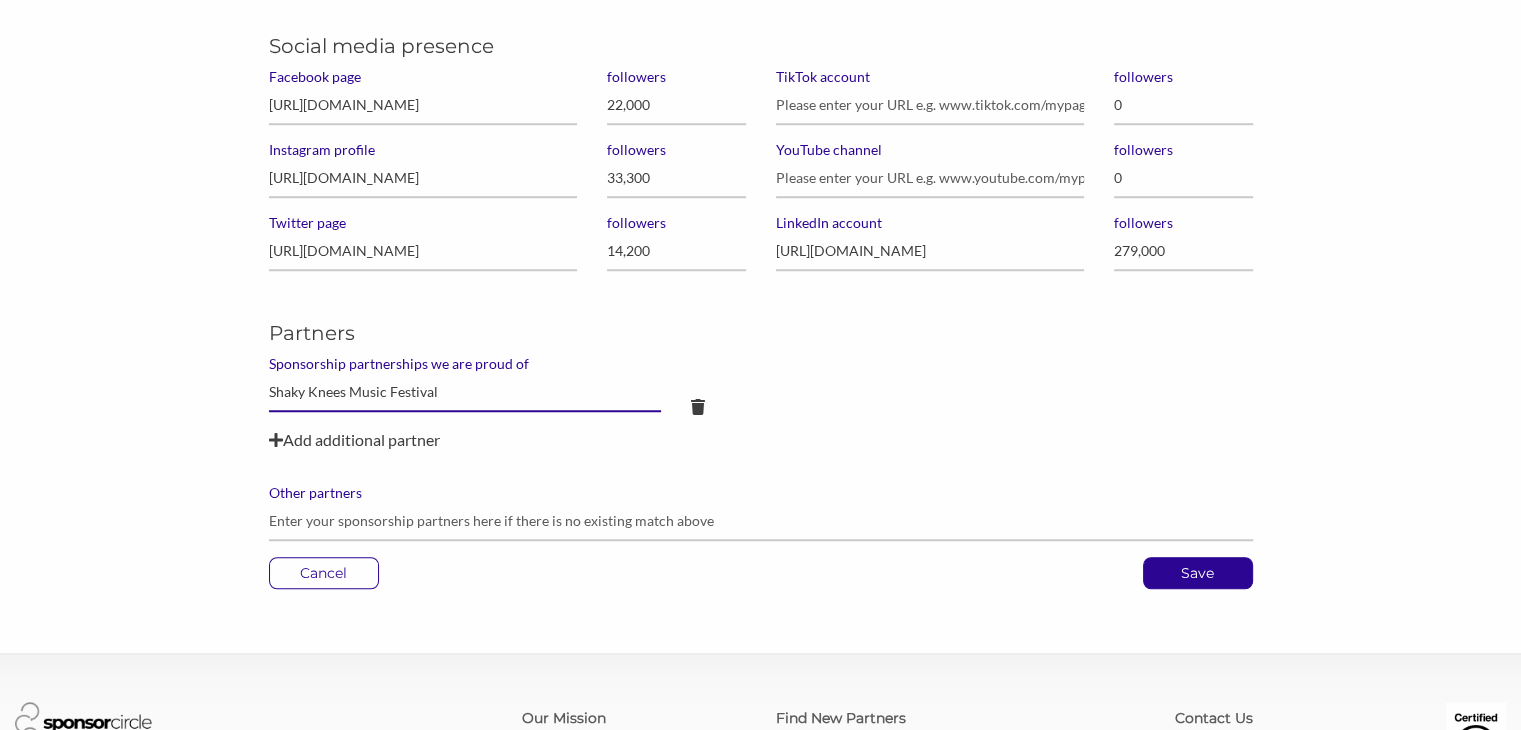 scroll, scrollTop: 1596, scrollLeft: 0, axis: vertical 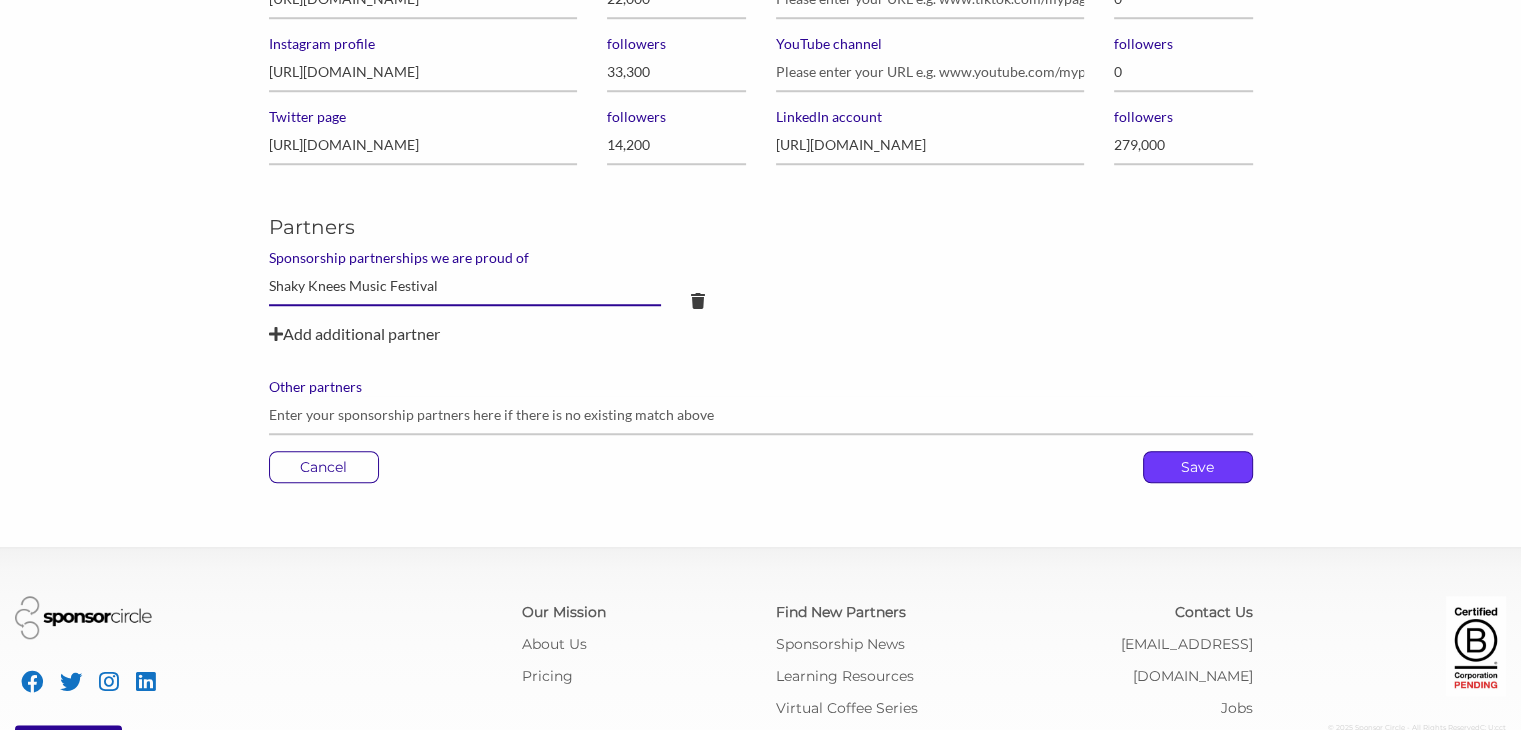 type on "Shaky Knees Music Festival" 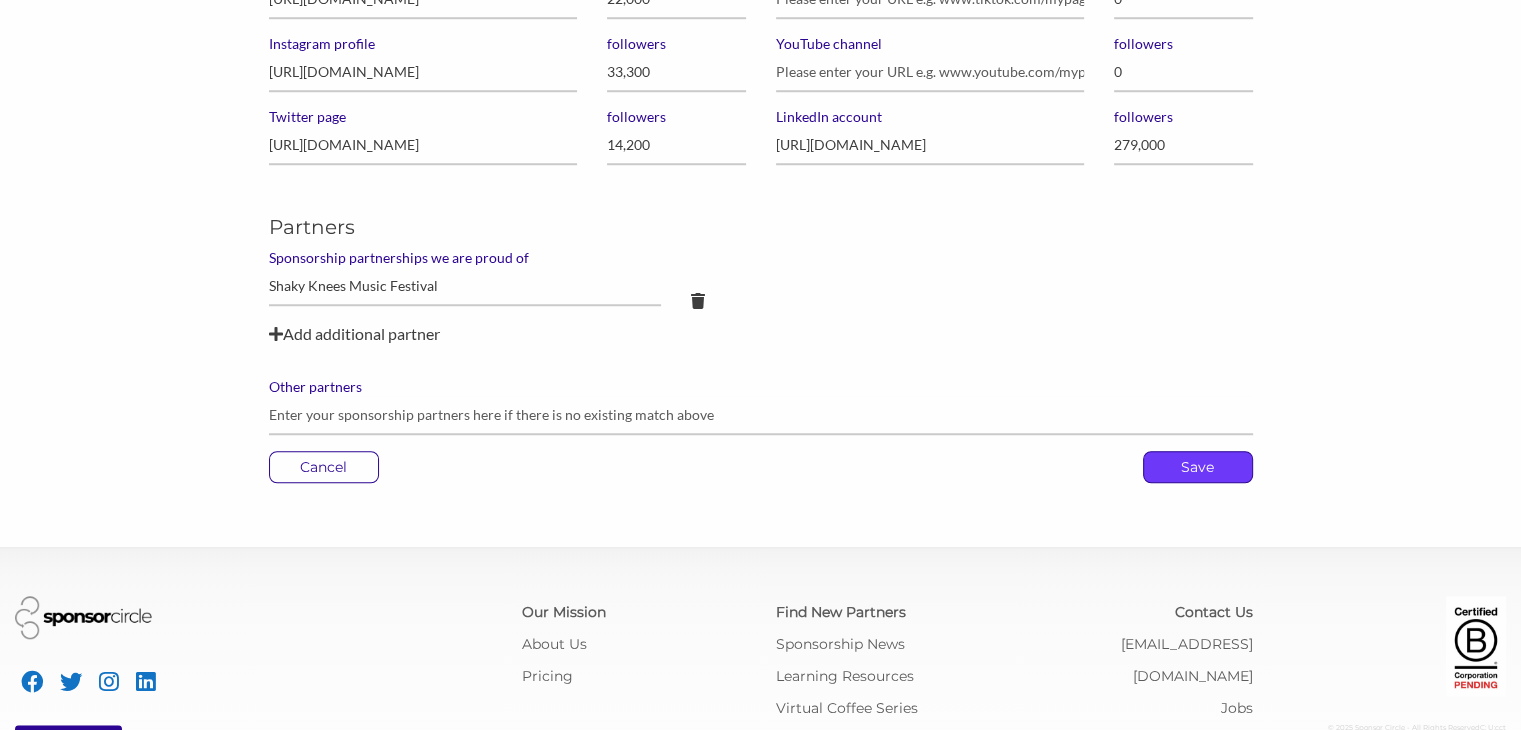 click on "Save" at bounding box center (1198, 467) 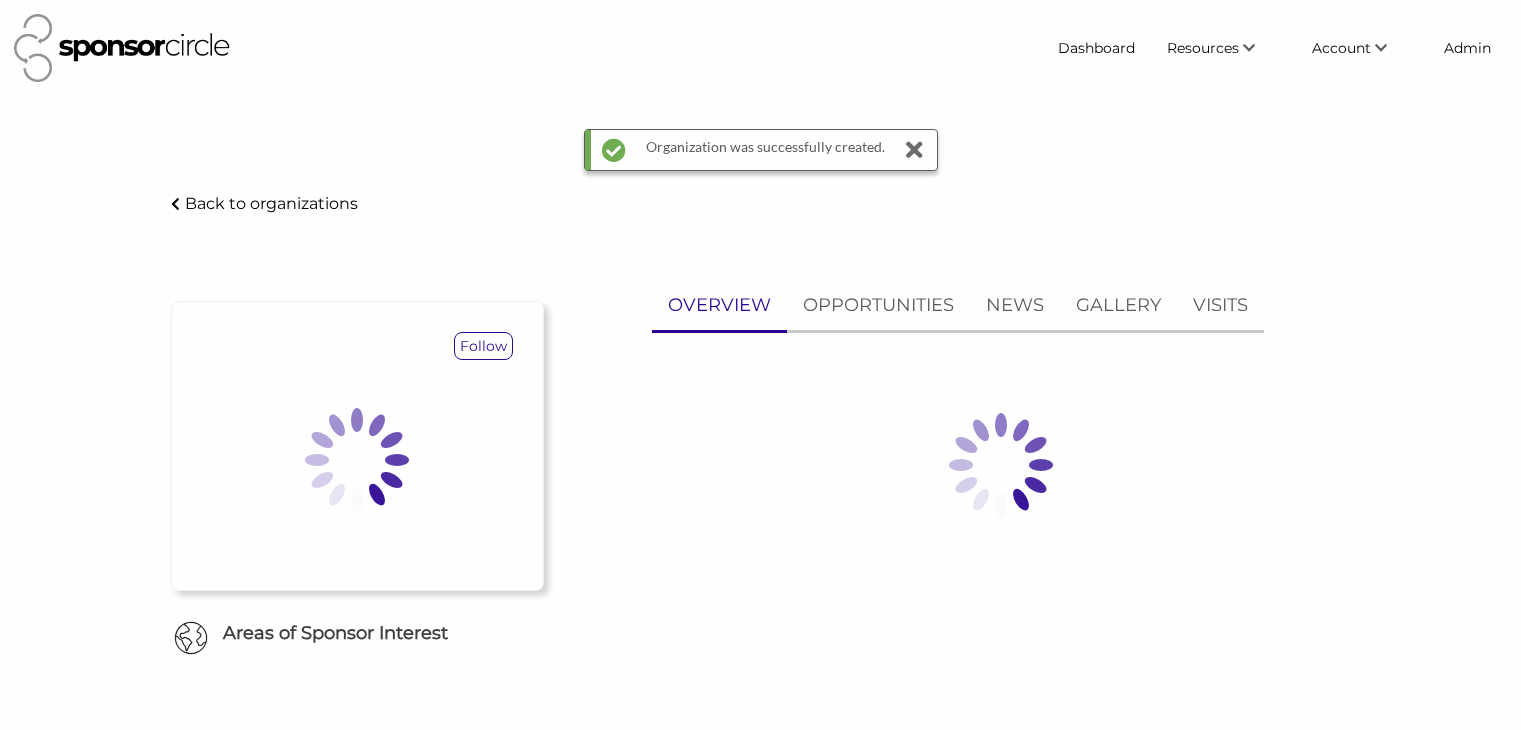 scroll, scrollTop: 0, scrollLeft: 0, axis: both 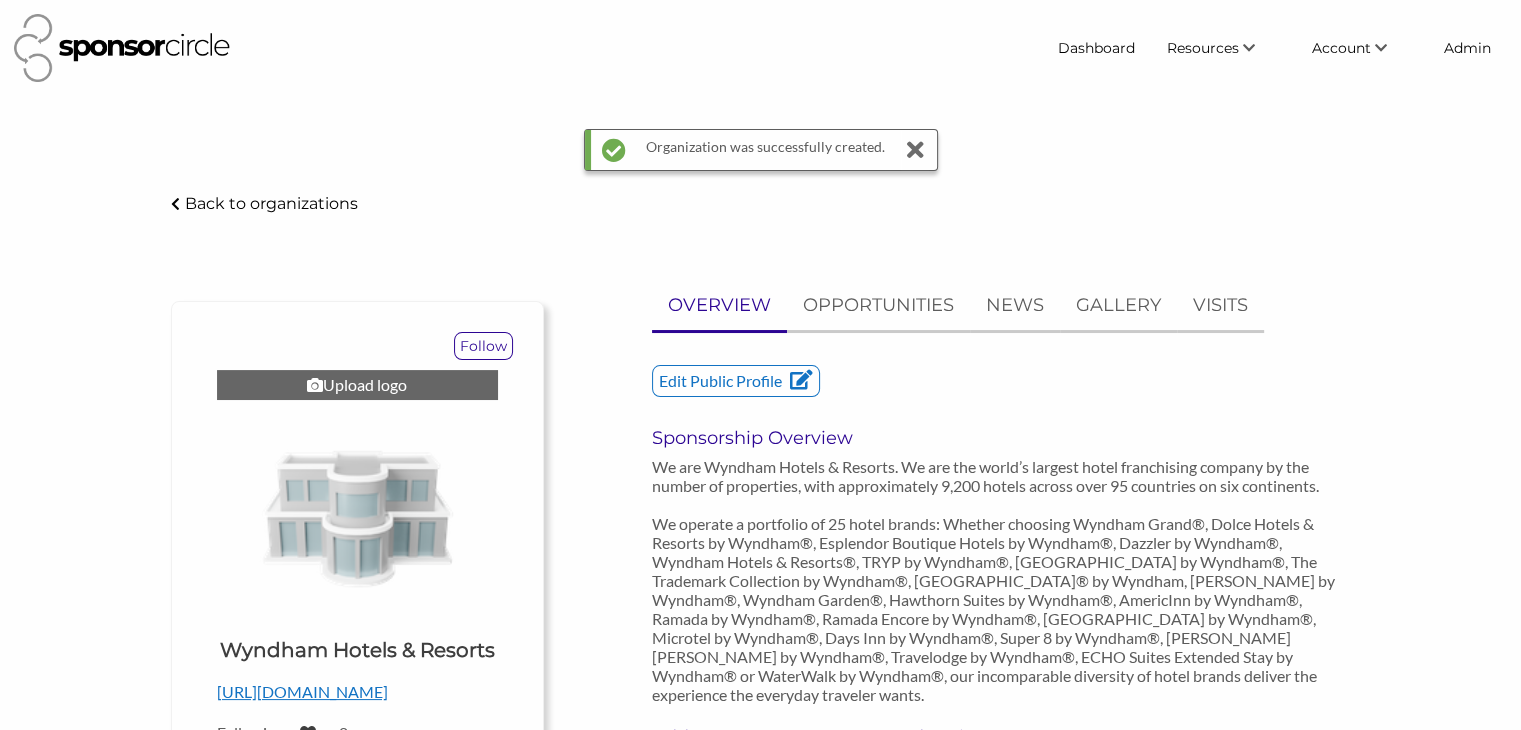 click on "Upload logo" at bounding box center [357, 385] 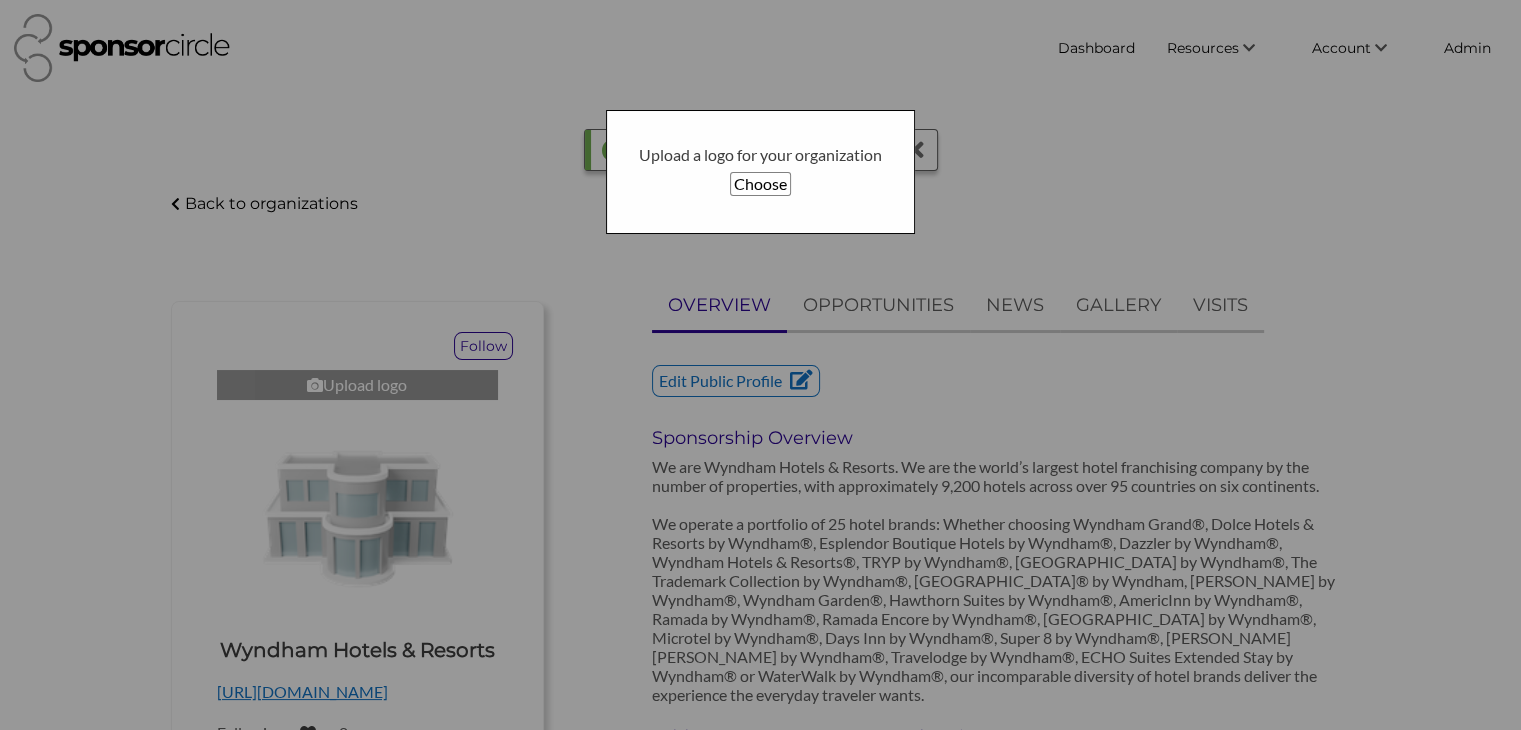 click on "Choose" at bounding box center [760, 184] 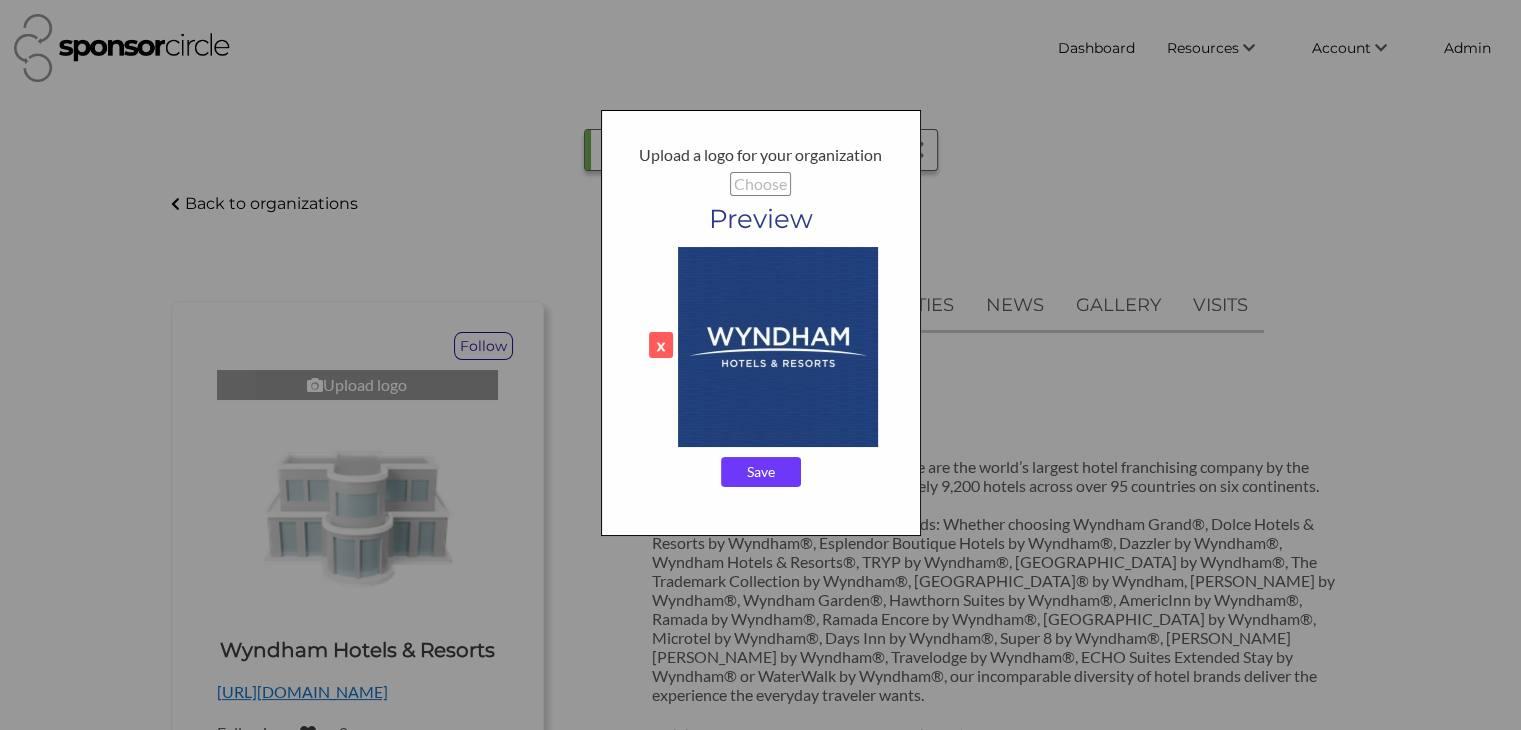 click on "Save" at bounding box center [761, 472] 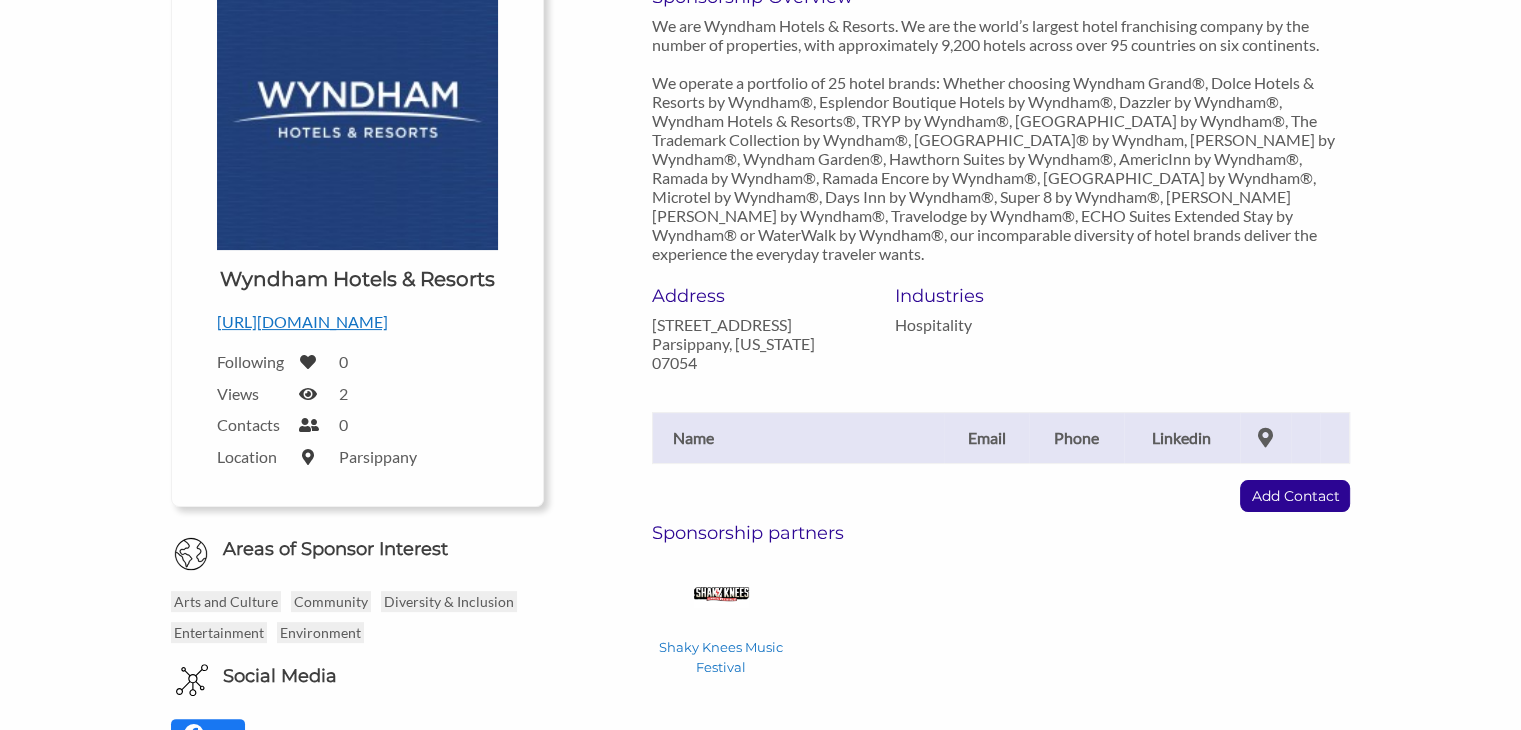scroll, scrollTop: 380, scrollLeft: 0, axis: vertical 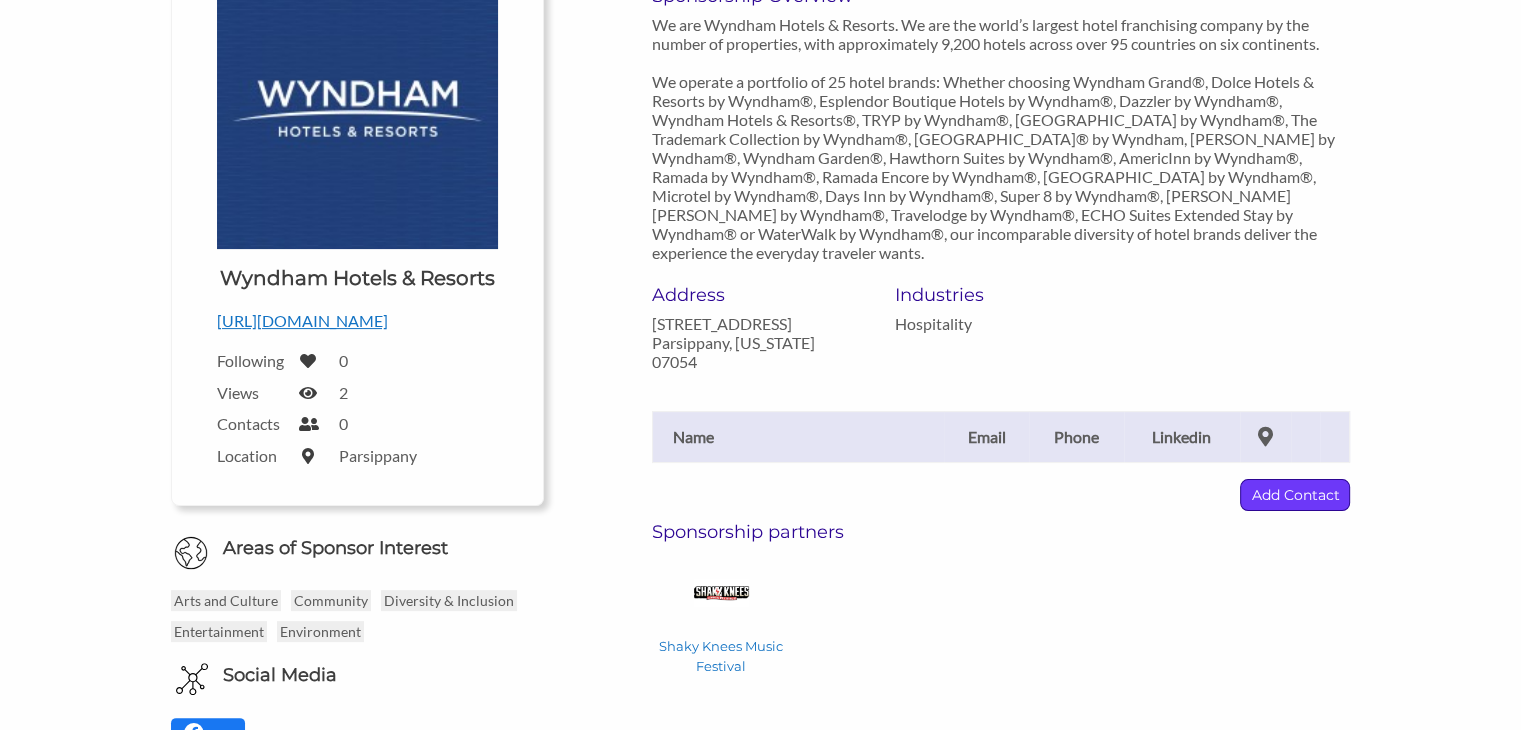 click on "Add Contact" at bounding box center [1295, 495] 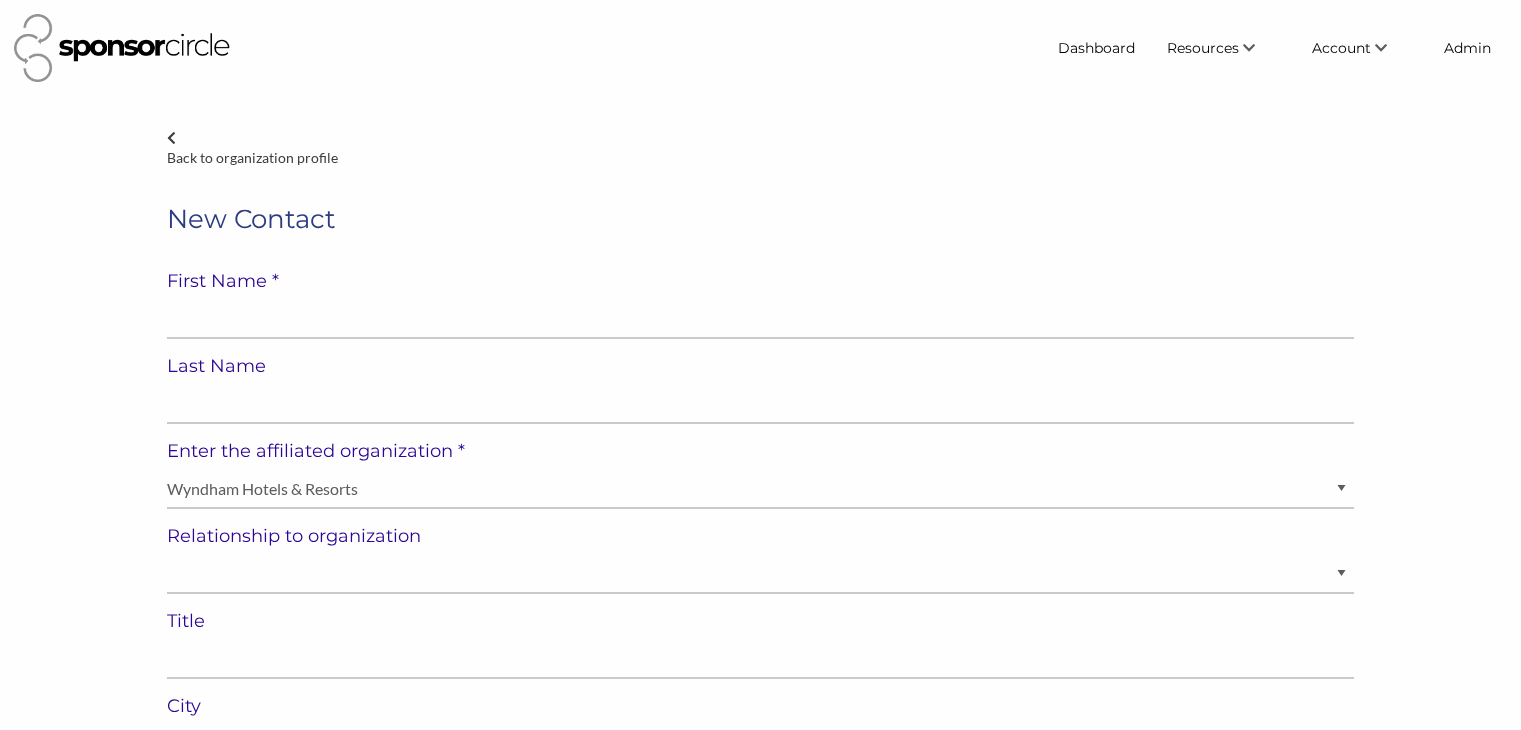 select on "[GEOGRAPHIC_DATA]" 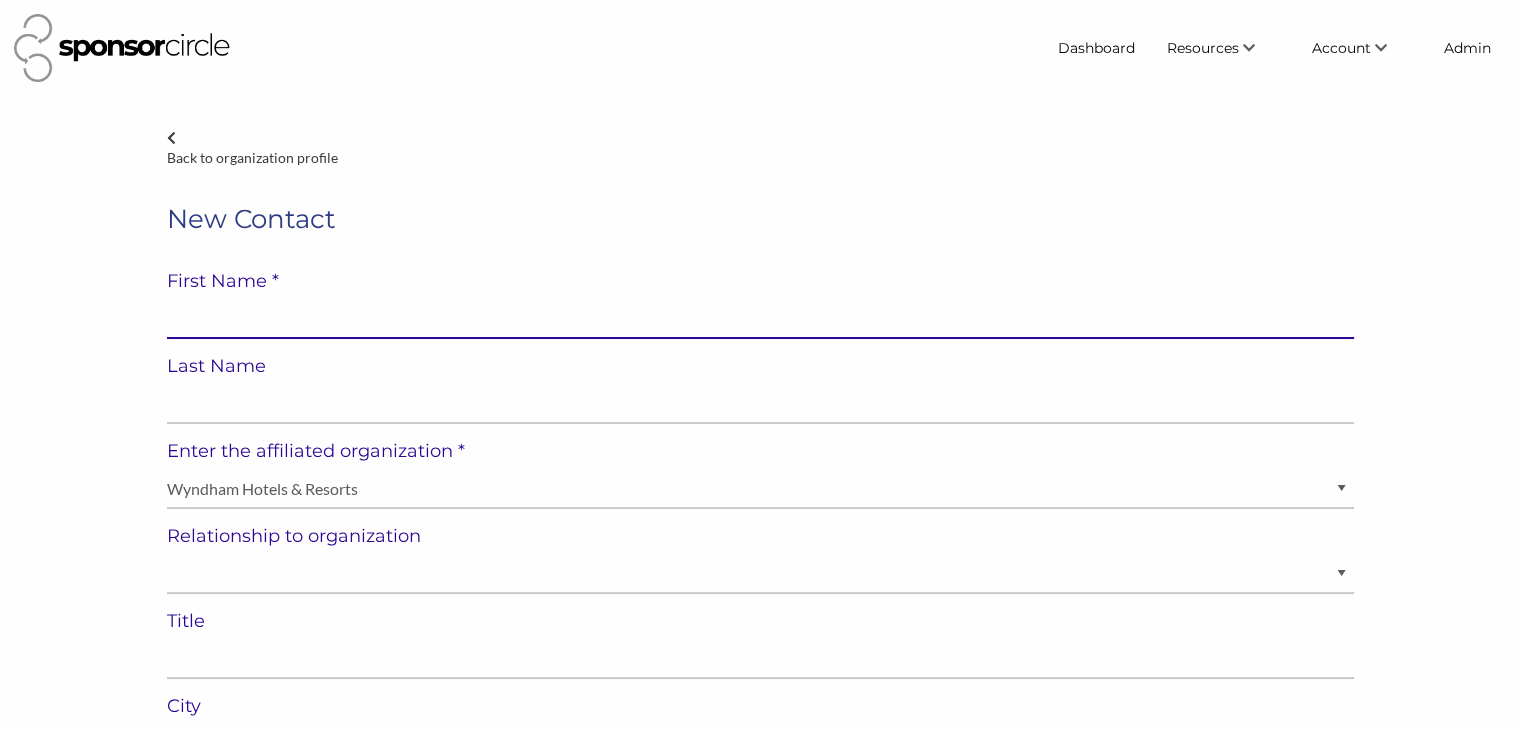 click at bounding box center [760, 319] 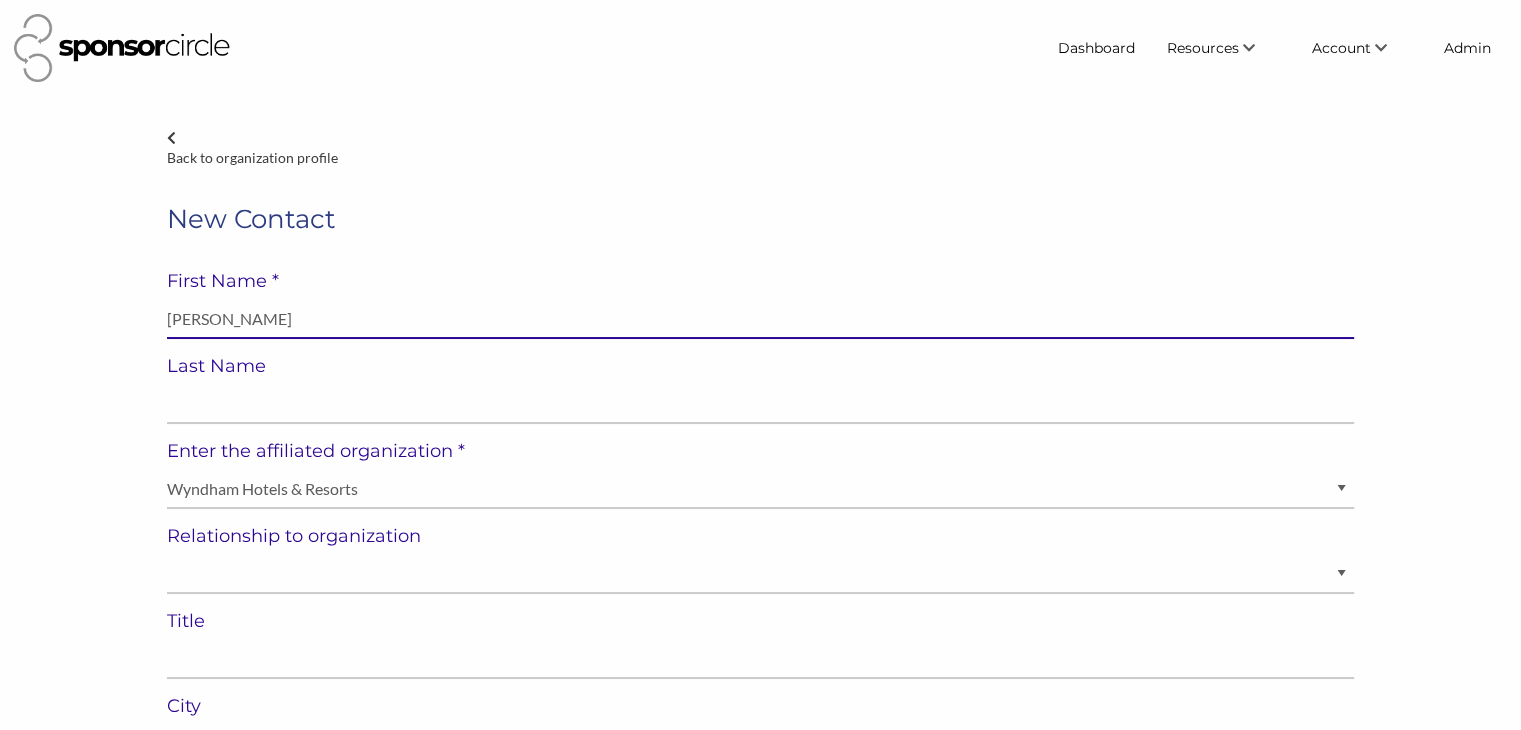 type on "Phil Pappas" 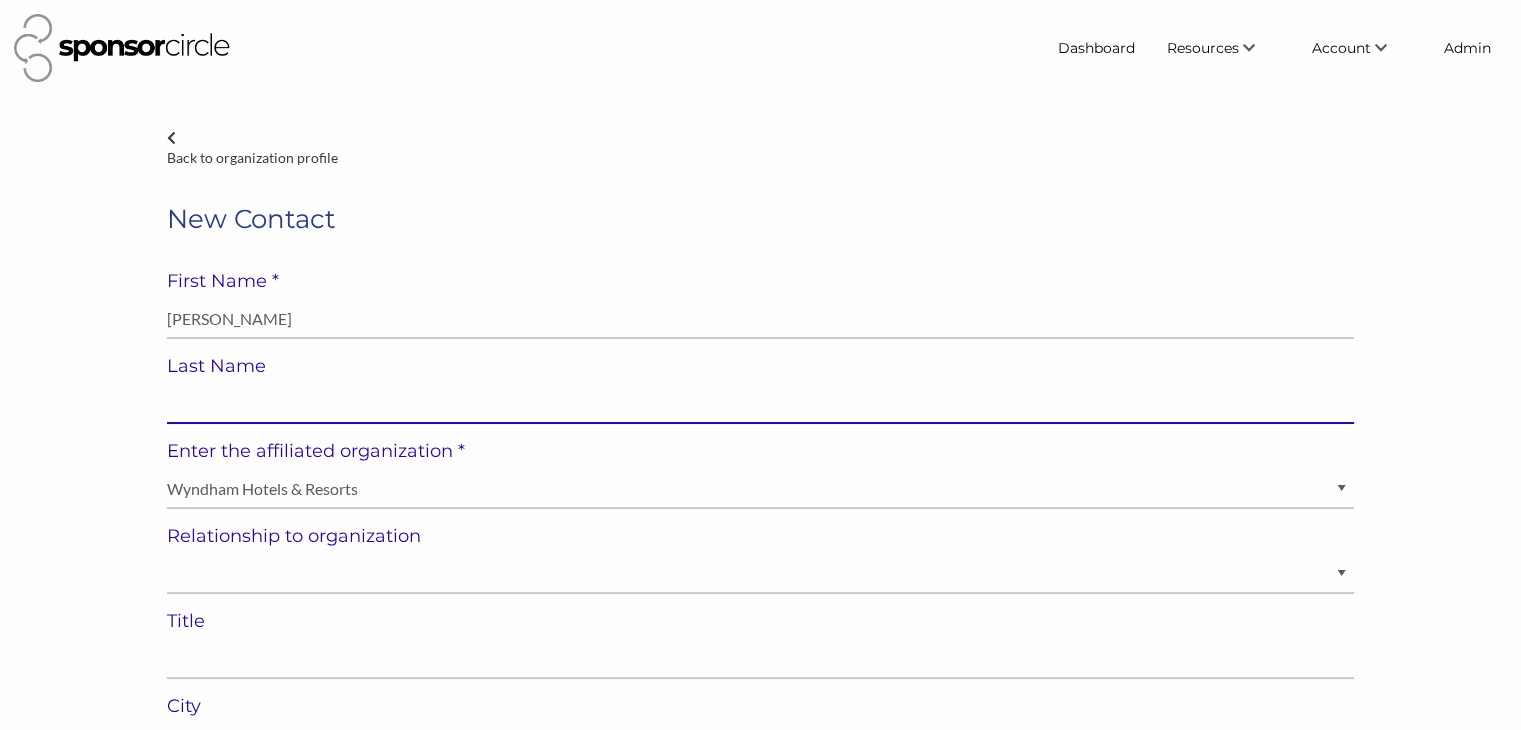 click at bounding box center [760, 404] 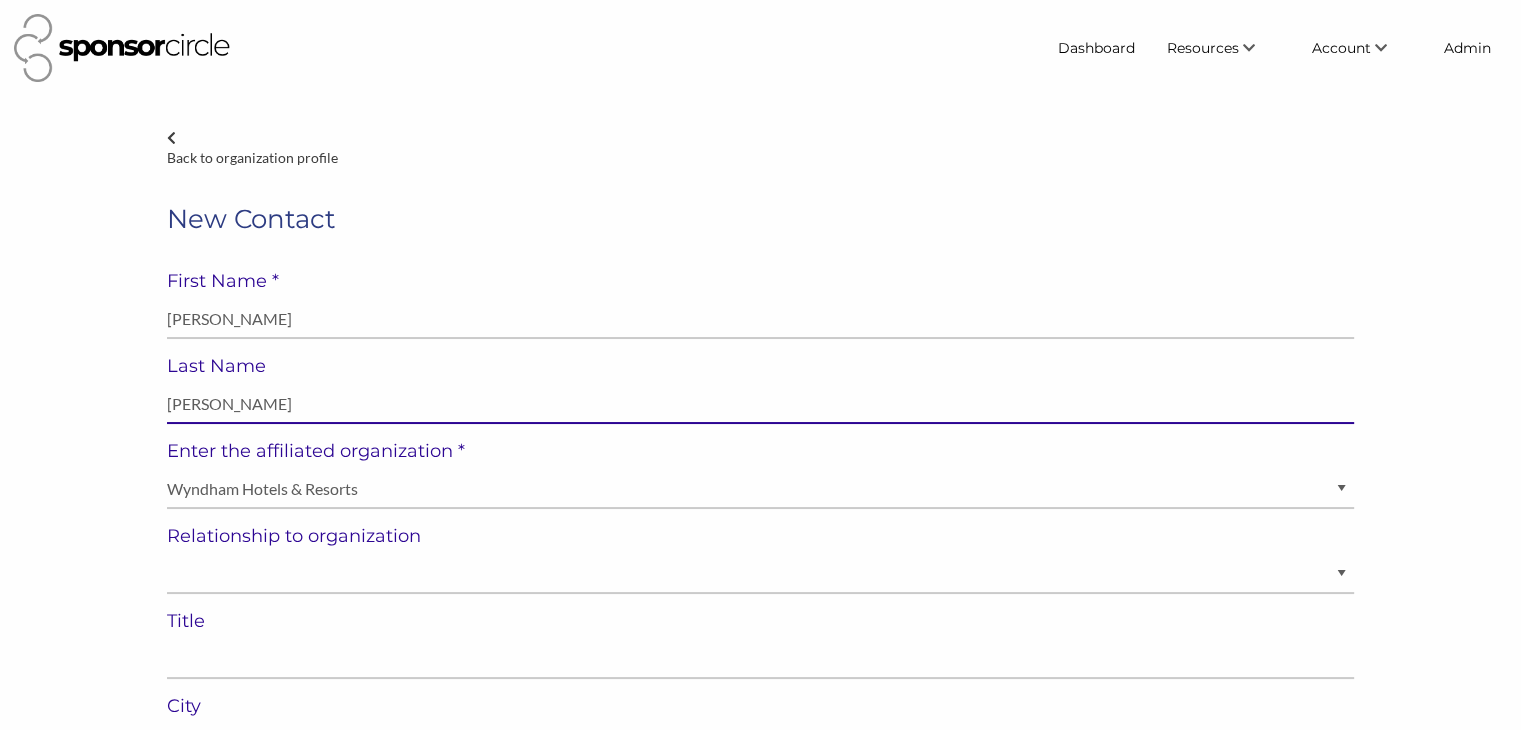 type on "Phil Pappas" 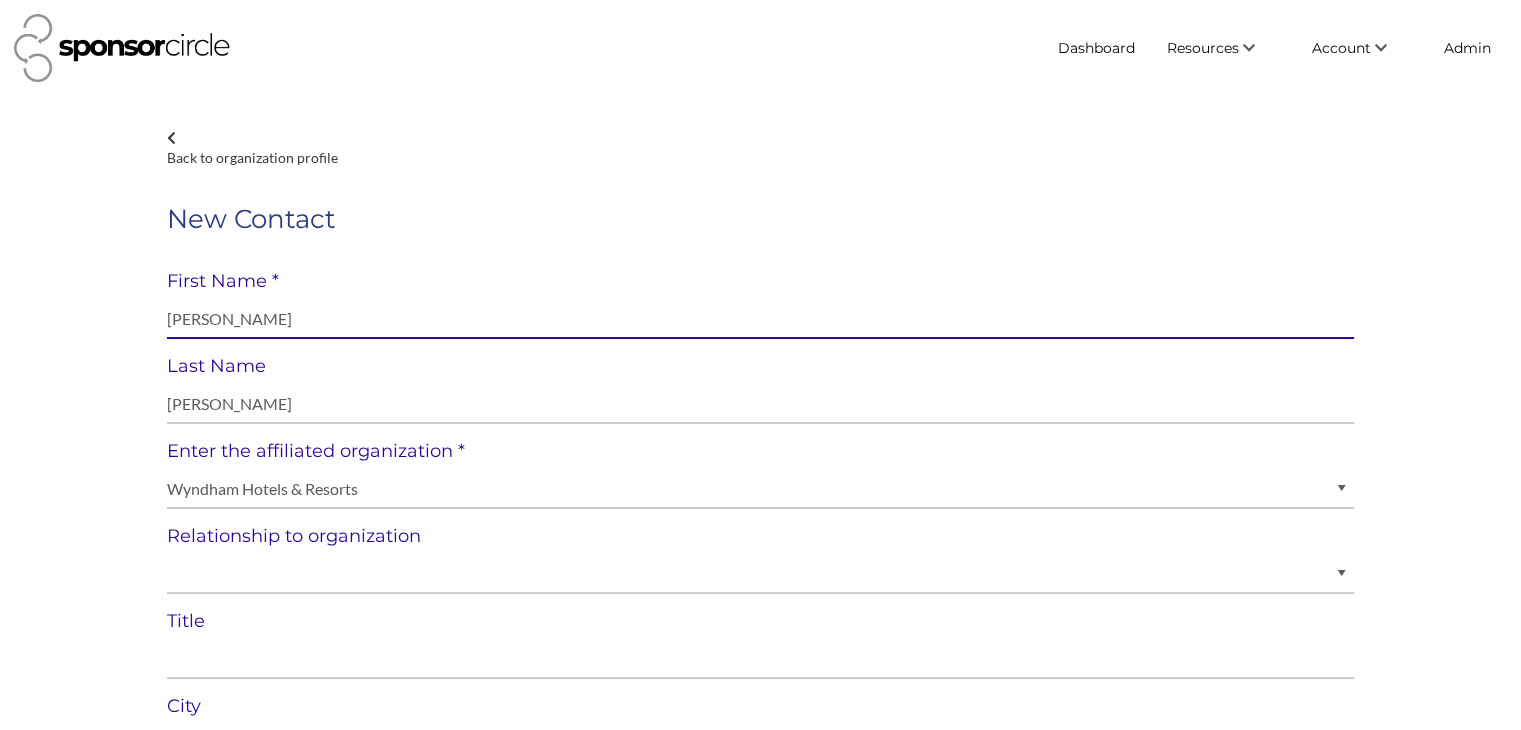 click on "Phil Pappas" at bounding box center (760, 319) 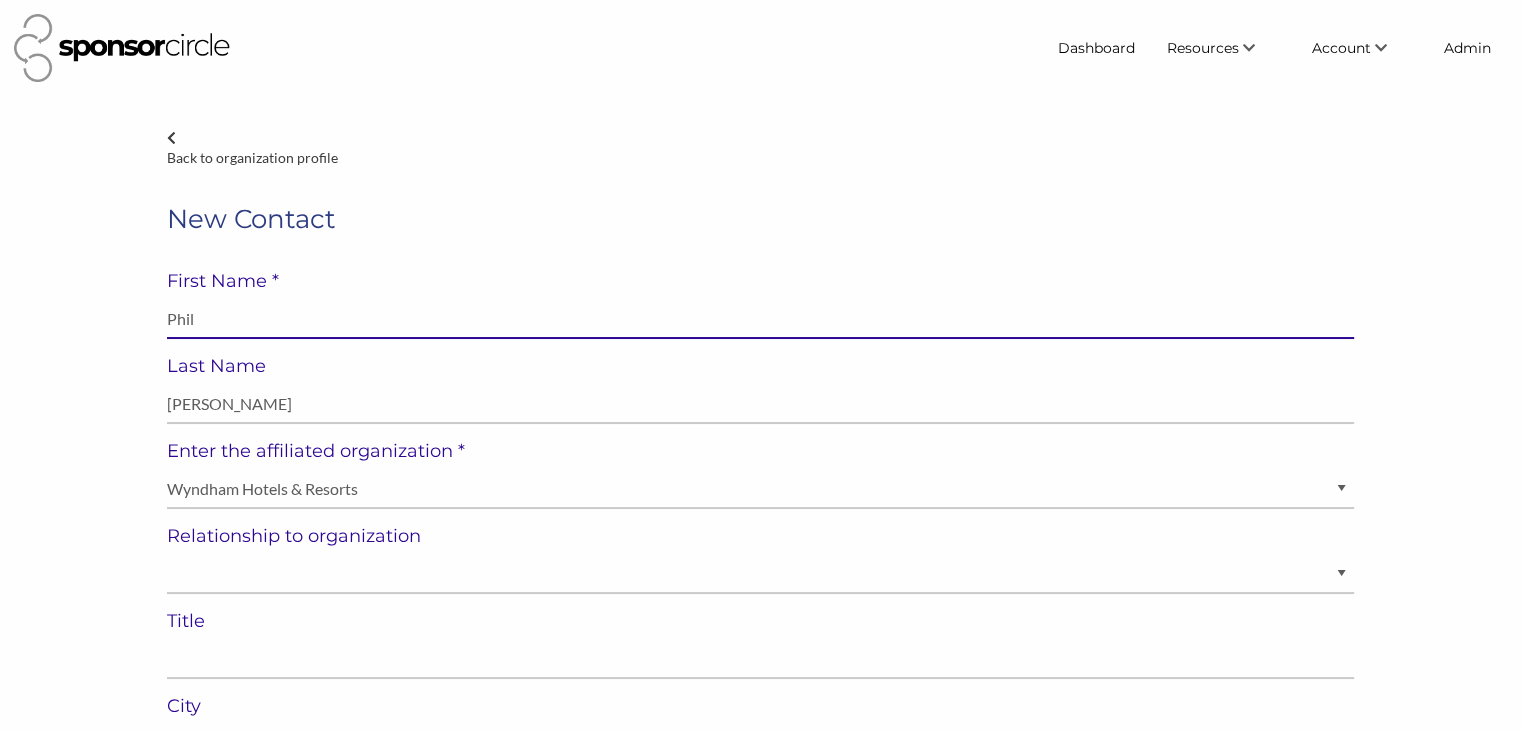 type on "Phil" 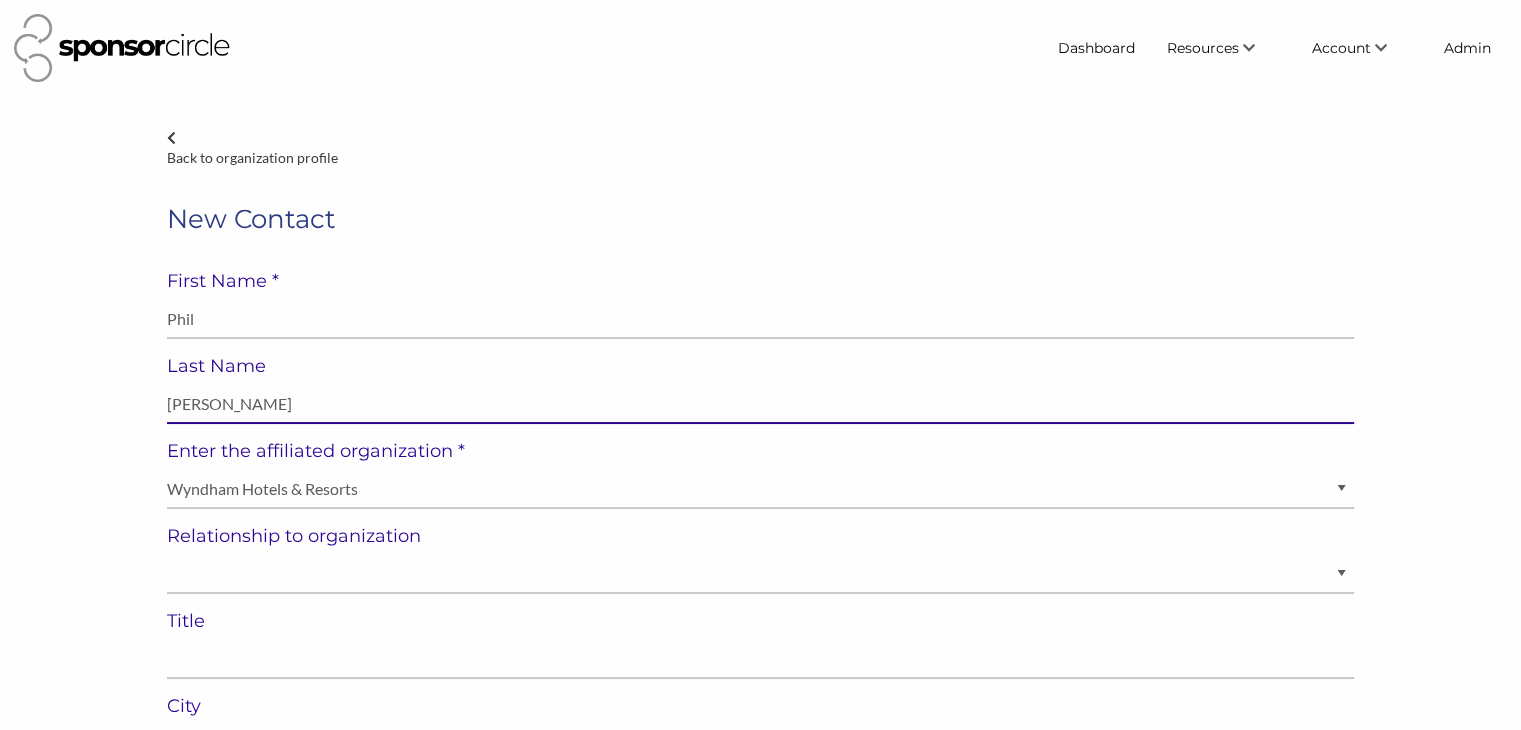 click on "Phil Pappas" at bounding box center [760, 404] 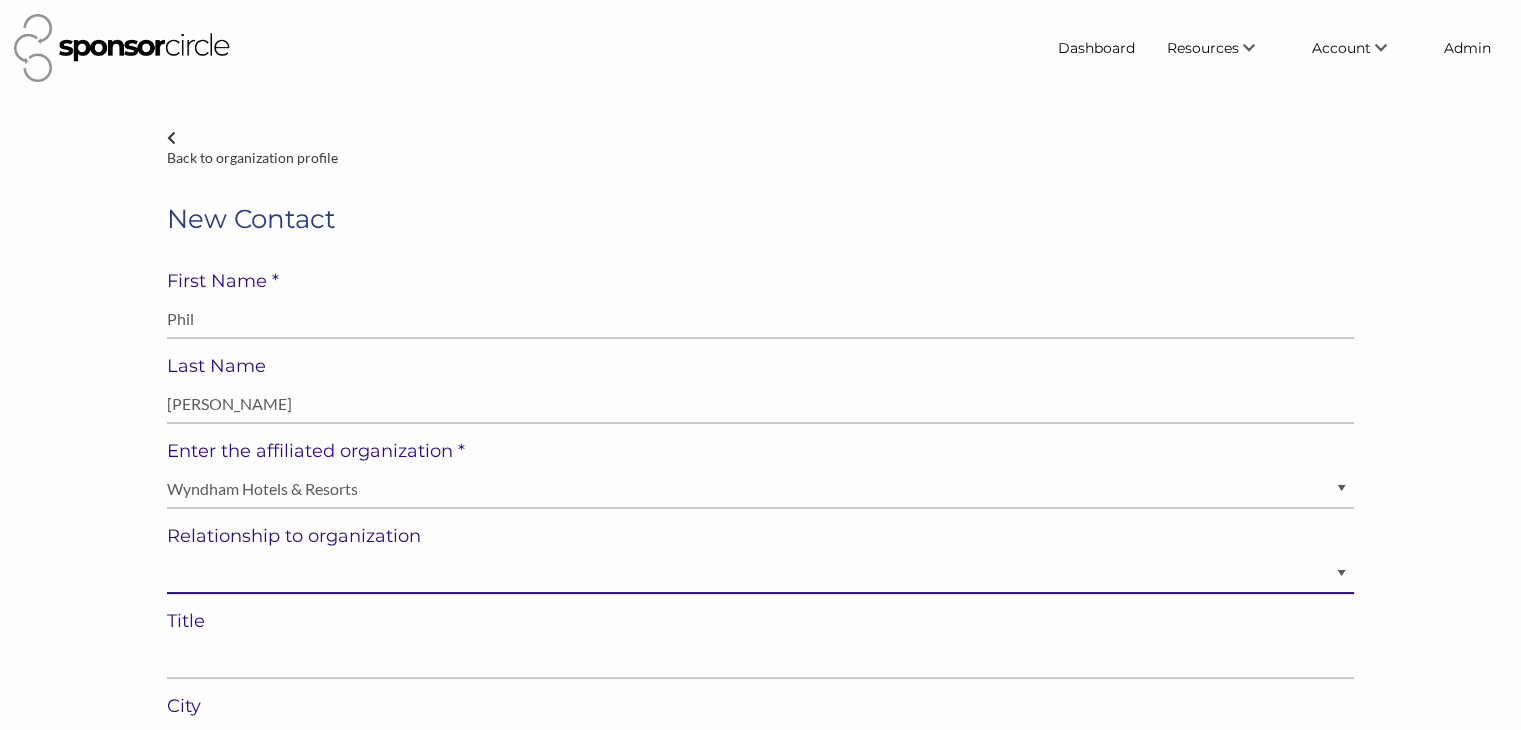 click on "Staff Volunteer" at bounding box center (760, 574) 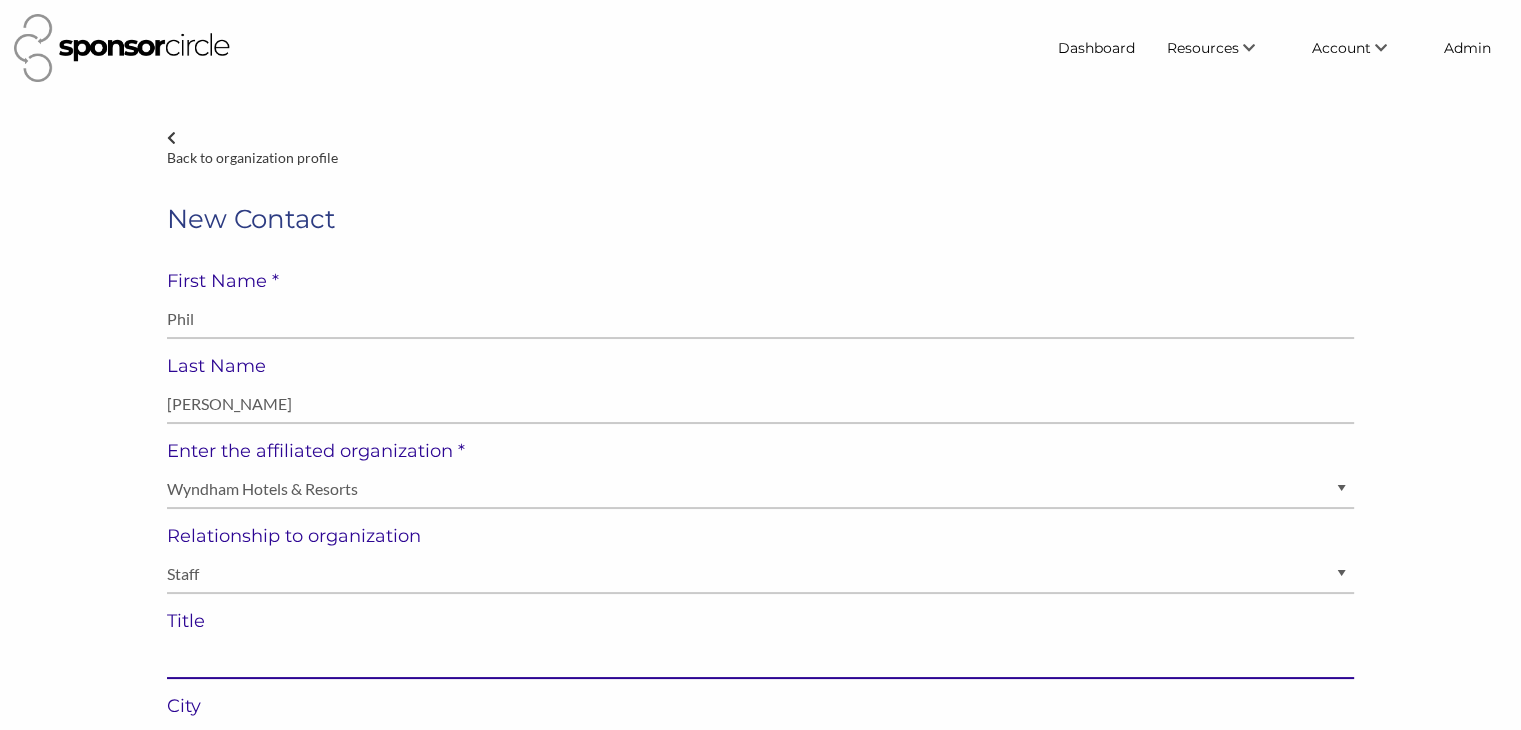 click at bounding box center (760, 659) 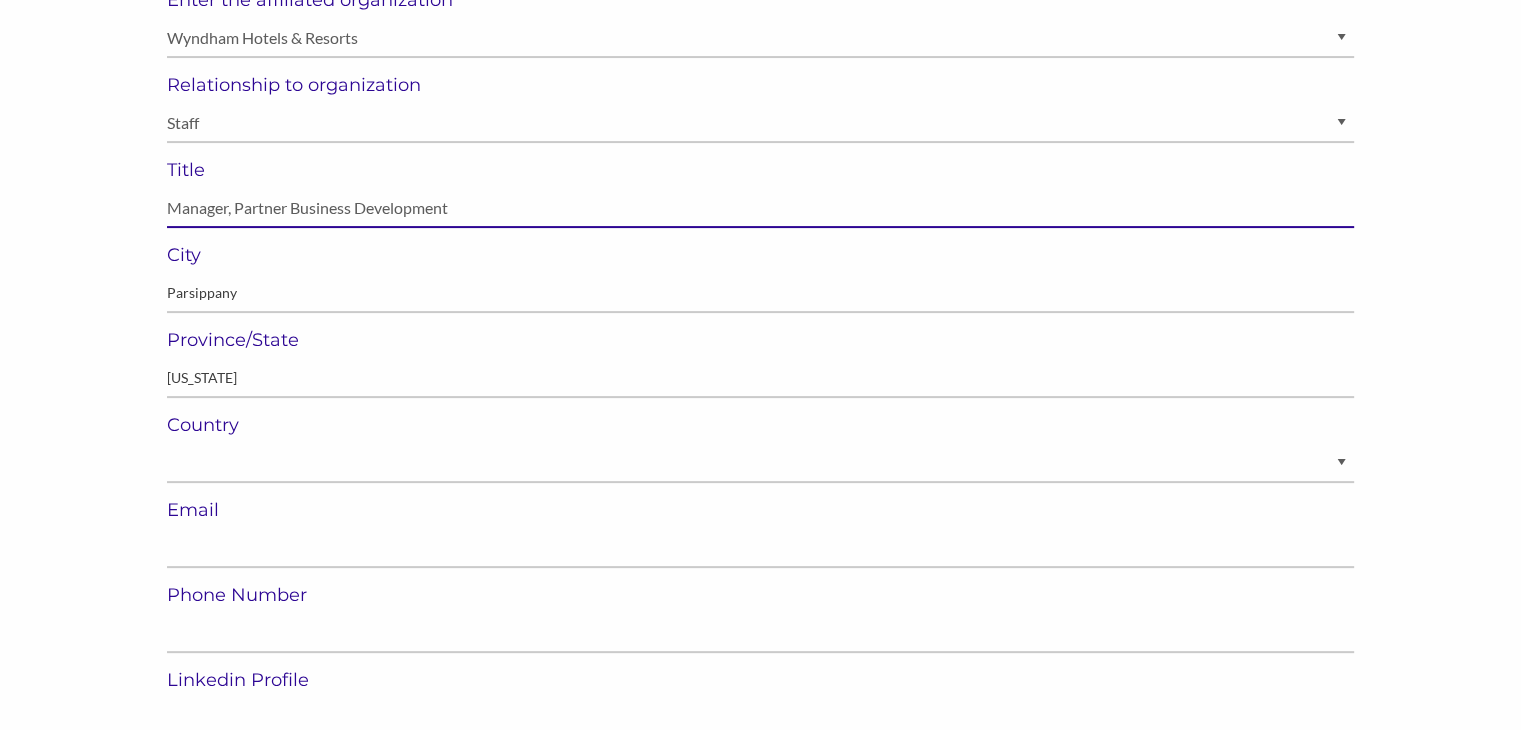 scroll, scrollTop: 456, scrollLeft: 0, axis: vertical 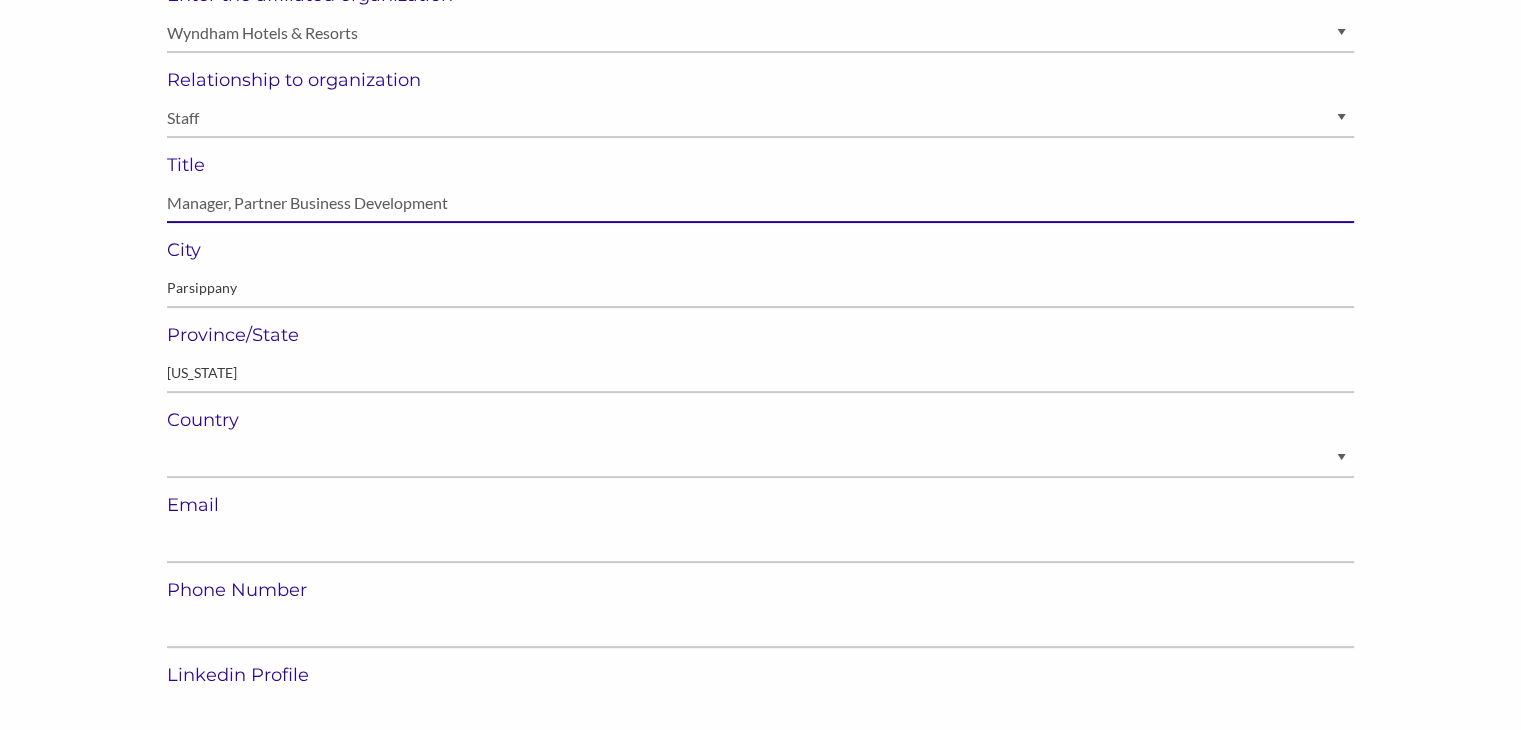 type on "Manager, Partner Business Development" 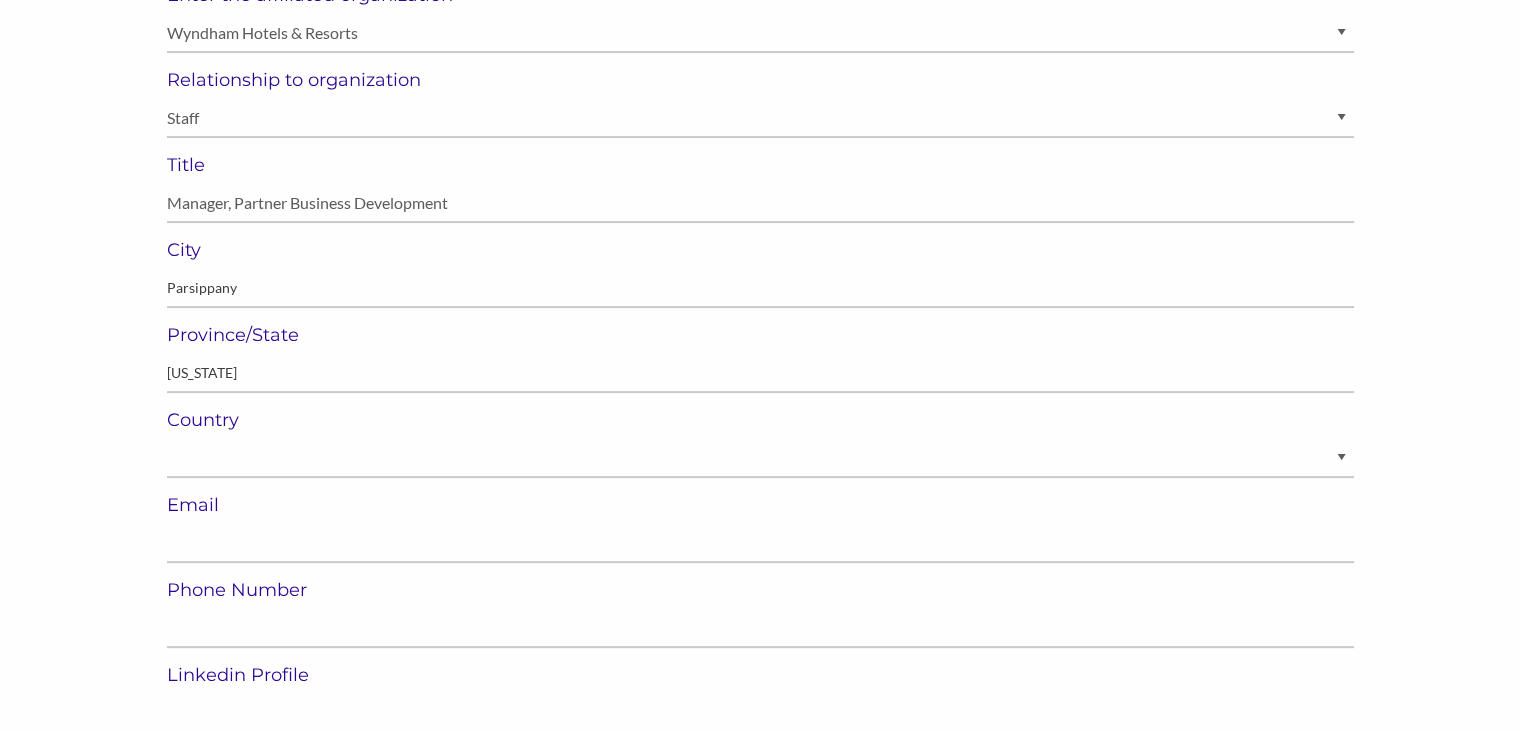 click at bounding box center [760, 713] 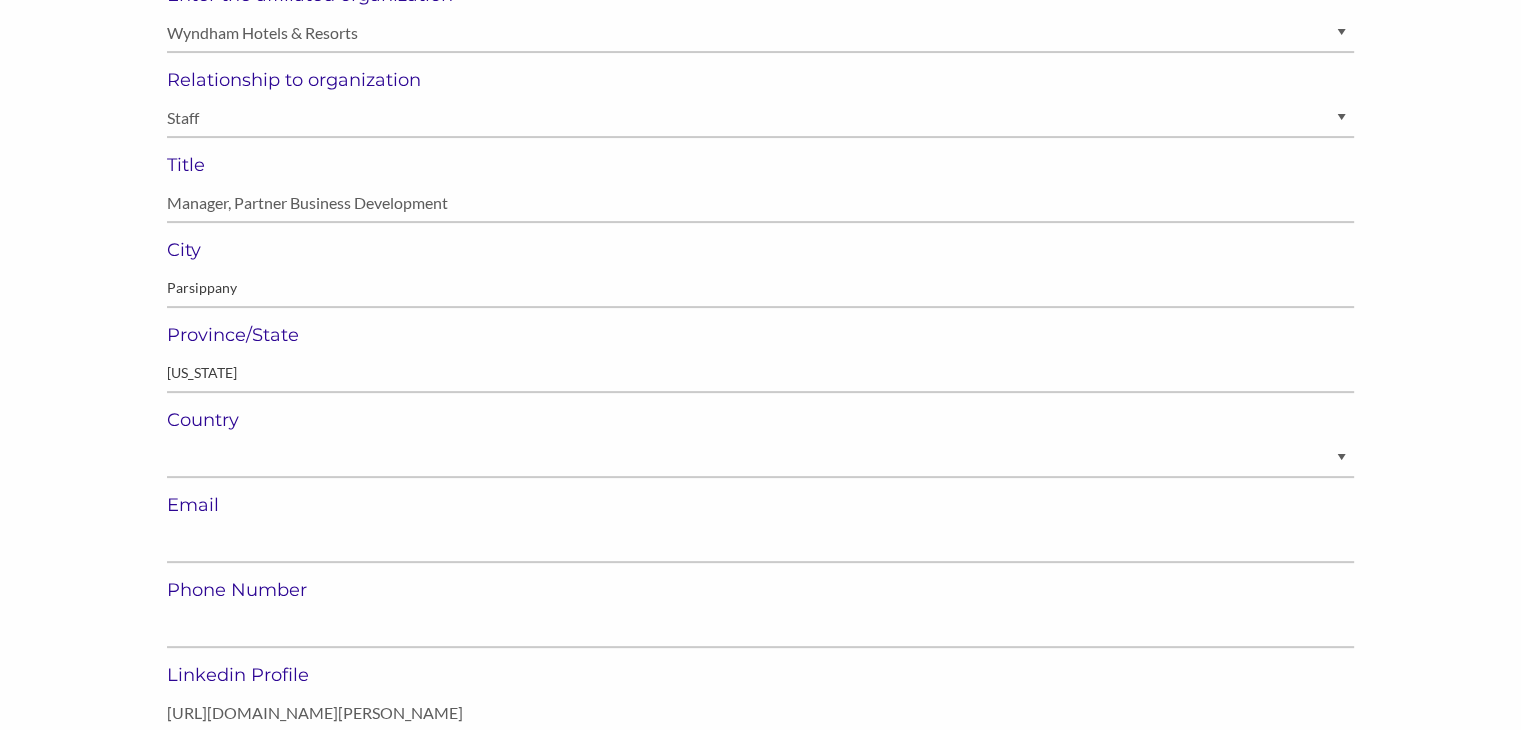 type on "[URL][DOMAIN_NAME][PERSON_NAME]" 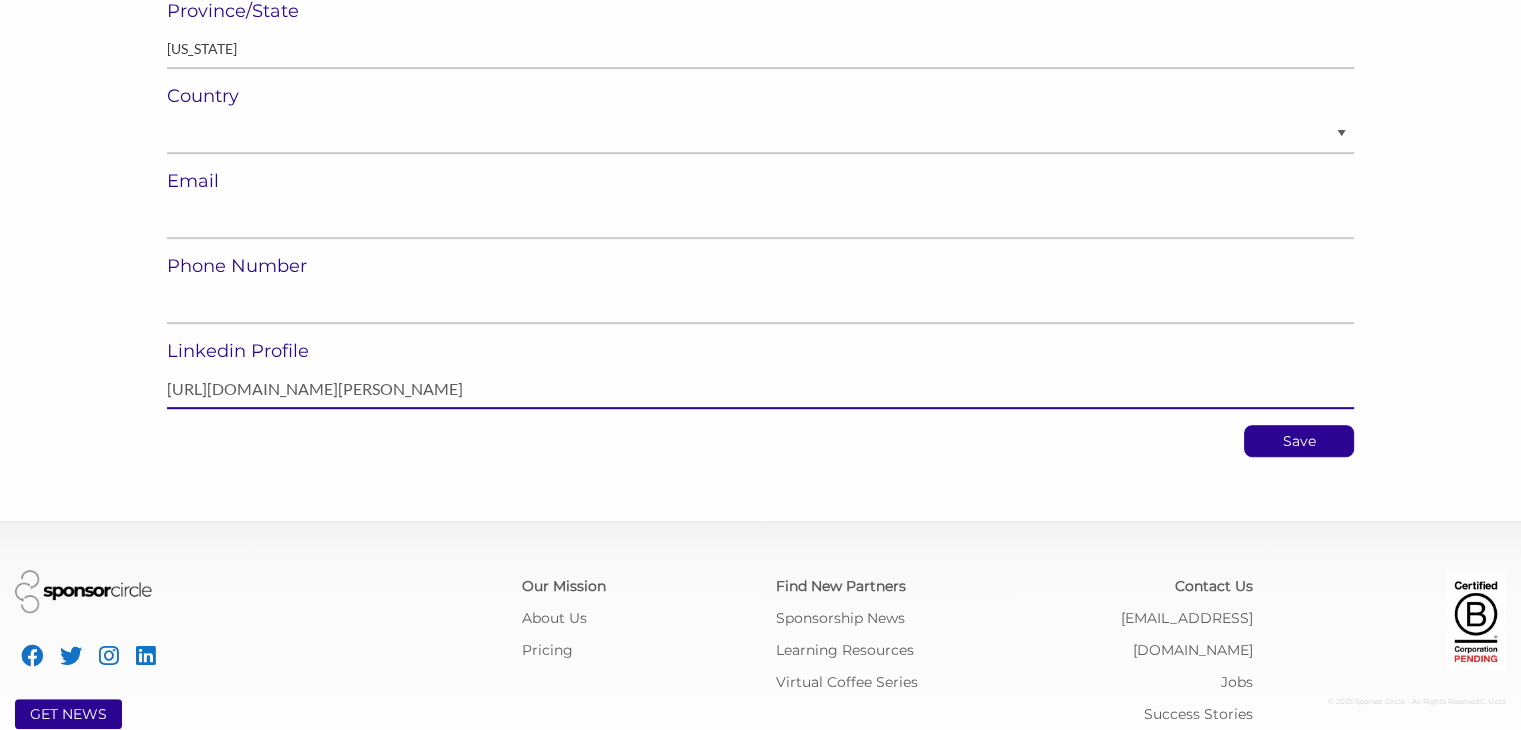scroll, scrollTop: 784, scrollLeft: 0, axis: vertical 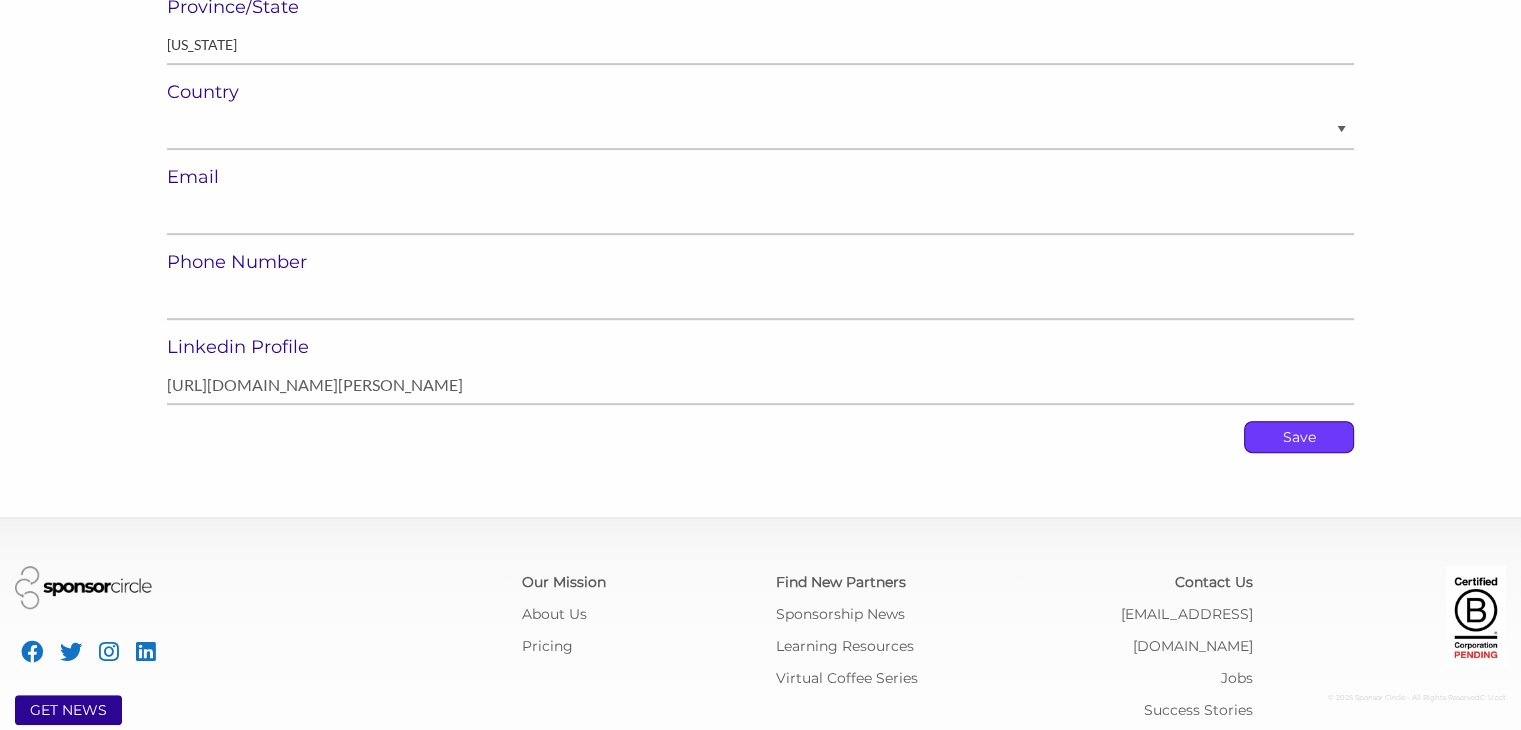 click on "Save" at bounding box center [1299, 437] 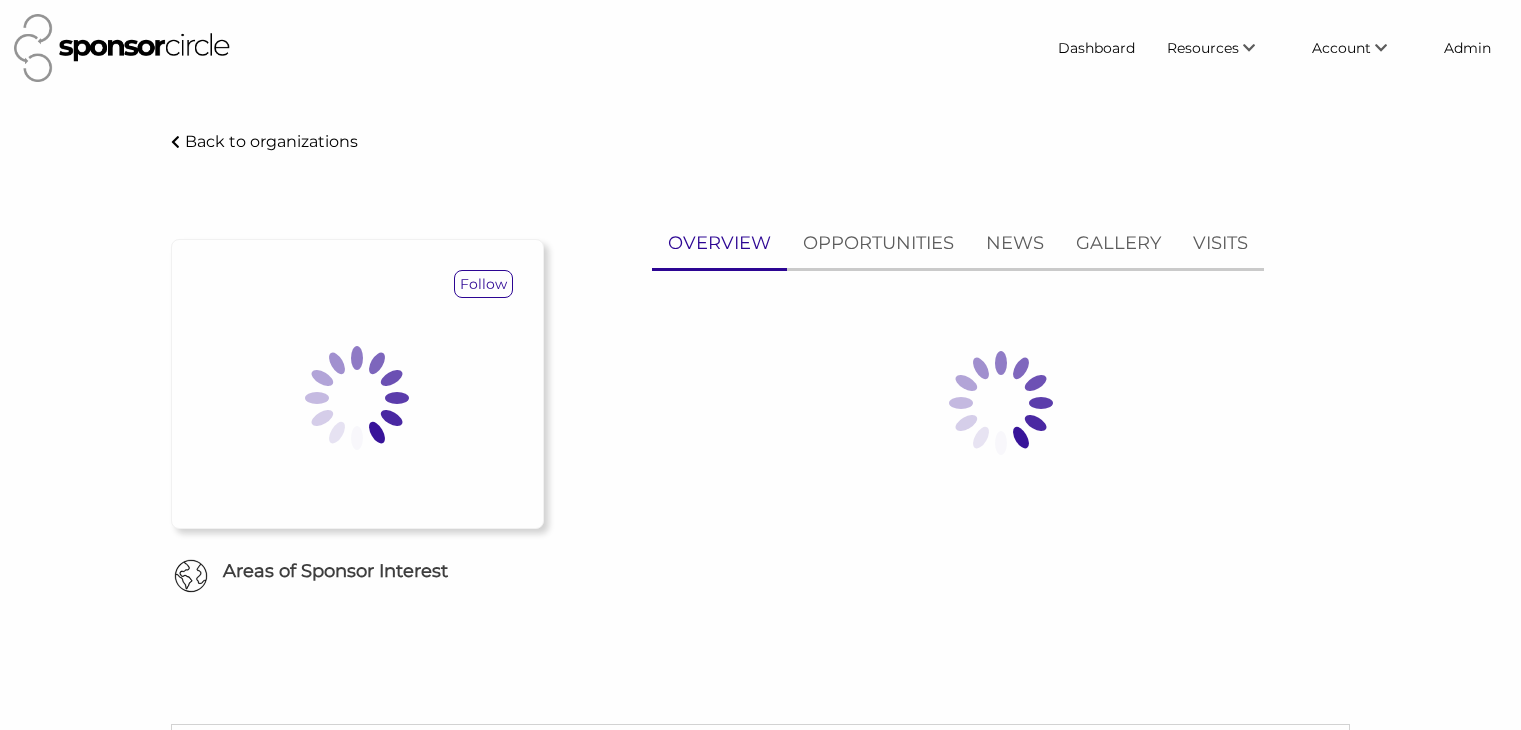 scroll, scrollTop: 0, scrollLeft: 0, axis: both 